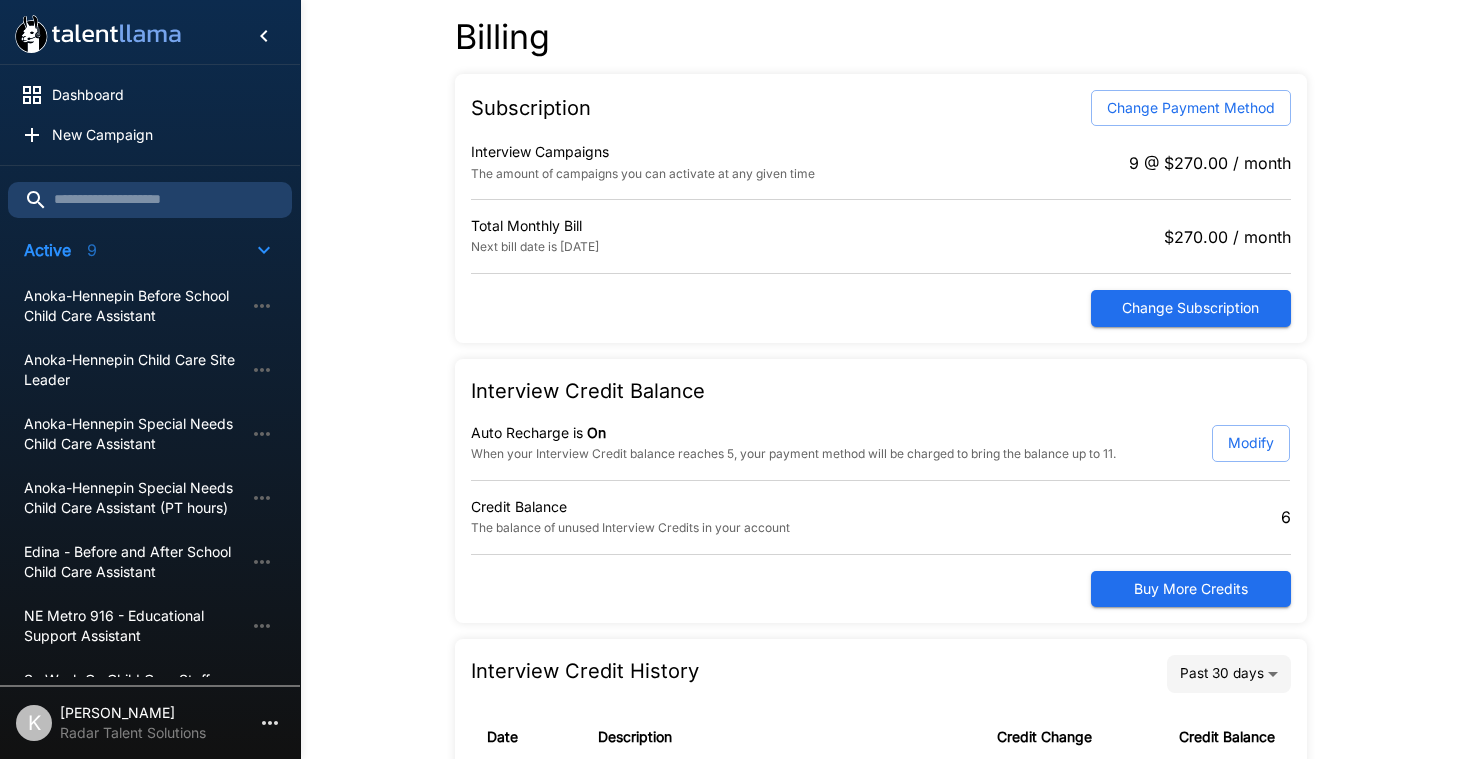 scroll, scrollTop: 474, scrollLeft: 0, axis: vertical 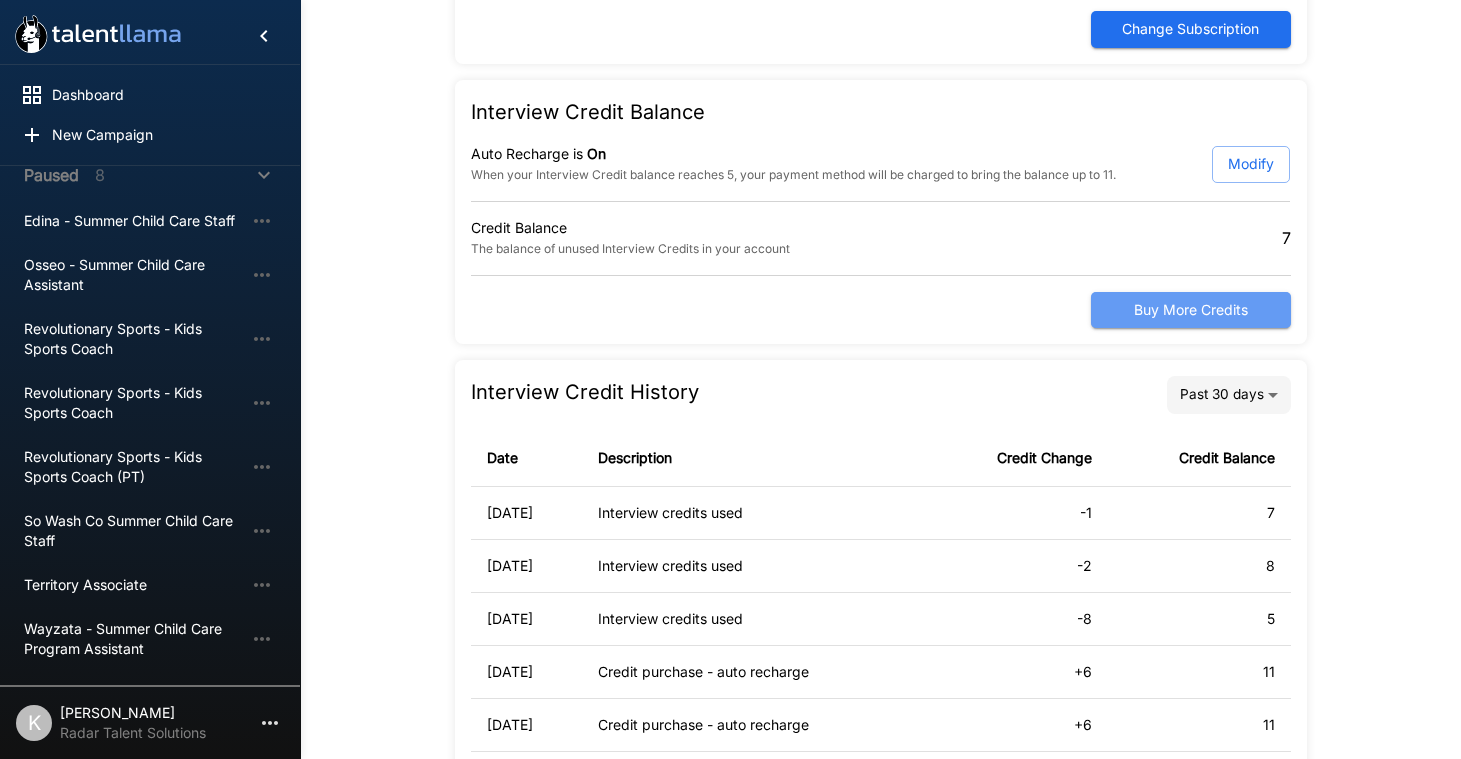 click on "Buy More Credits" at bounding box center (1191, 310) 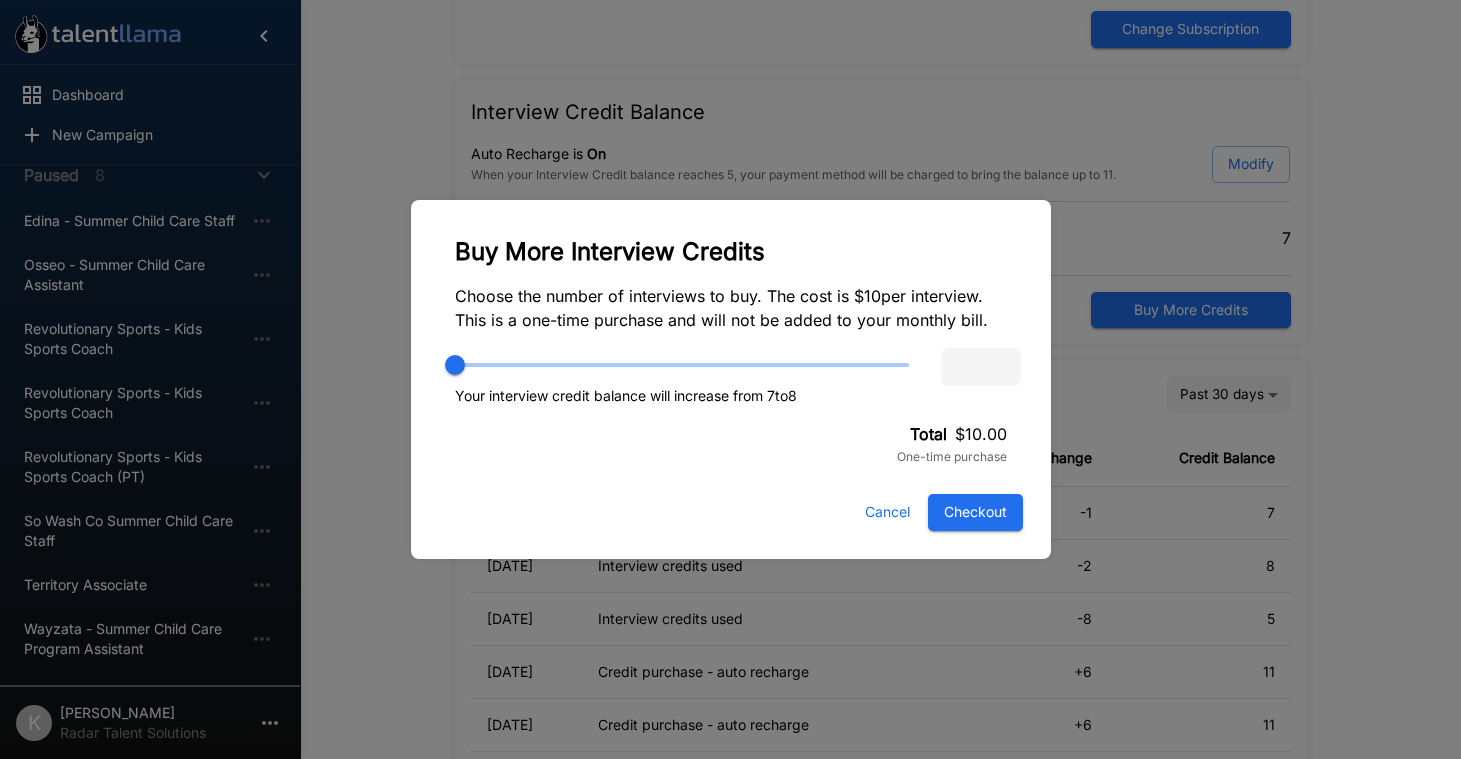 click on "Cancel" at bounding box center (888, 512) 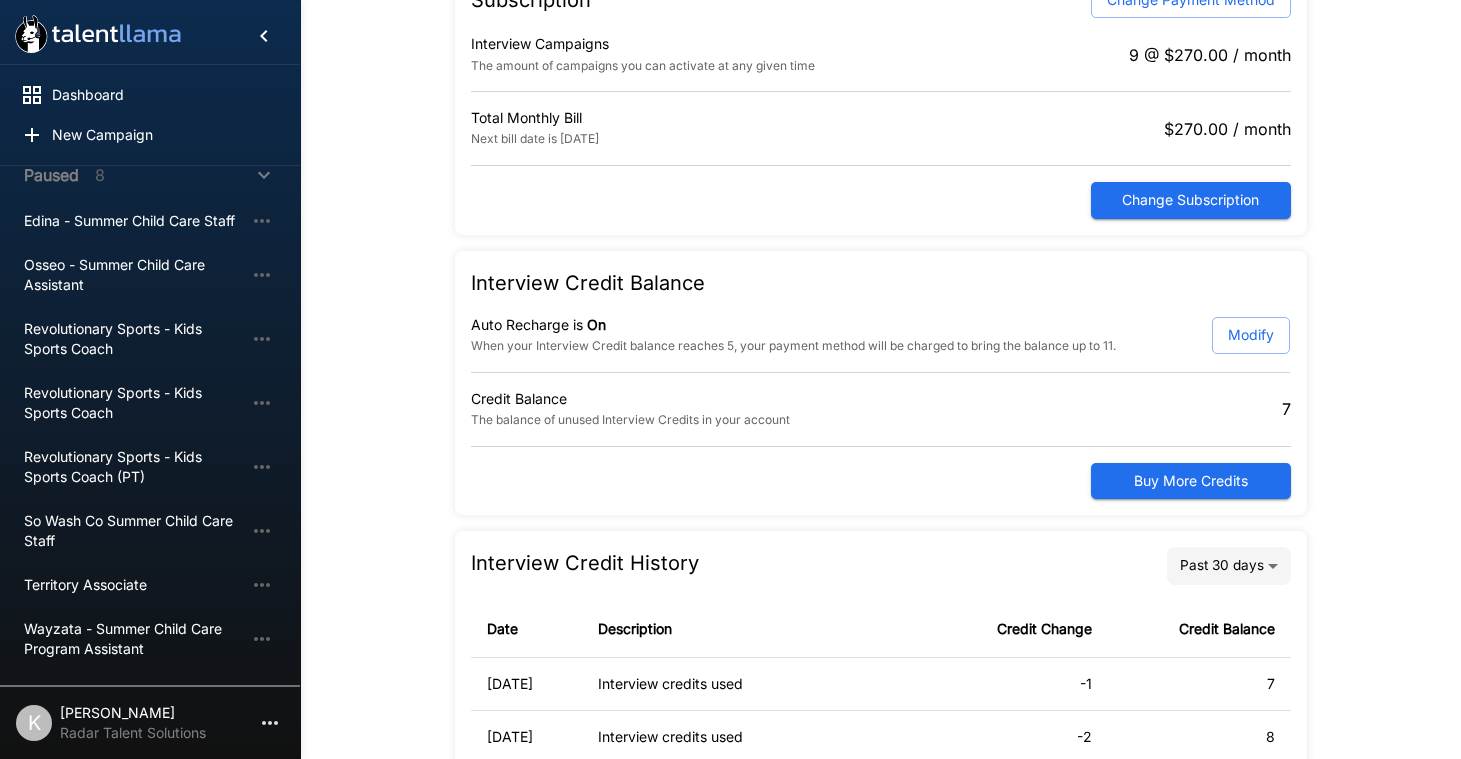 scroll, scrollTop: 0, scrollLeft: 0, axis: both 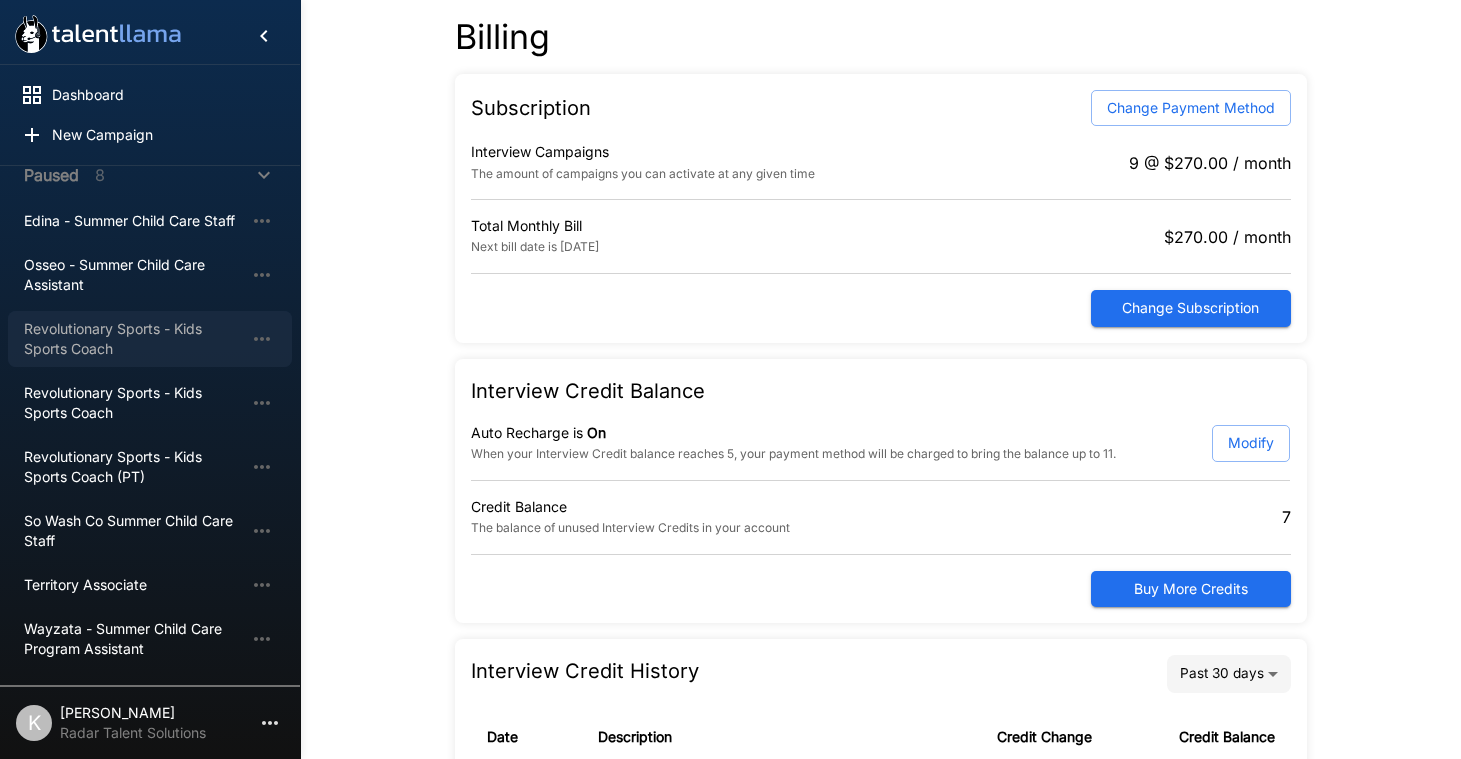 click on "Revolutionary Sports - Kids Sports Coach" at bounding box center (134, 339) 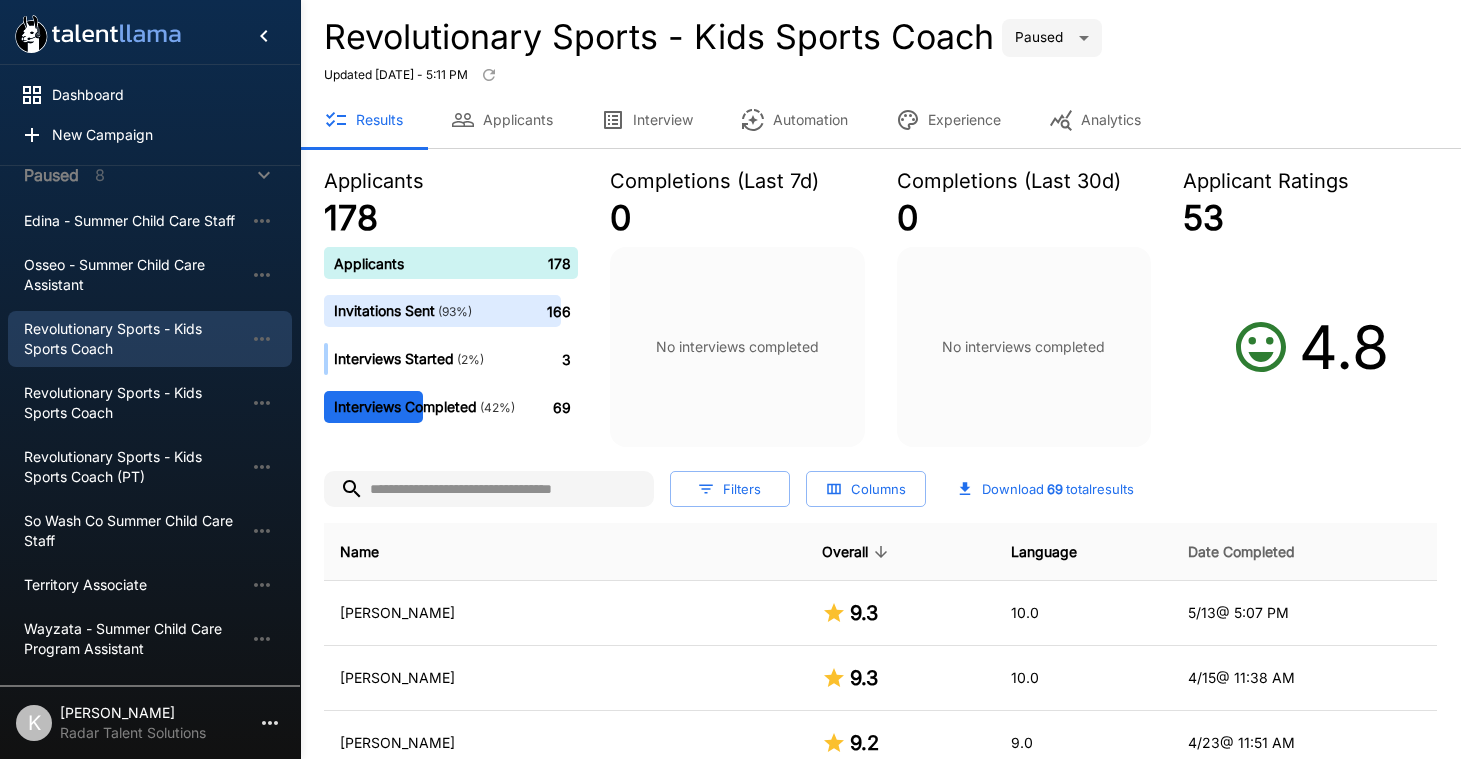 click on "Date Completed" at bounding box center (1241, 552) 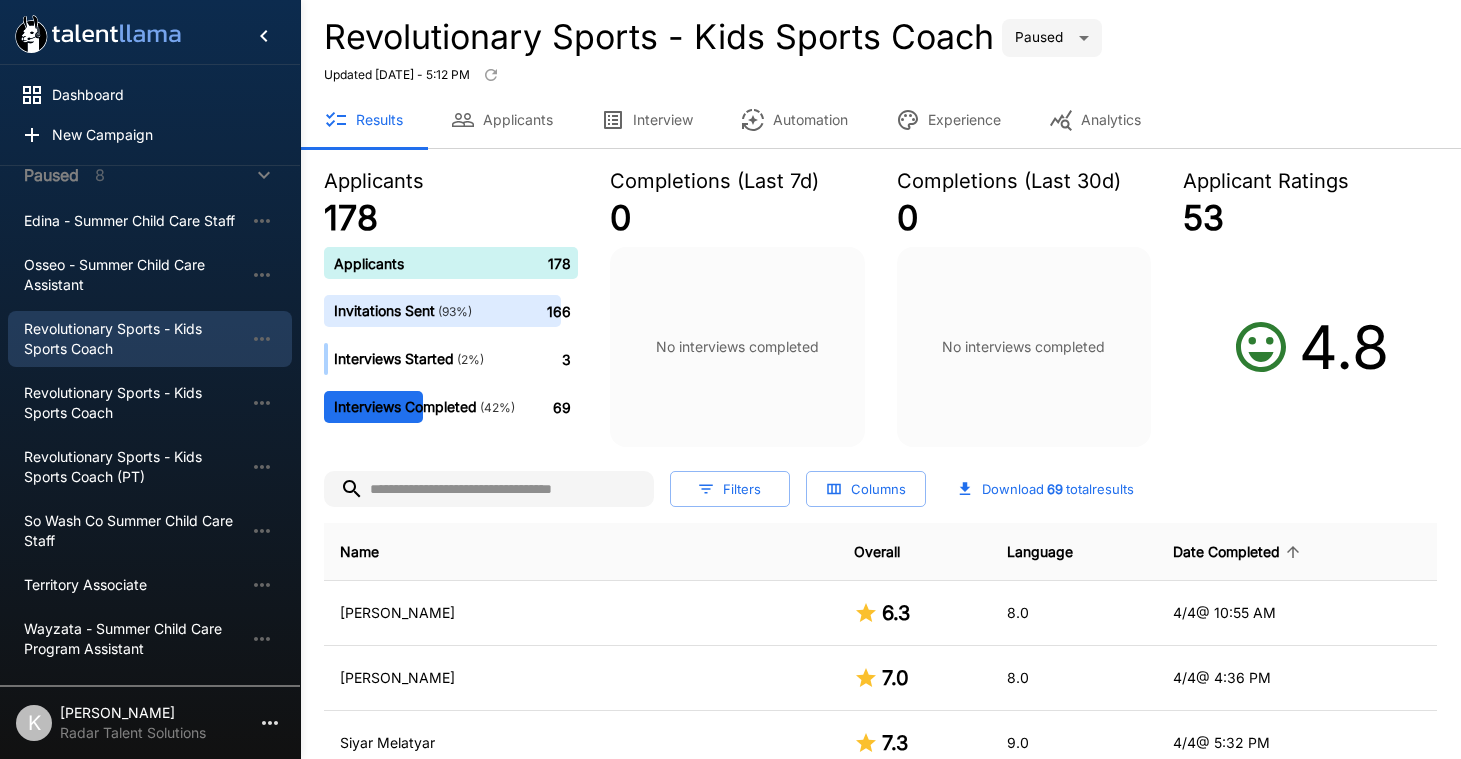 click on "Date Completed" at bounding box center (1239, 552) 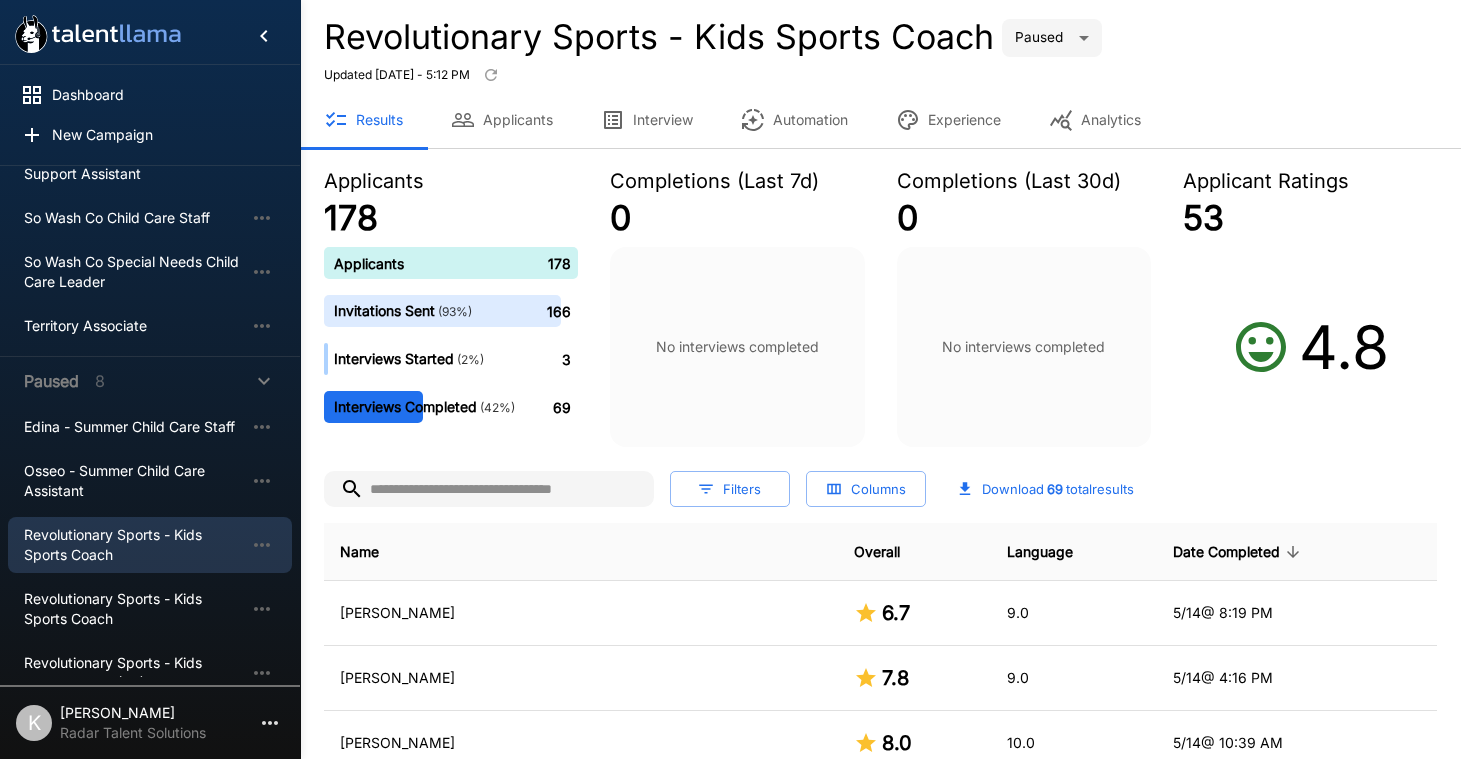 scroll, scrollTop: 668, scrollLeft: 0, axis: vertical 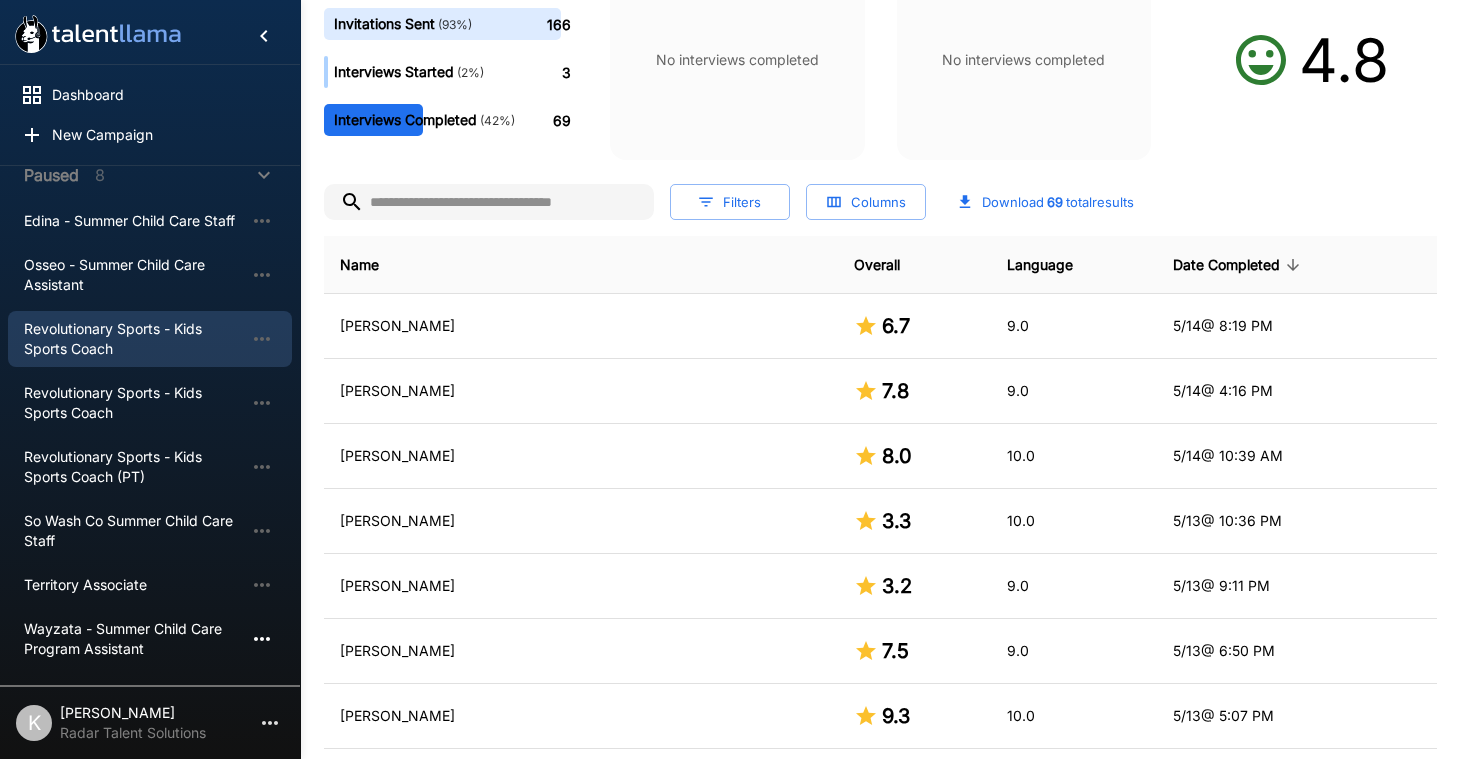 click 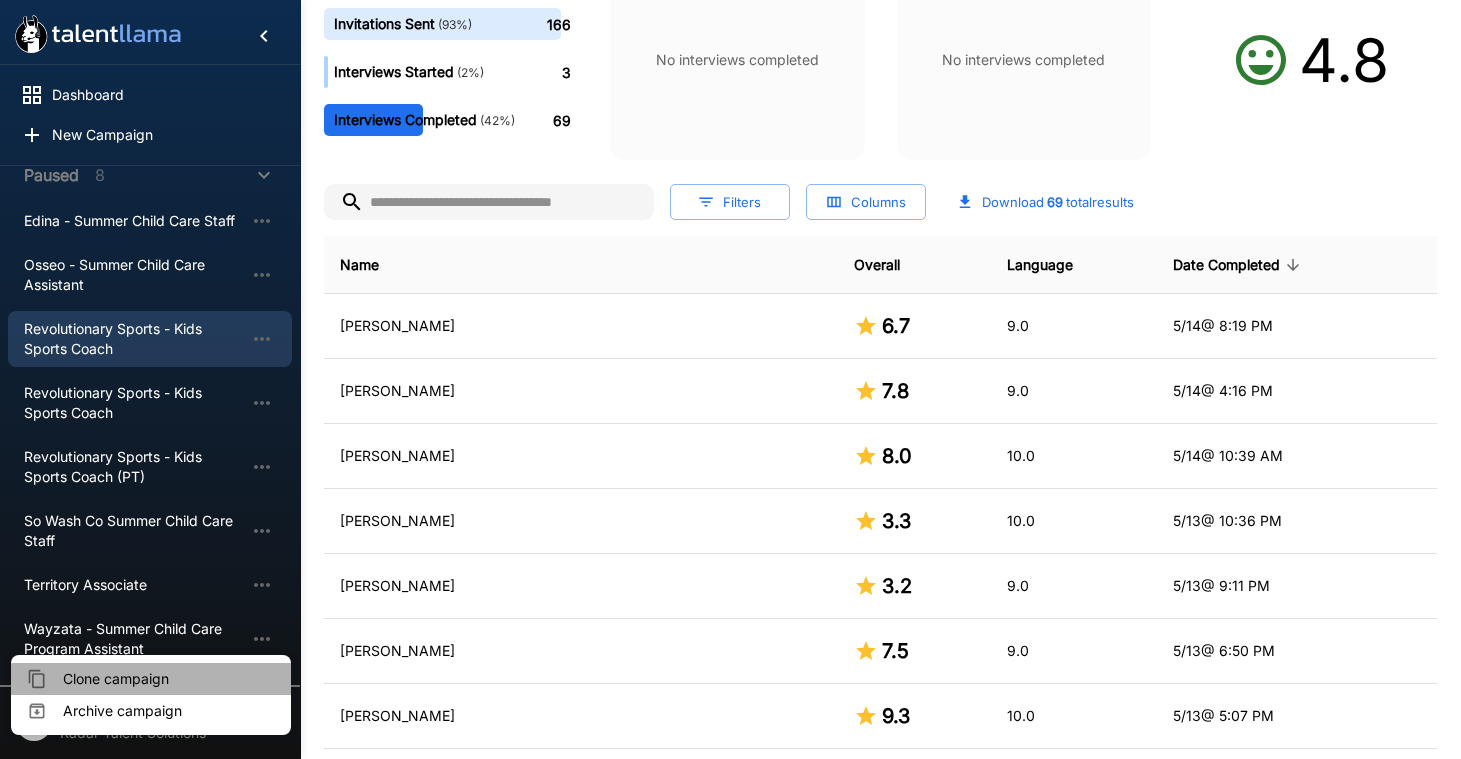 click on "Clone campaign" at bounding box center (169, 679) 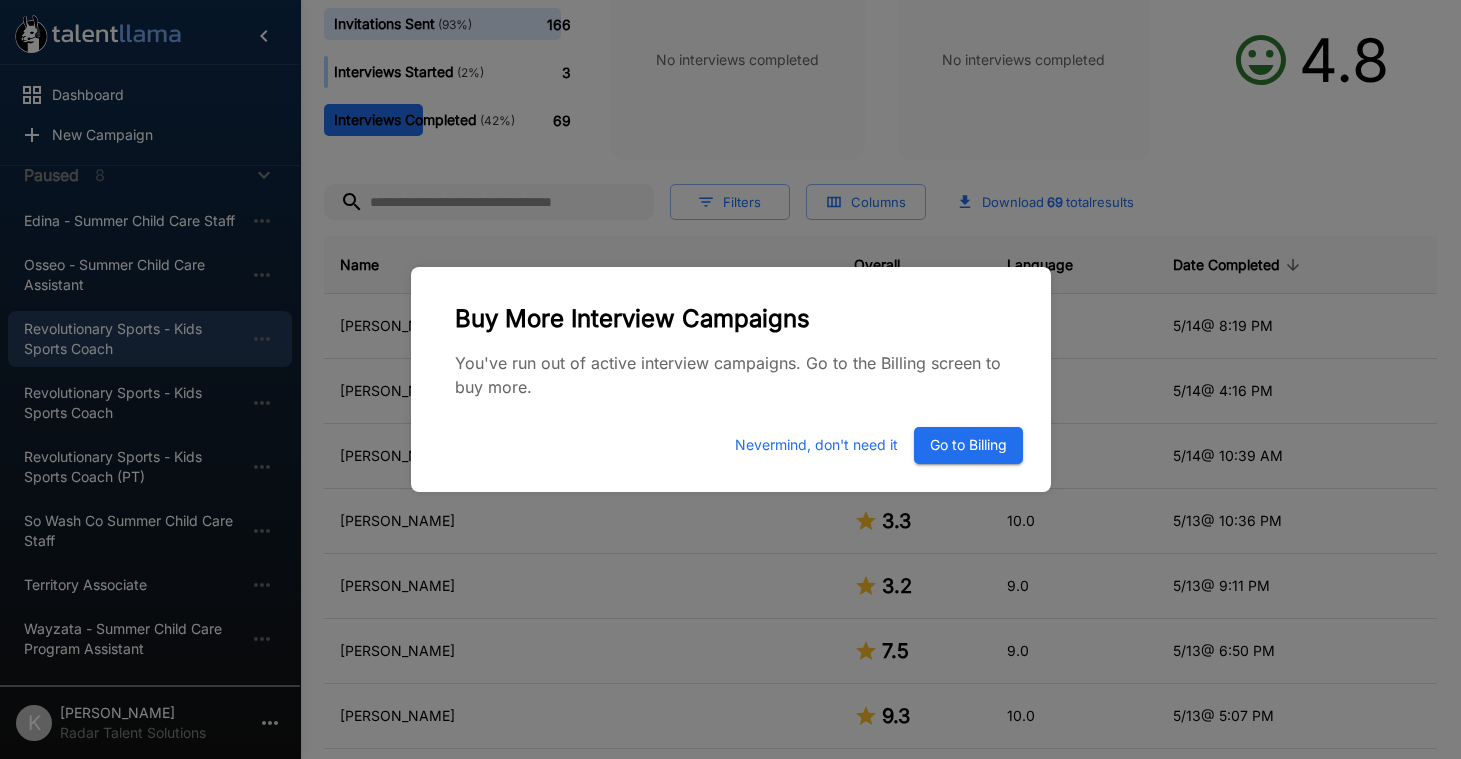click on "Go to Billing" at bounding box center (968, 445) 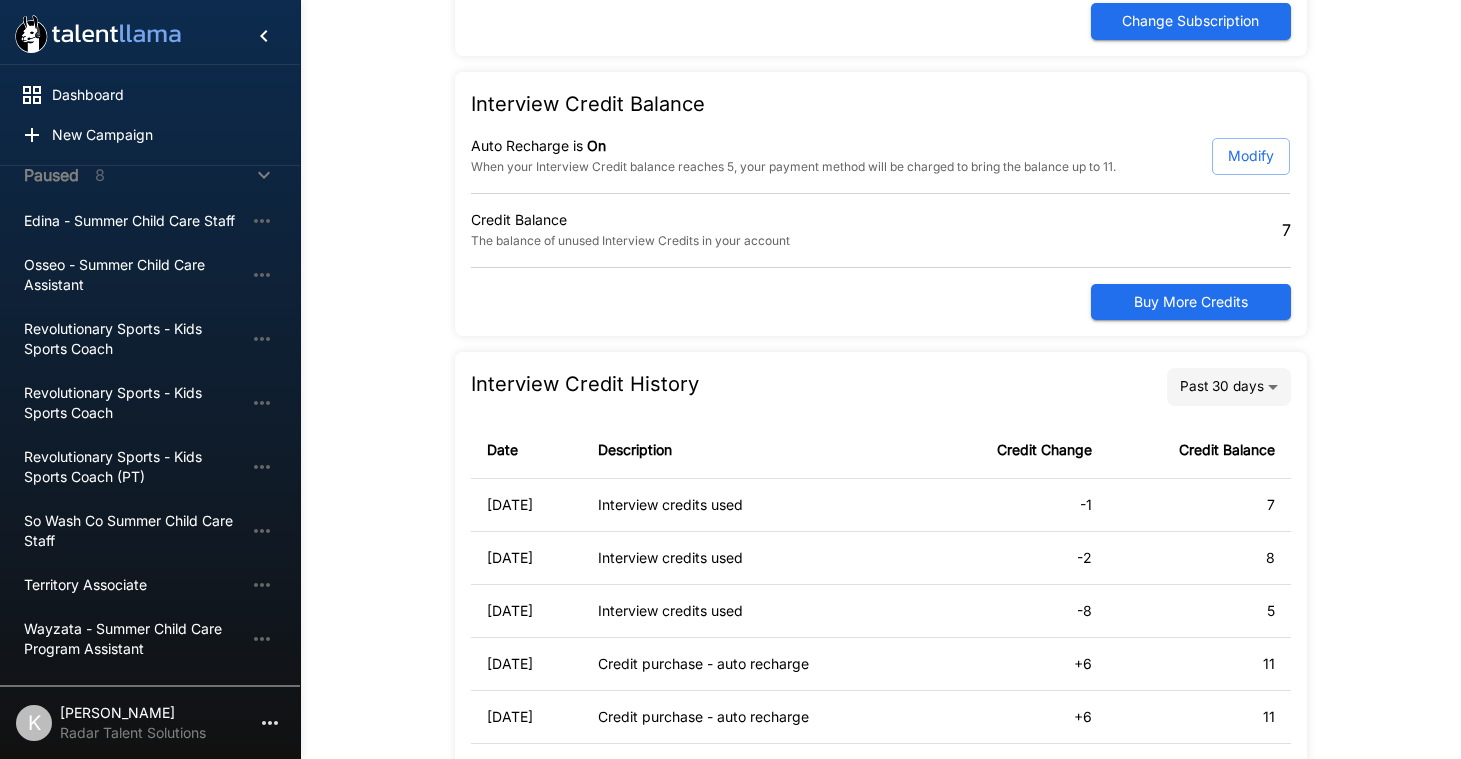 scroll, scrollTop: 0, scrollLeft: 0, axis: both 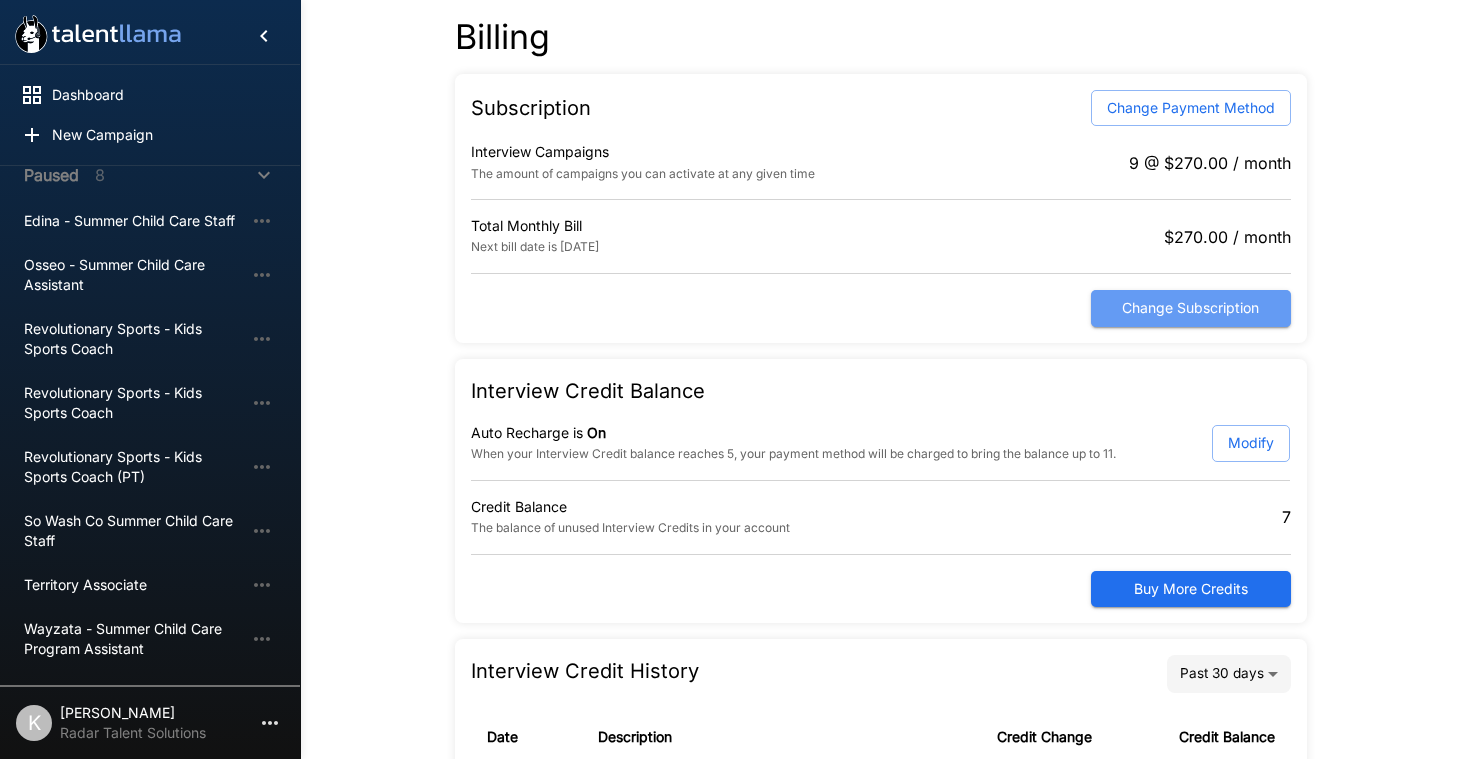 click on "Change Subscription" at bounding box center (1191, 308) 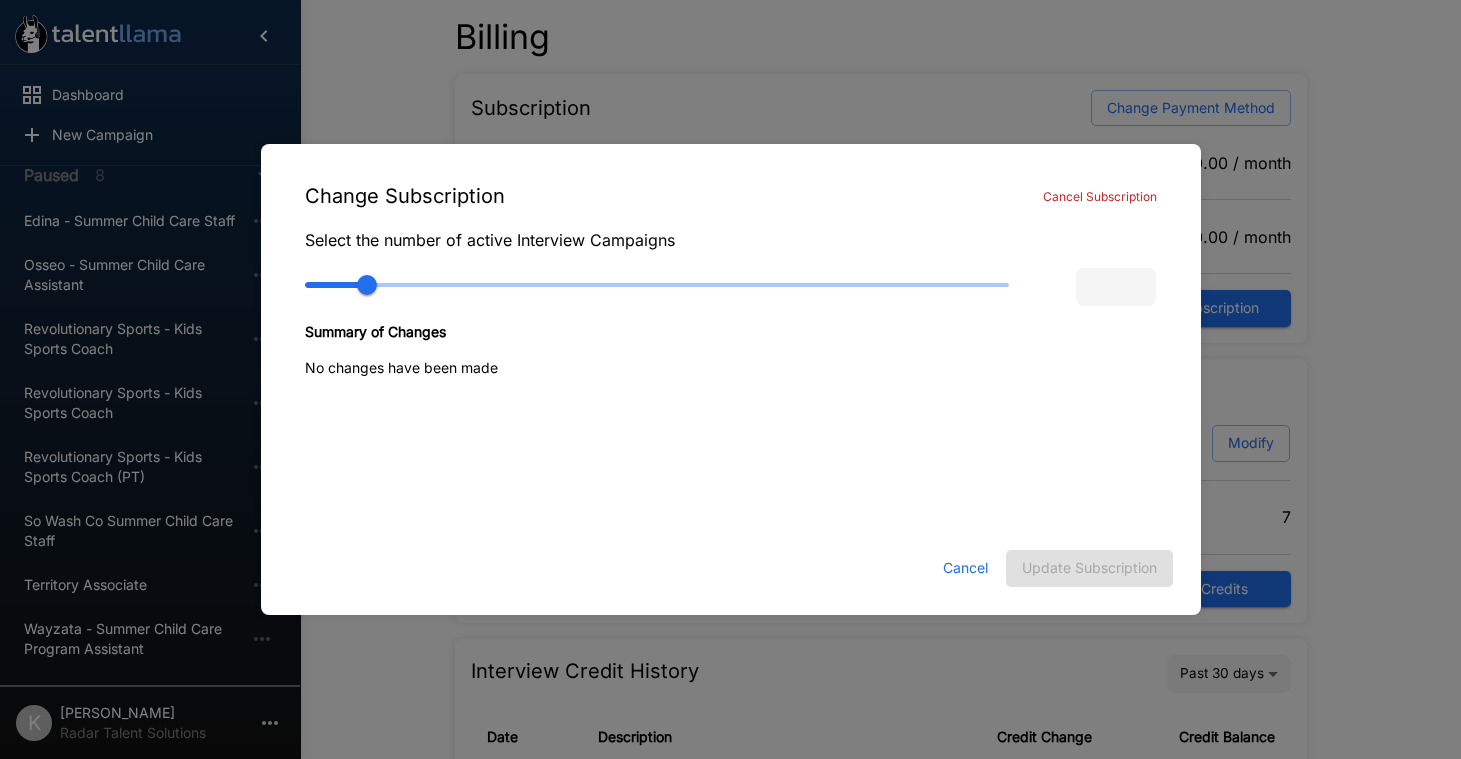 type on "**" 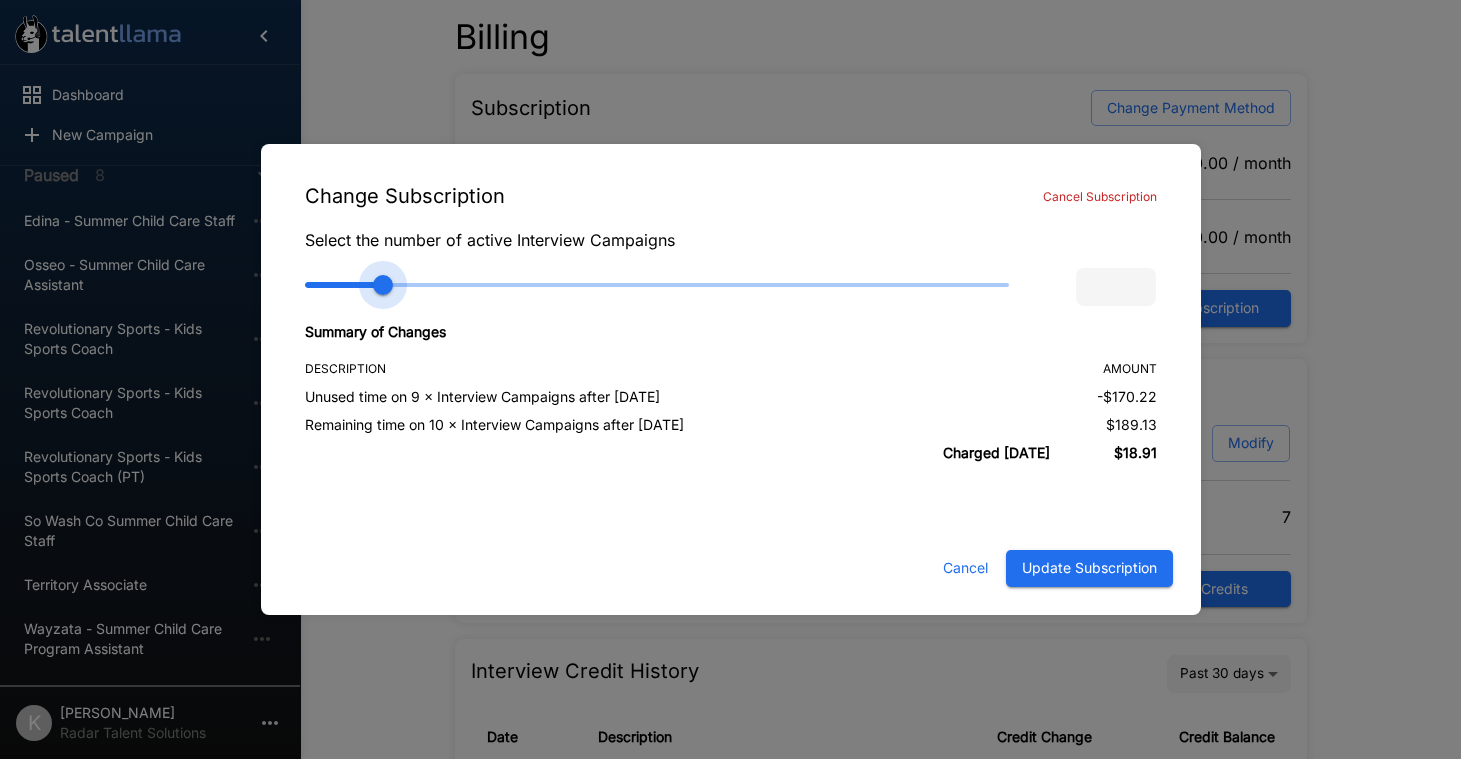 type on "**" 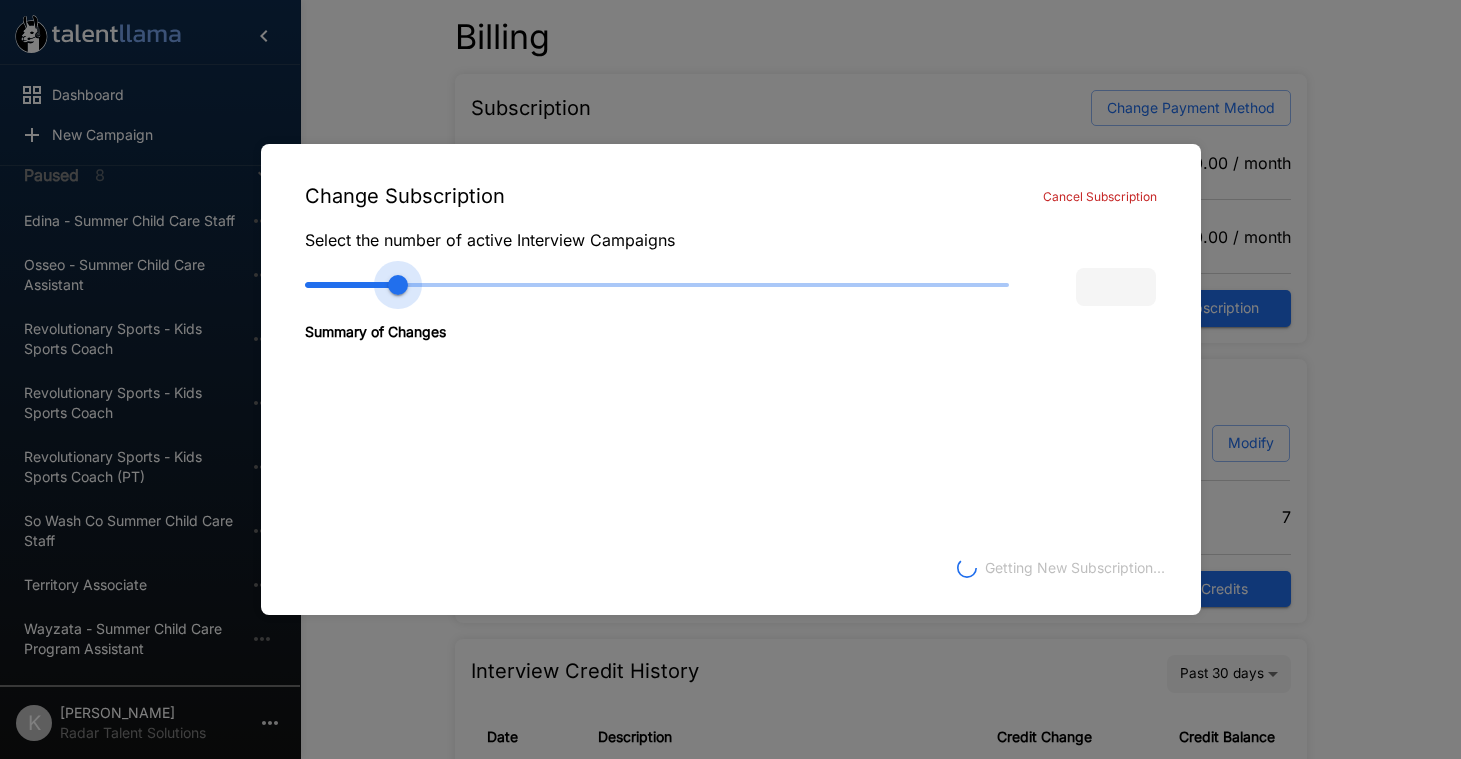 drag, startPoint x: 375, startPoint y: 286, endPoint x: 395, endPoint y: 286, distance: 20 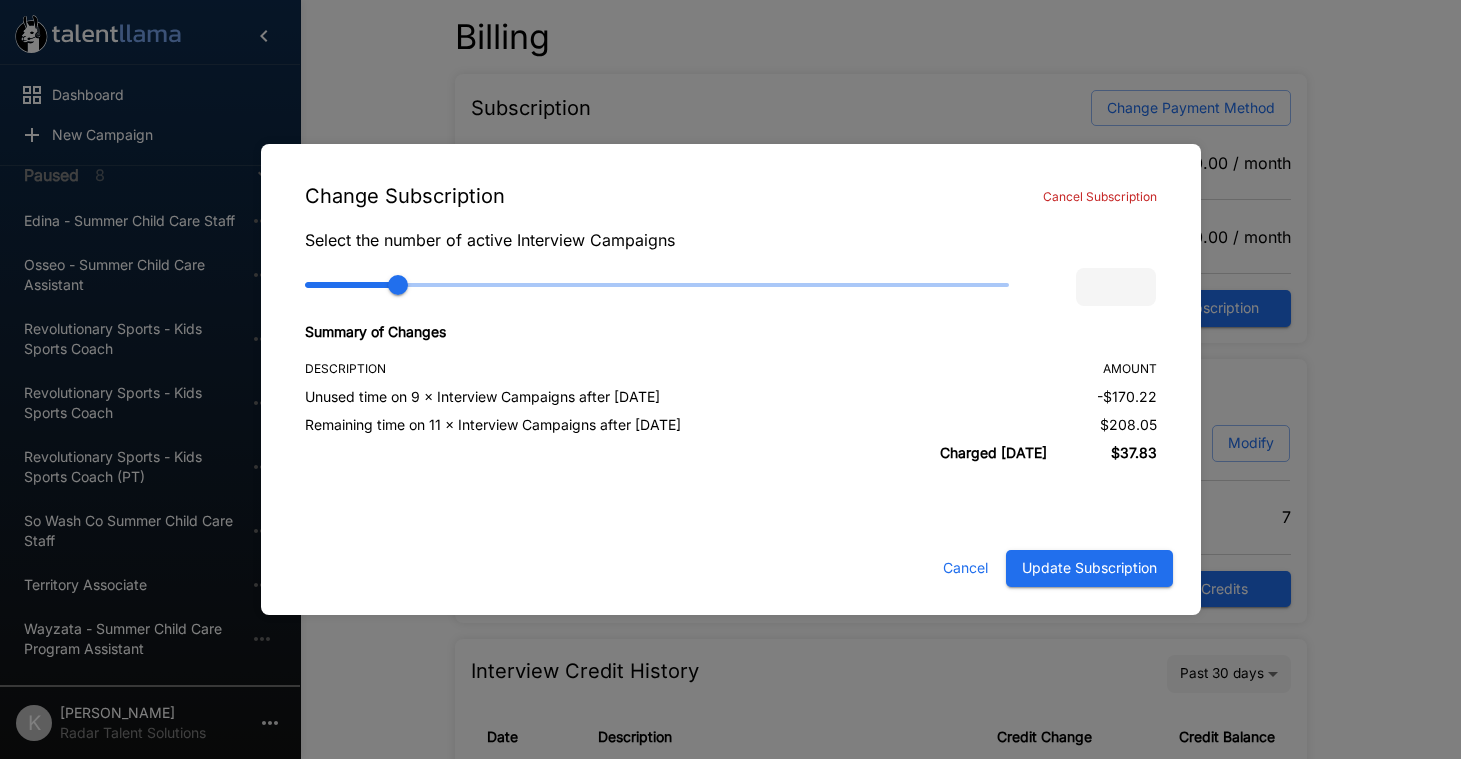 click on "Update Subscription" at bounding box center [1089, 568] 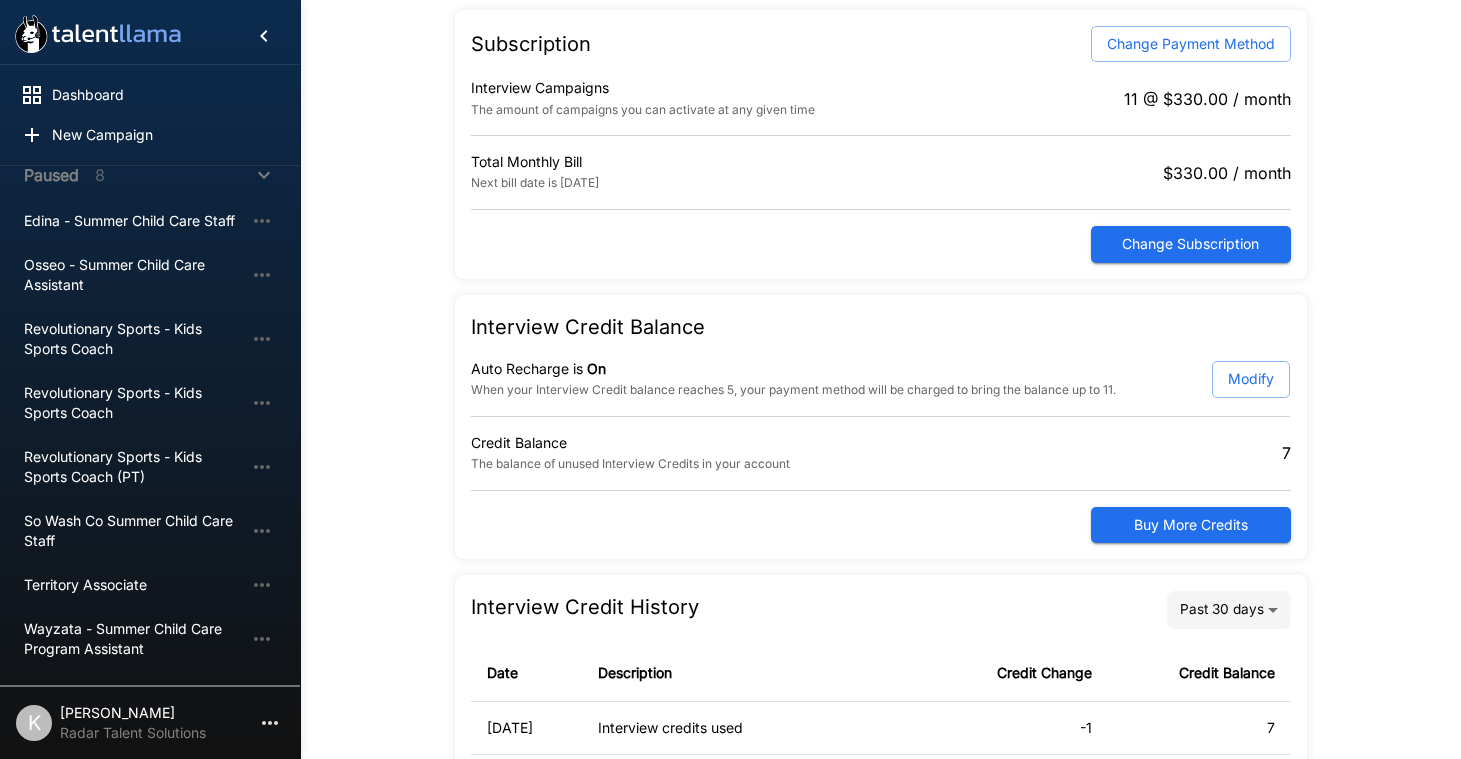 scroll, scrollTop: 155, scrollLeft: 0, axis: vertical 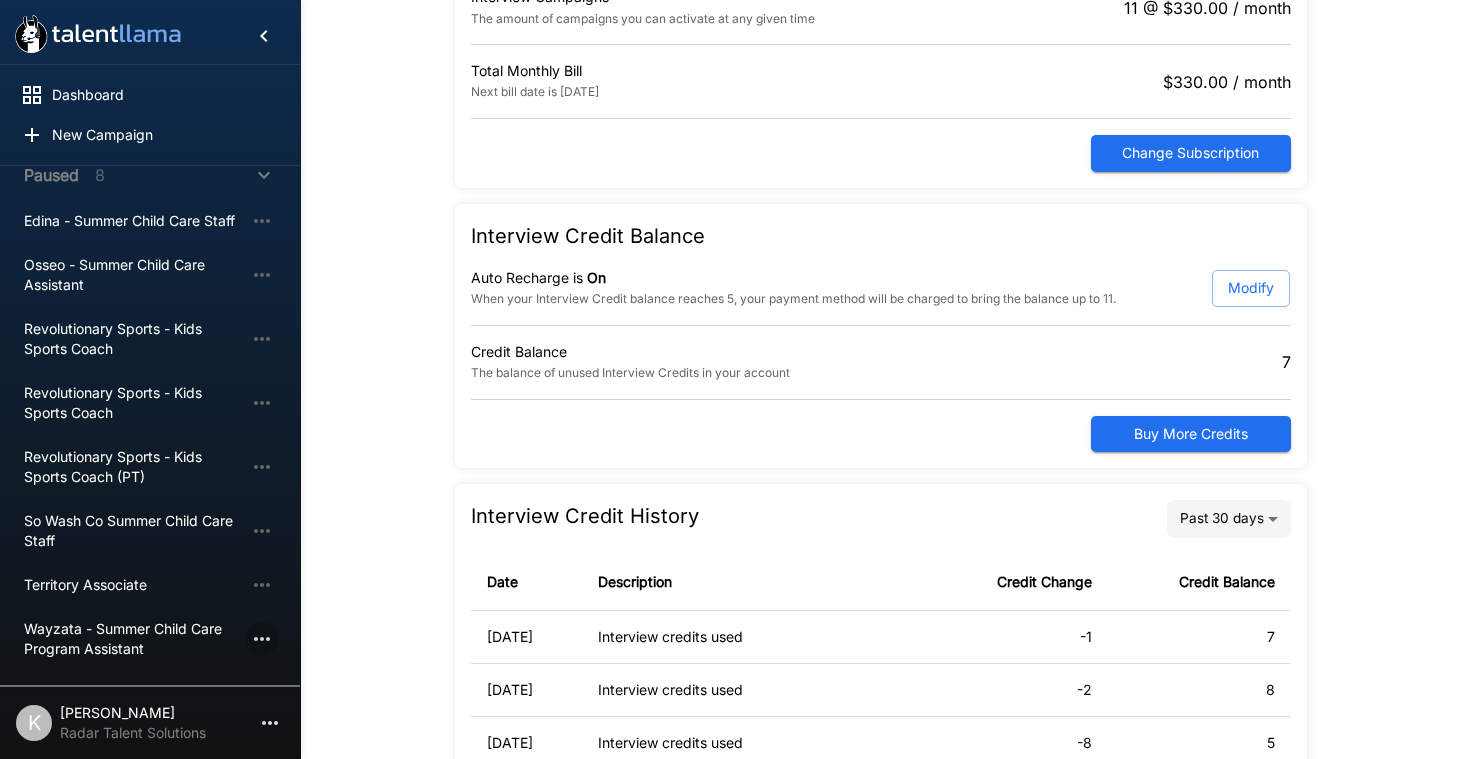 click 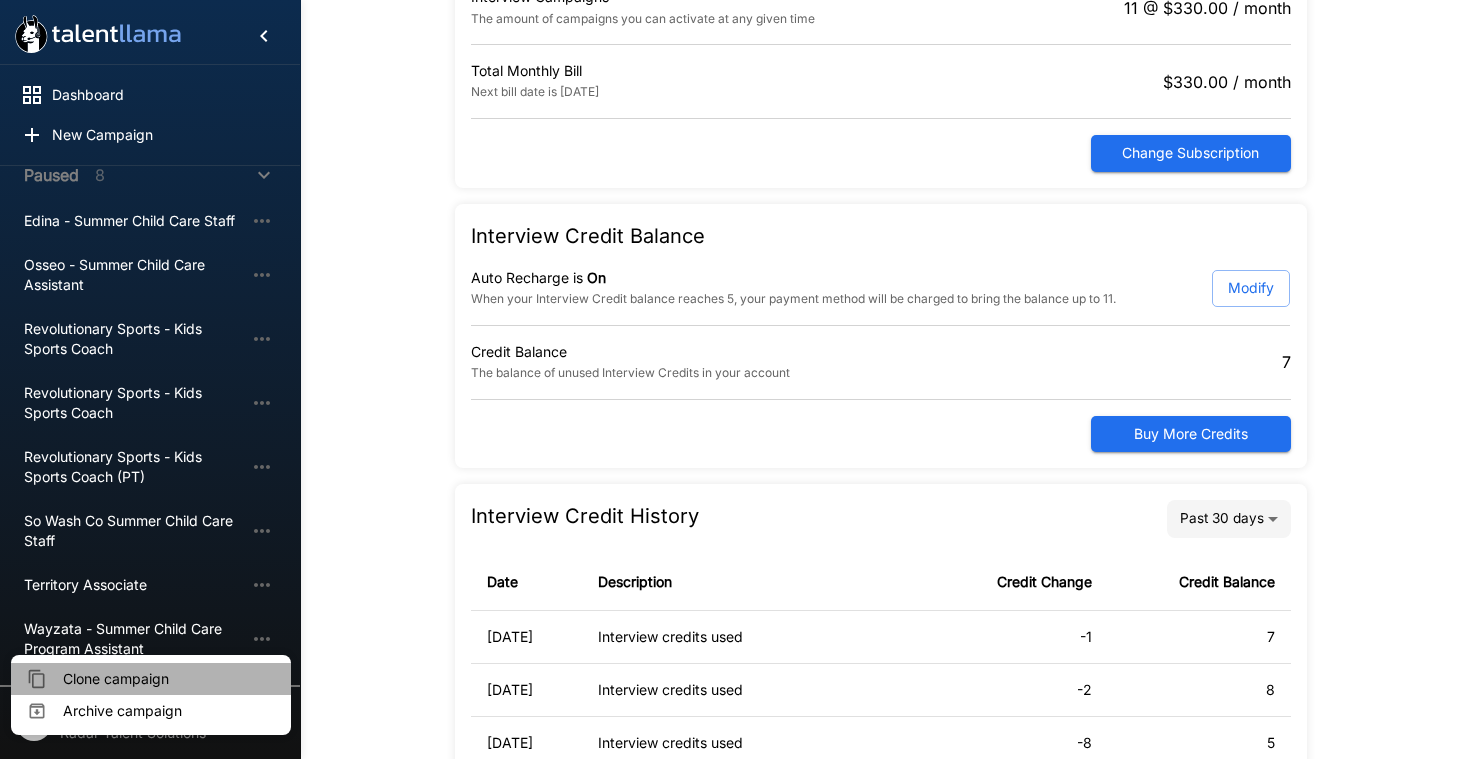 click on "Clone campaign" at bounding box center [169, 679] 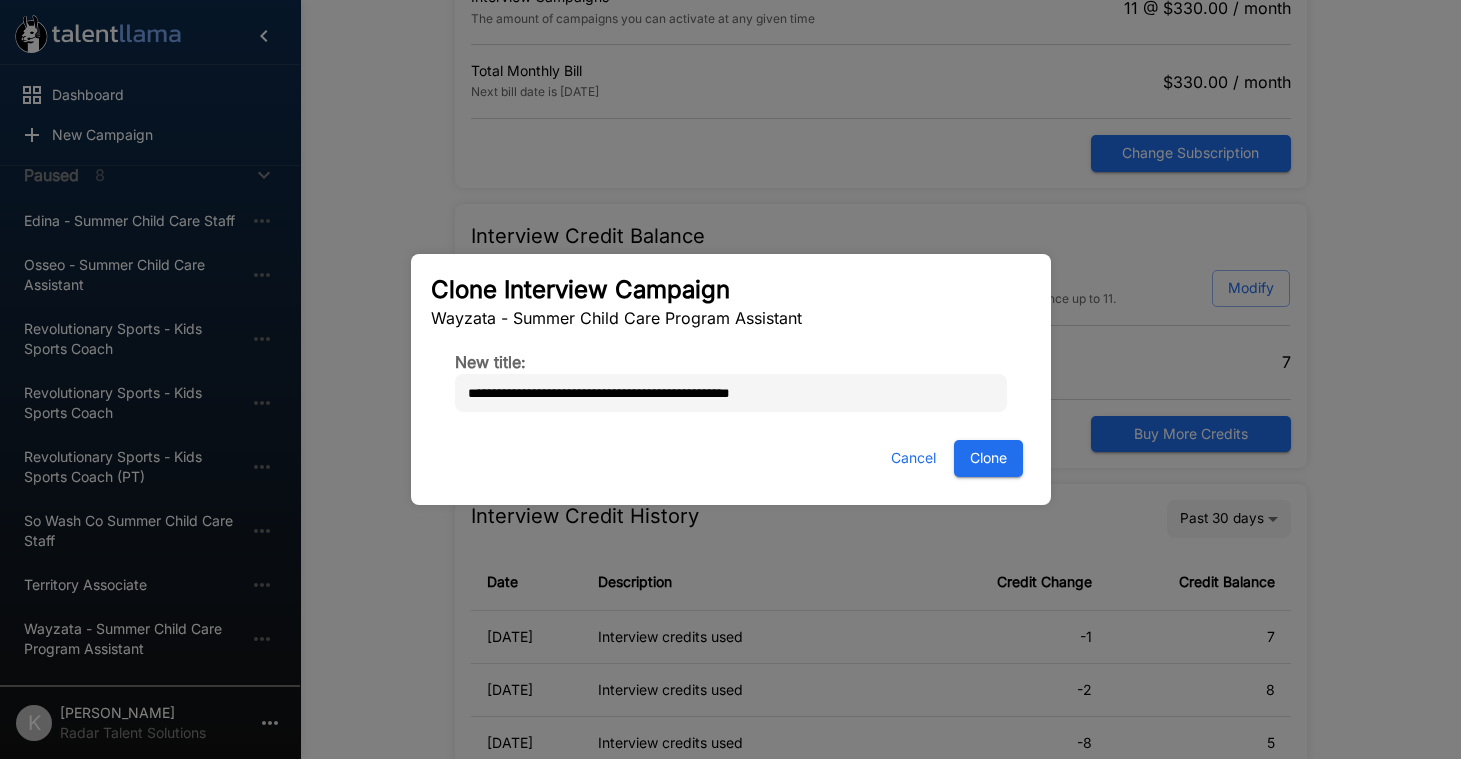 click on "**********" at bounding box center [731, 393] 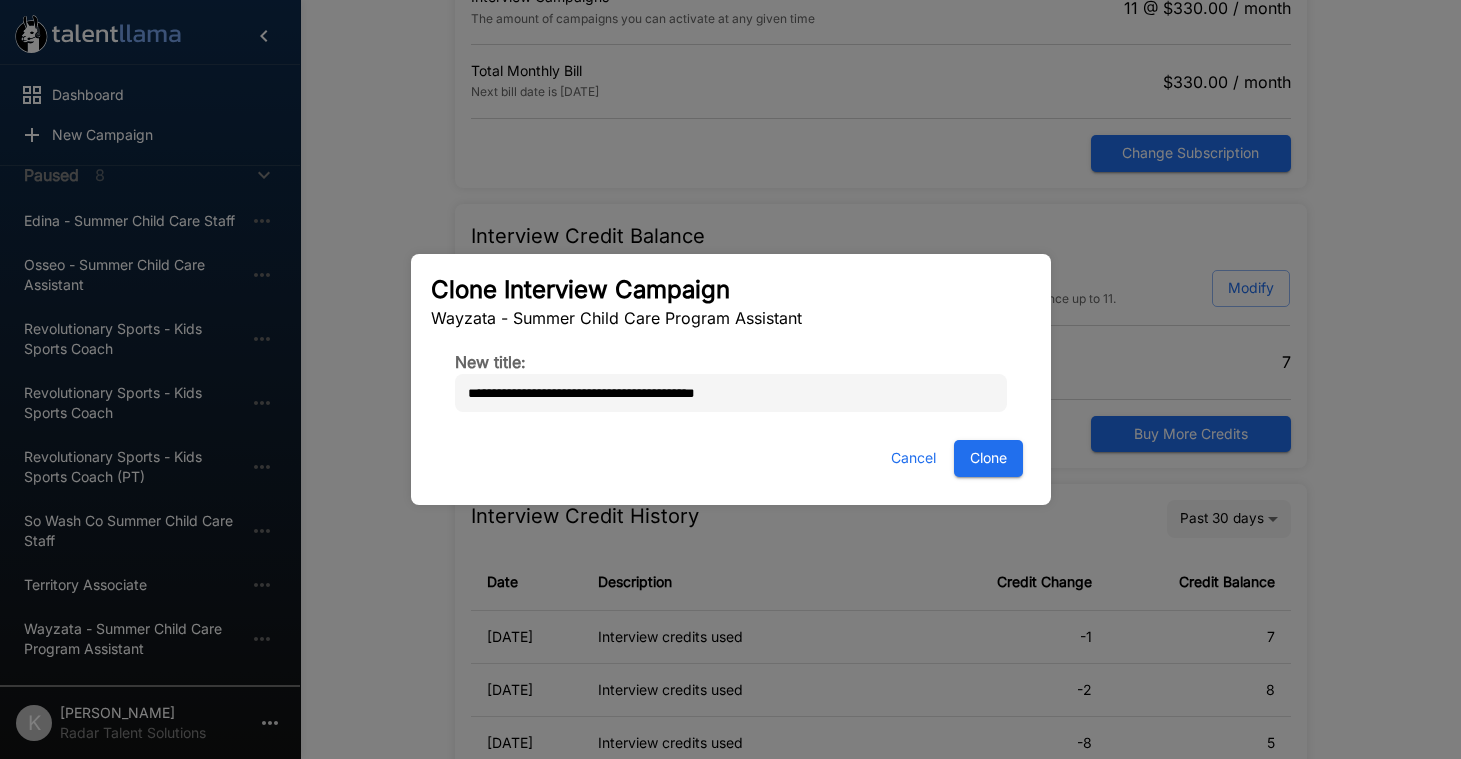 click on "**********" at bounding box center (731, 393) 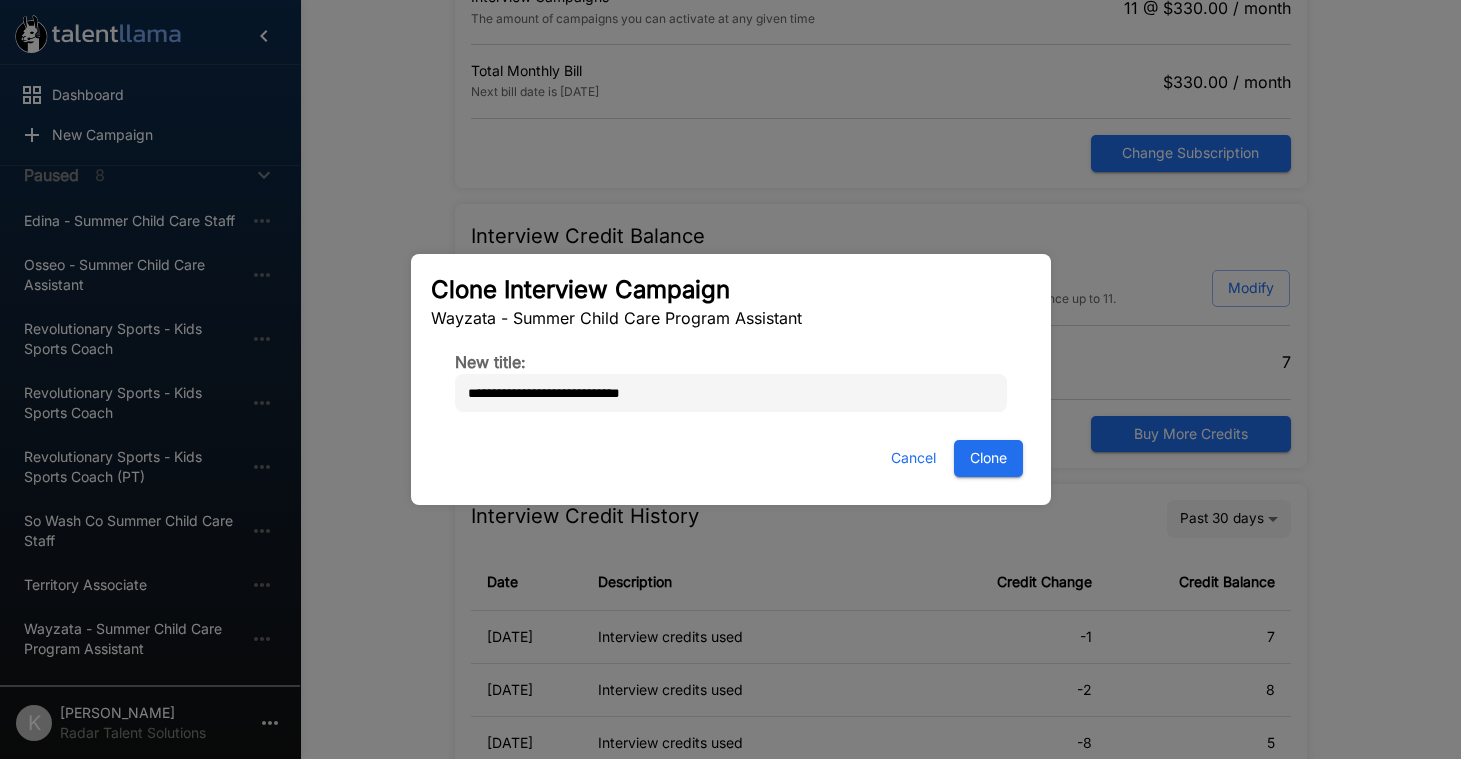 type on "**********" 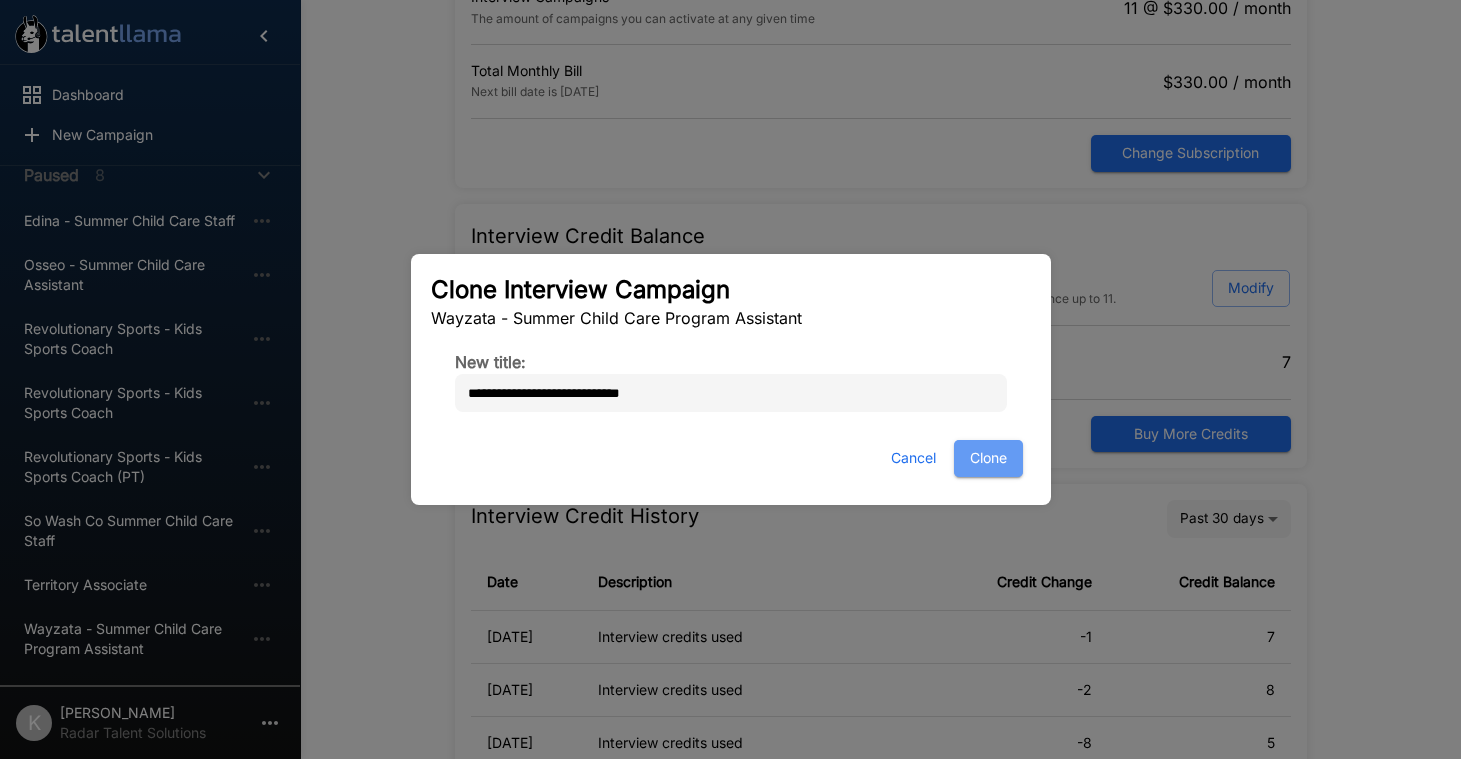 click on "Clone" at bounding box center [988, 458] 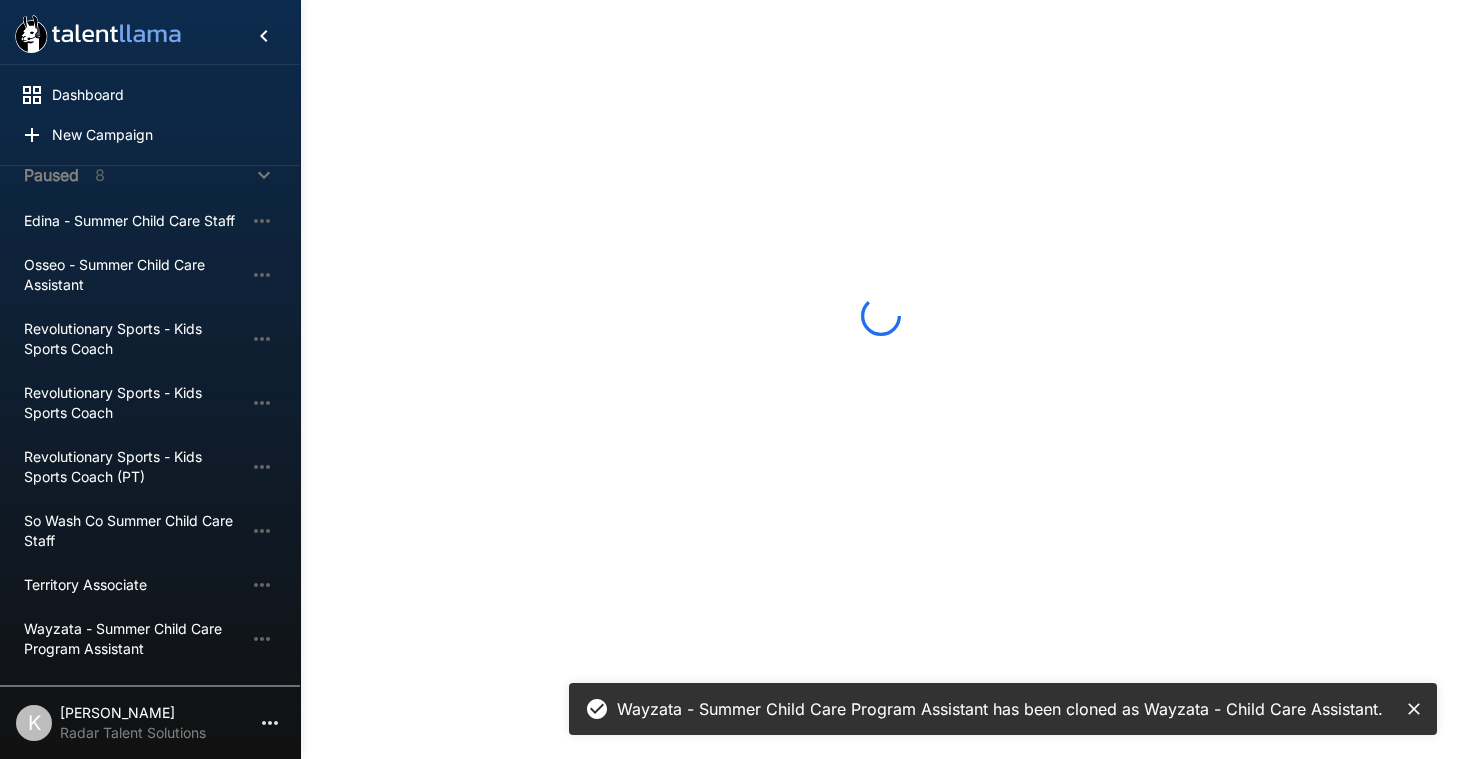 scroll, scrollTop: 64, scrollLeft: 0, axis: vertical 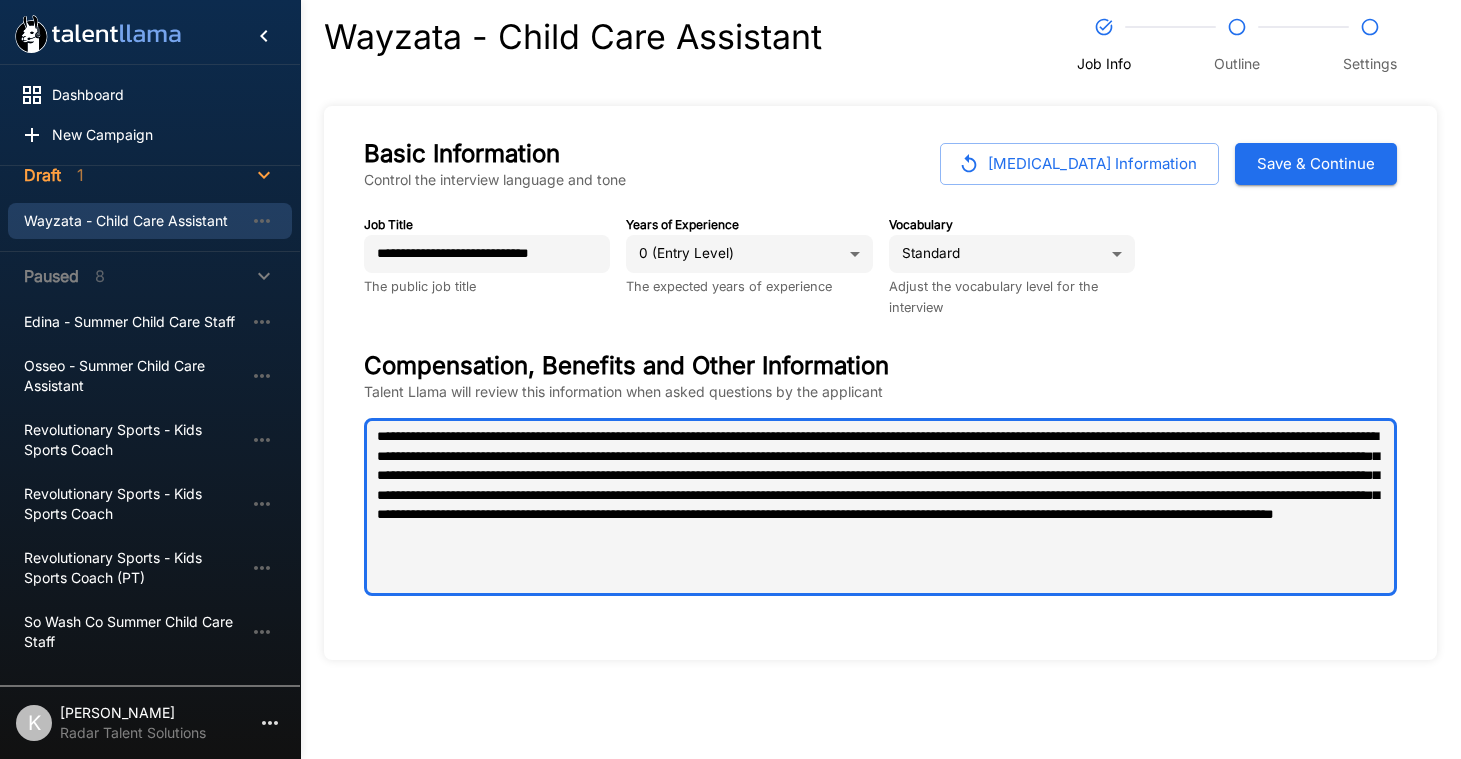type on "*" 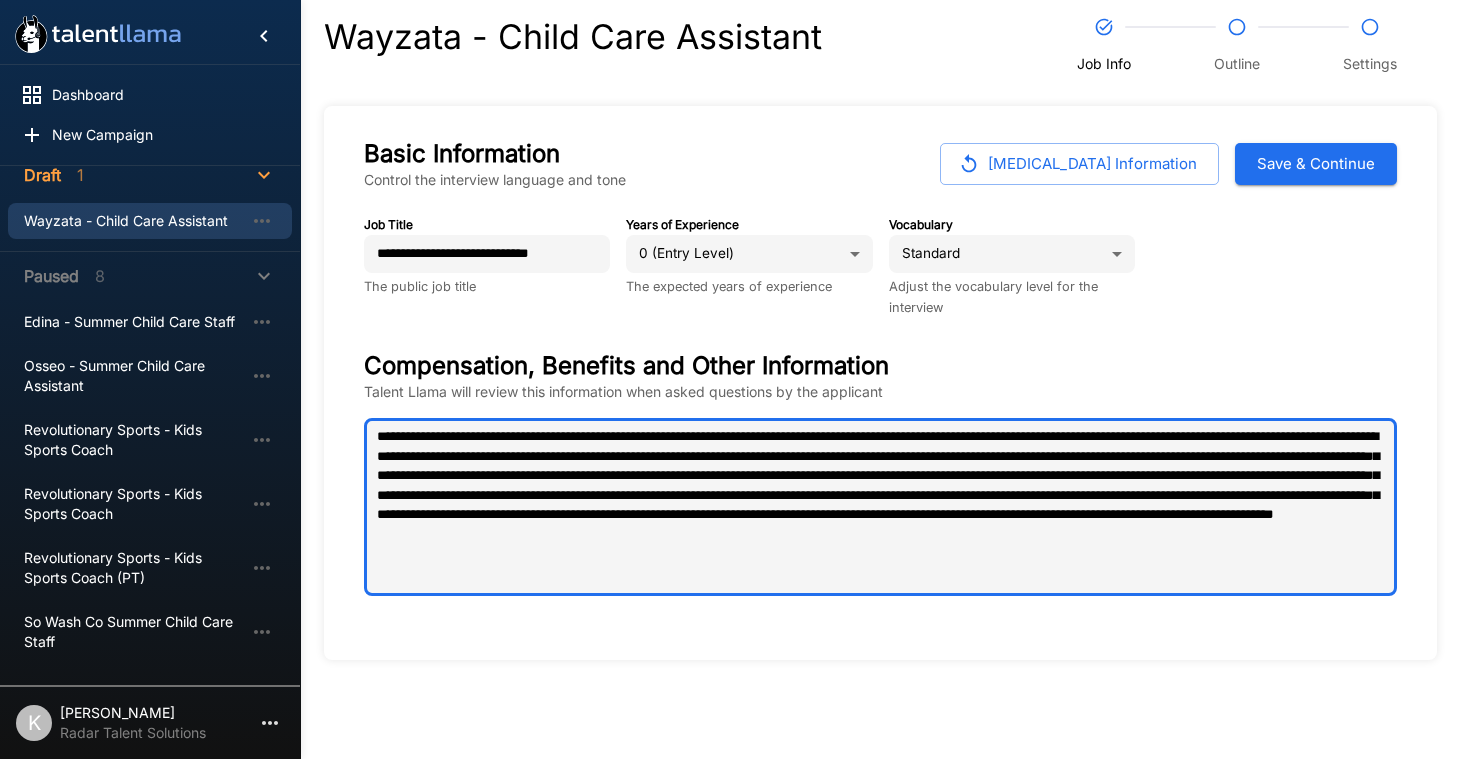 type on "**********" 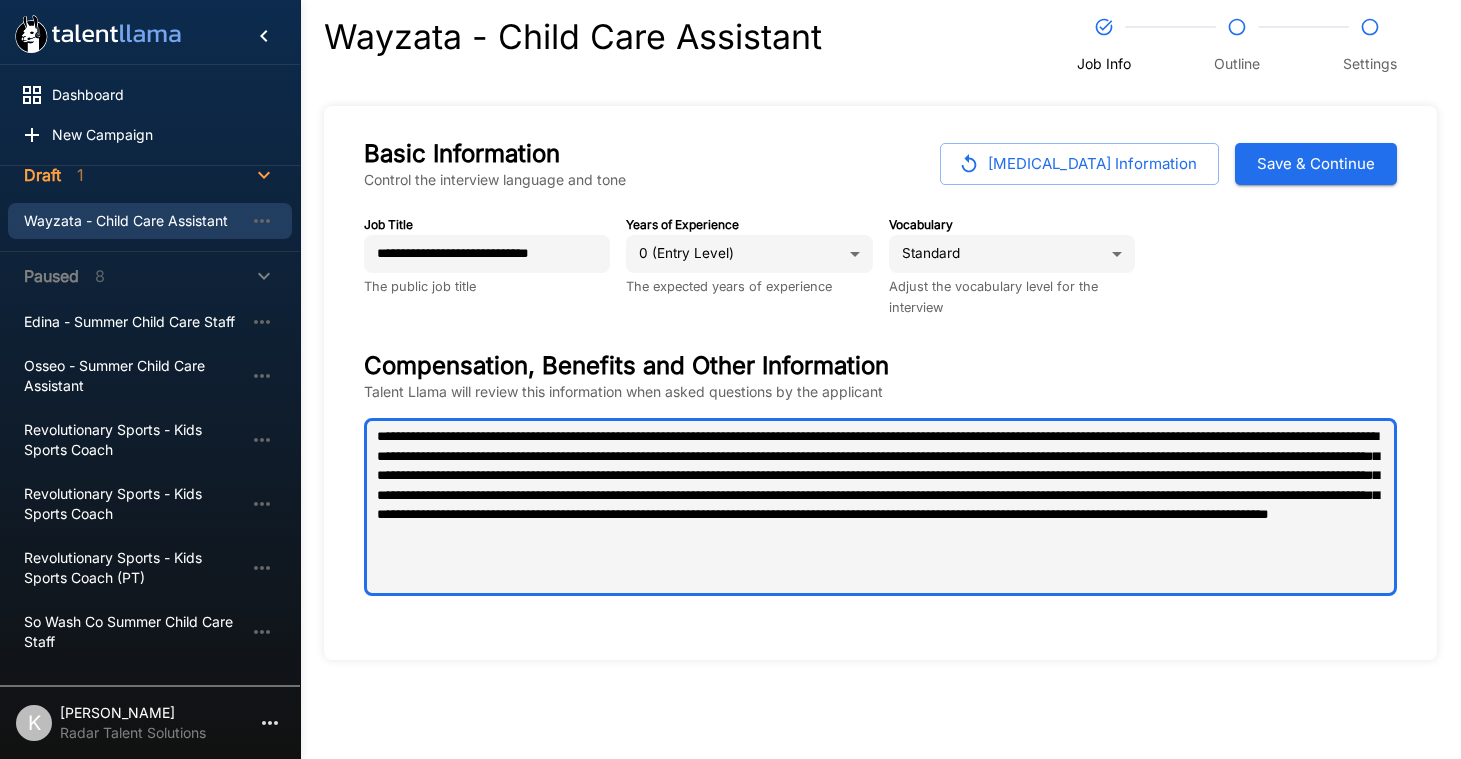 type on "**********" 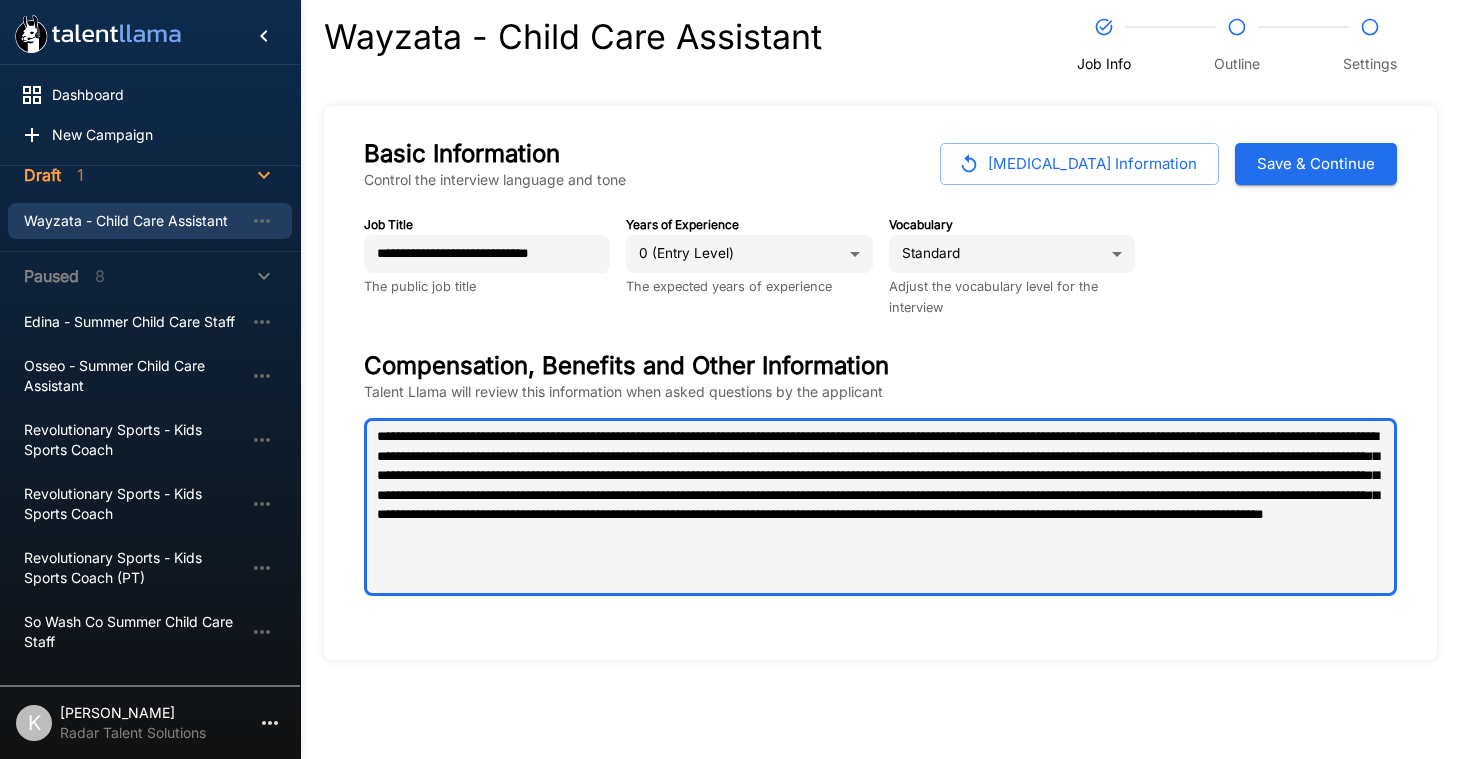 type on "**********" 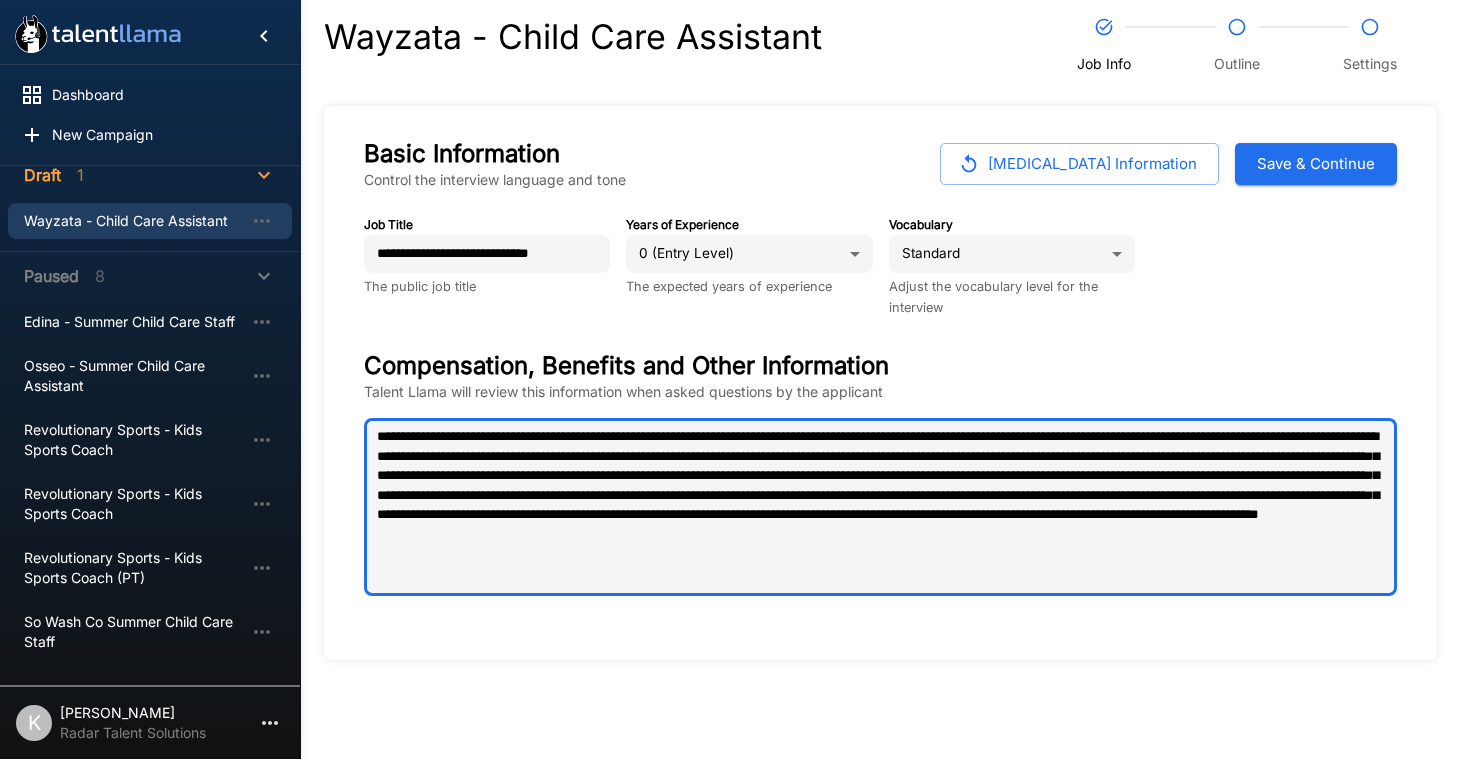 type on "**********" 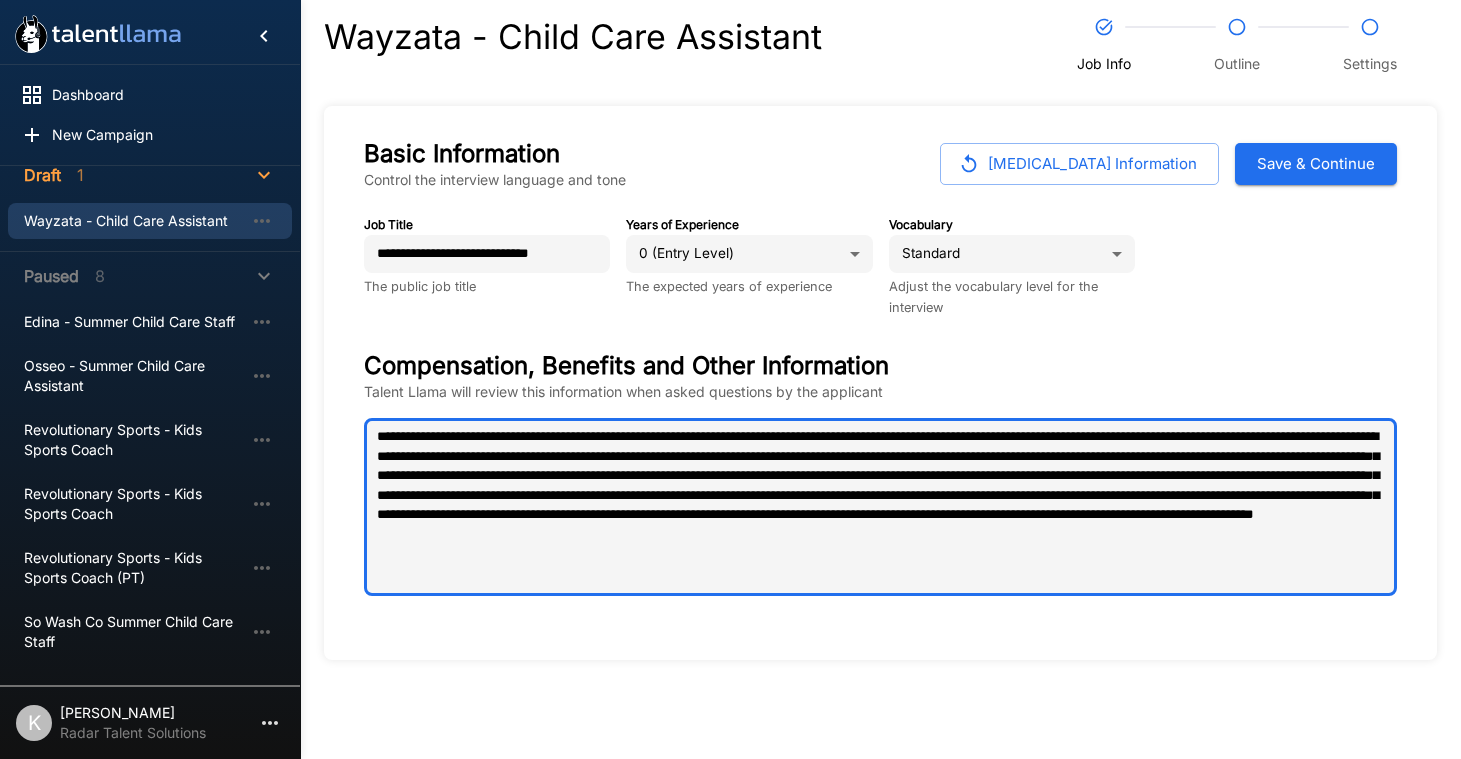 type on "**********" 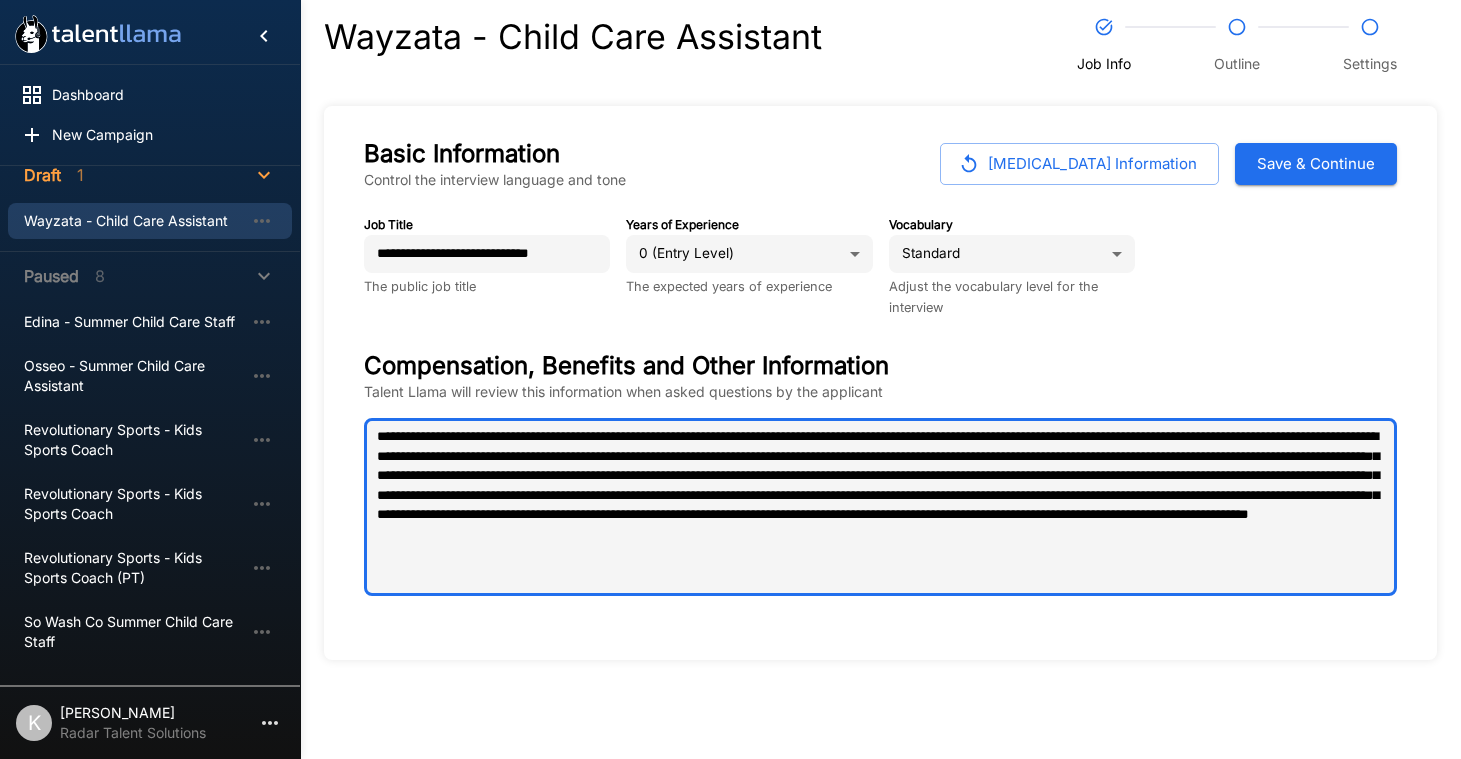 type on "**********" 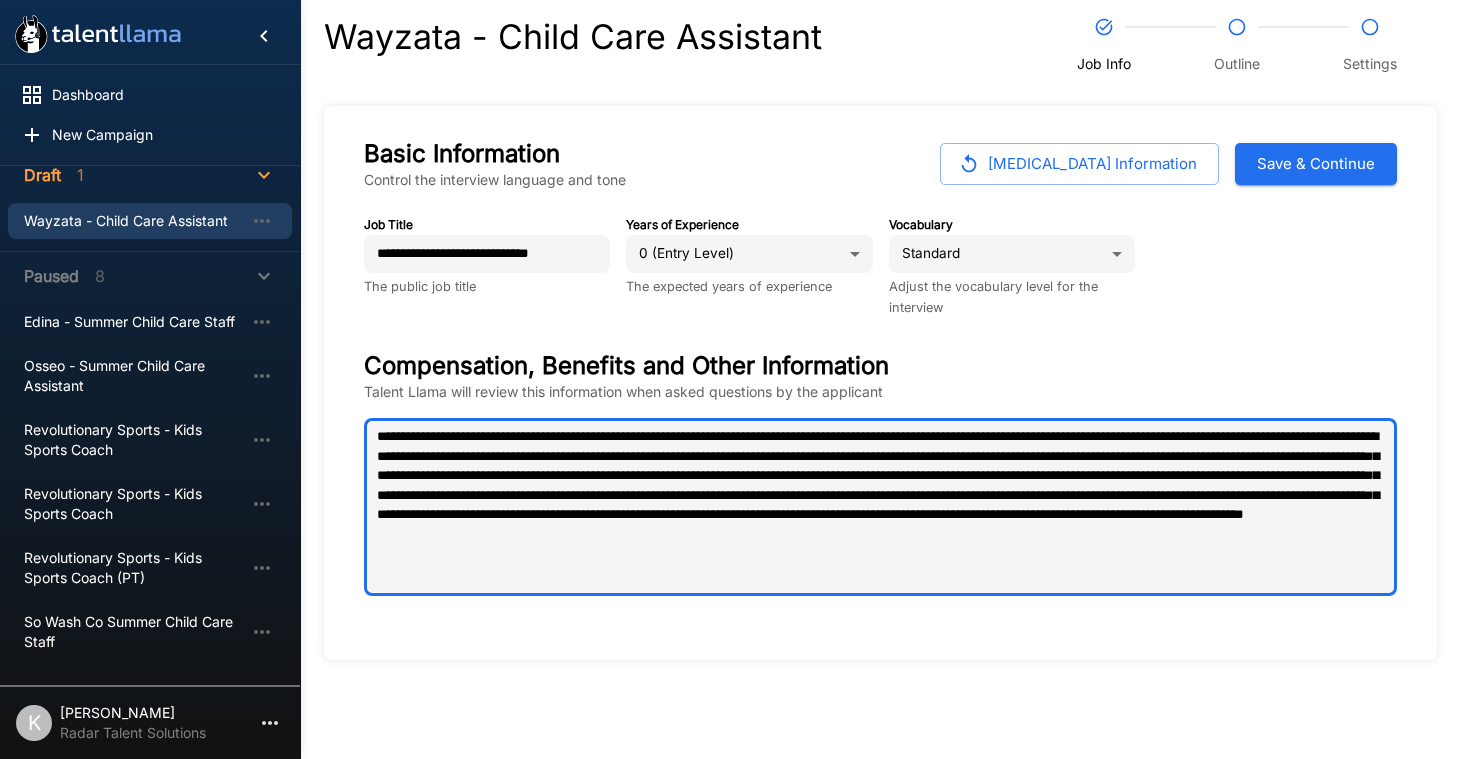 type on "**********" 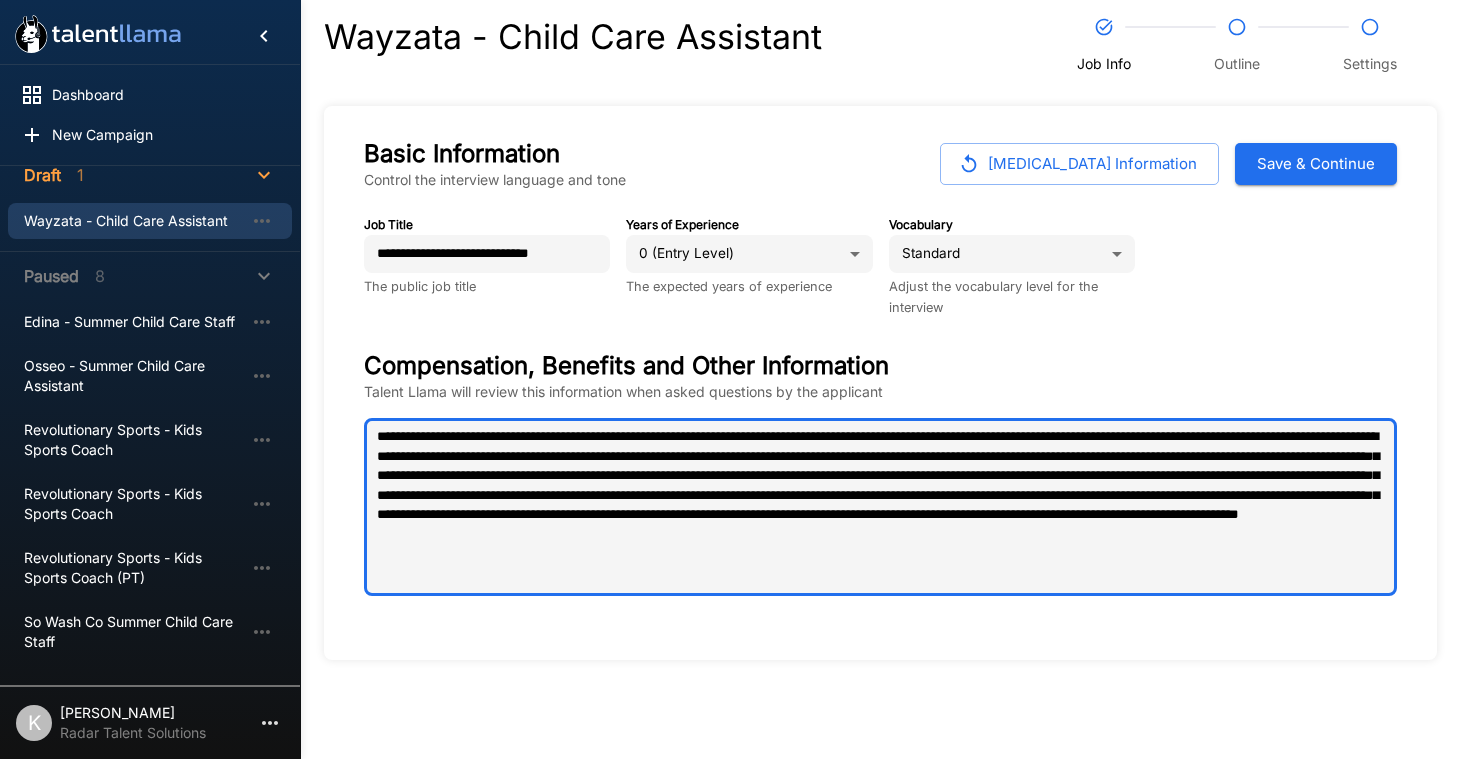 type on "*" 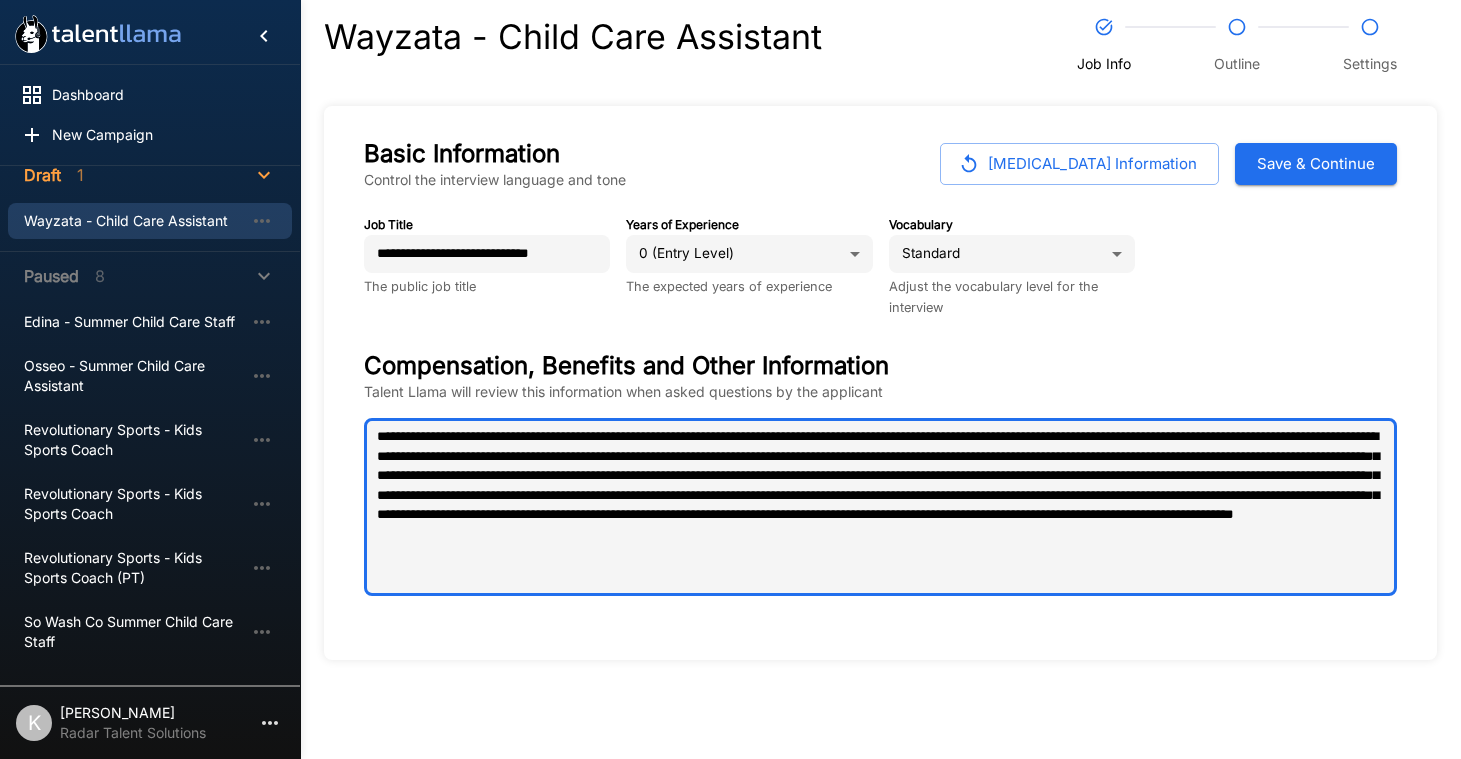 type on "**********" 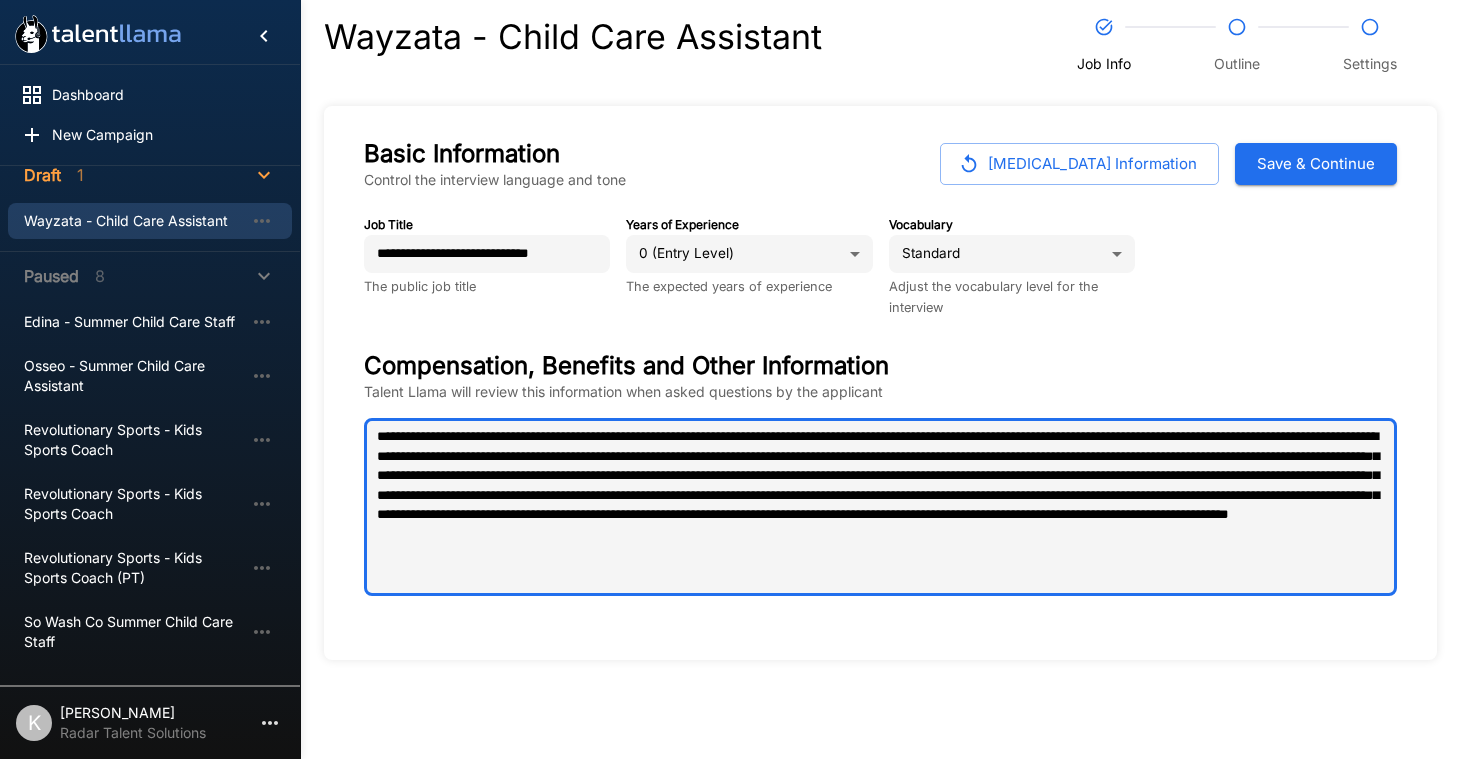 type on "**********" 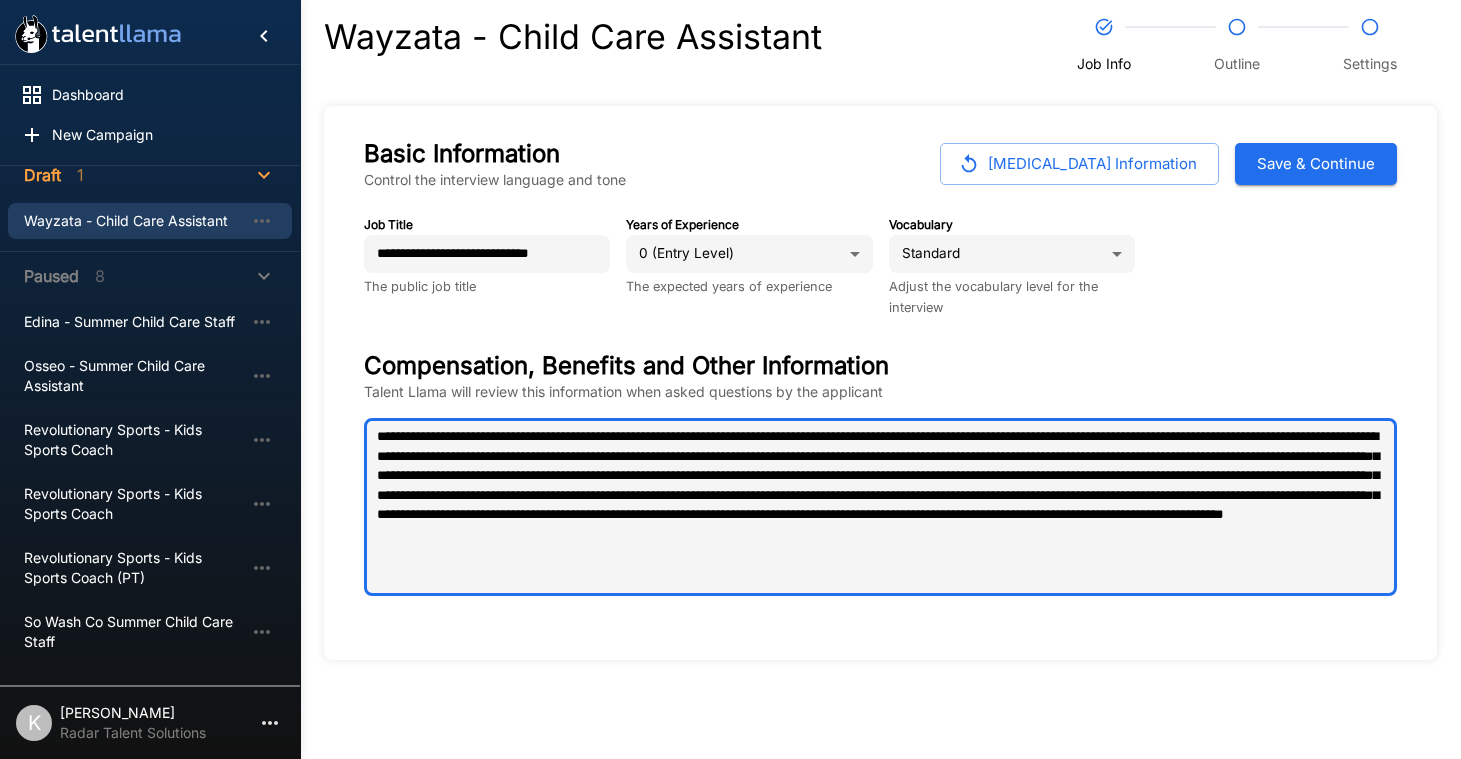 type on "**********" 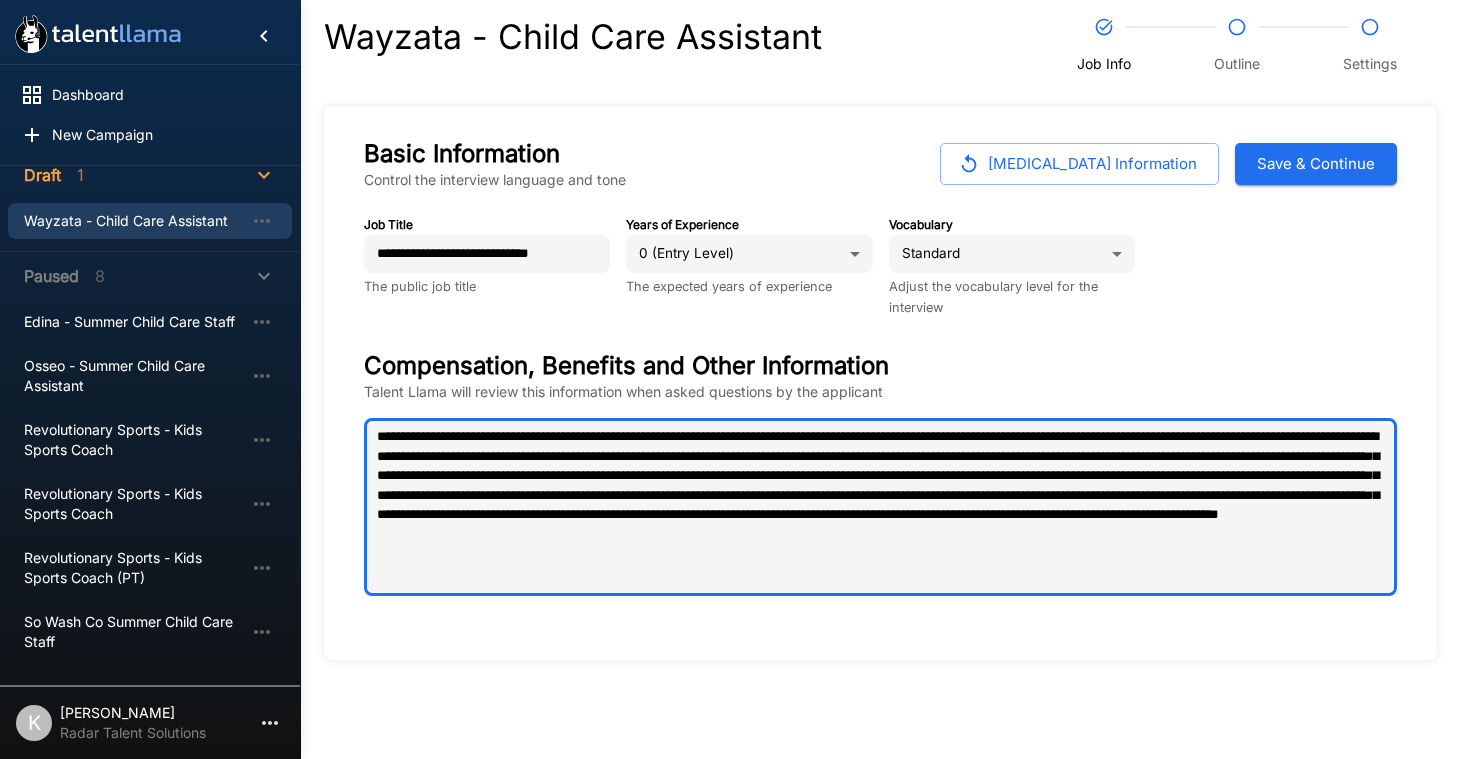 type on "**********" 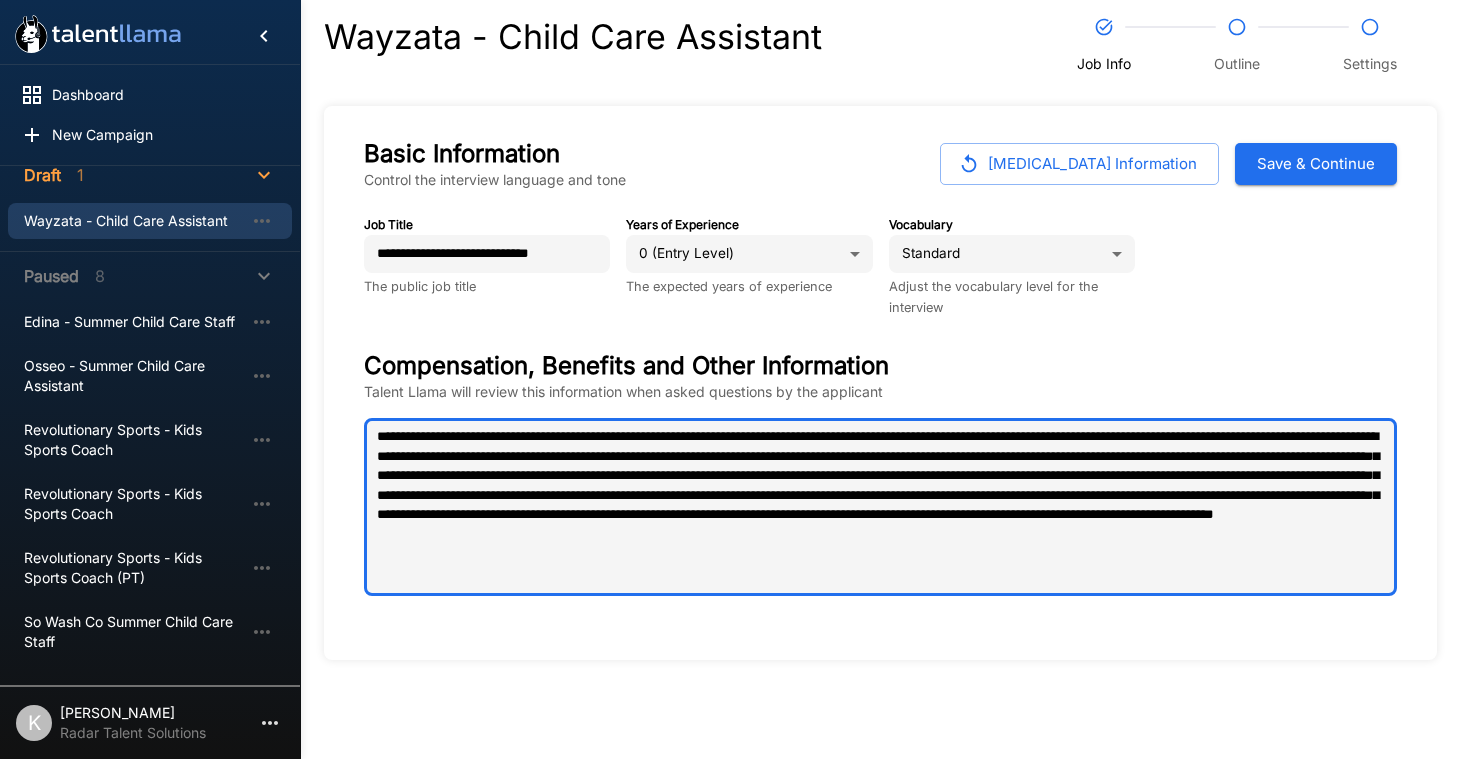 type on "*" 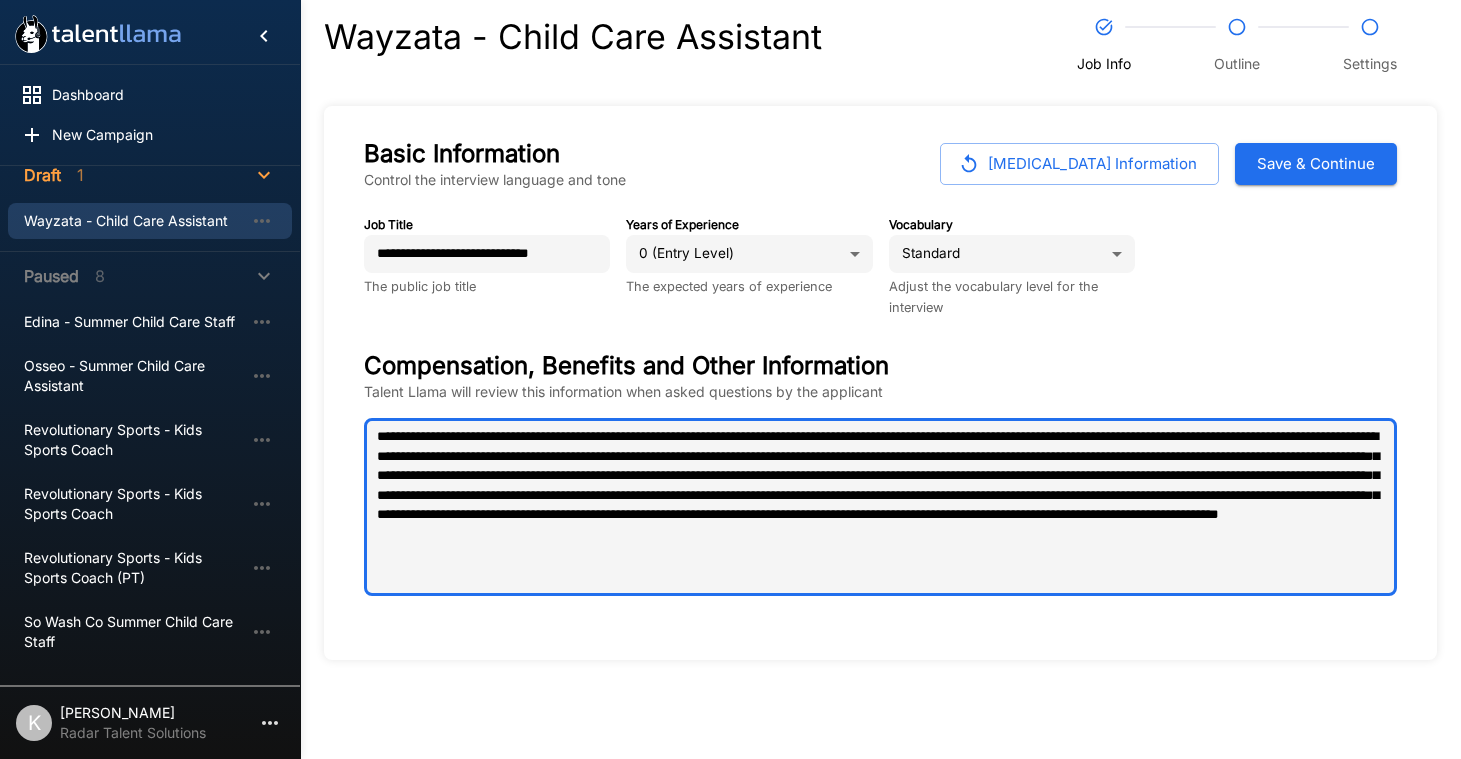 type on "**********" 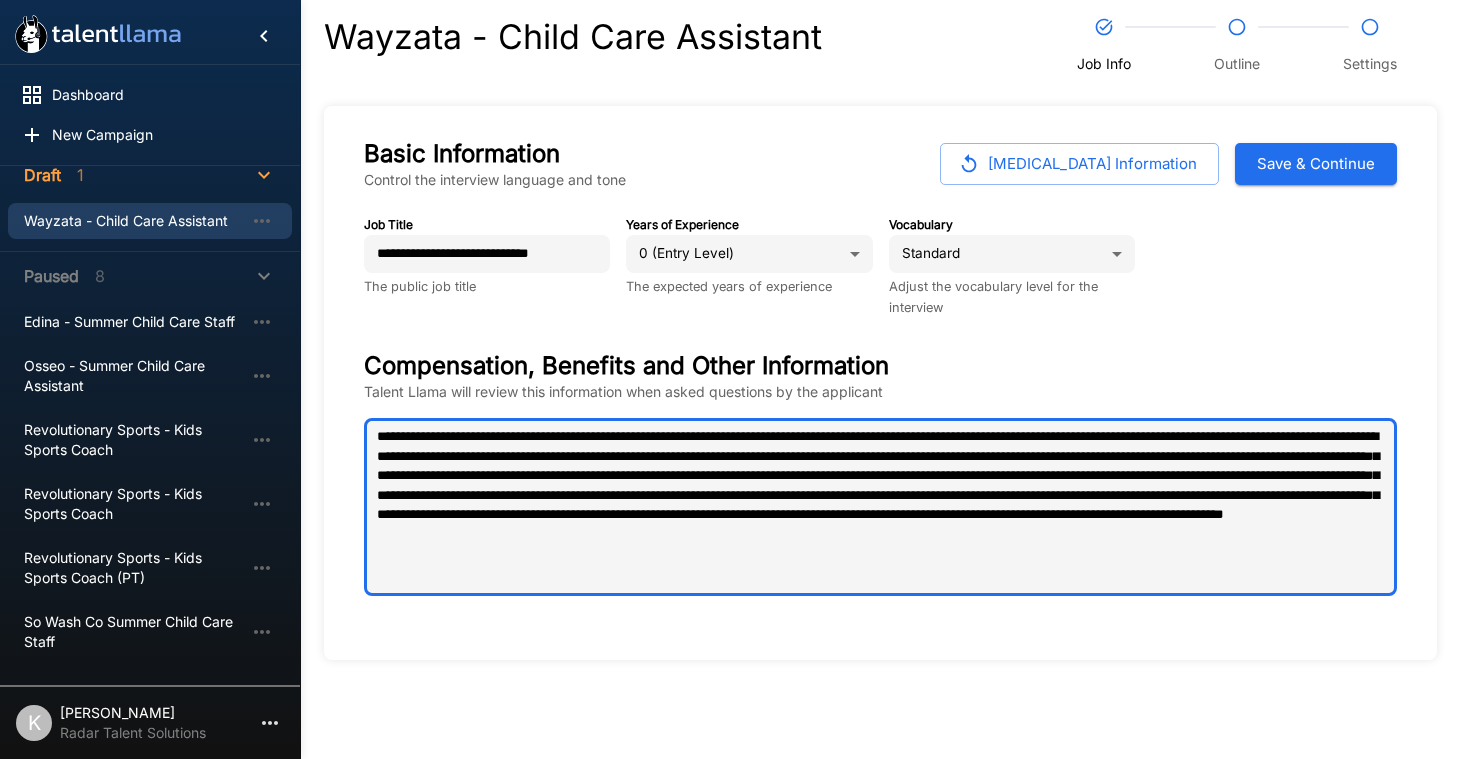 type on "**********" 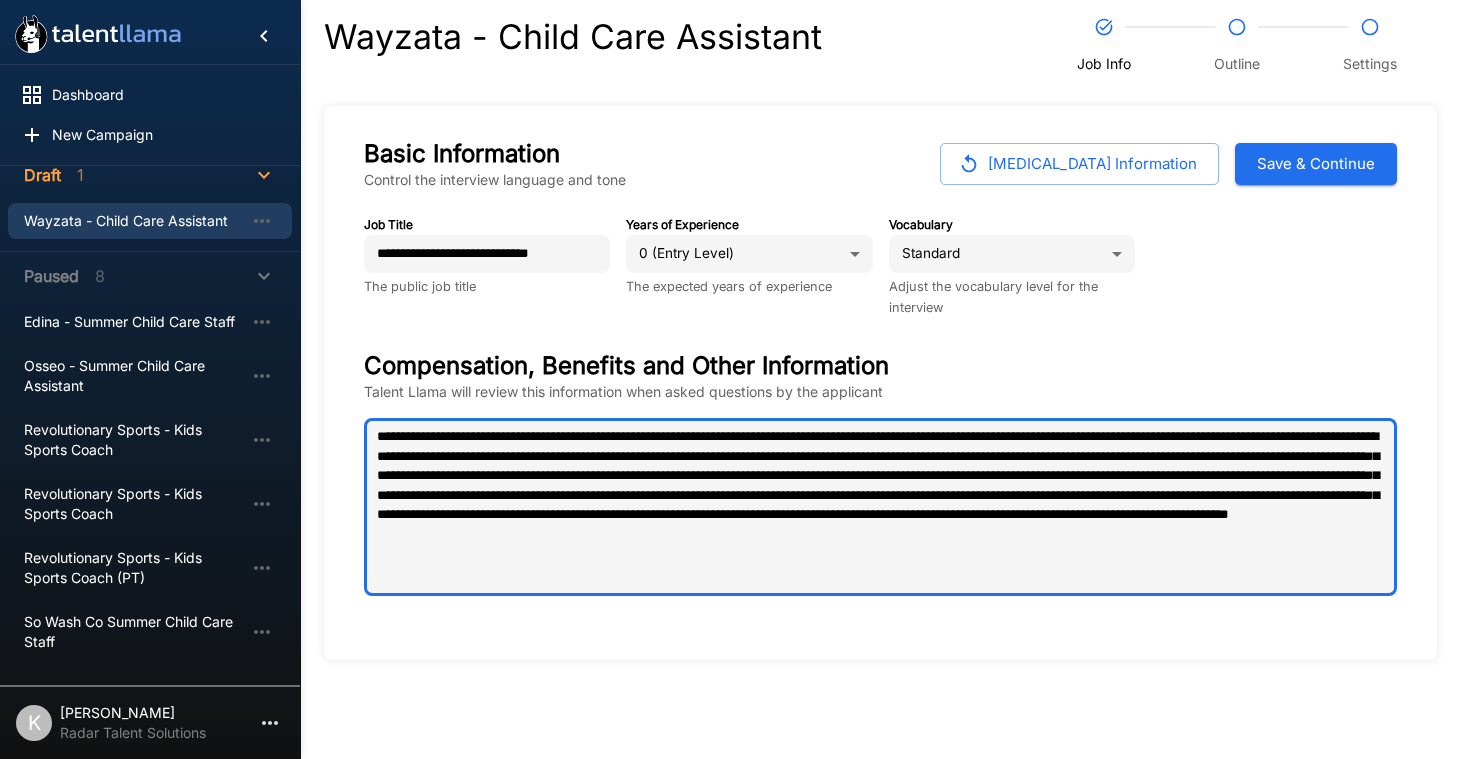 type on "*" 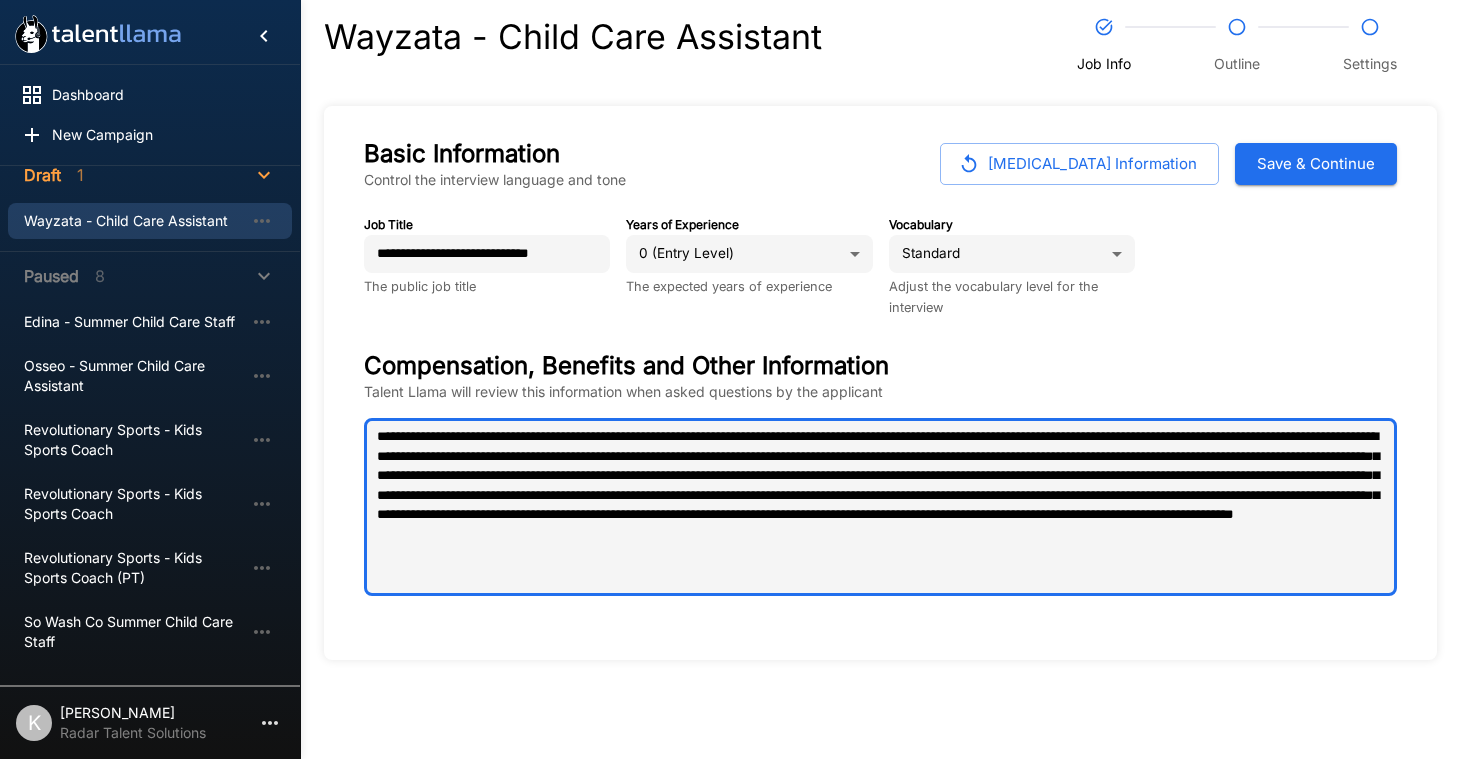 type on "**********" 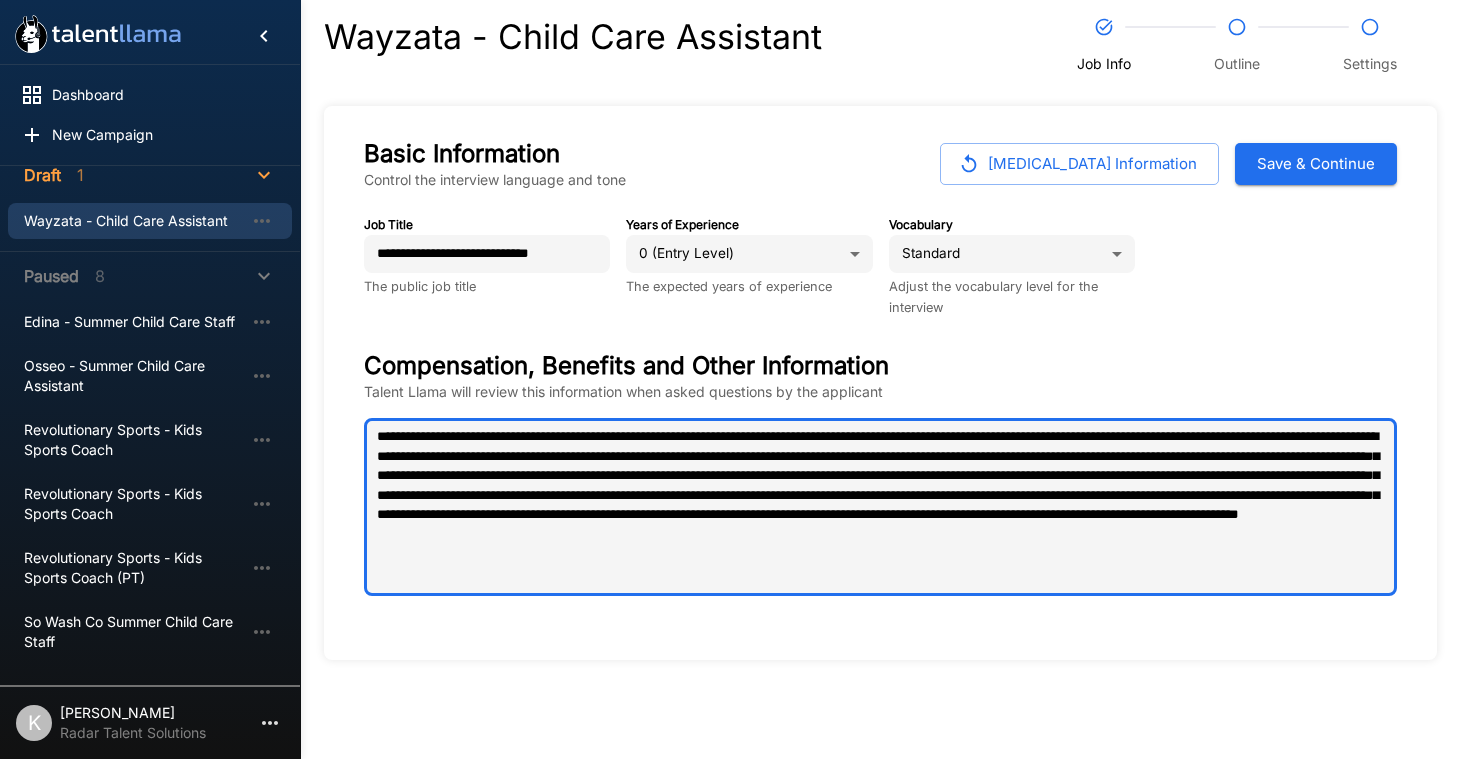 type on "**********" 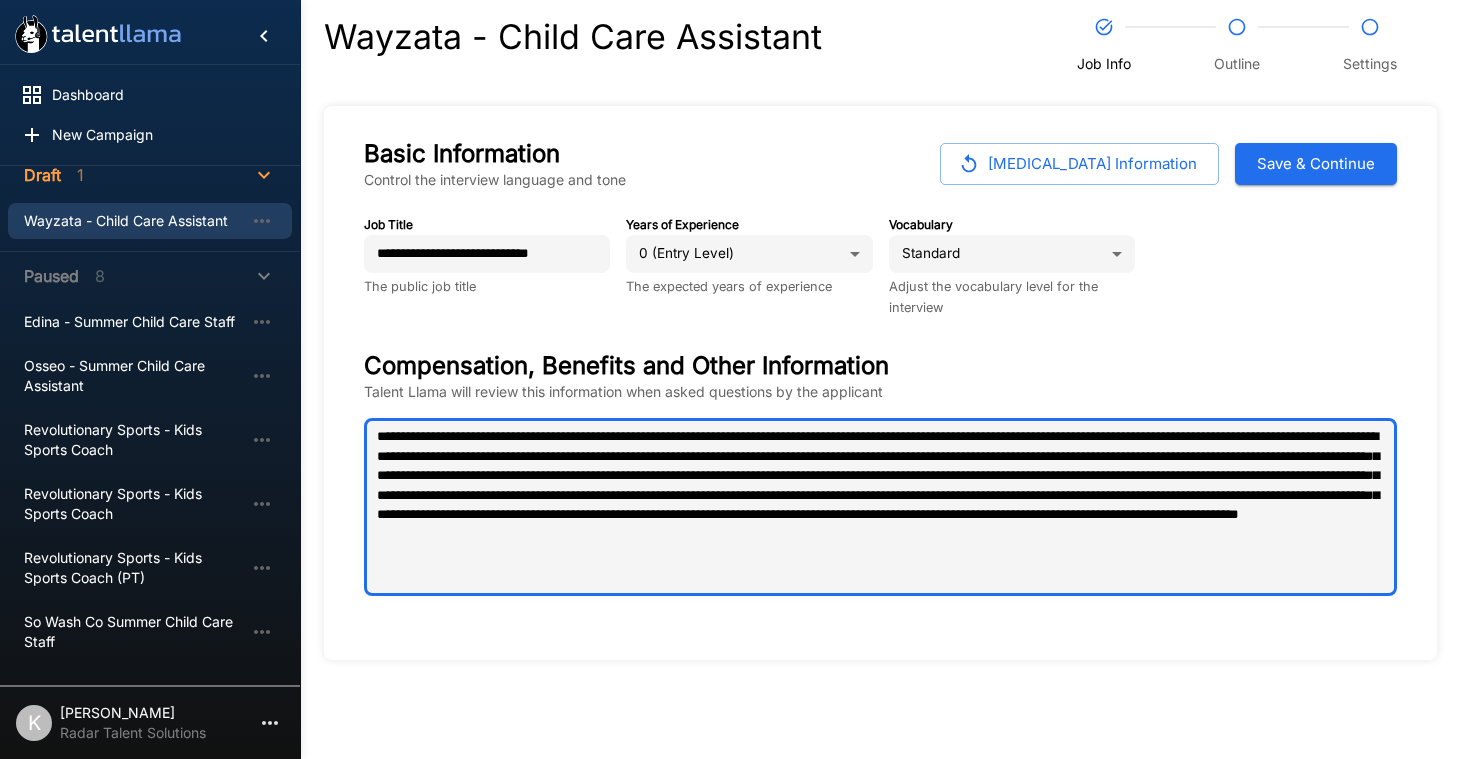 type on "*" 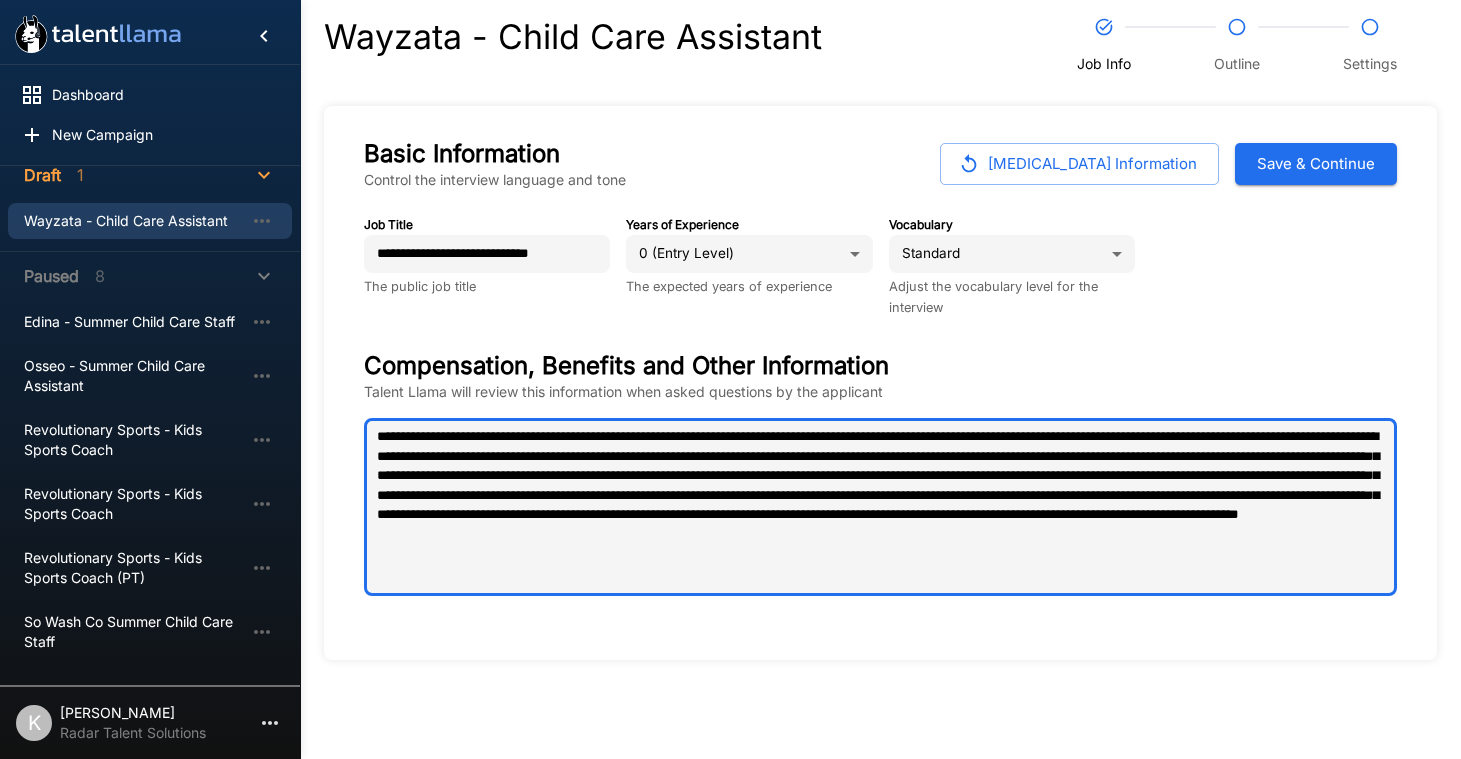 drag, startPoint x: 1268, startPoint y: 471, endPoint x: 1293, endPoint y: 510, distance: 46.32494 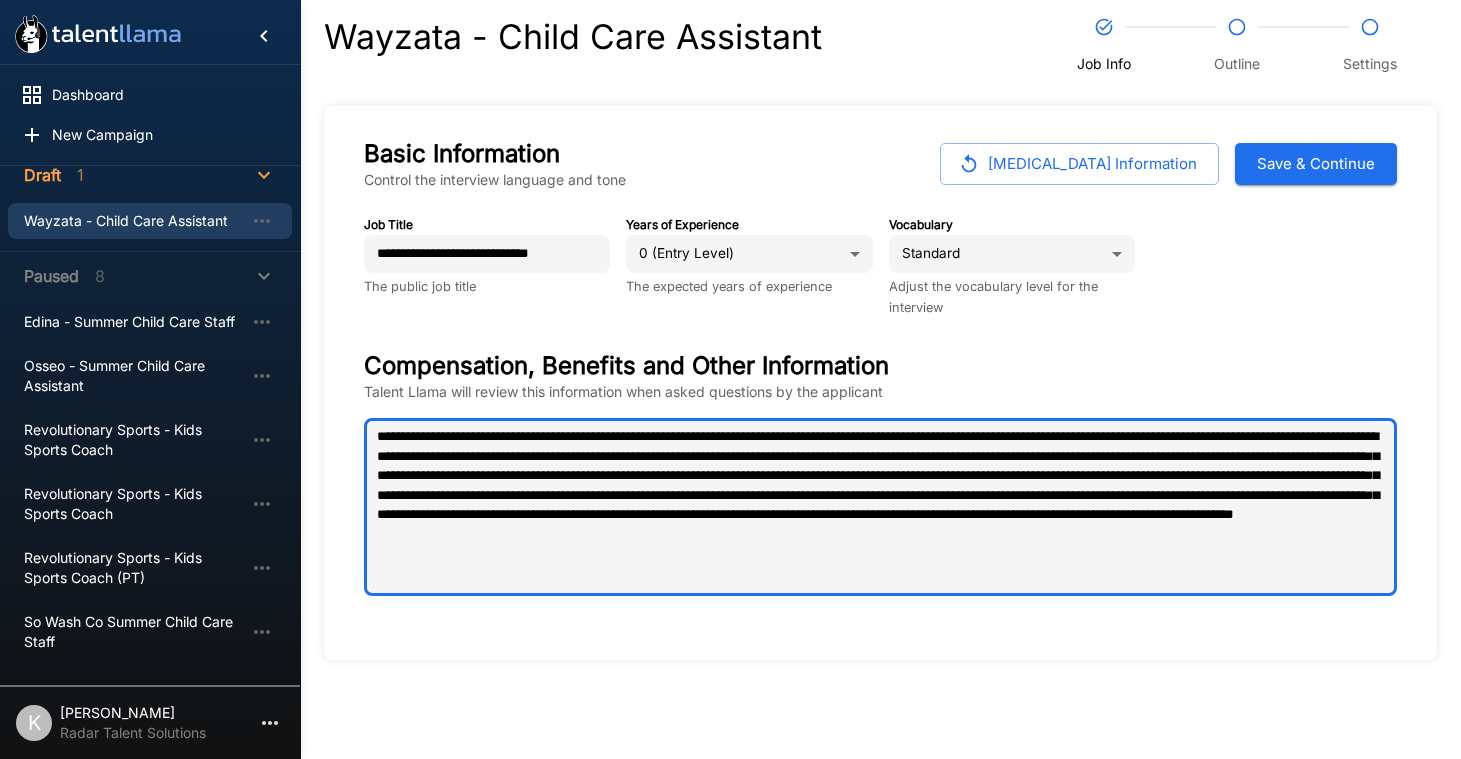 type on "**********" 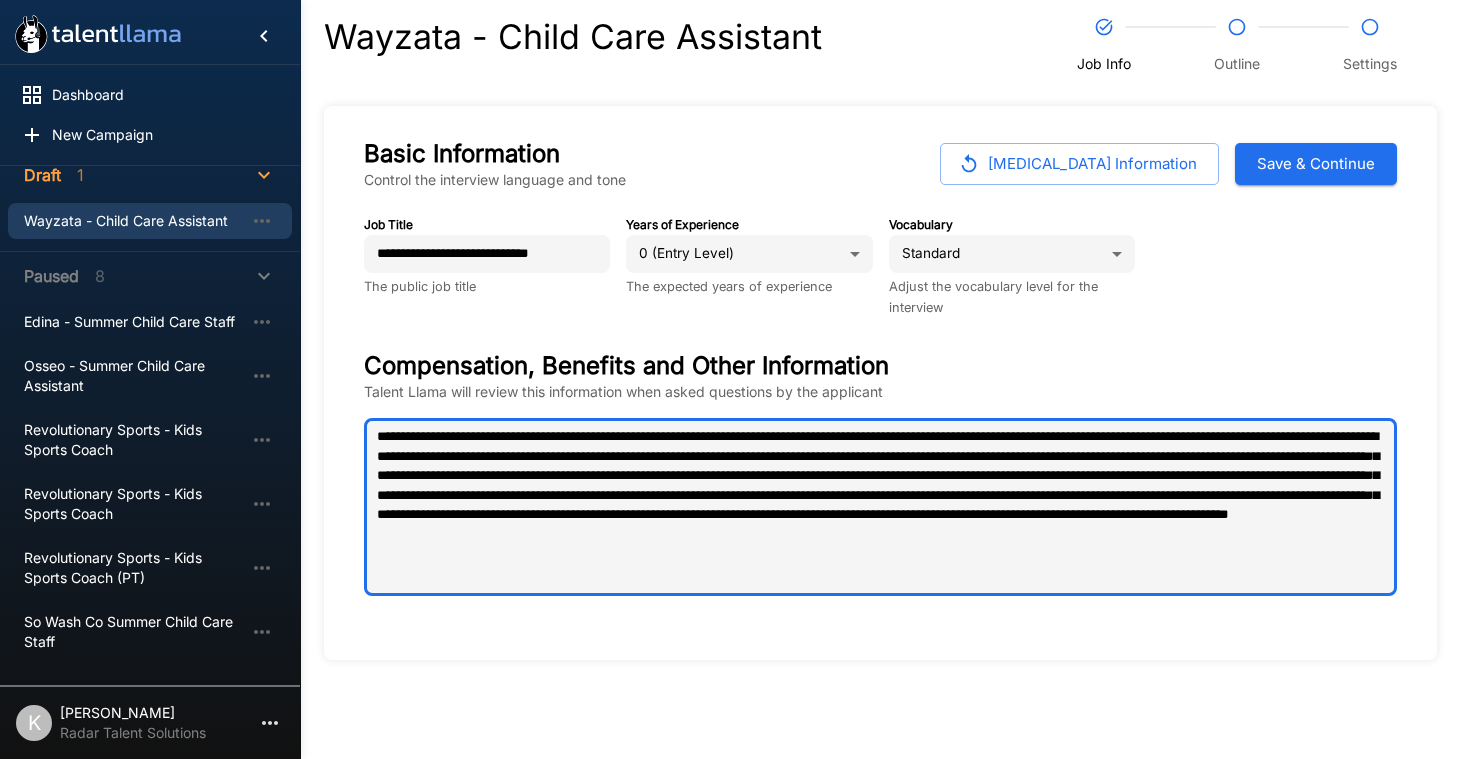 type on "**********" 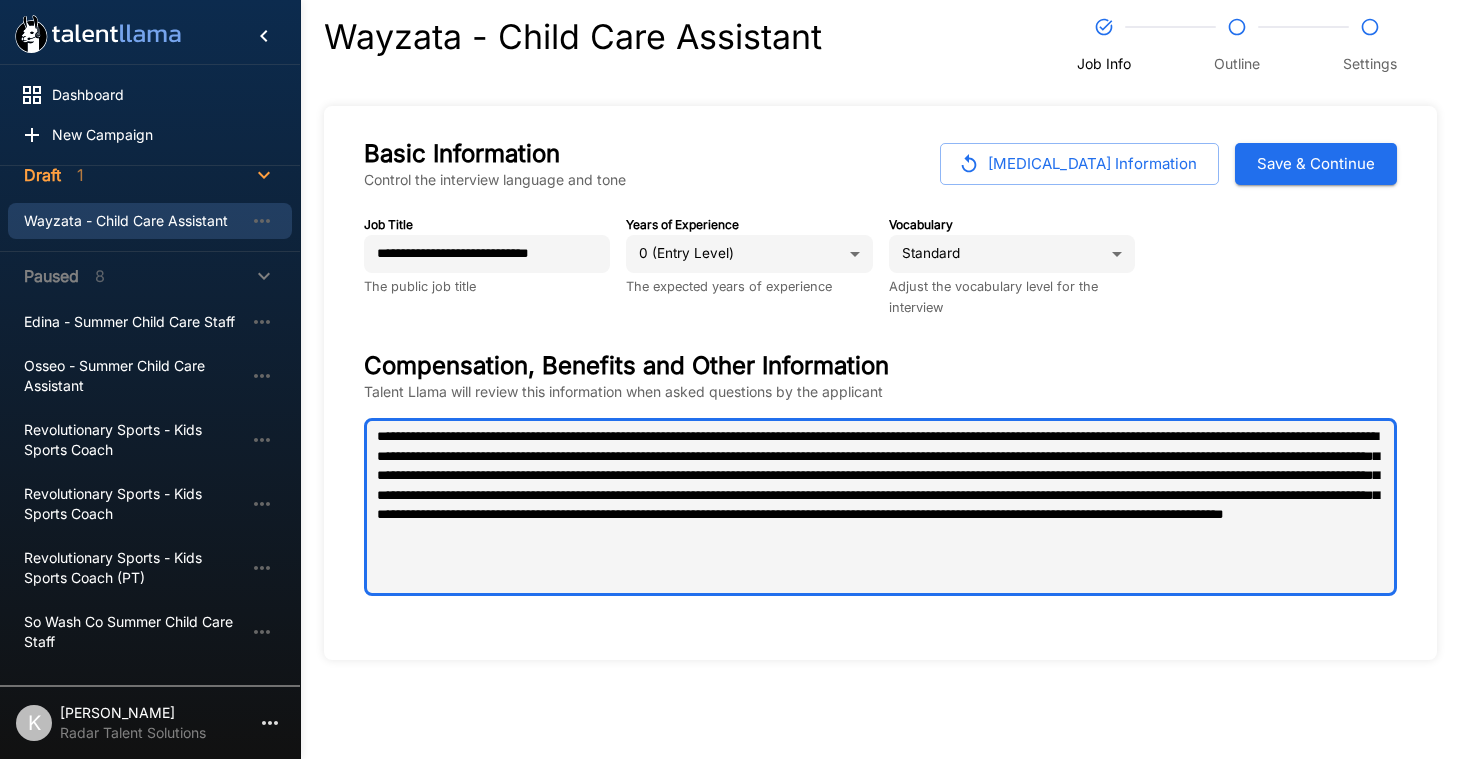 type on "**********" 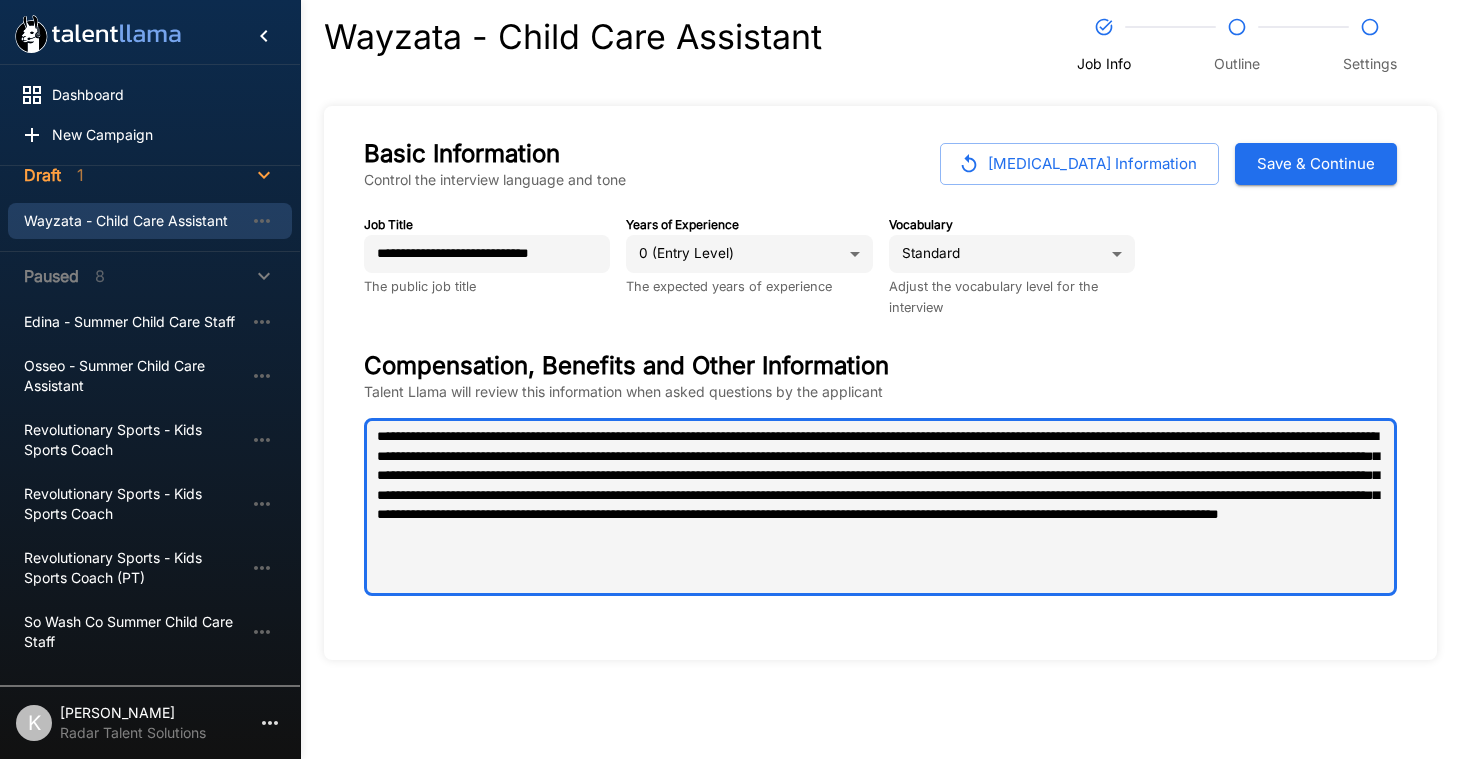 type on "**********" 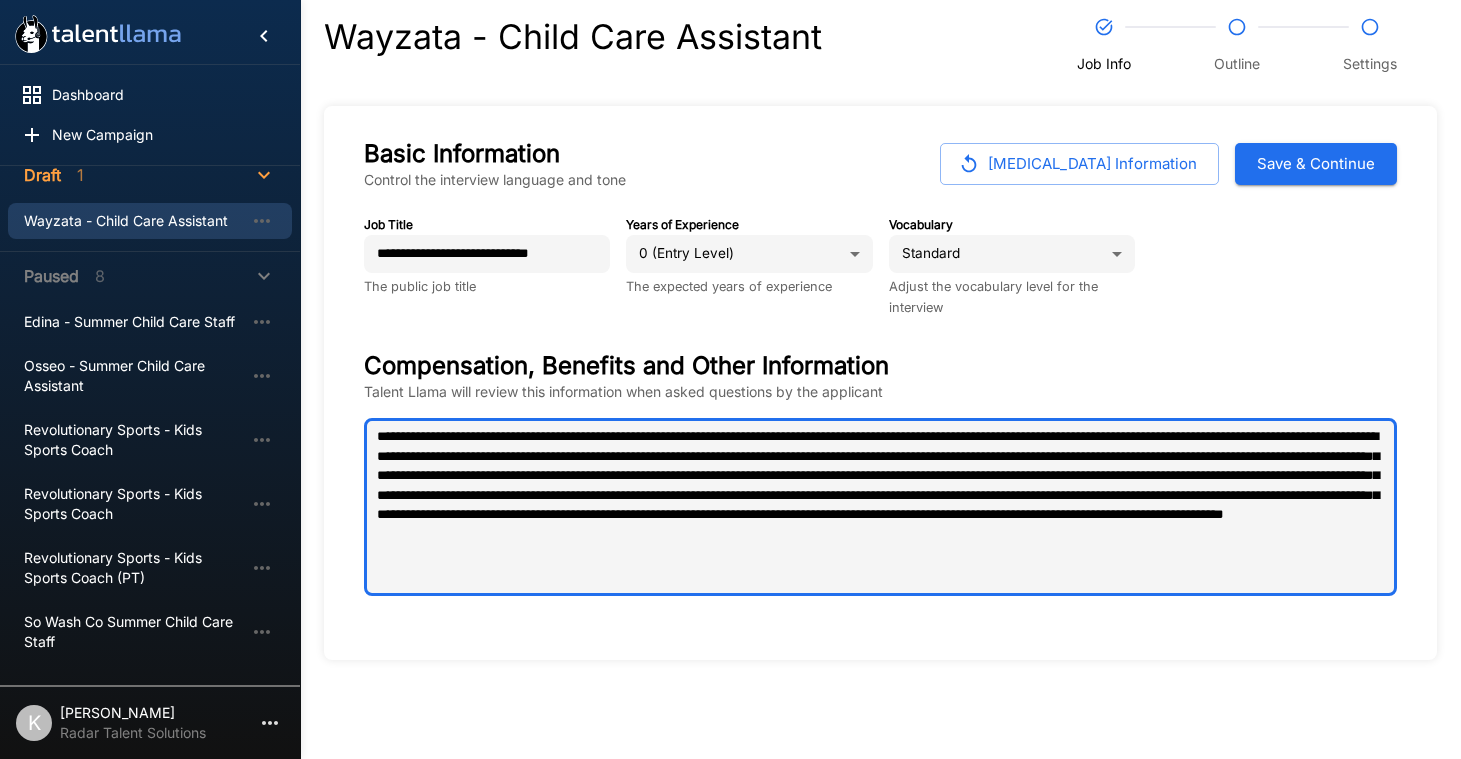 type on "**********" 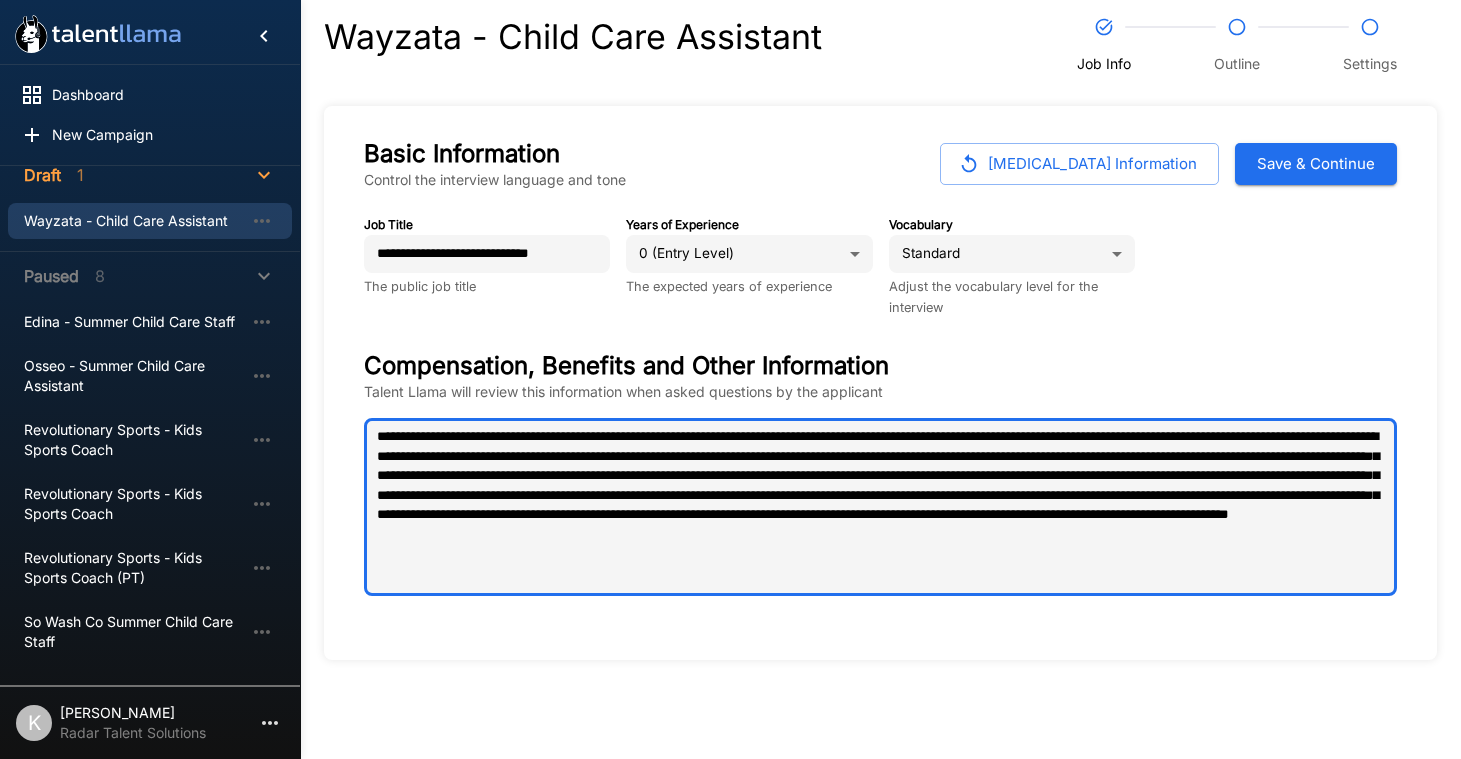 type on "*" 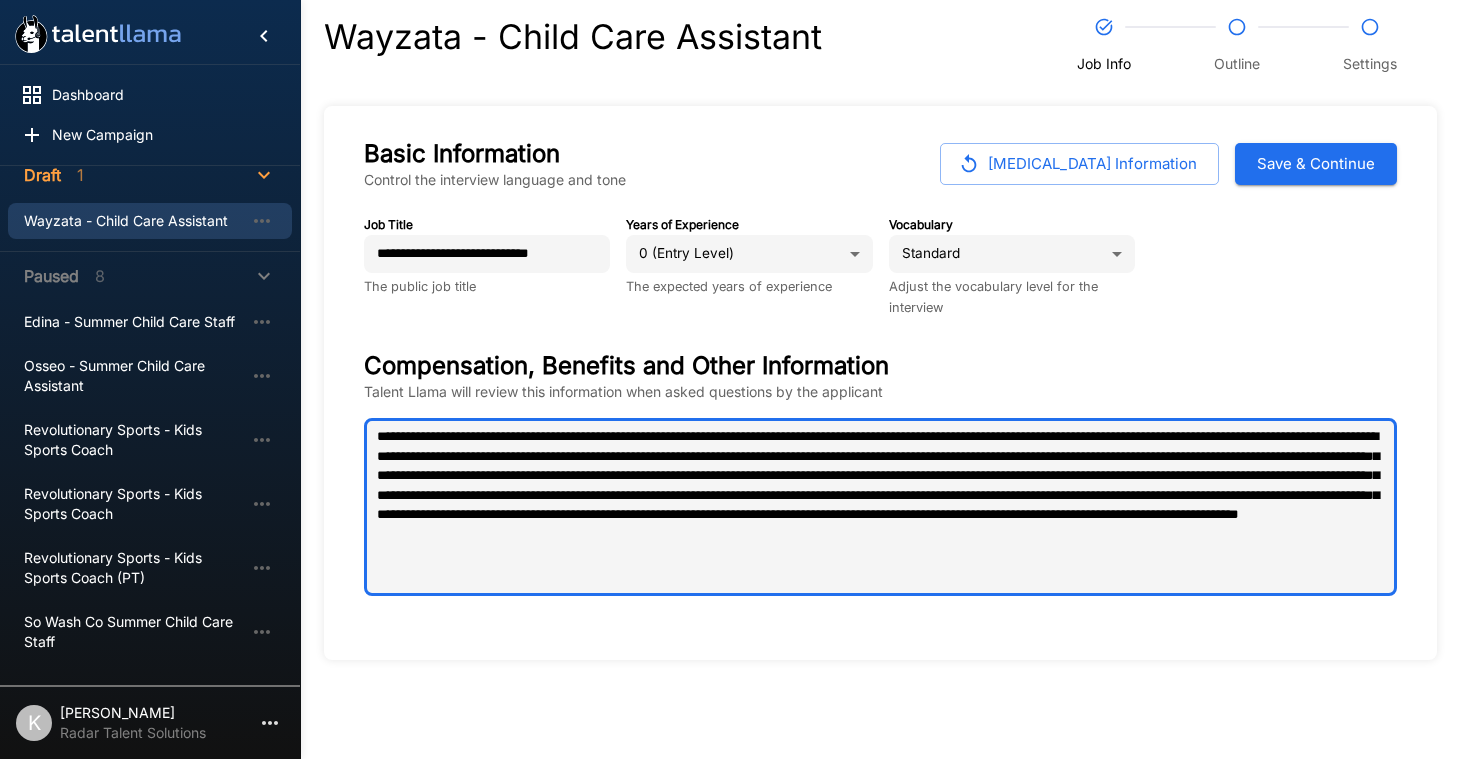 type on "**********" 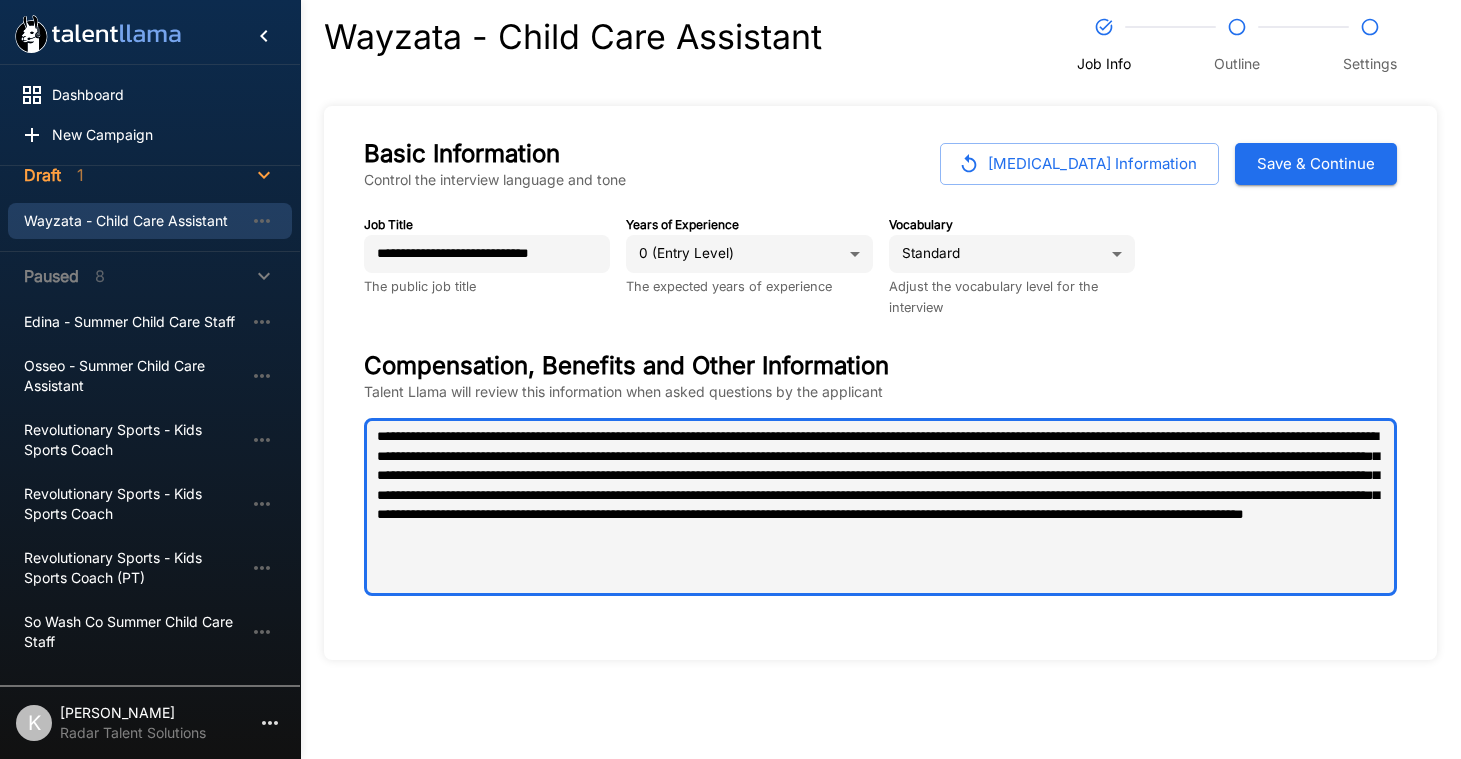 type on "*" 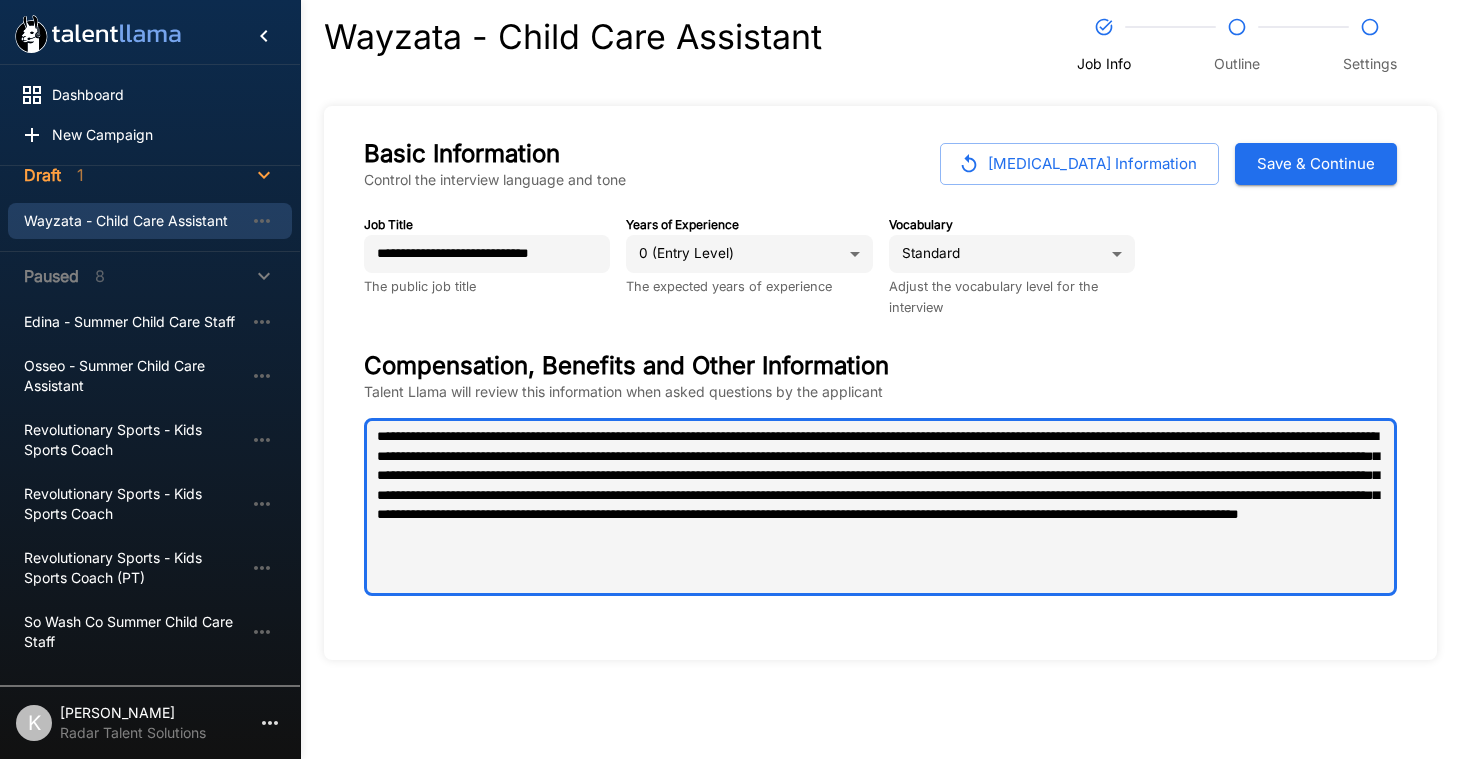 type on "*" 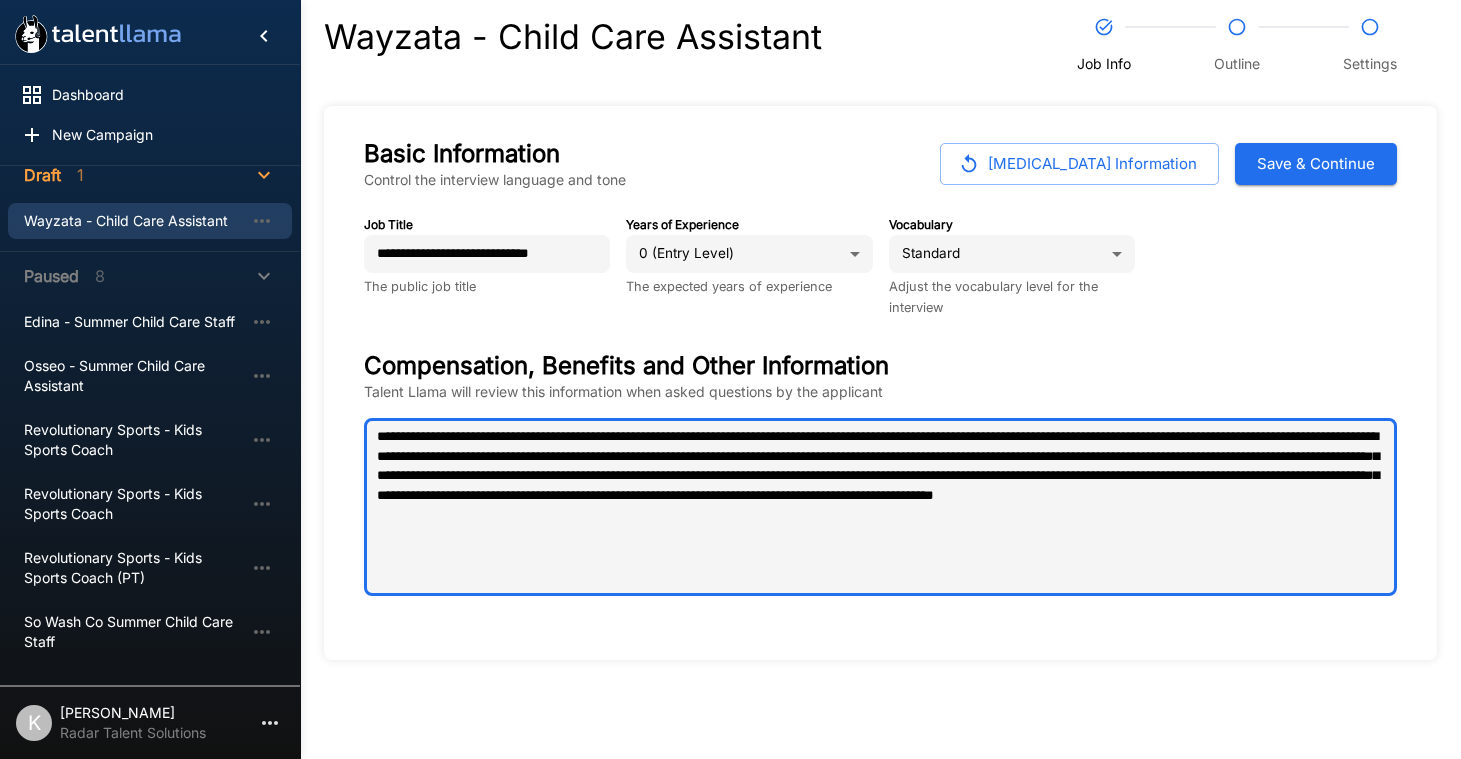 type on "**********" 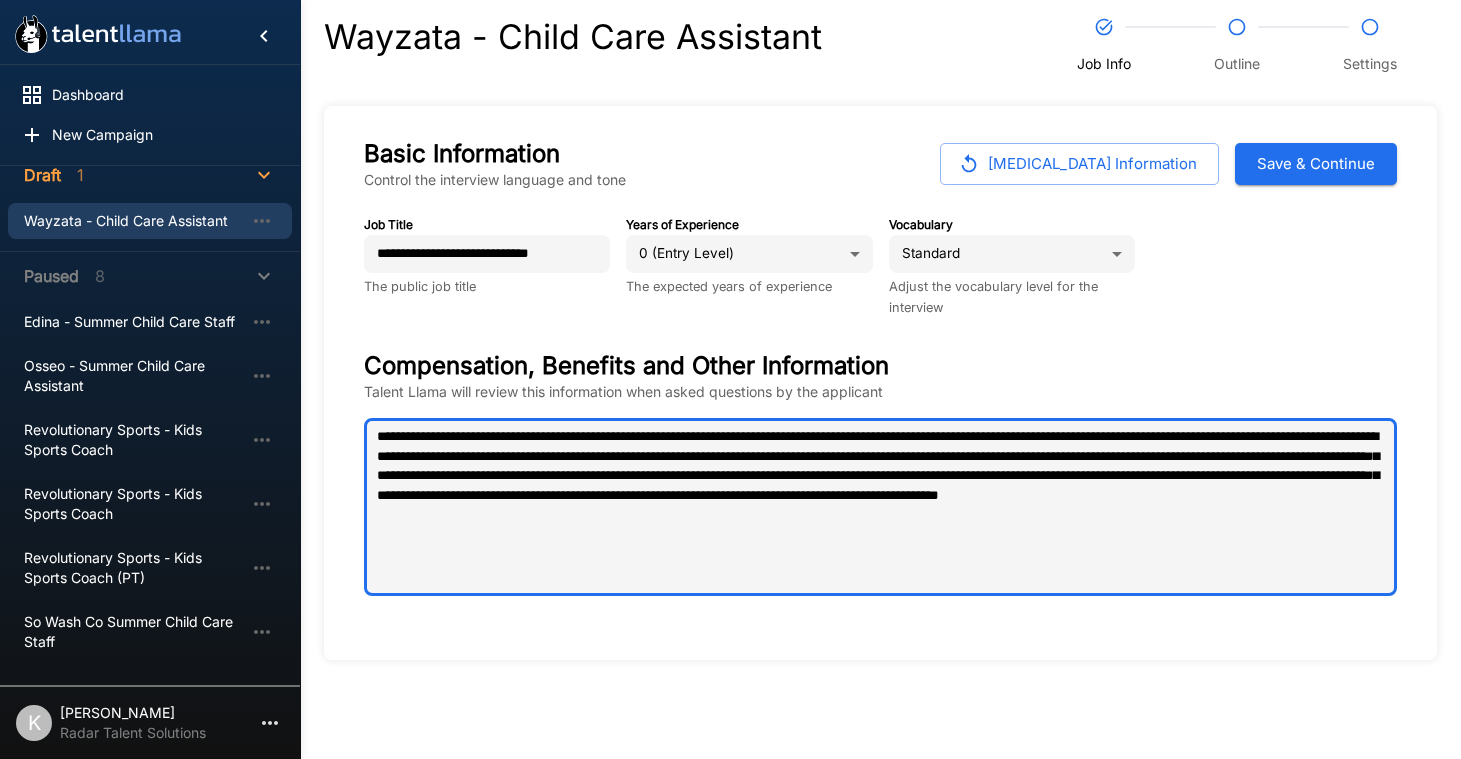 type on "**********" 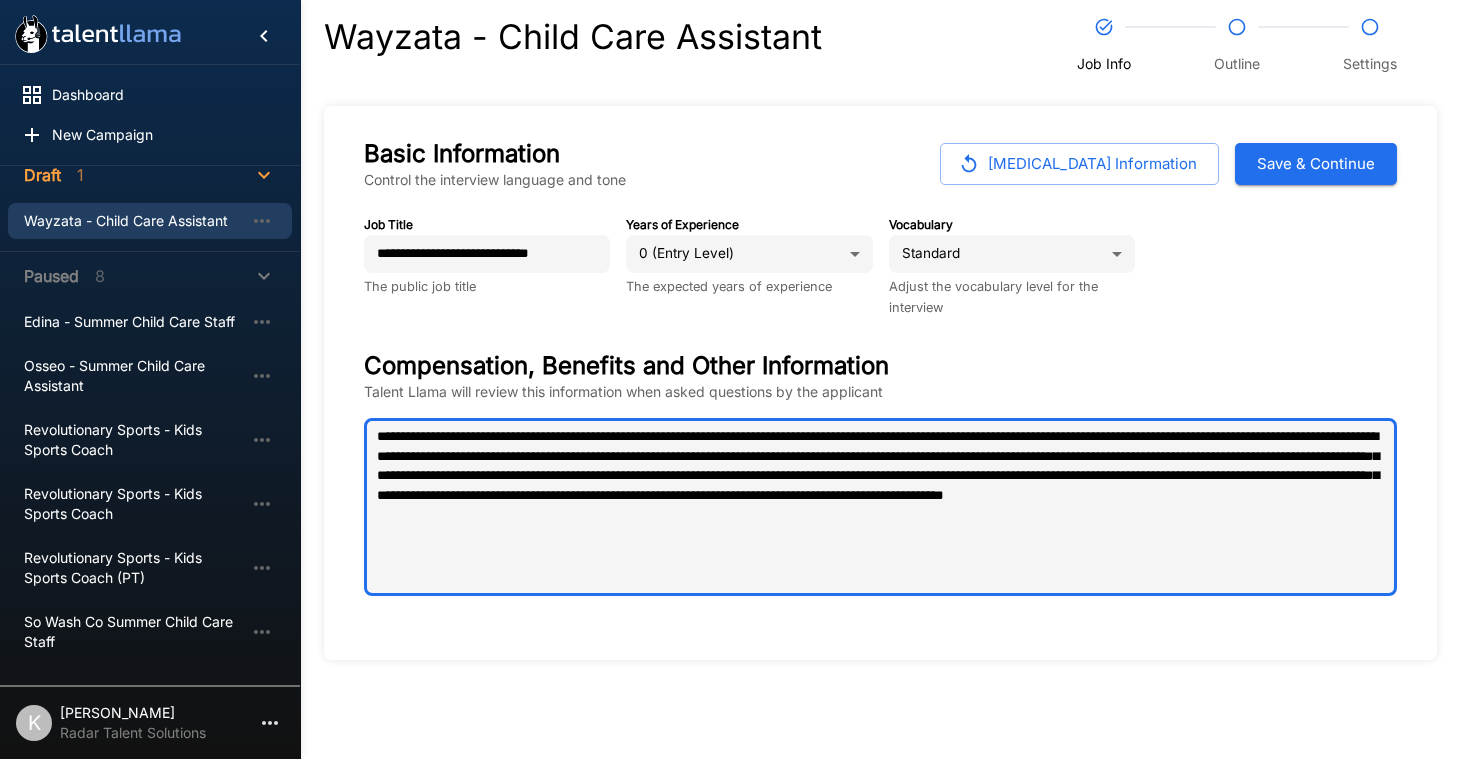 type on "**********" 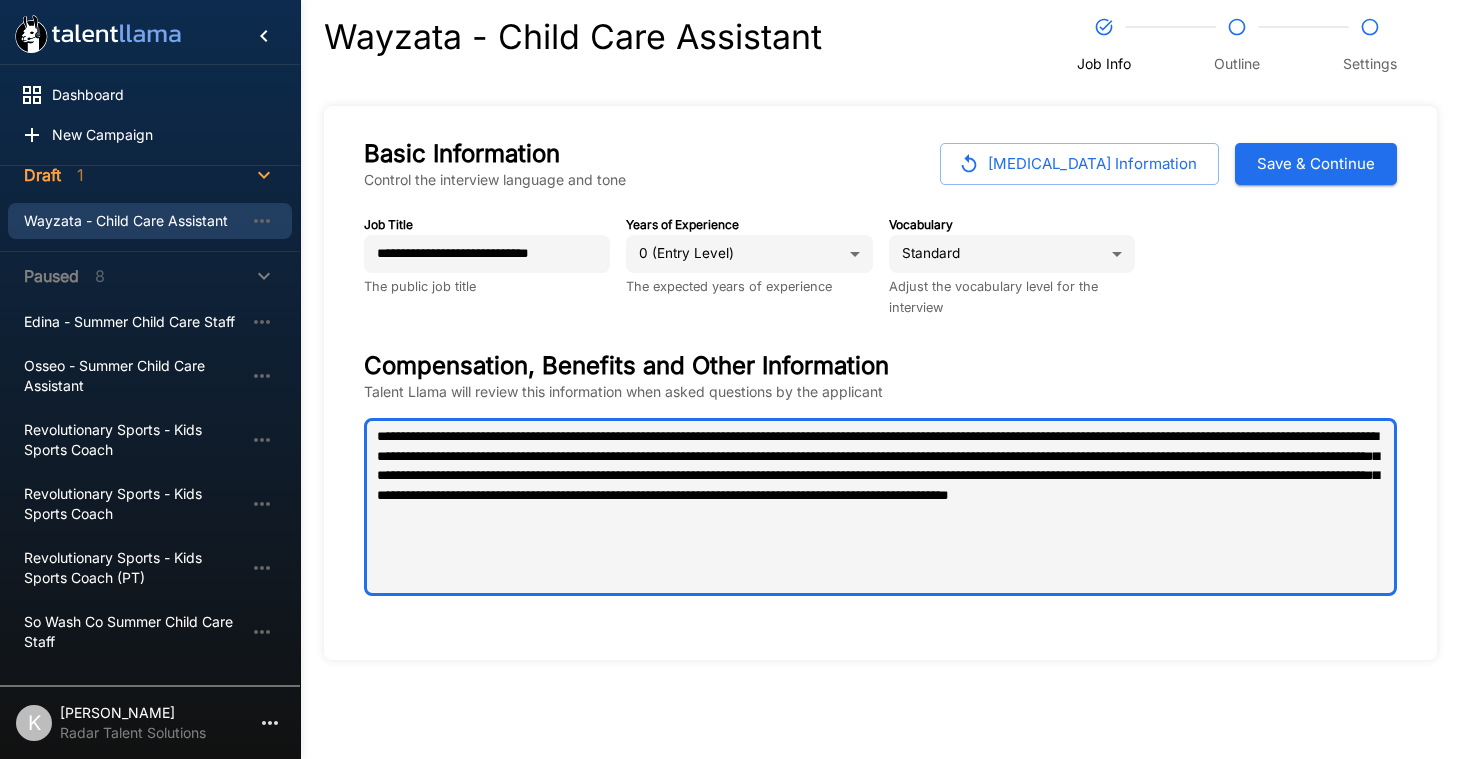type on "**********" 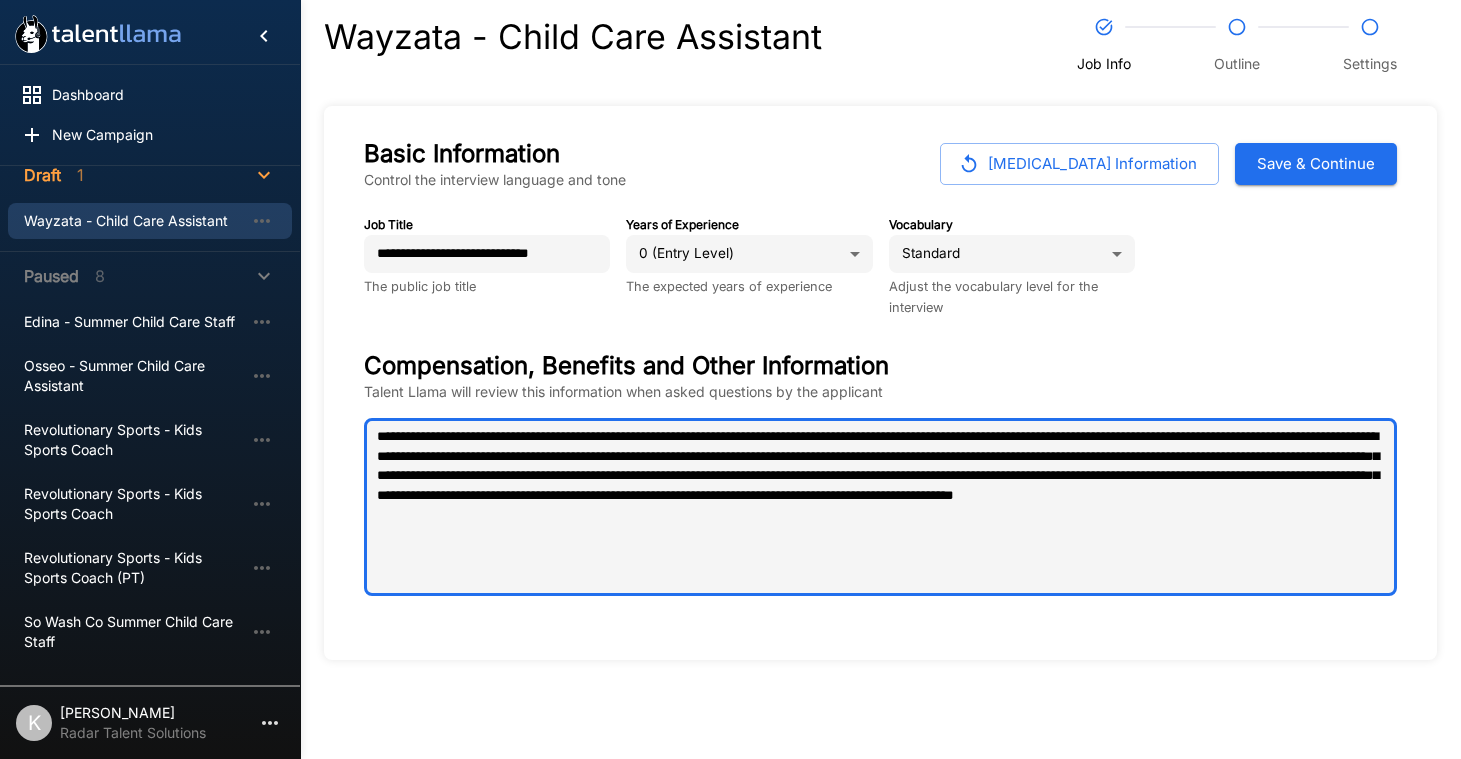 type on "**********" 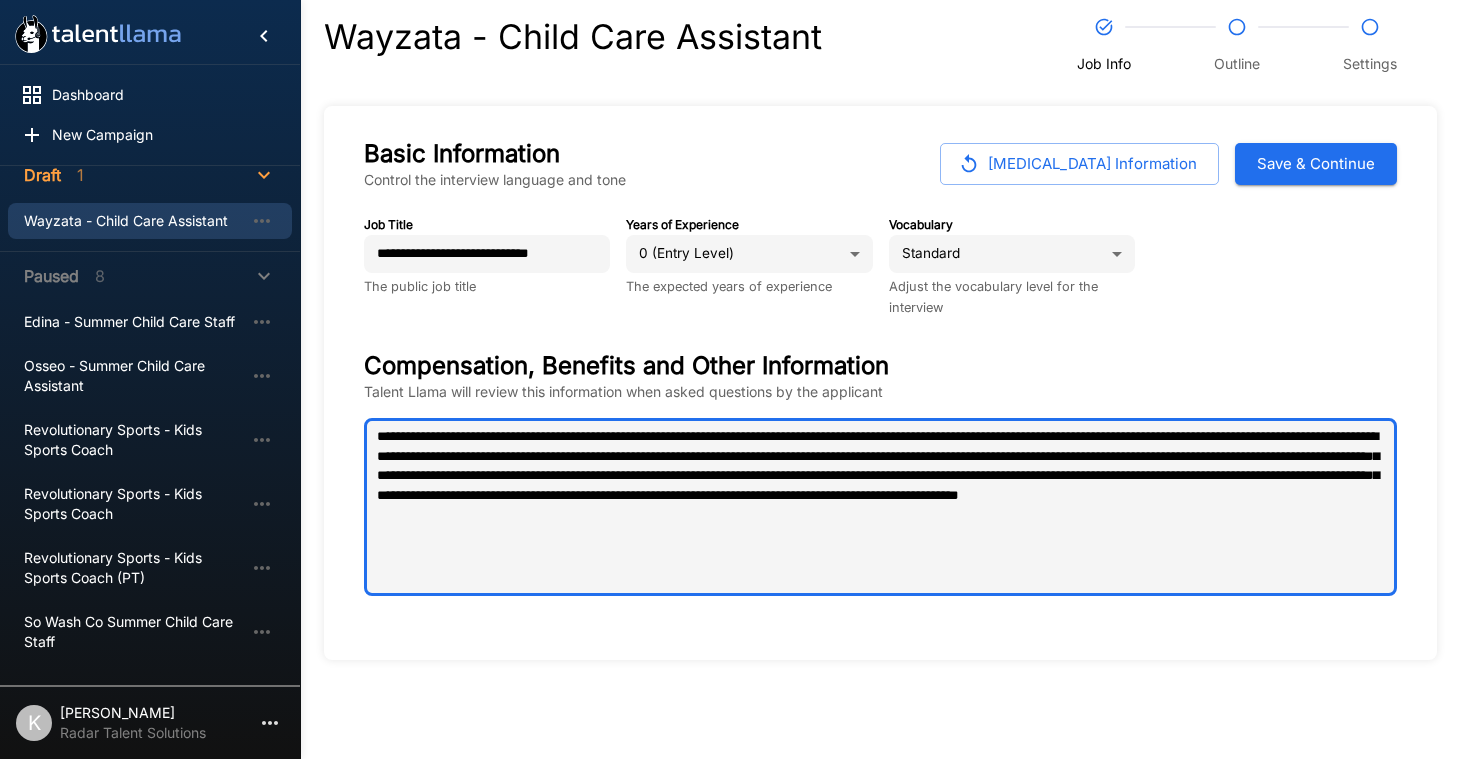 type on "*" 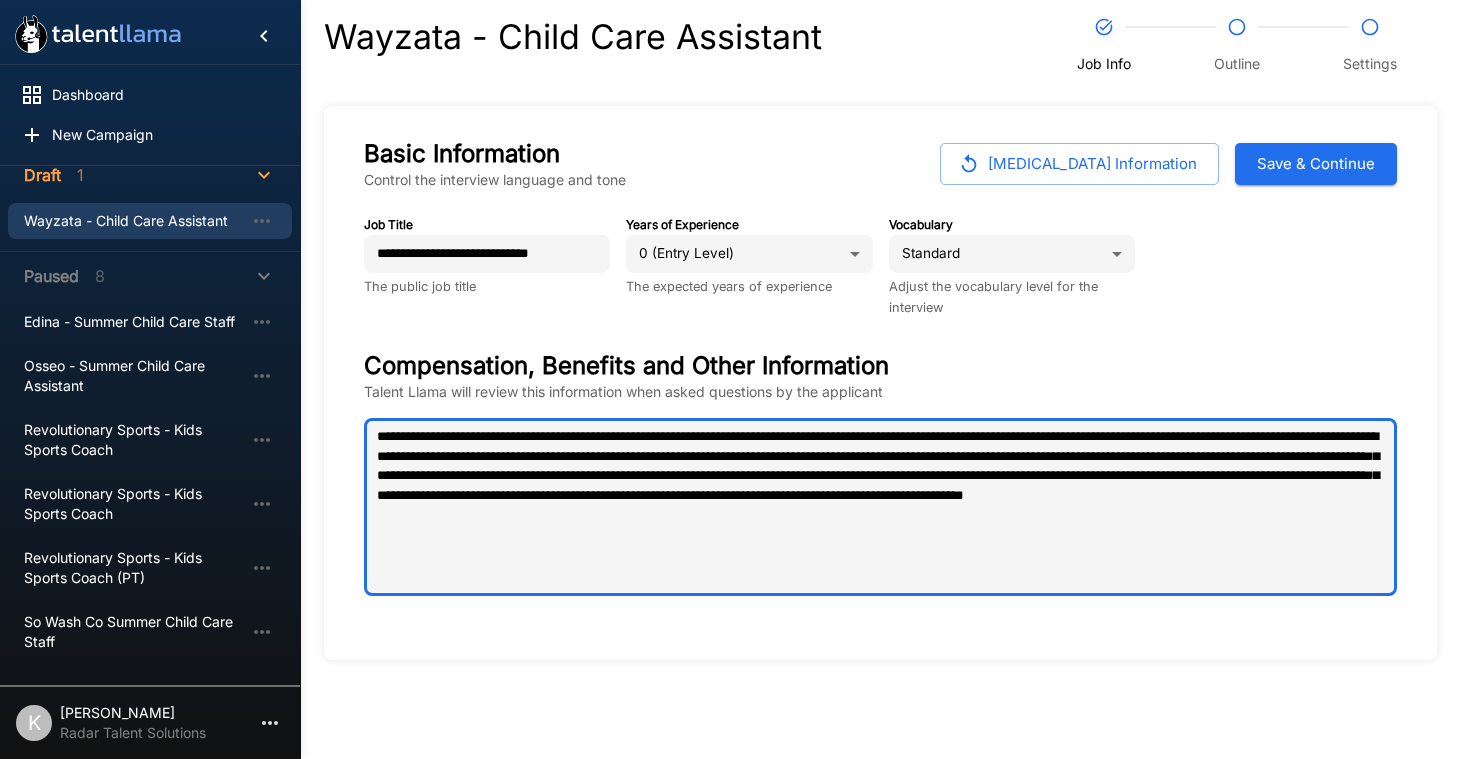 type on "**********" 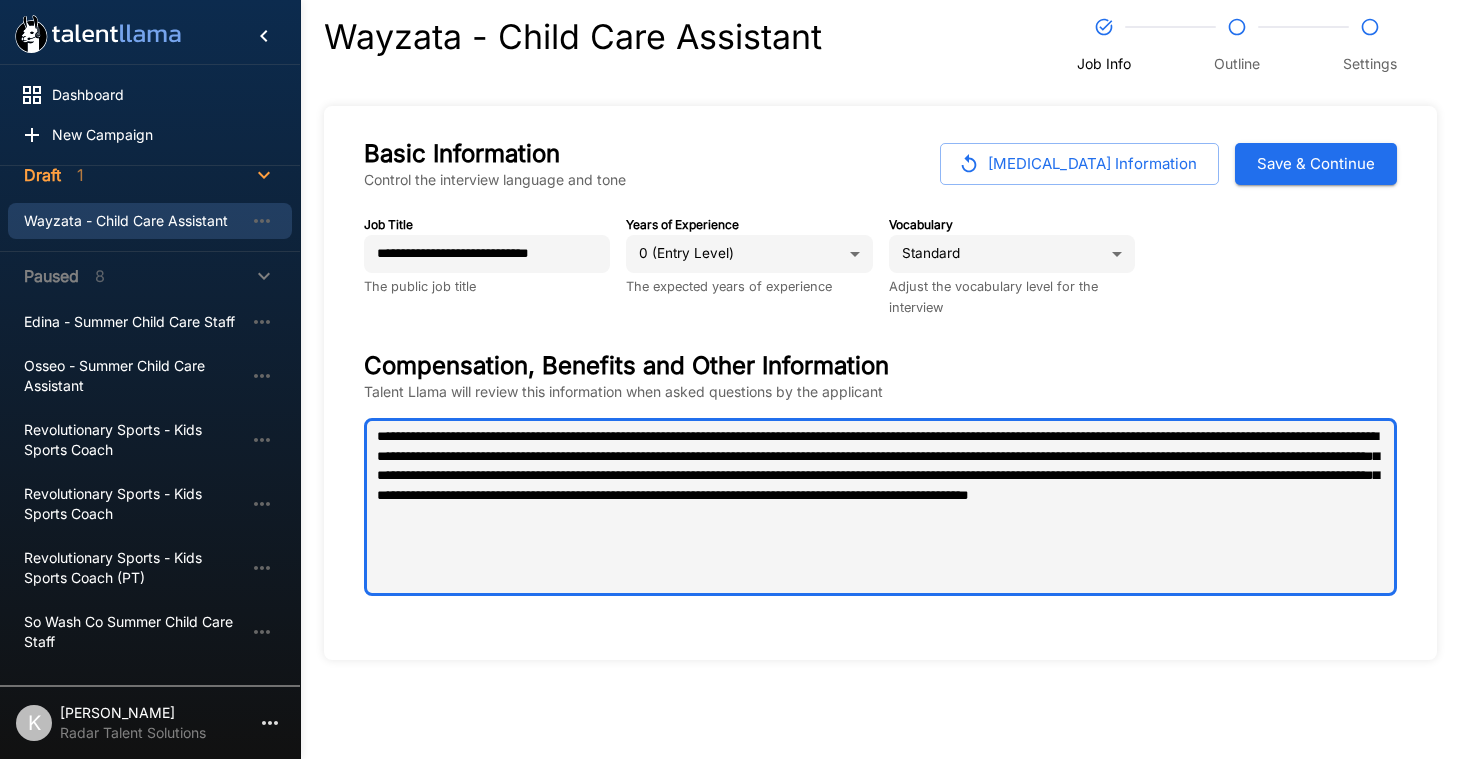 type on "*" 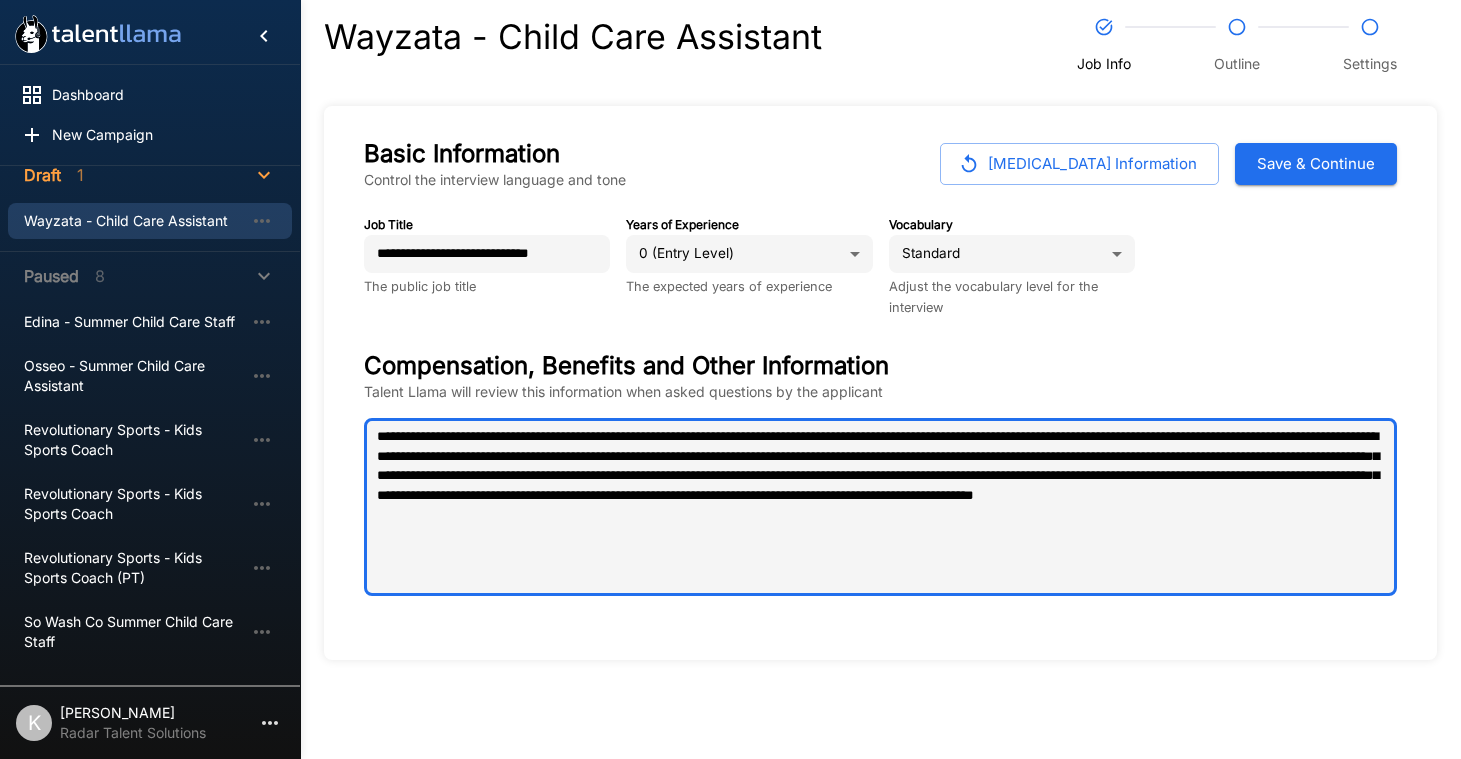type on "**********" 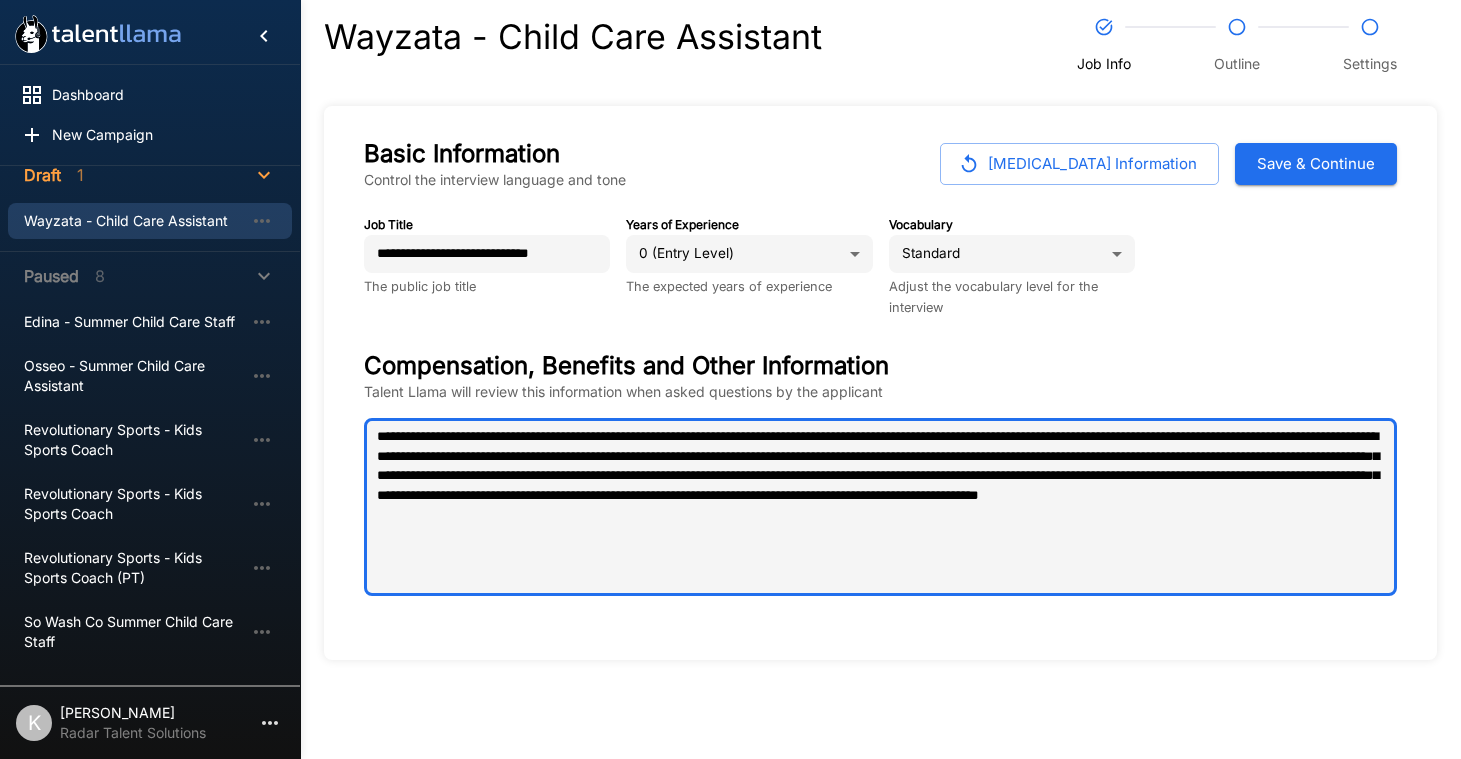 type on "**********" 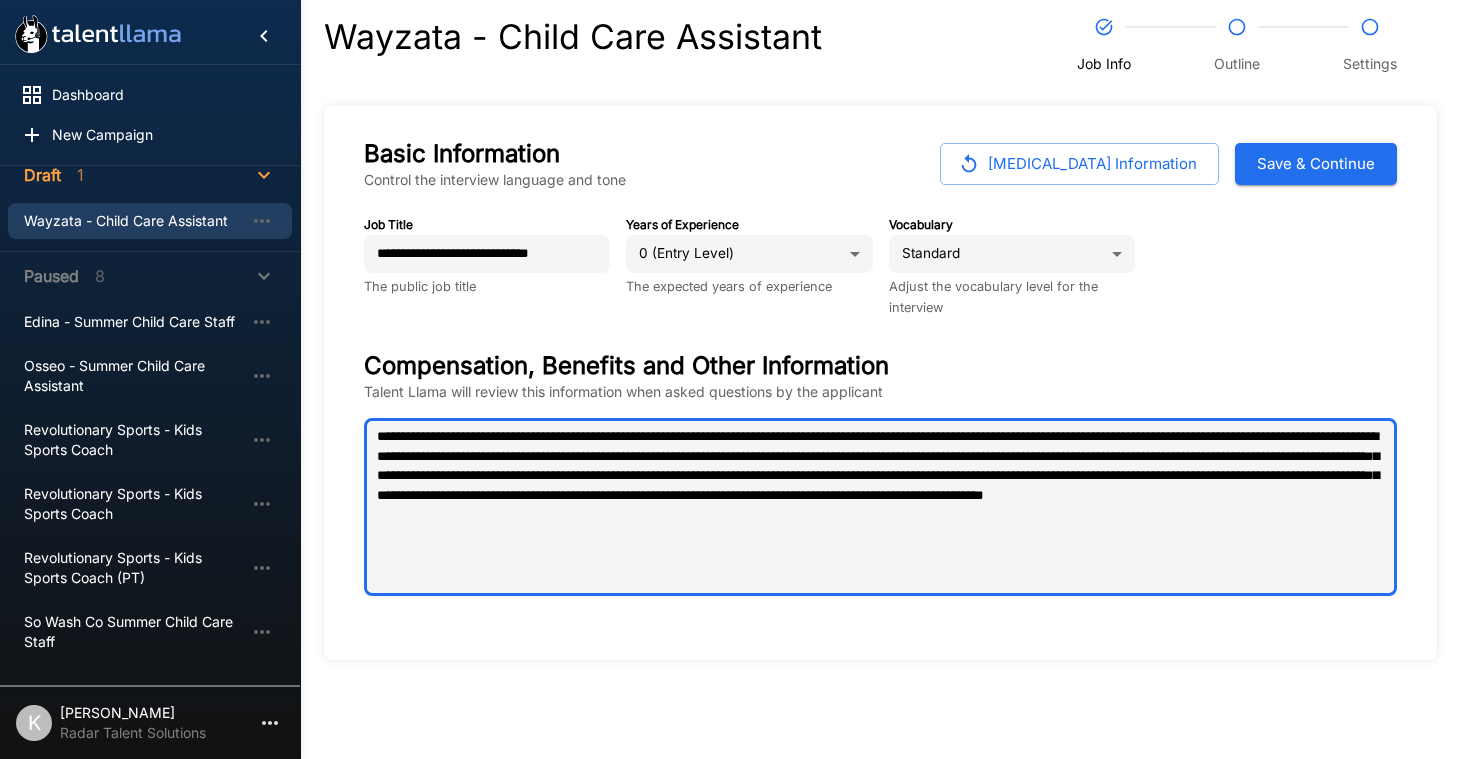 type on "*" 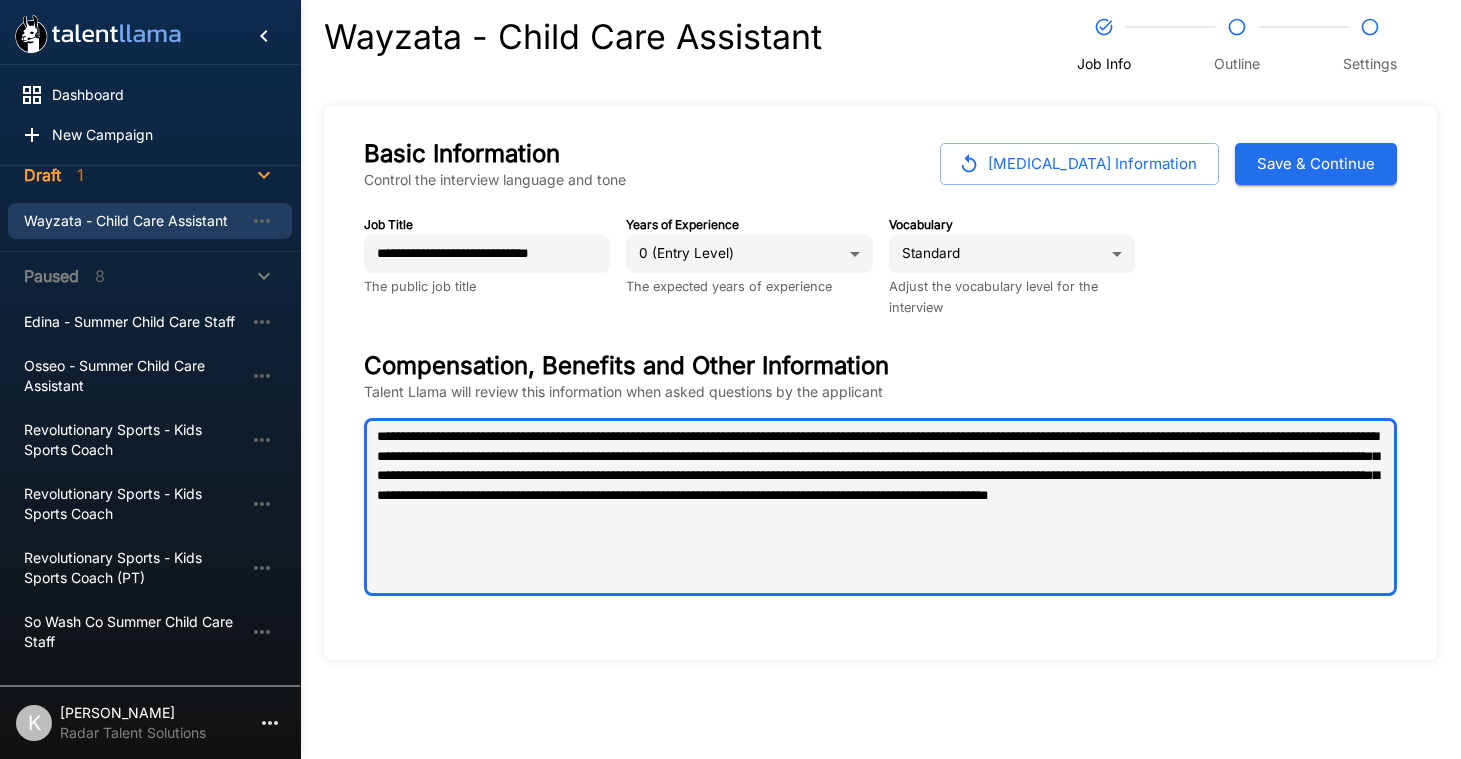 type on "**********" 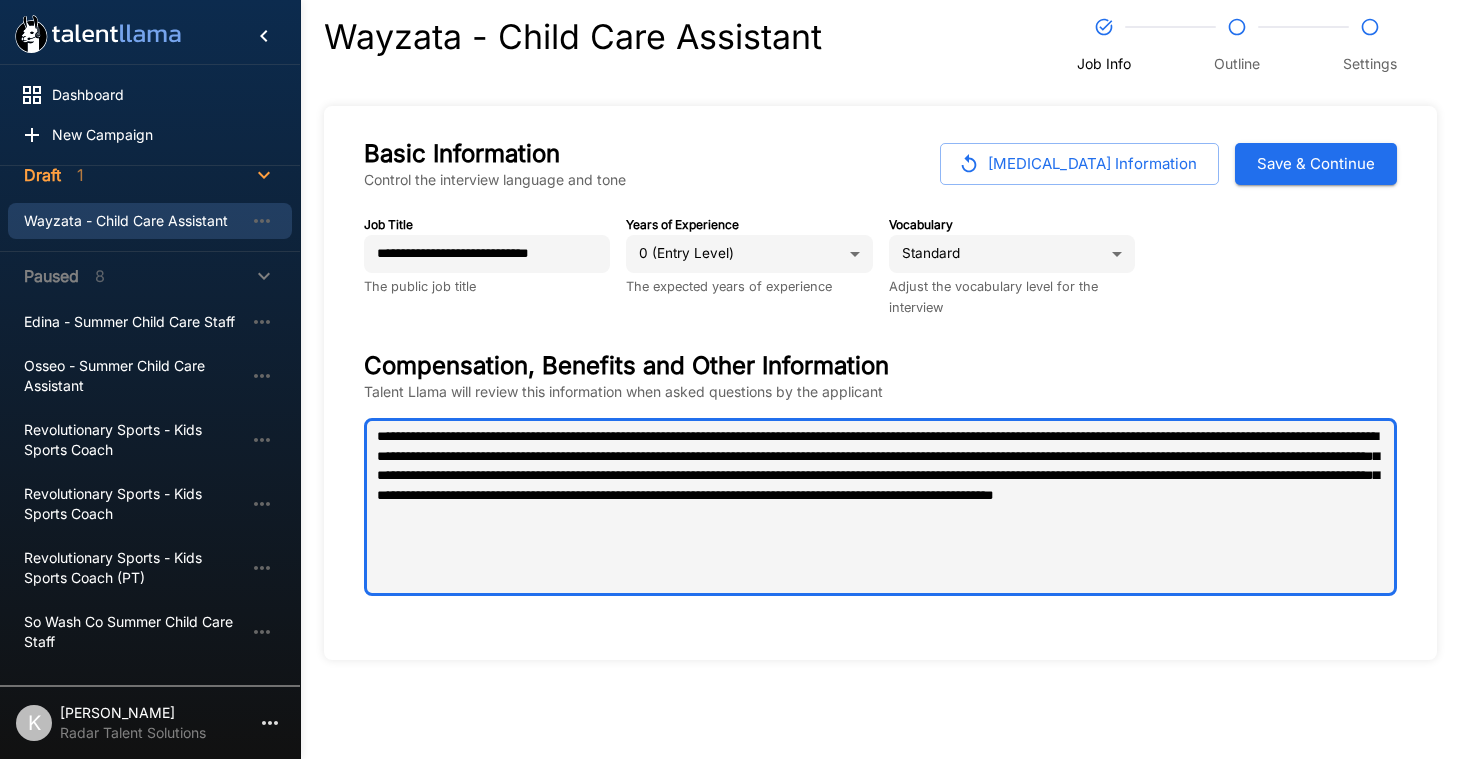 type on "**********" 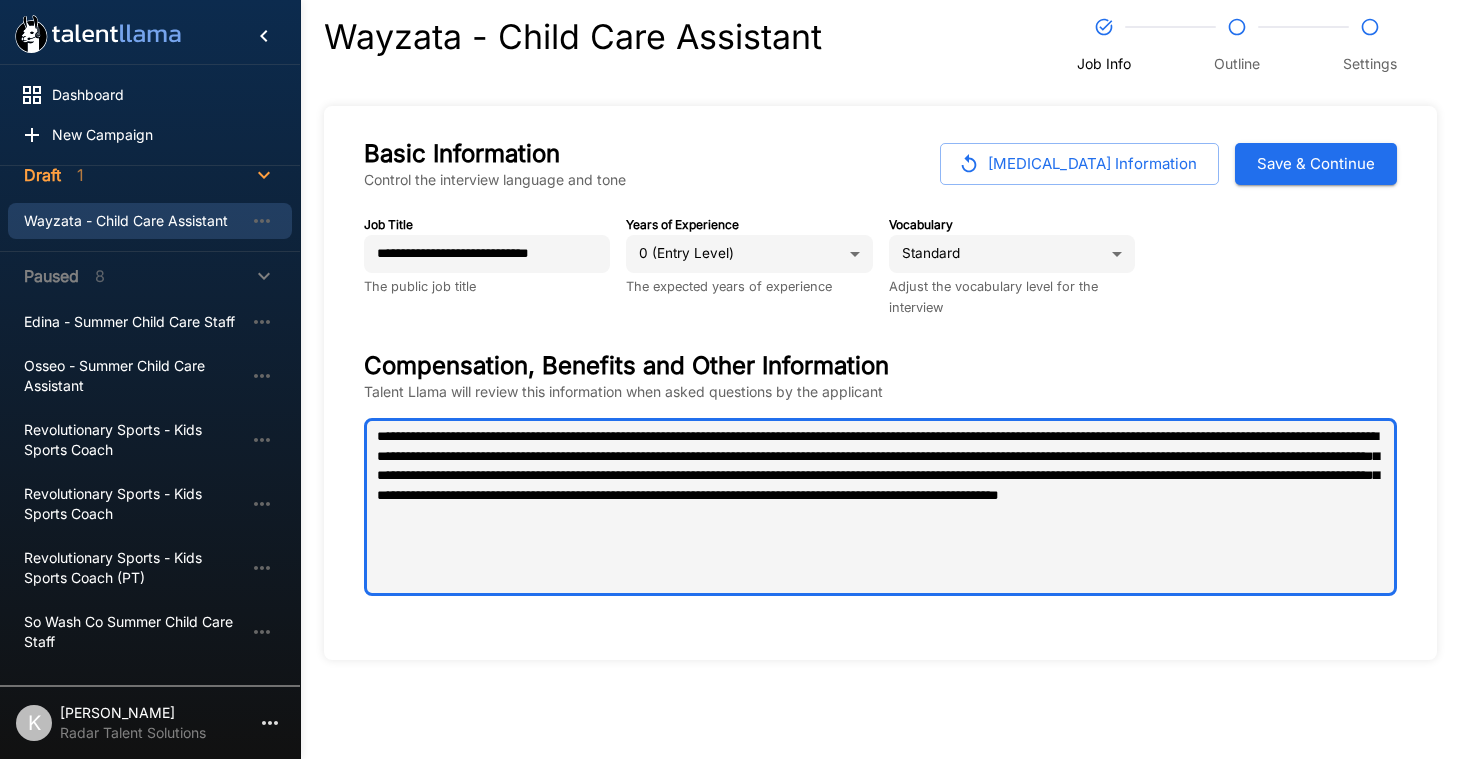 type on "**********" 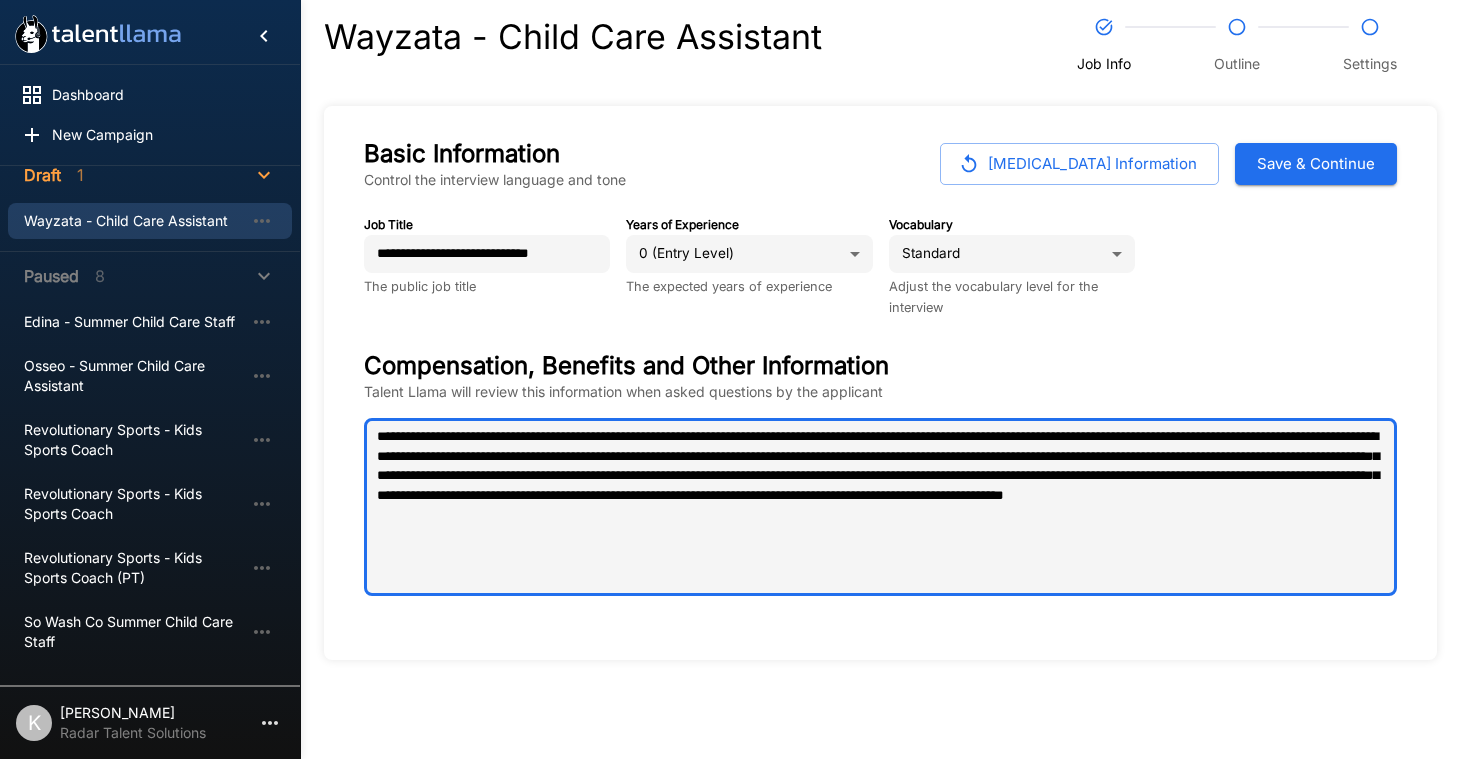 type on "**********" 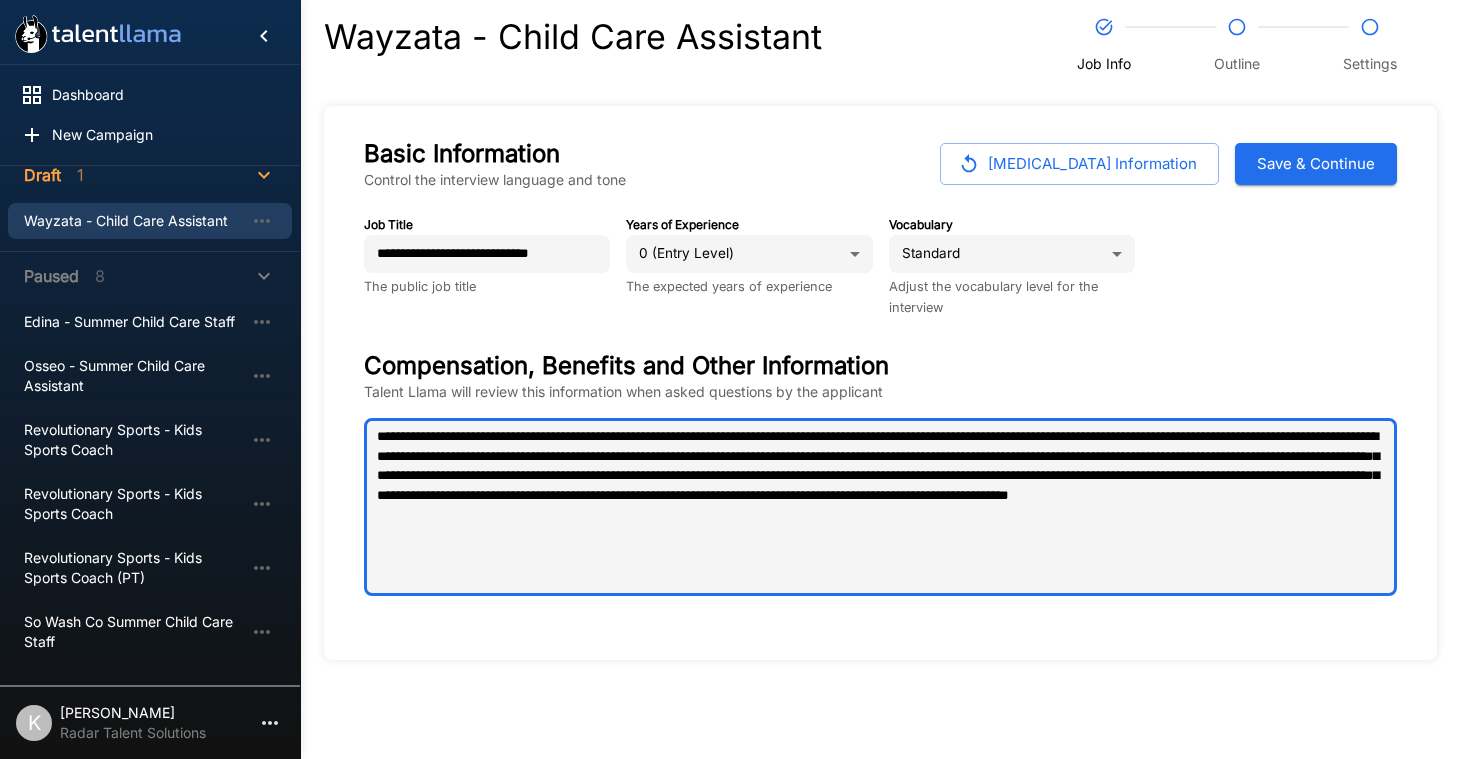 type on "**********" 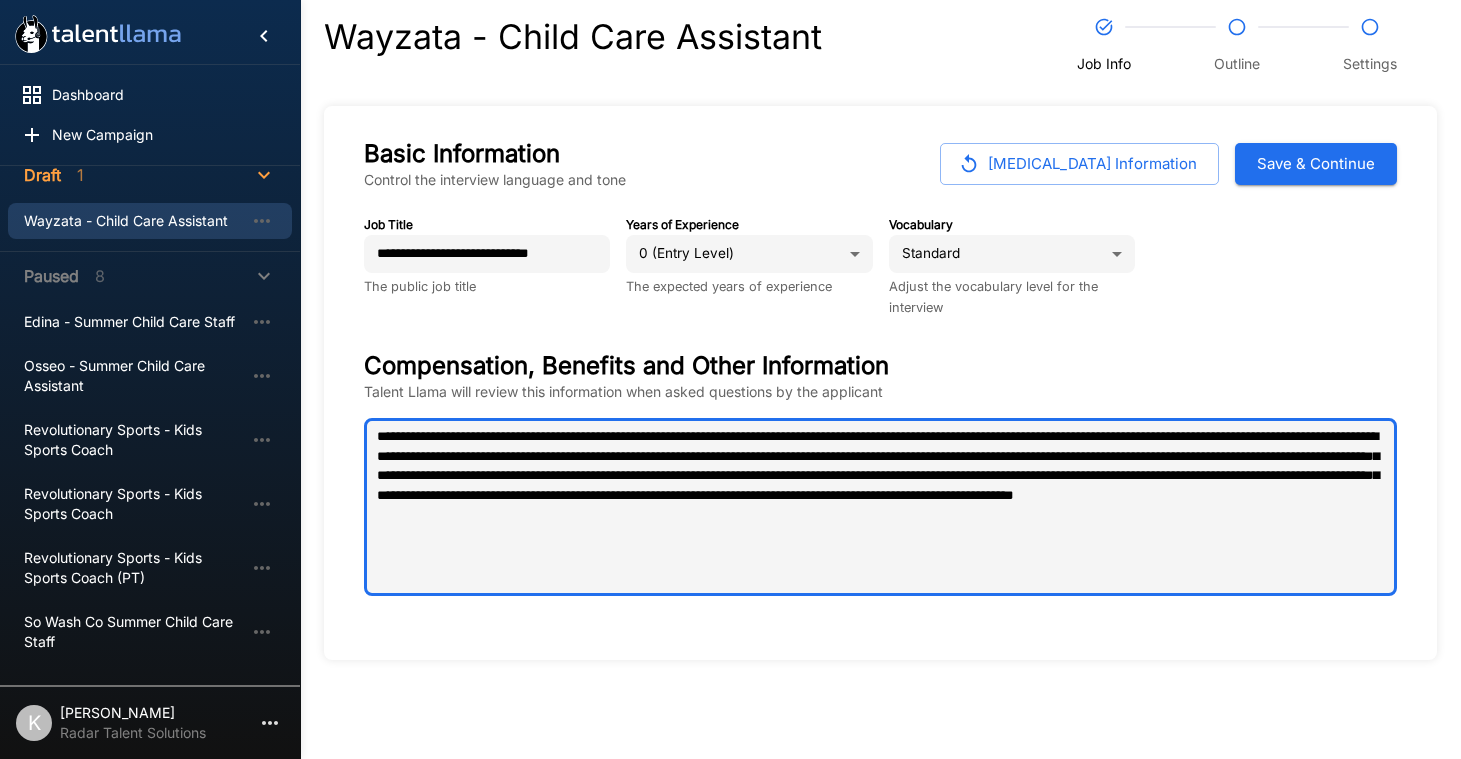 type on "*" 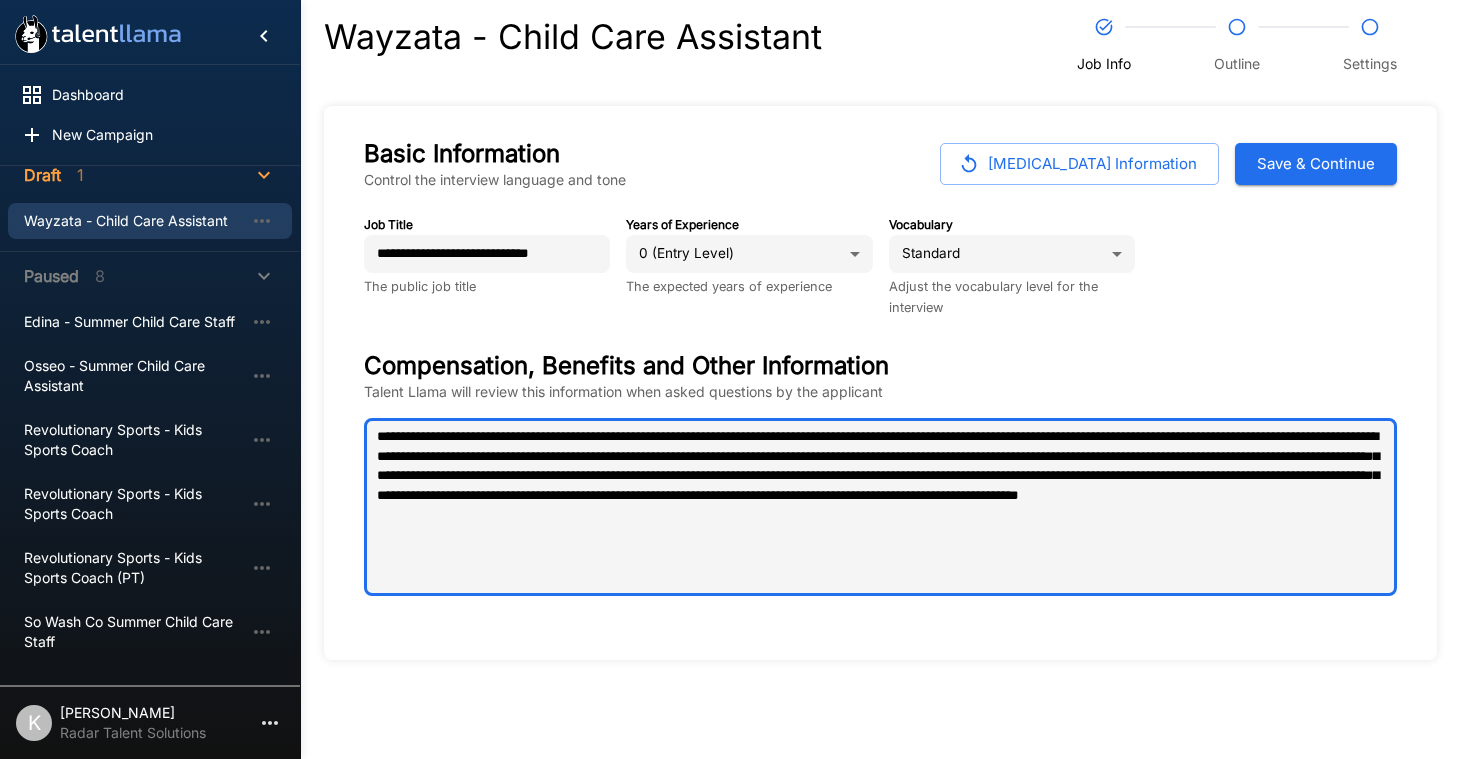 type on "**********" 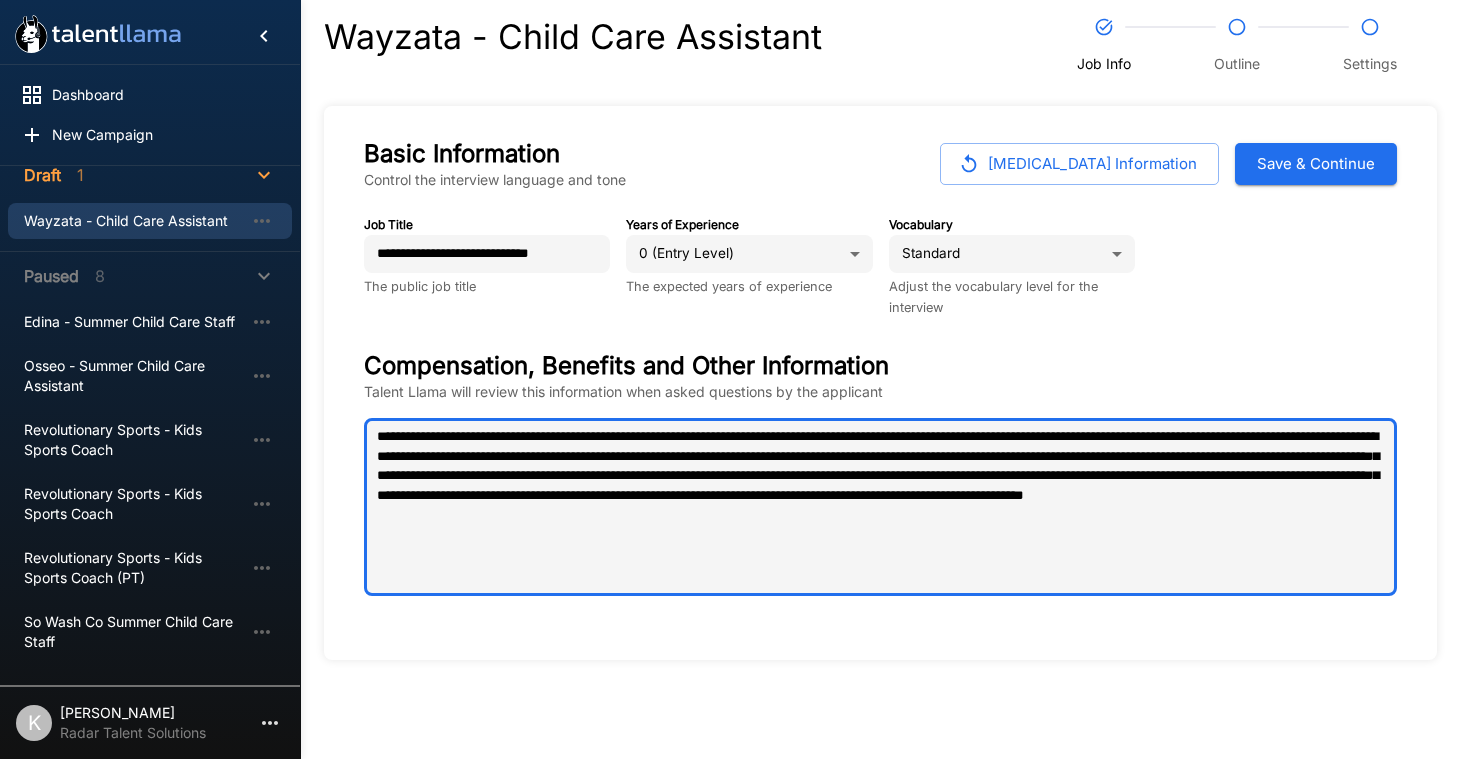 type on "**********" 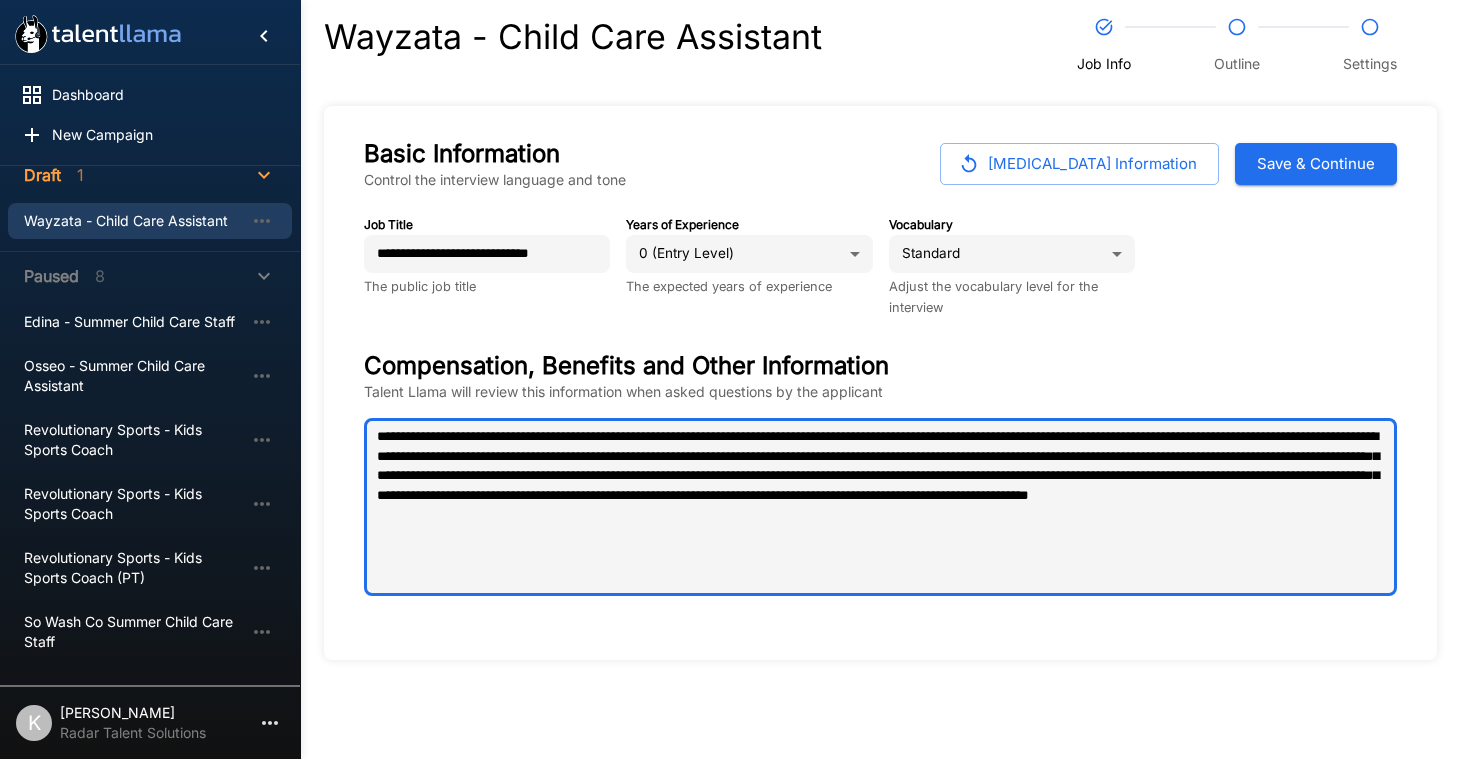 type on "**********" 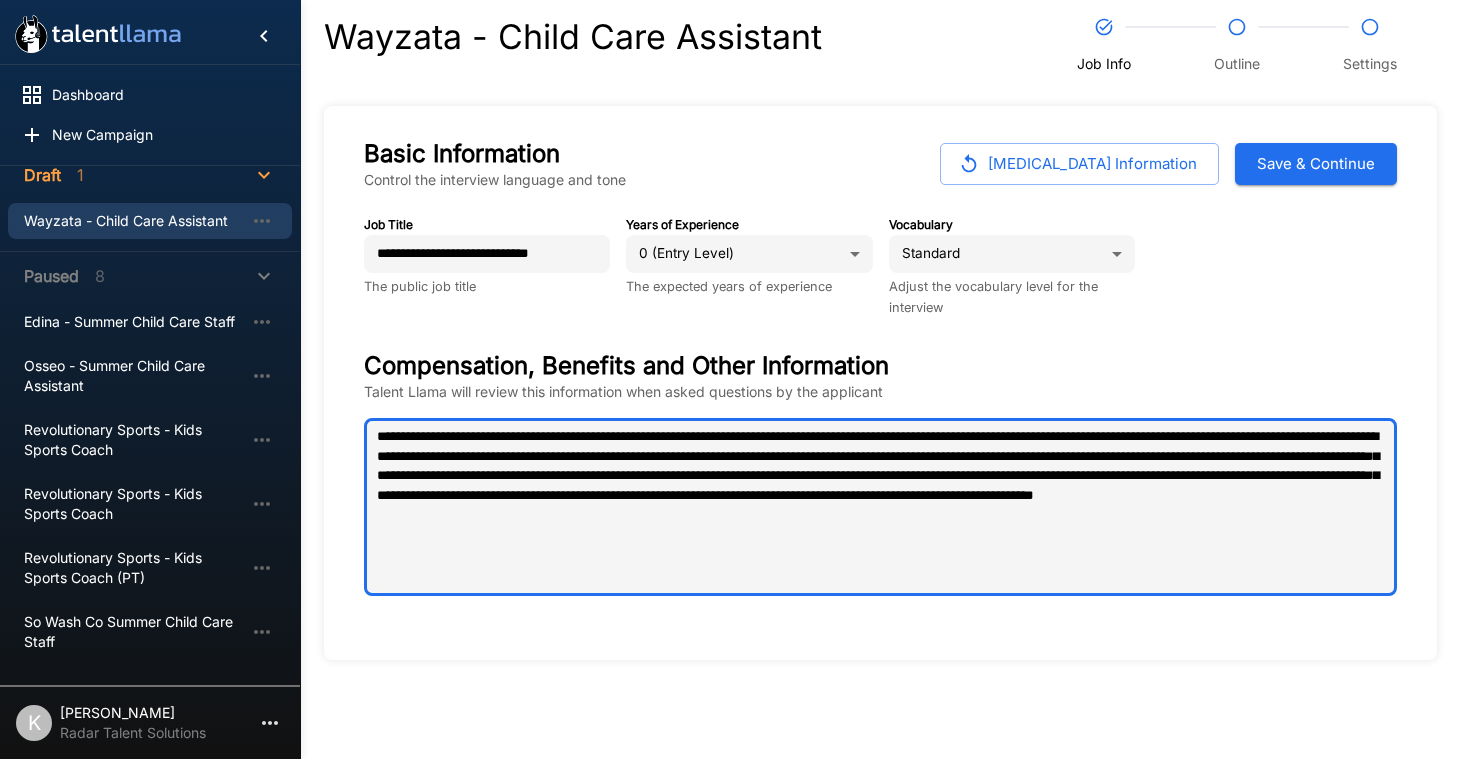type on "**********" 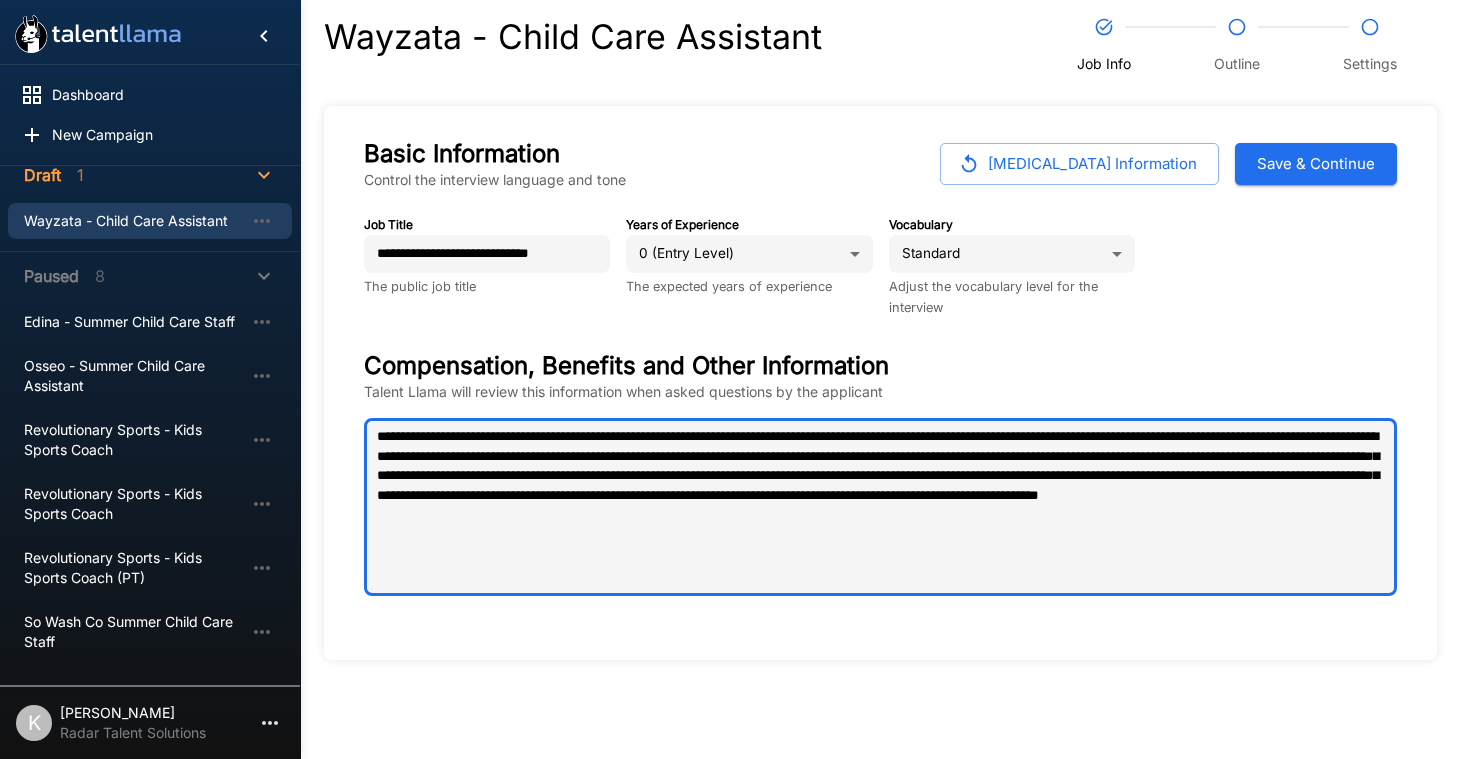type on "**********" 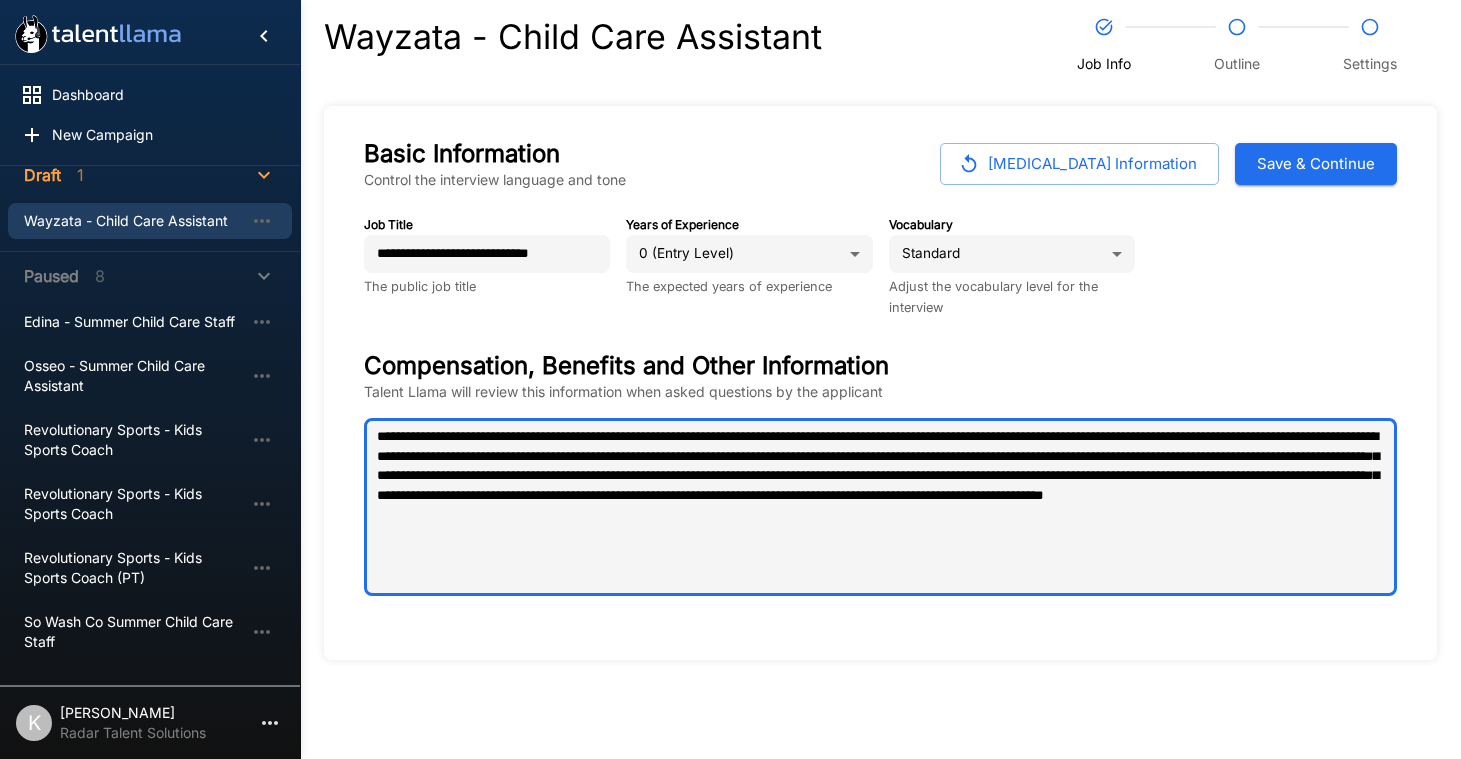 type on "**********" 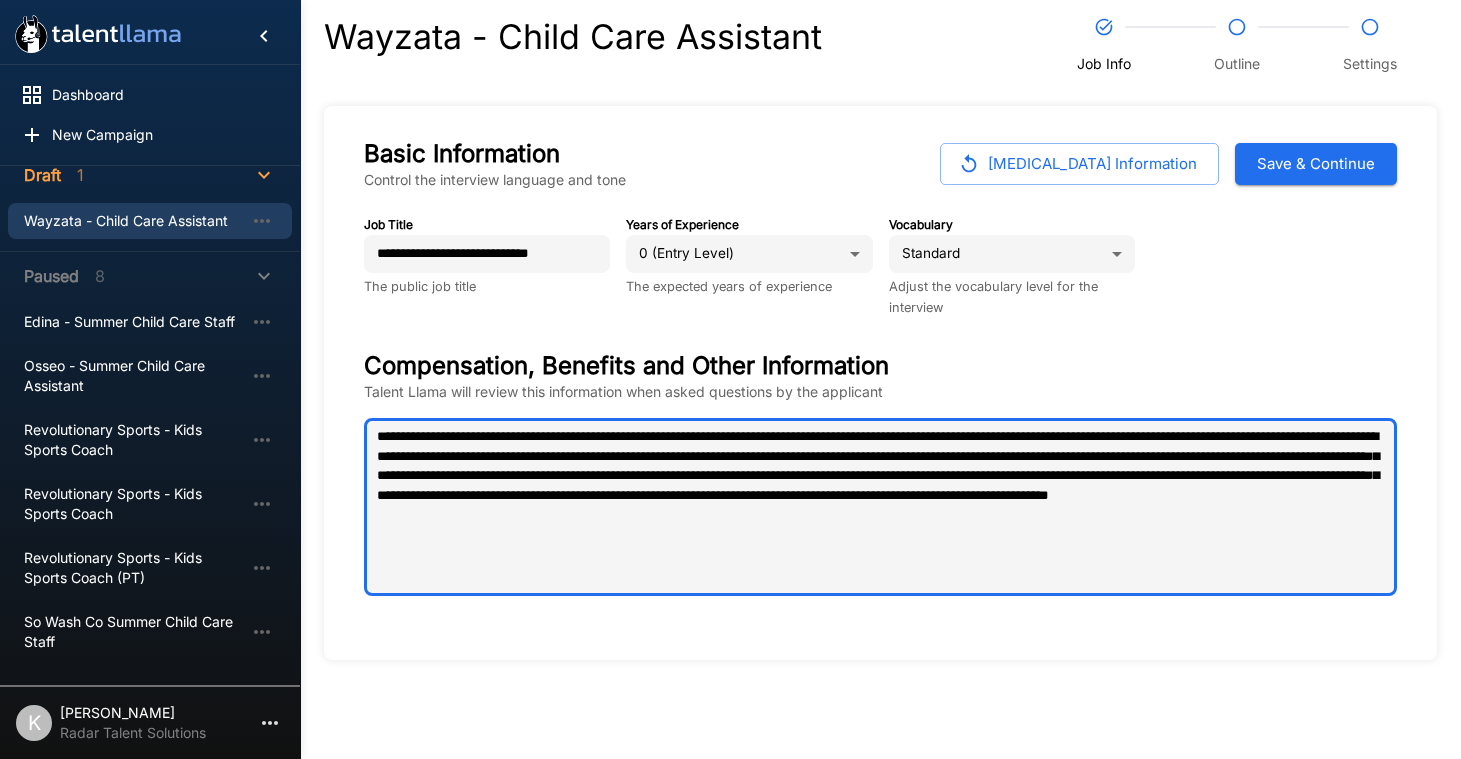 type on "**********" 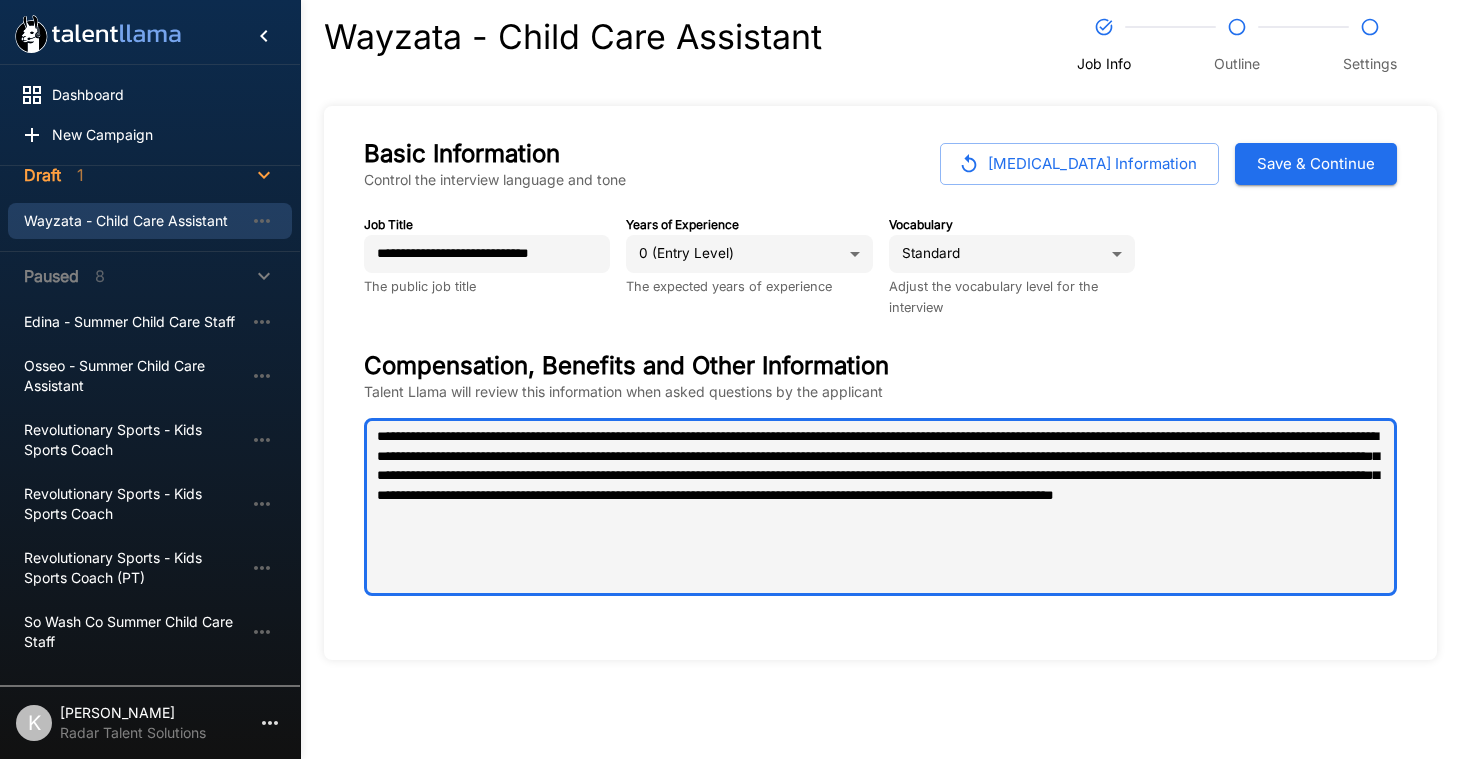 type on "**********" 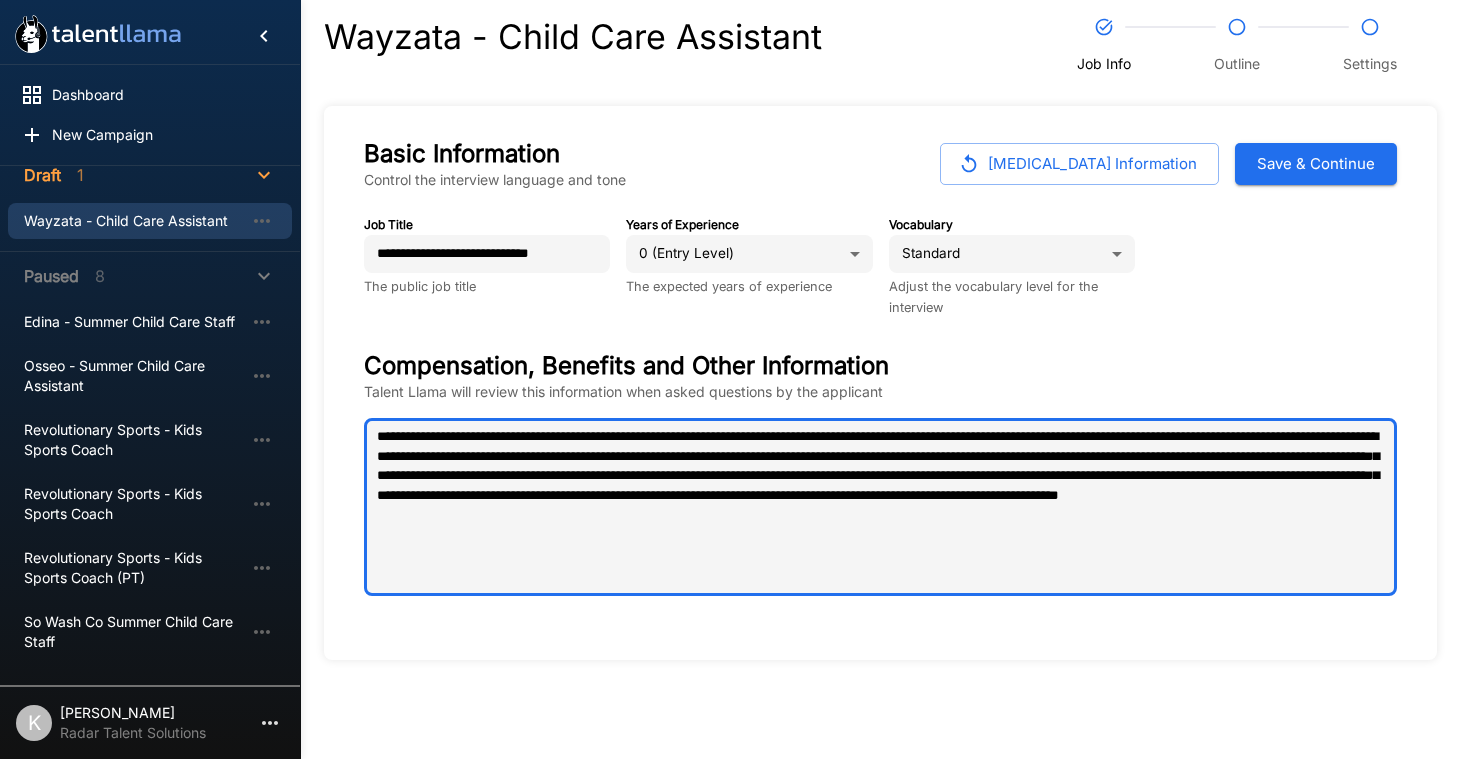 type on "**********" 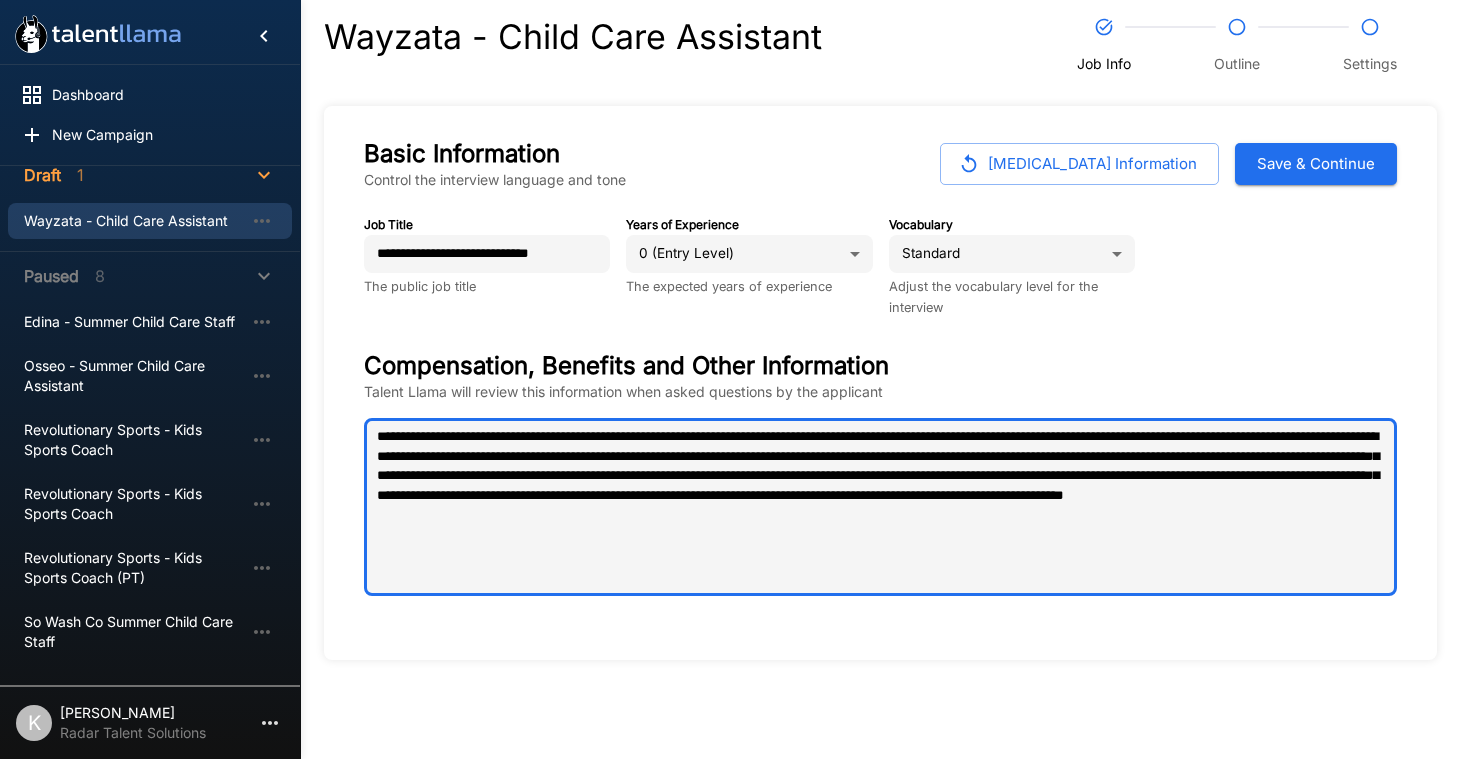 type on "**********" 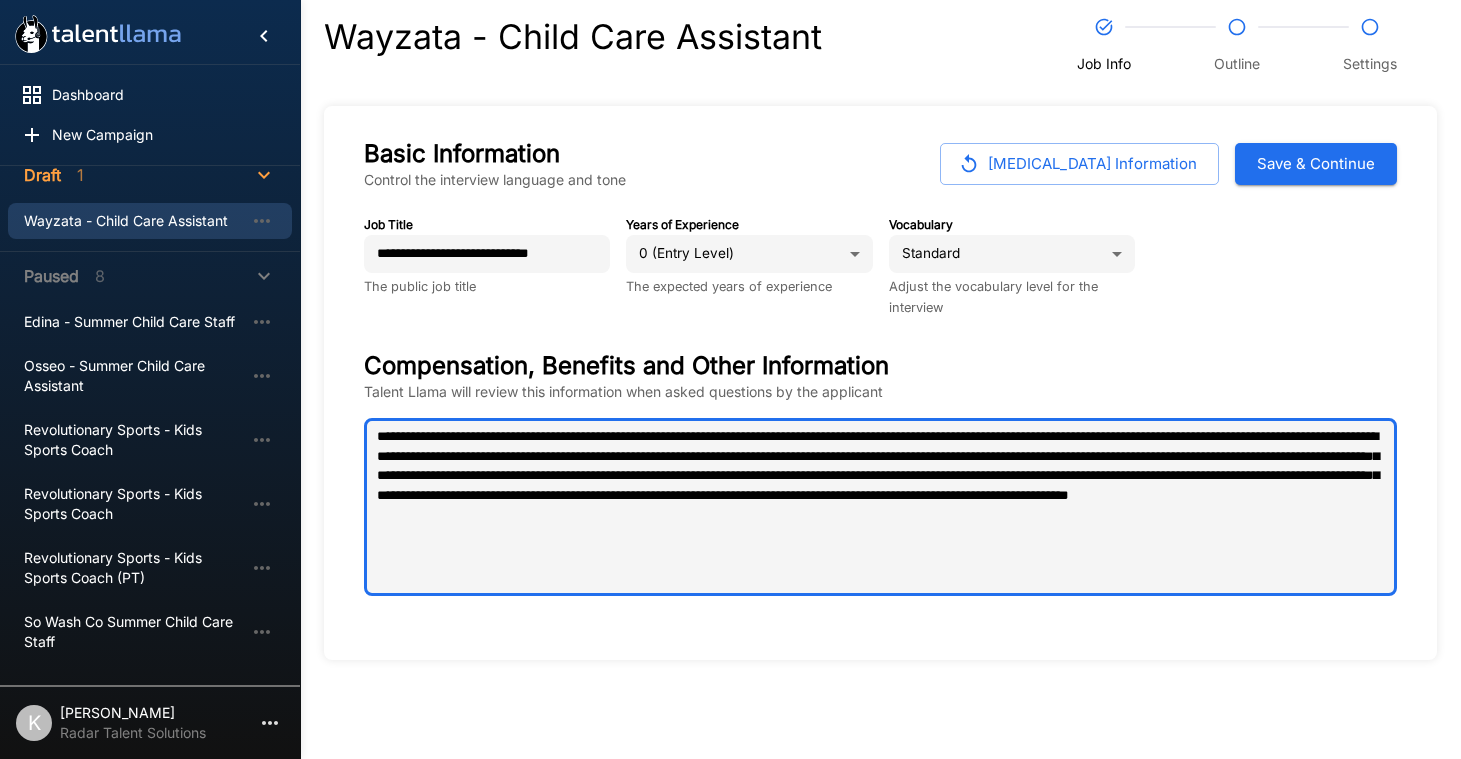 type on "*" 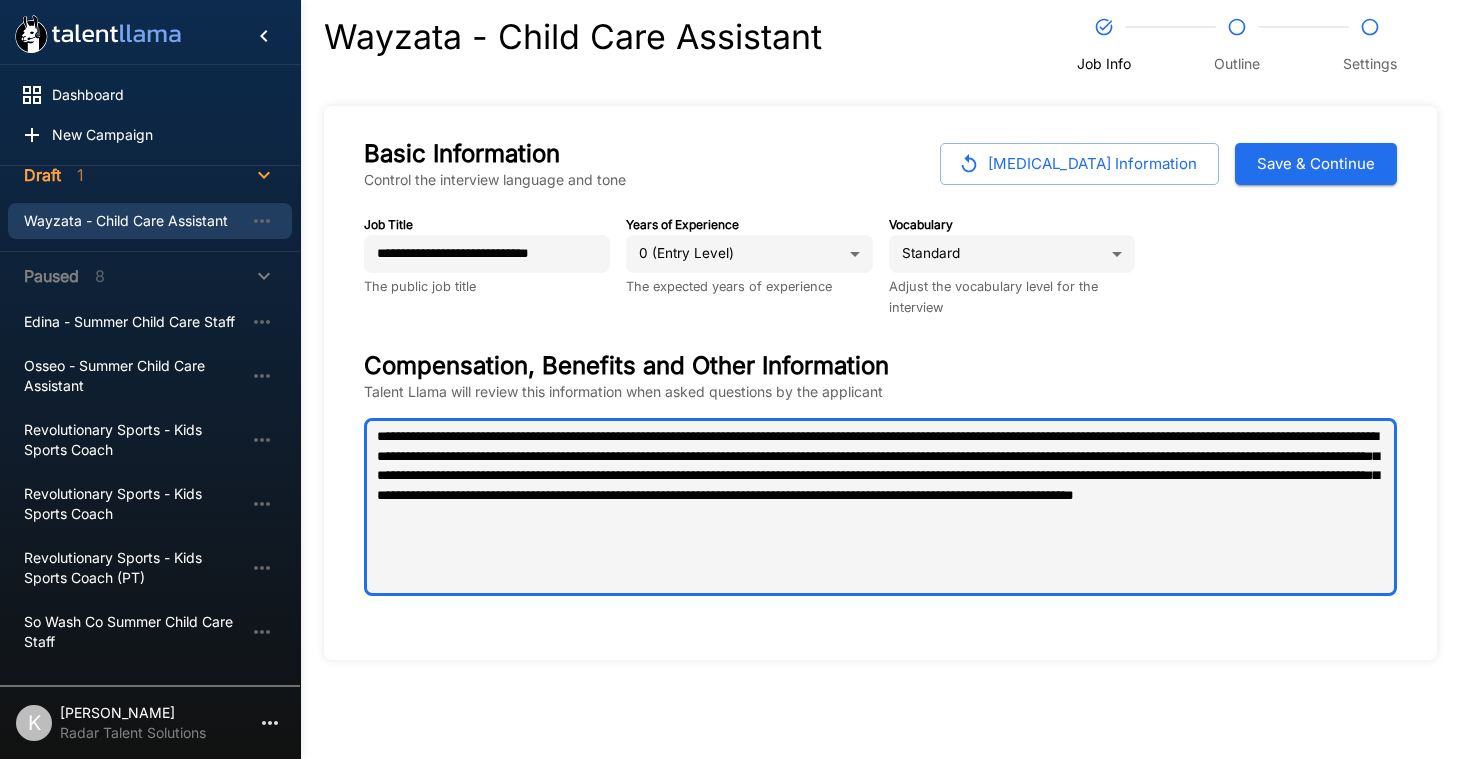 type on "*" 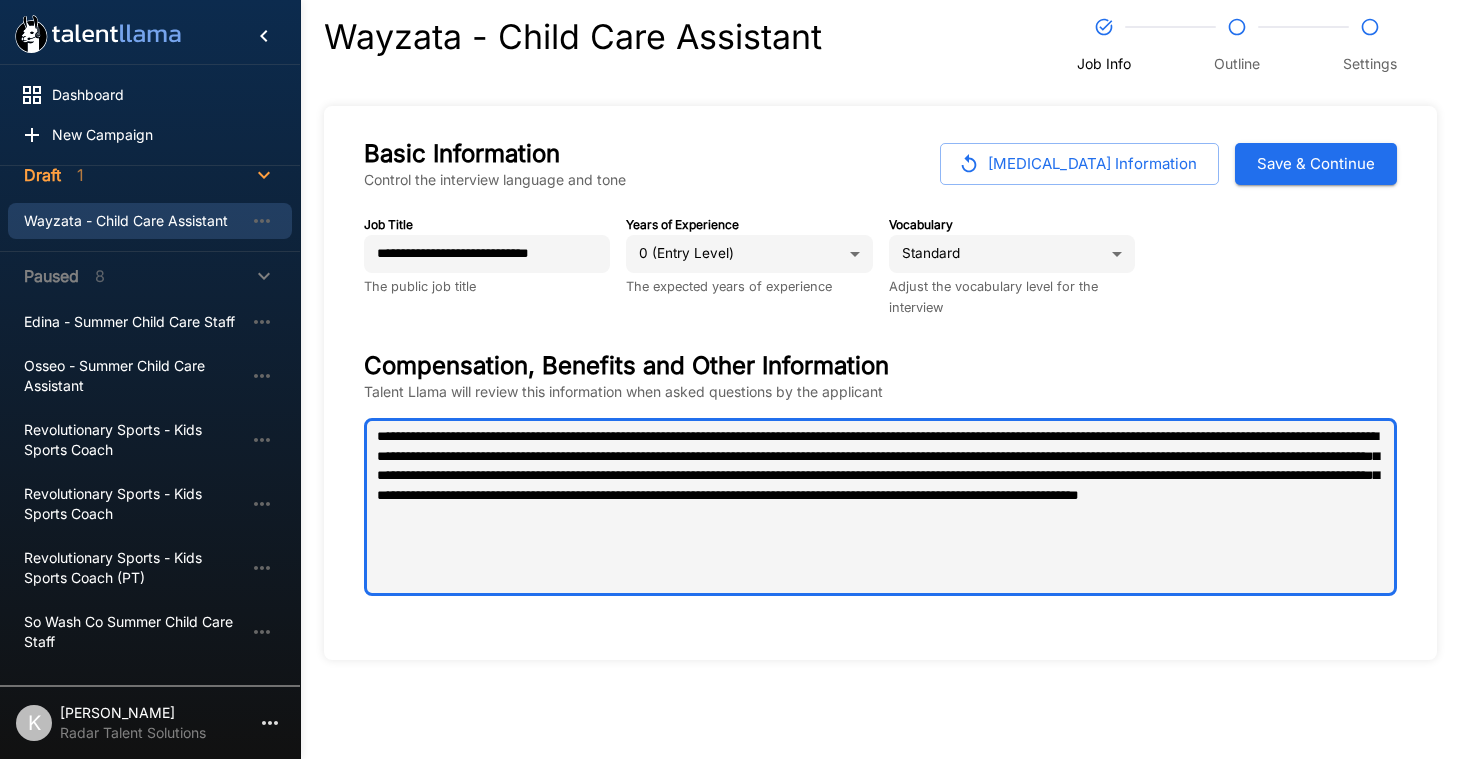 type on "**********" 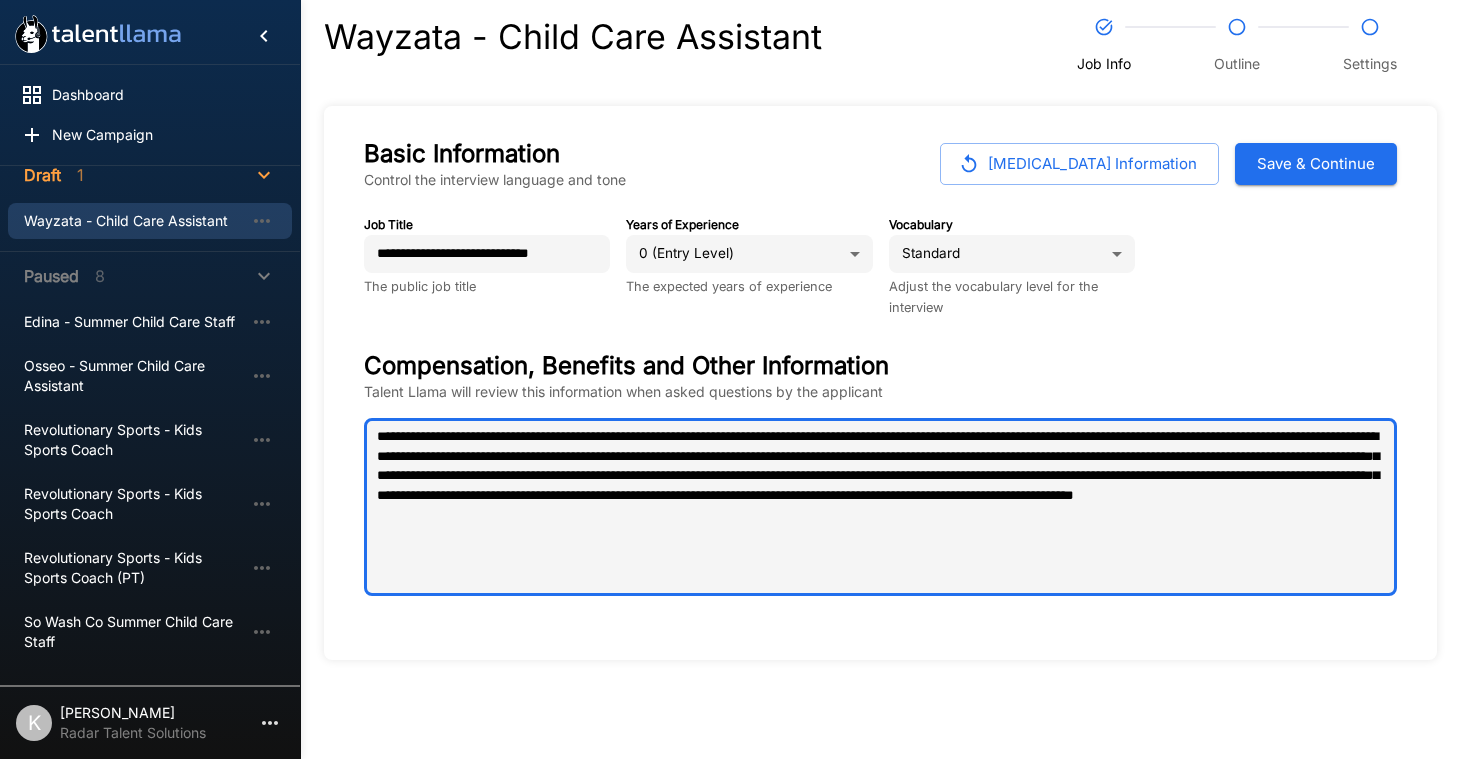 type on "**********" 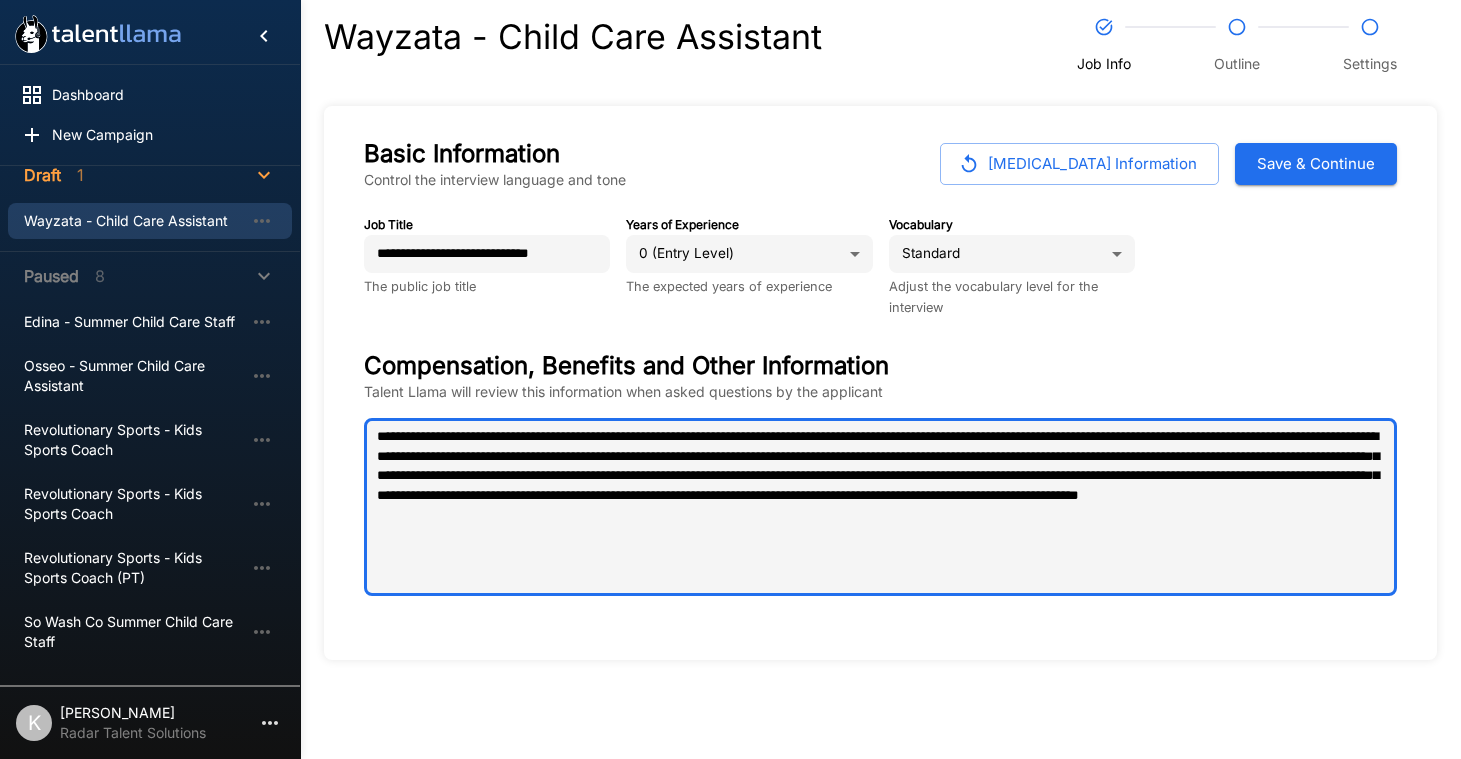 type on "**********" 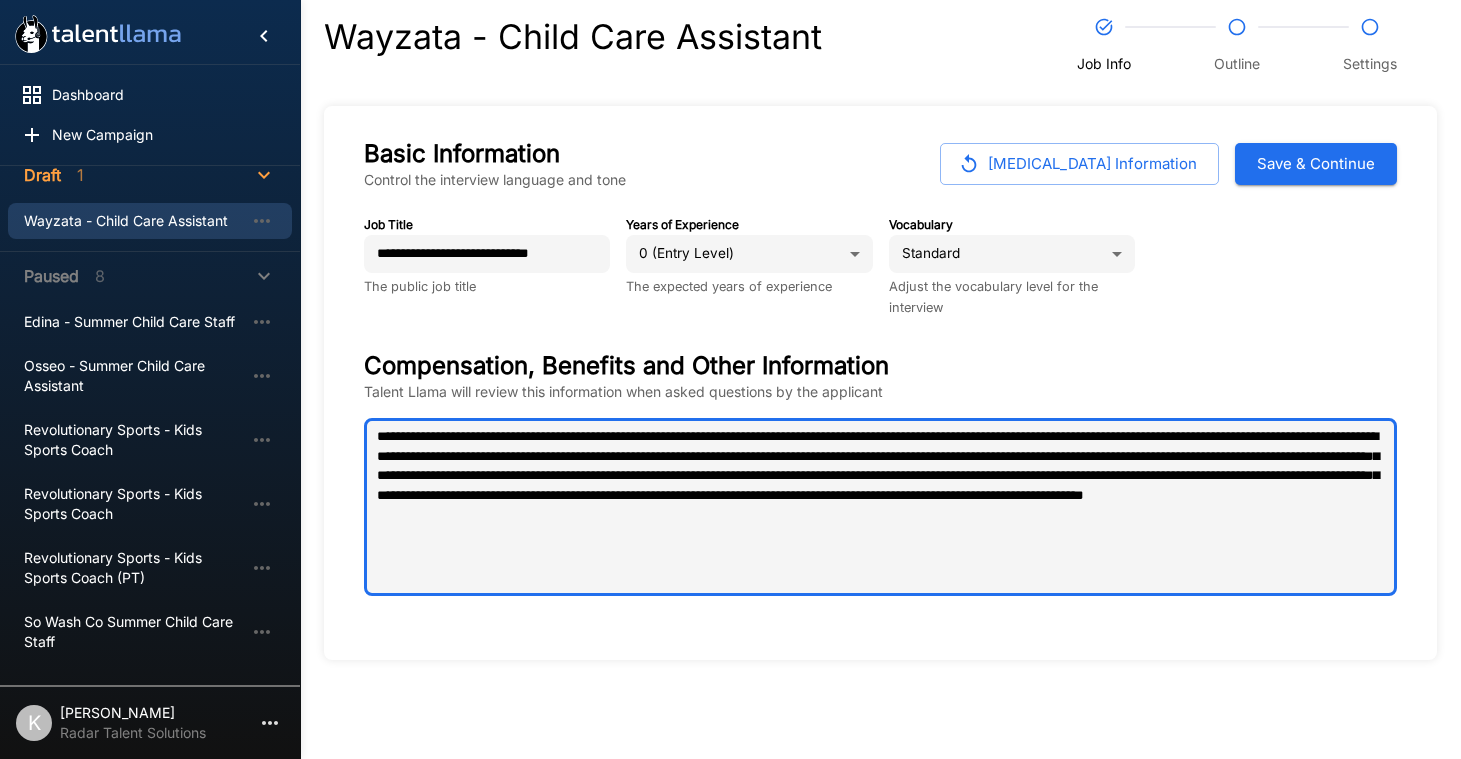 type on "*" 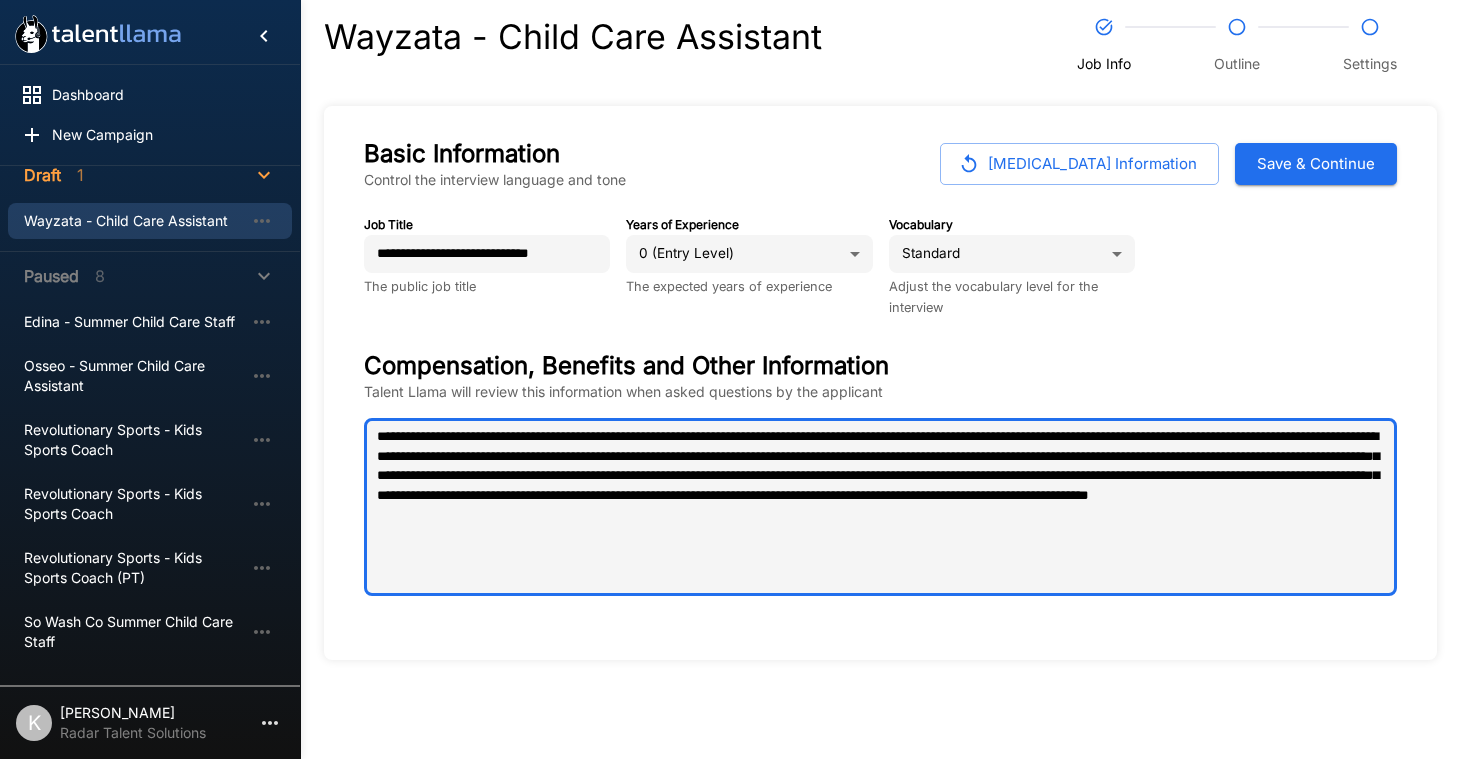 type on "**********" 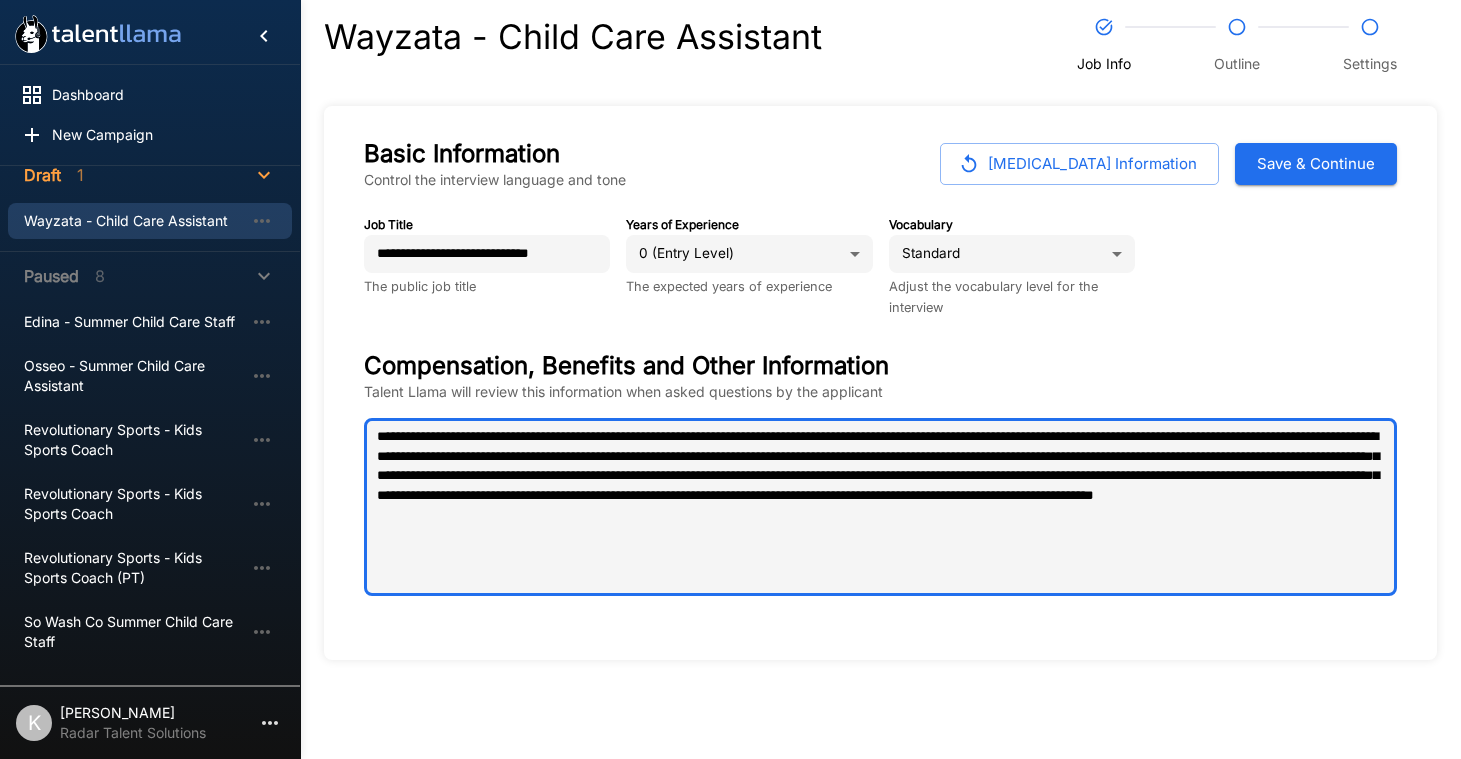 type on "**********" 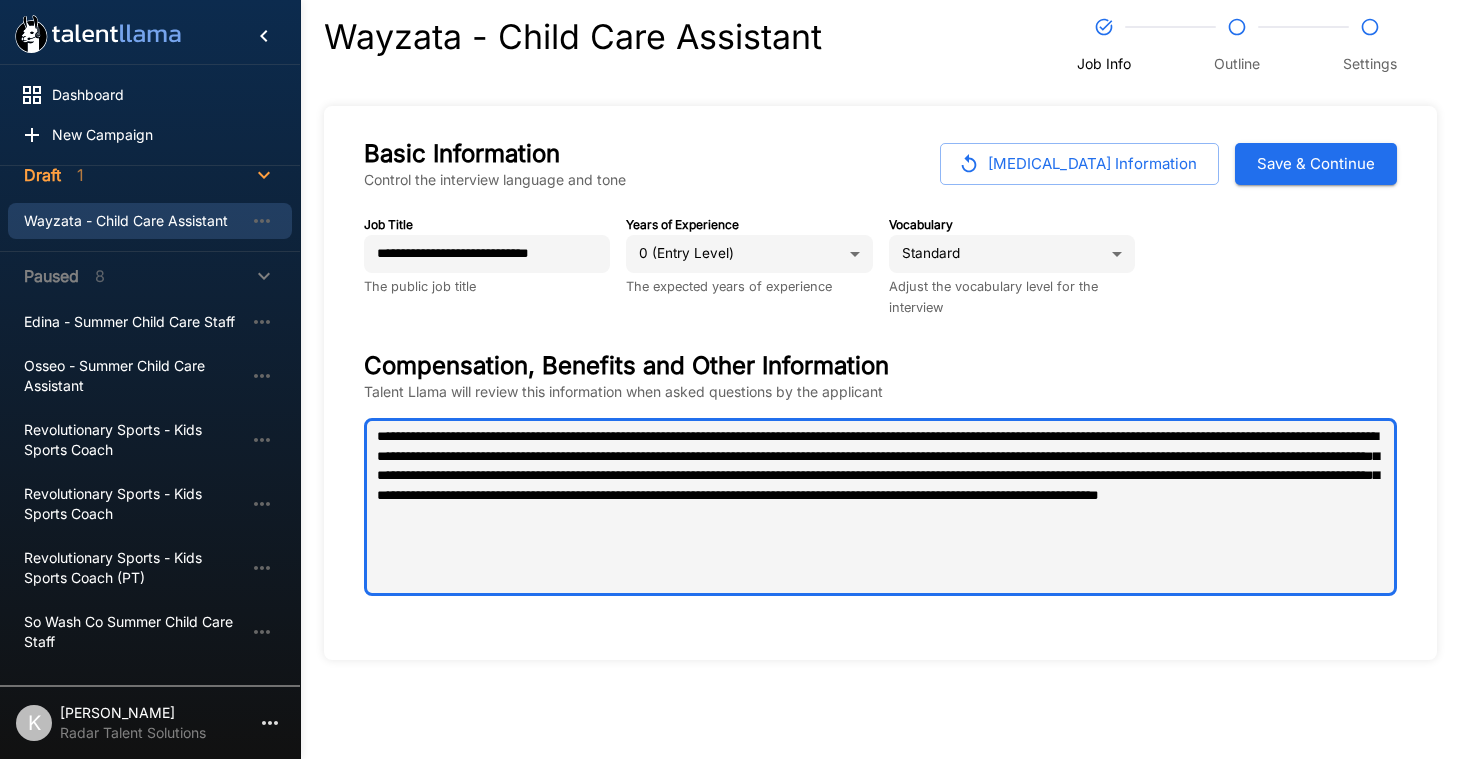 type on "**********" 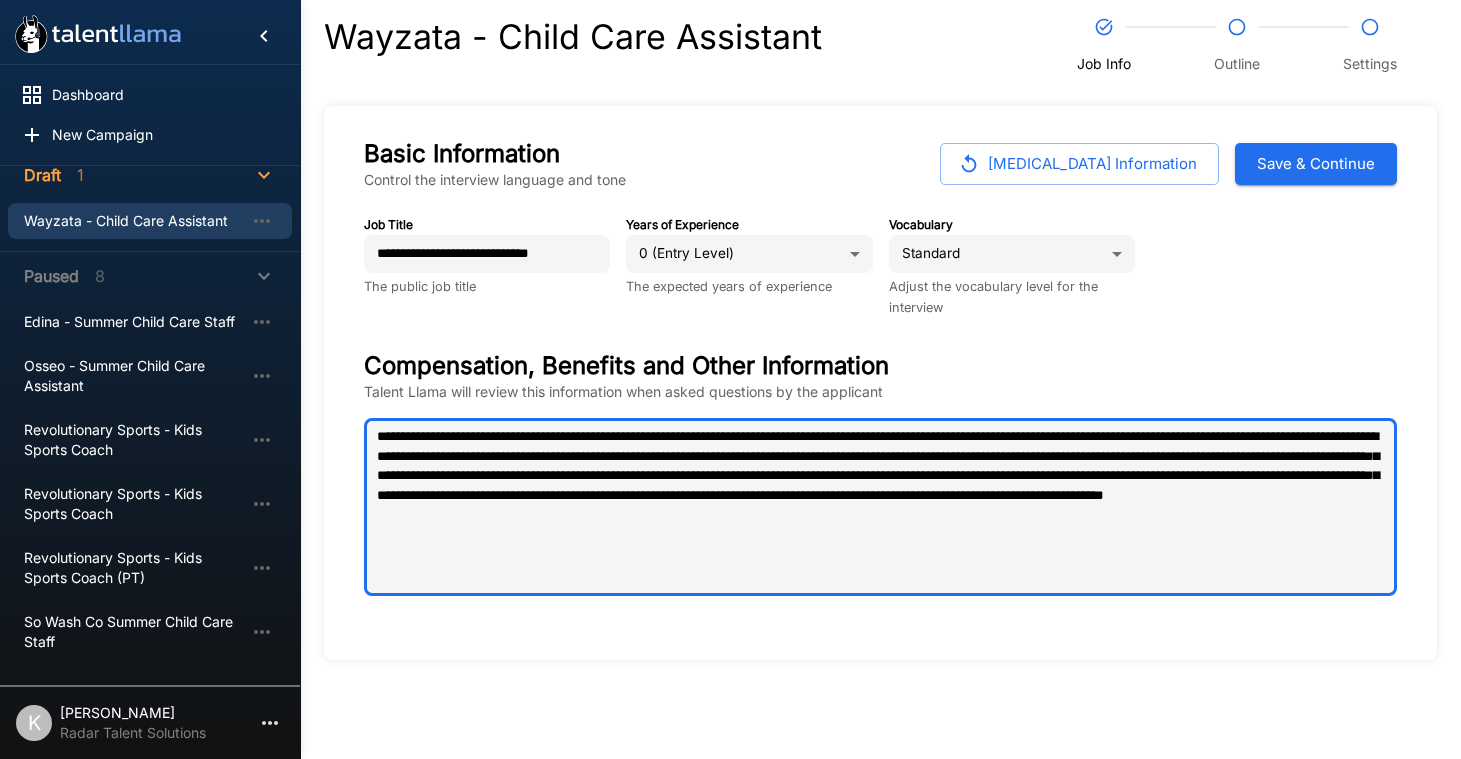 type on "**********" 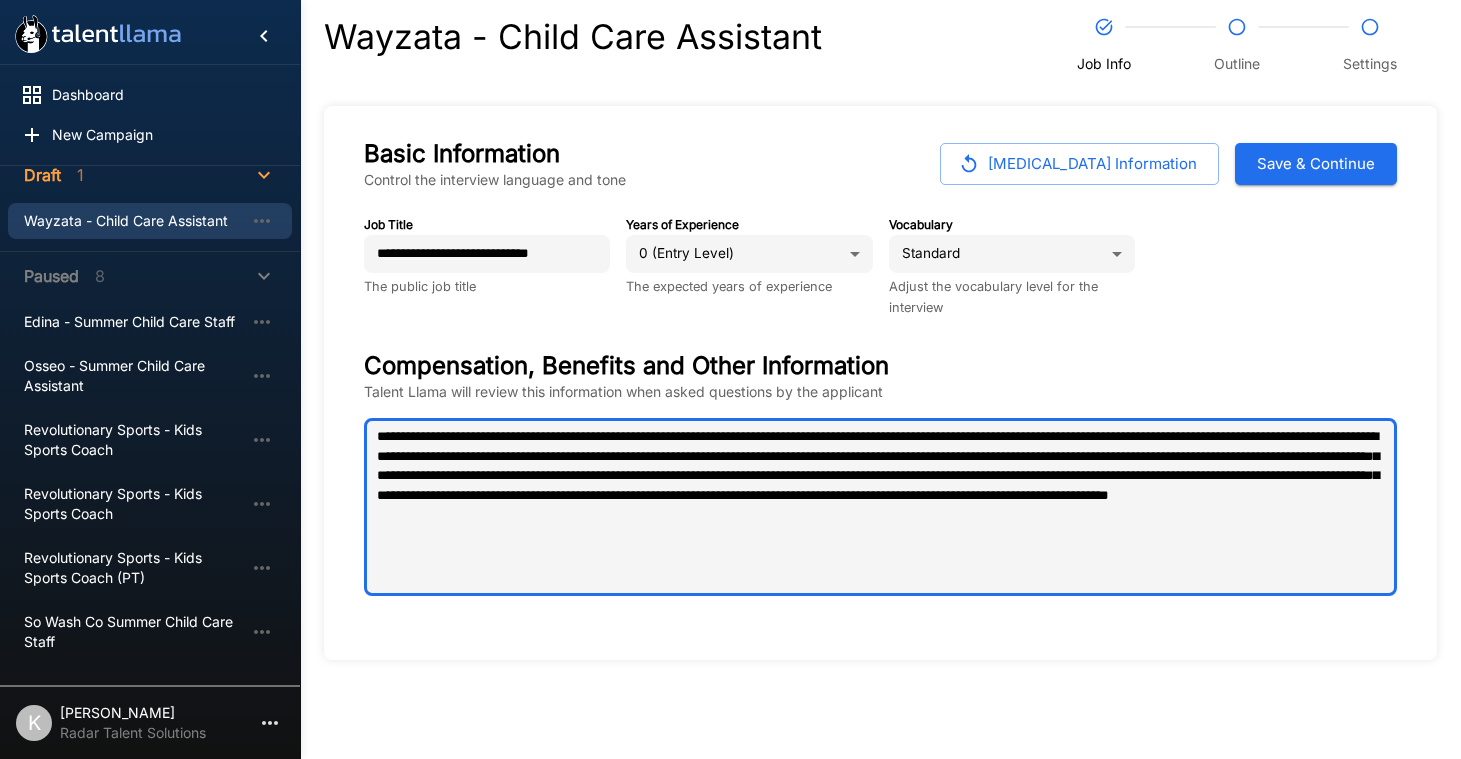 type on "**********" 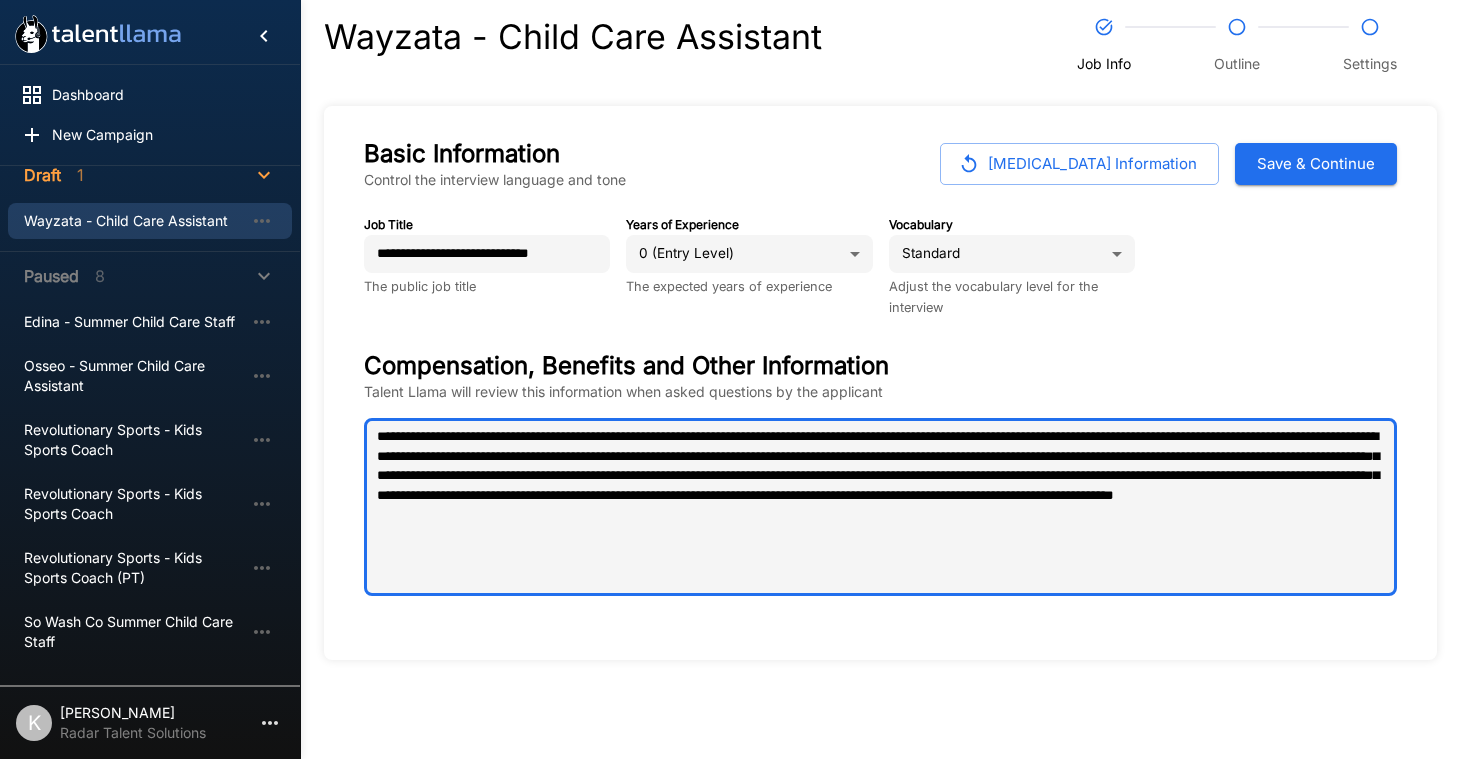 type on "**********" 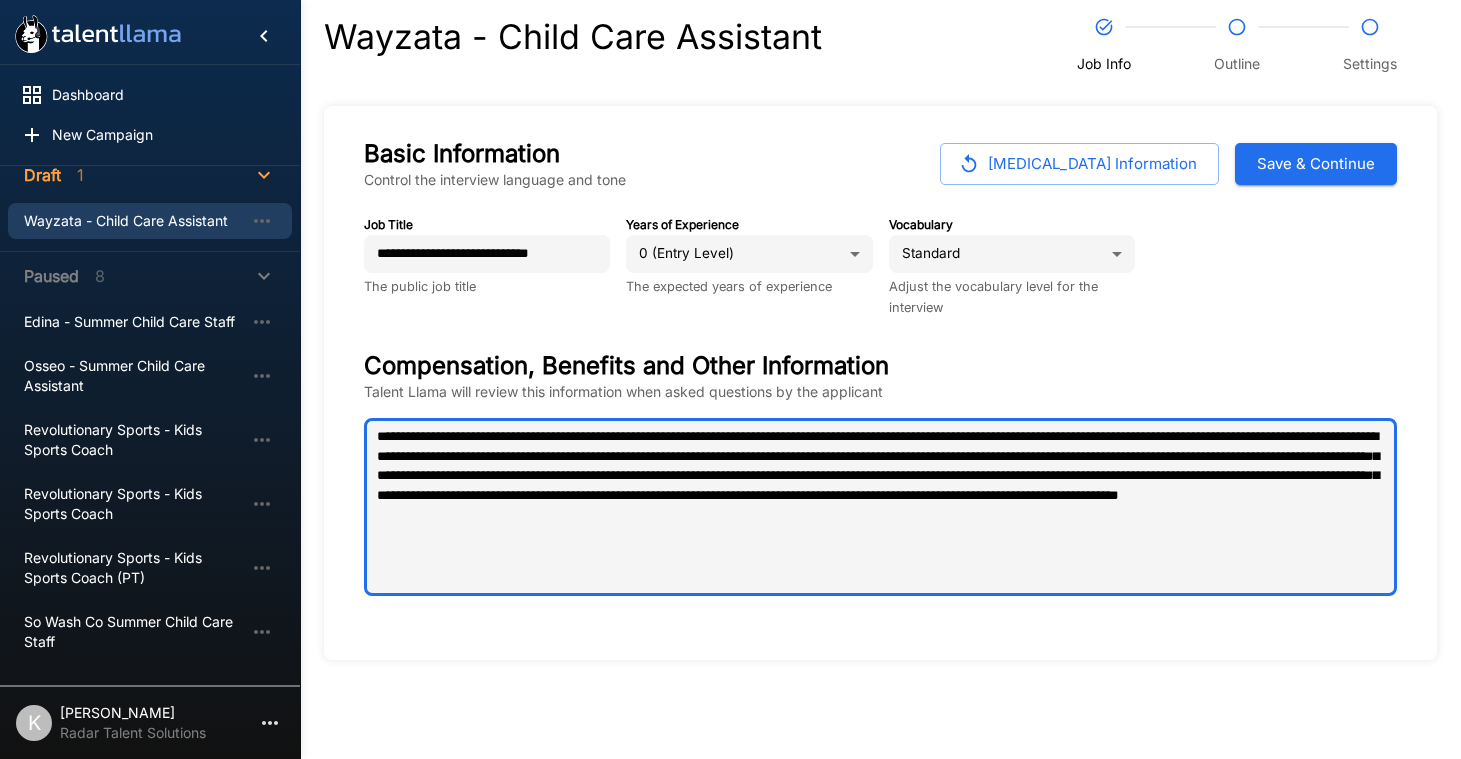 type on "*" 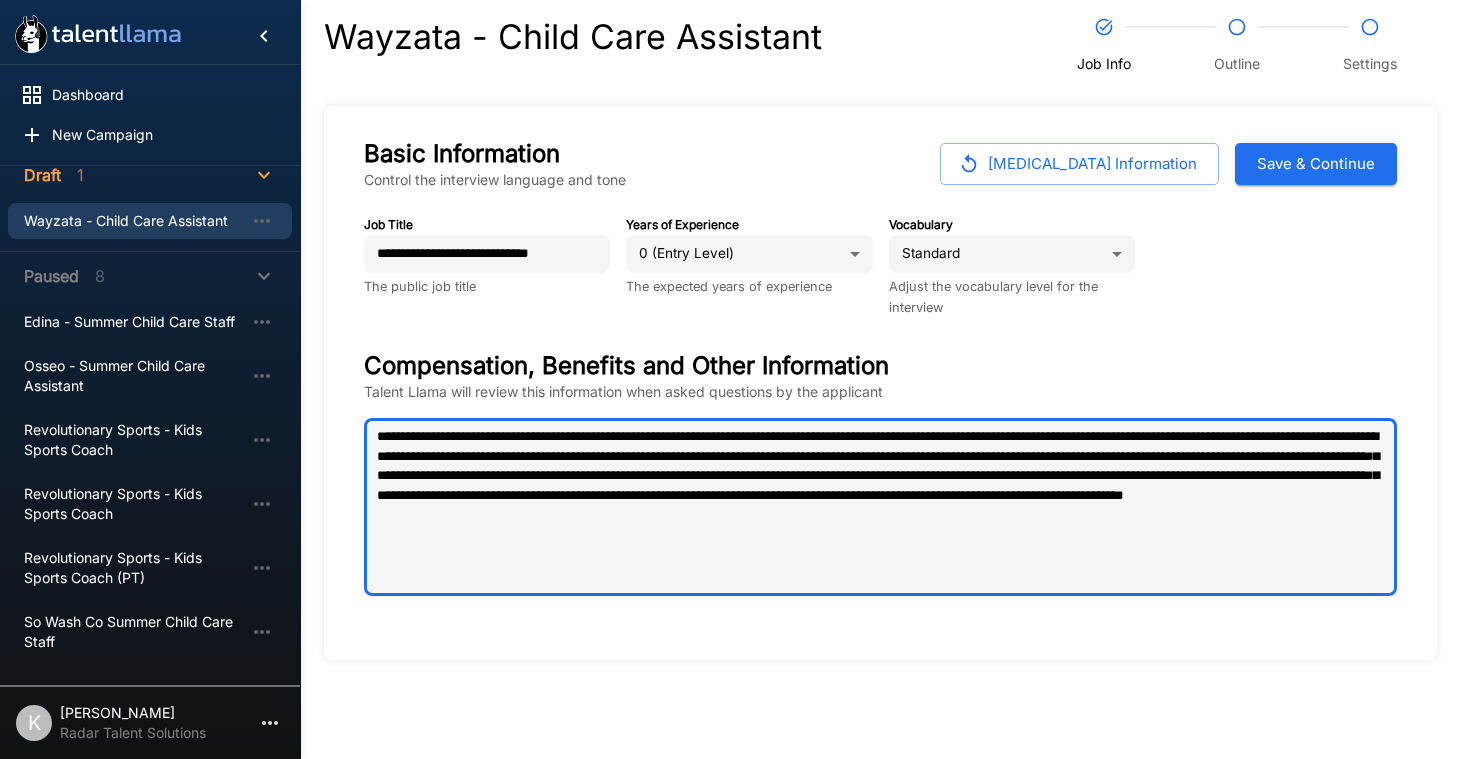 type on "**********" 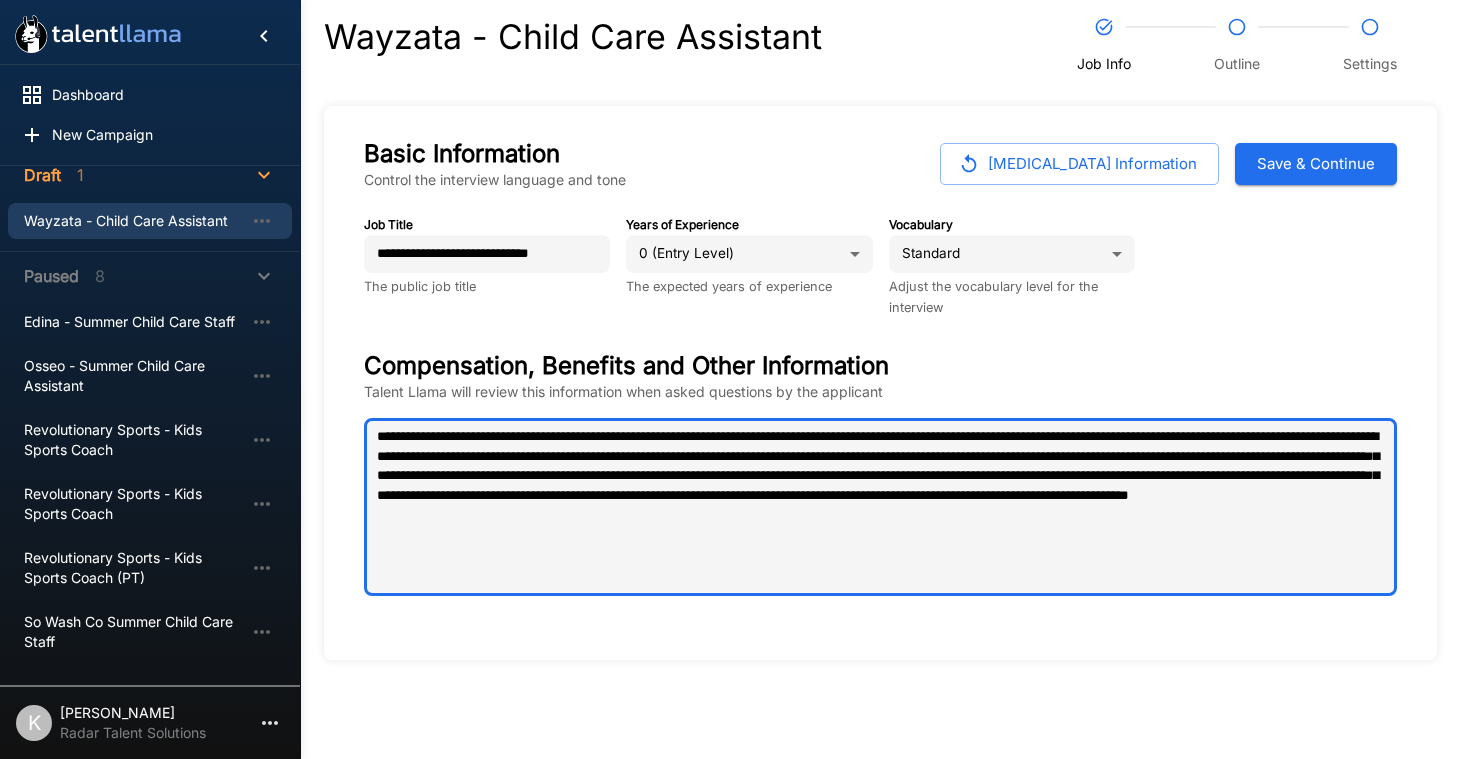 type on "**********" 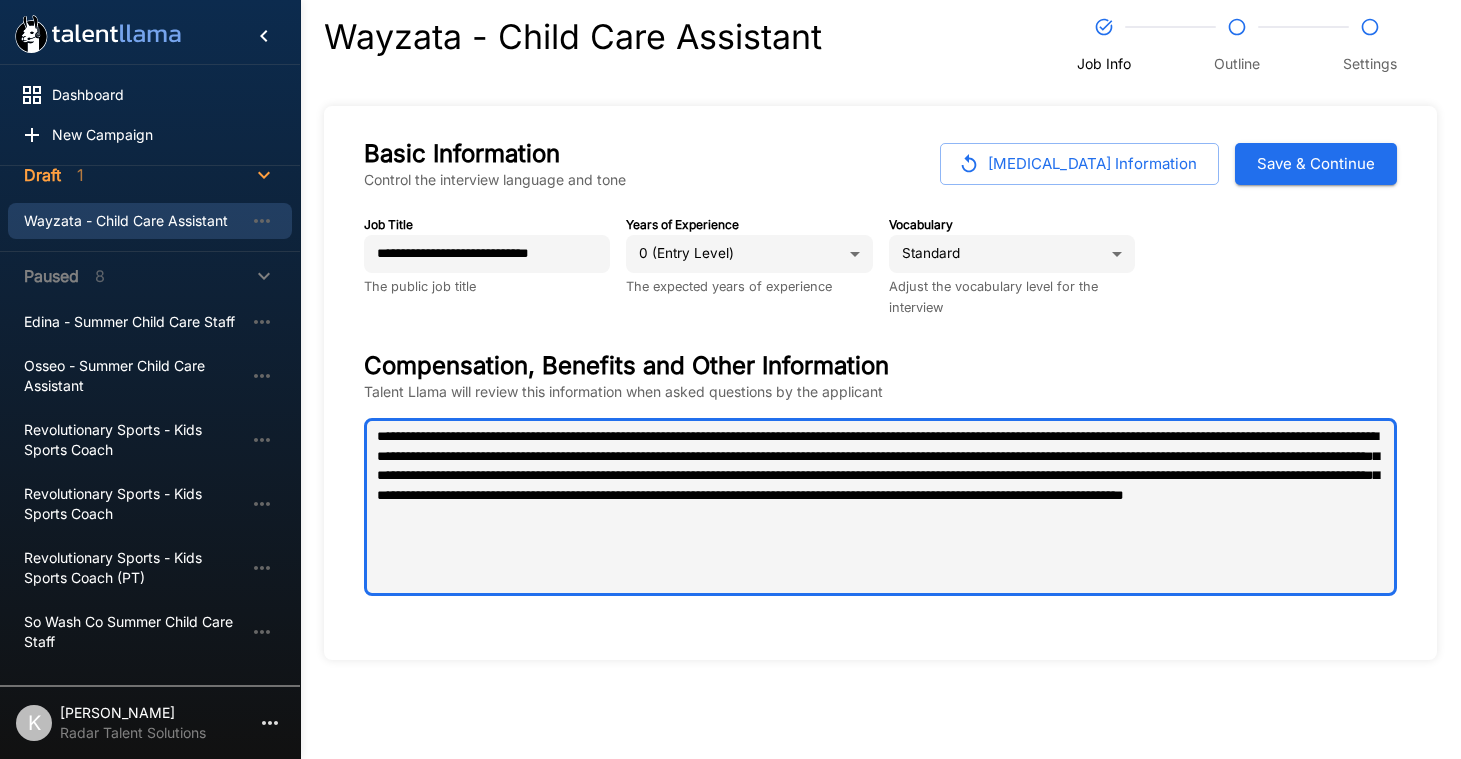 type on "**********" 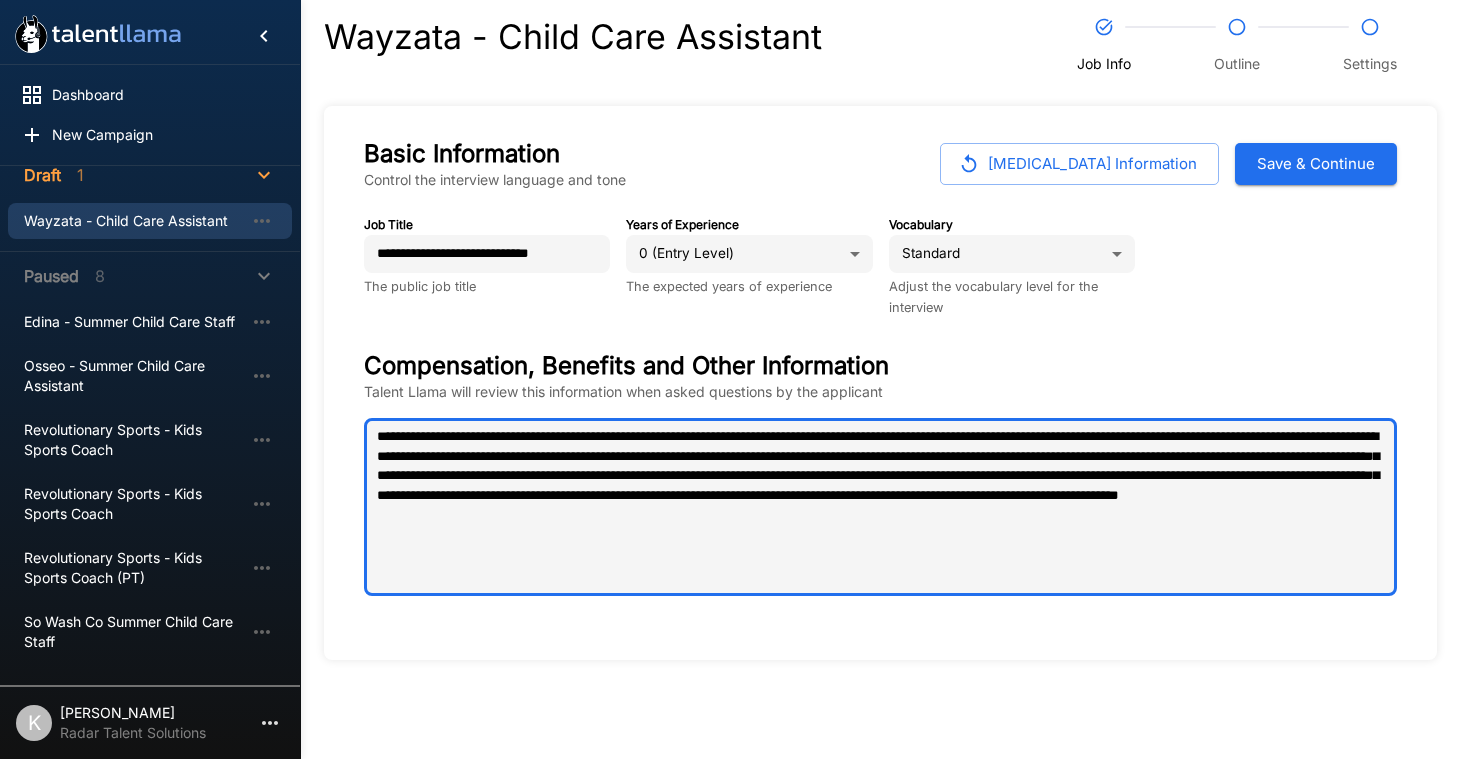 type on "**********" 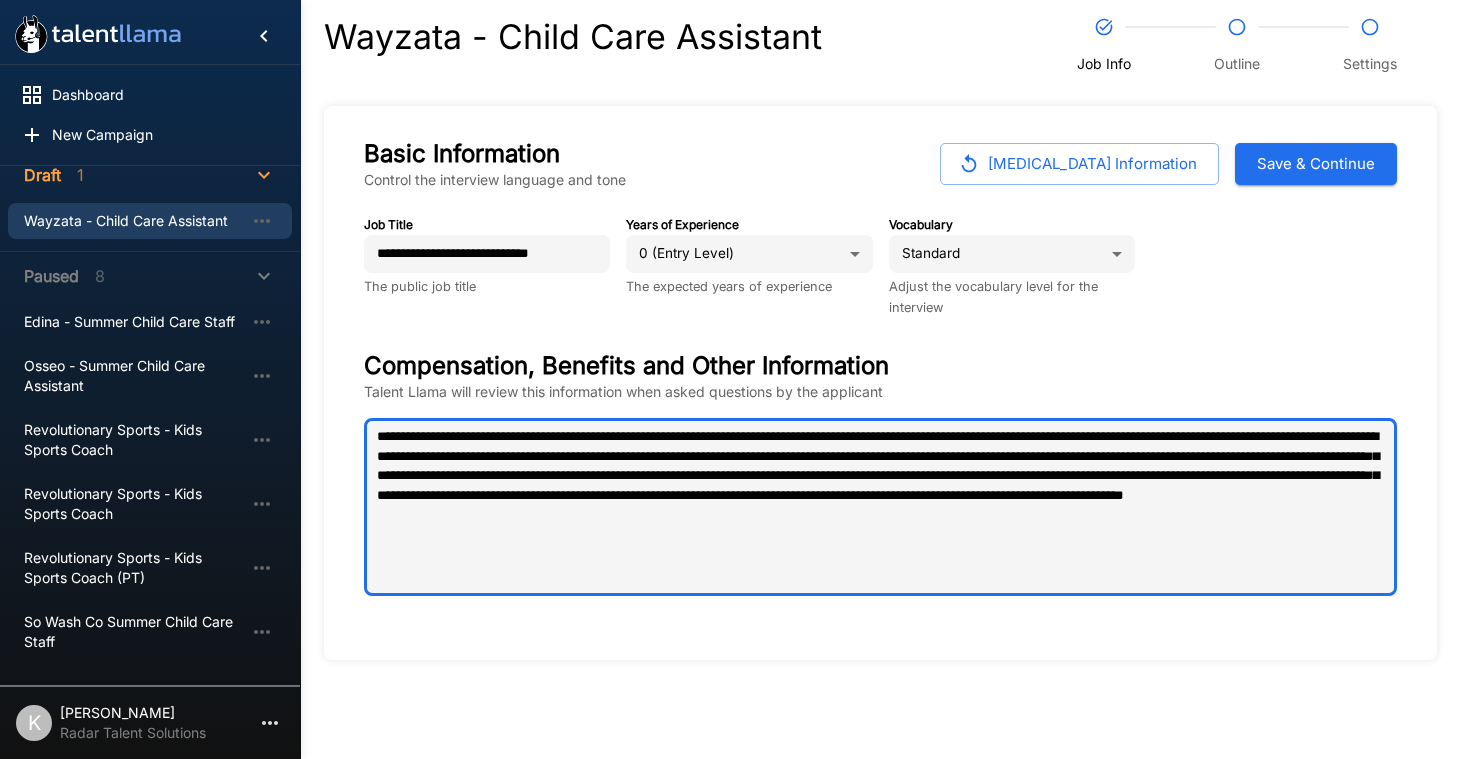 type on "**********" 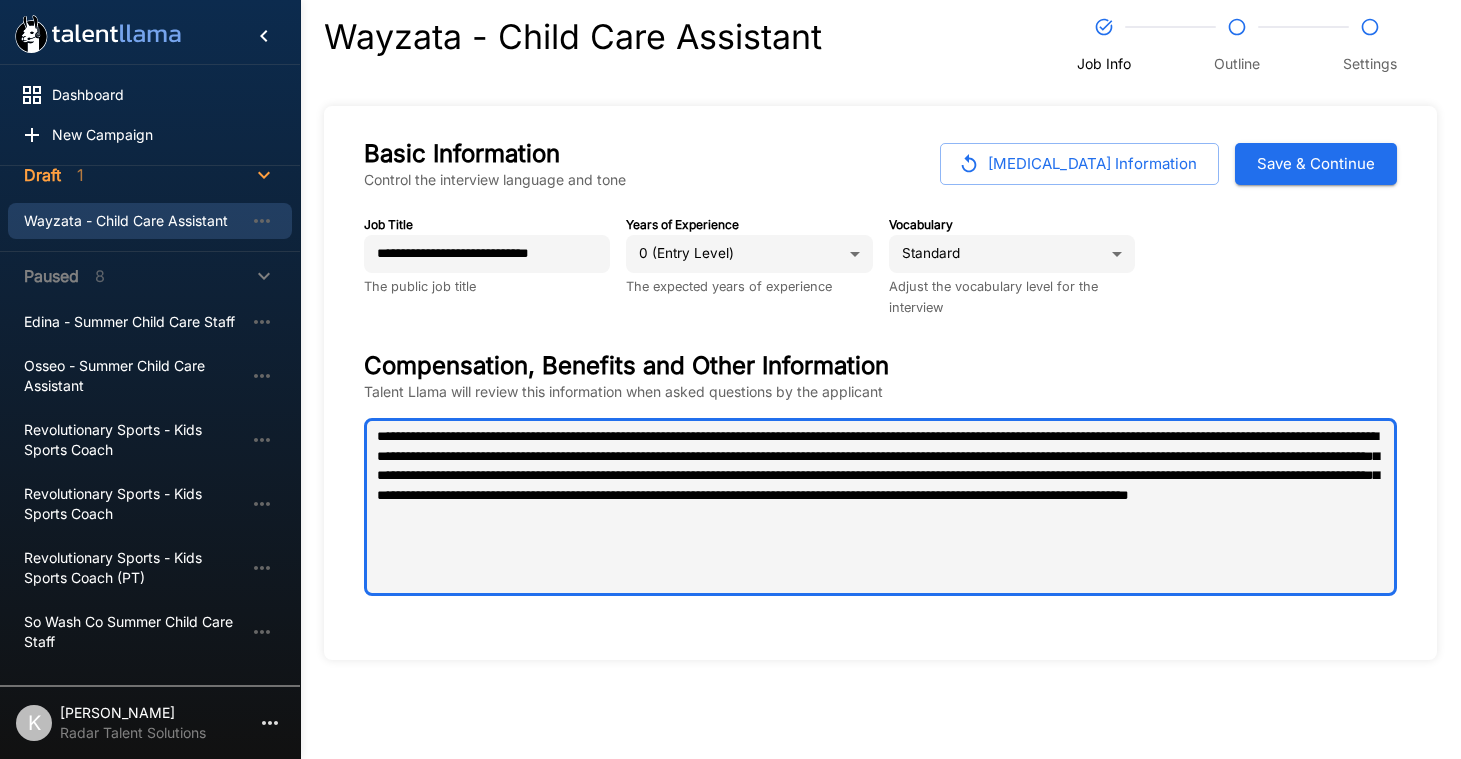 type on "**********" 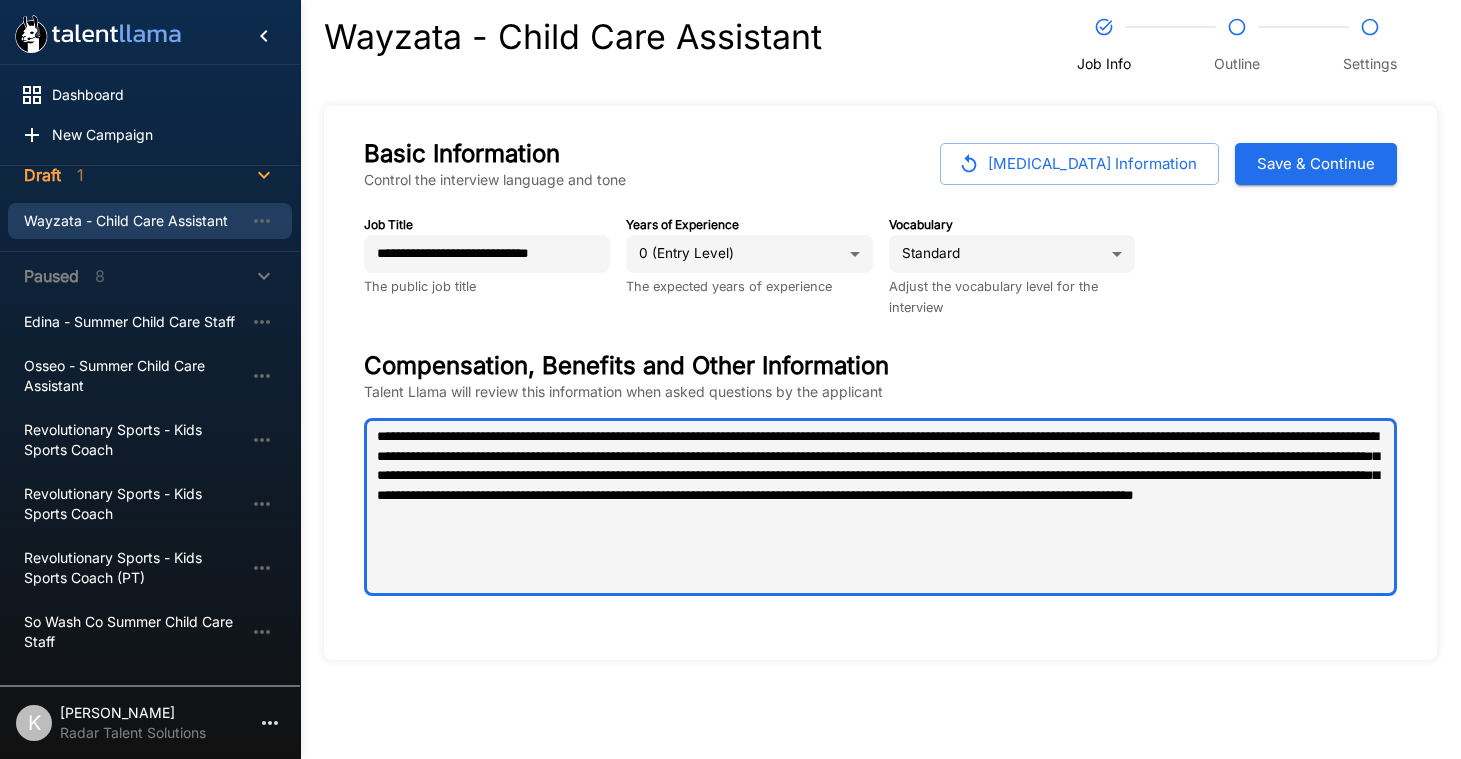 type on "**********" 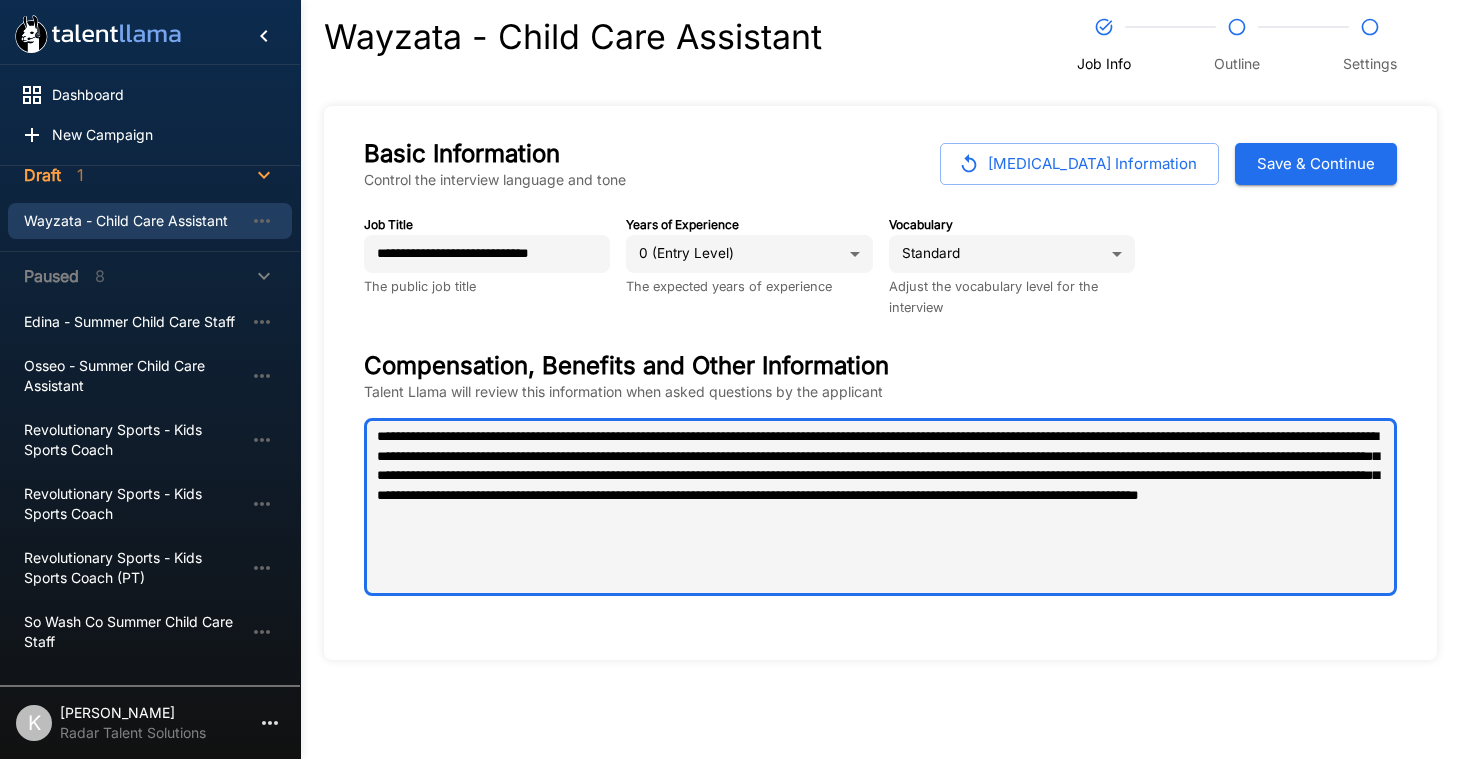 type on "**********" 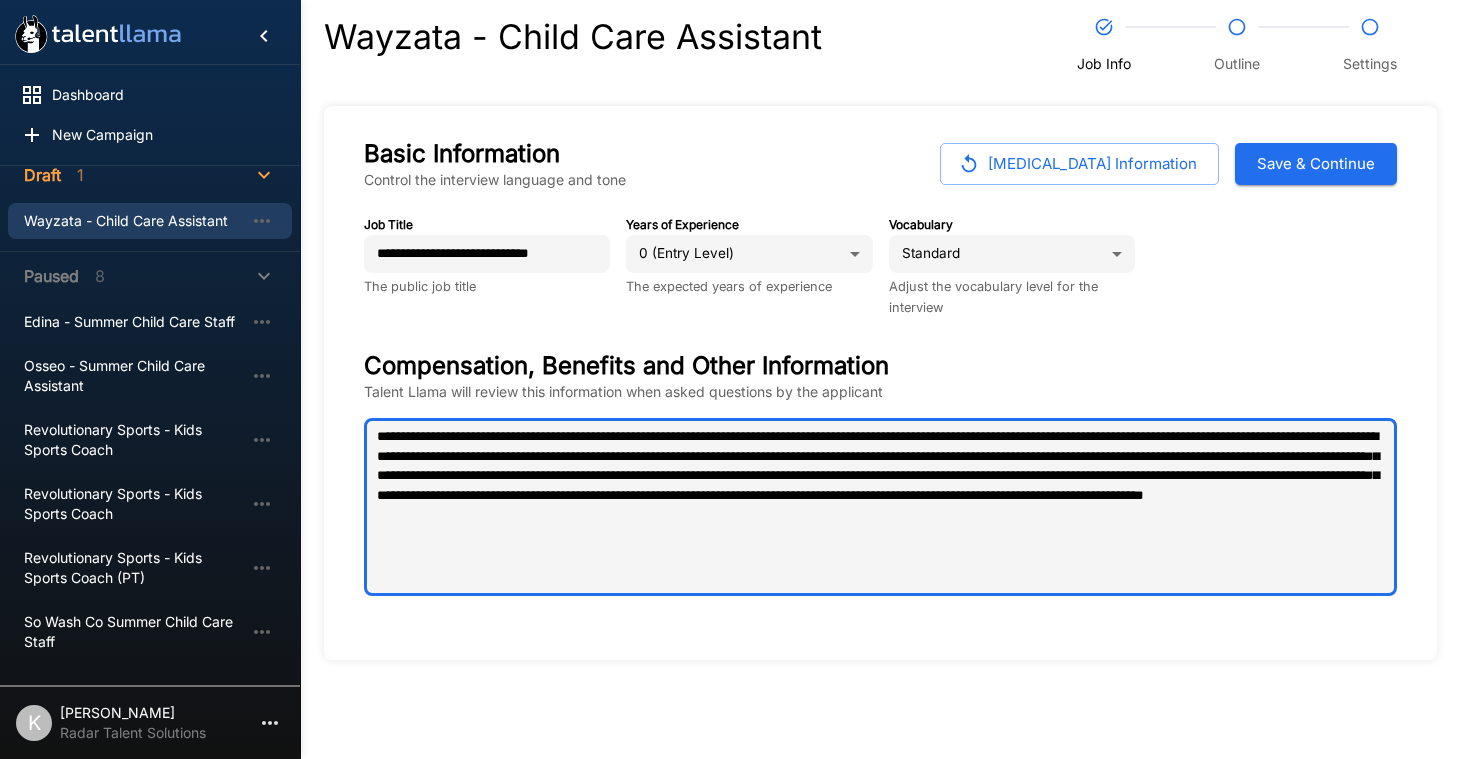 type on "**********" 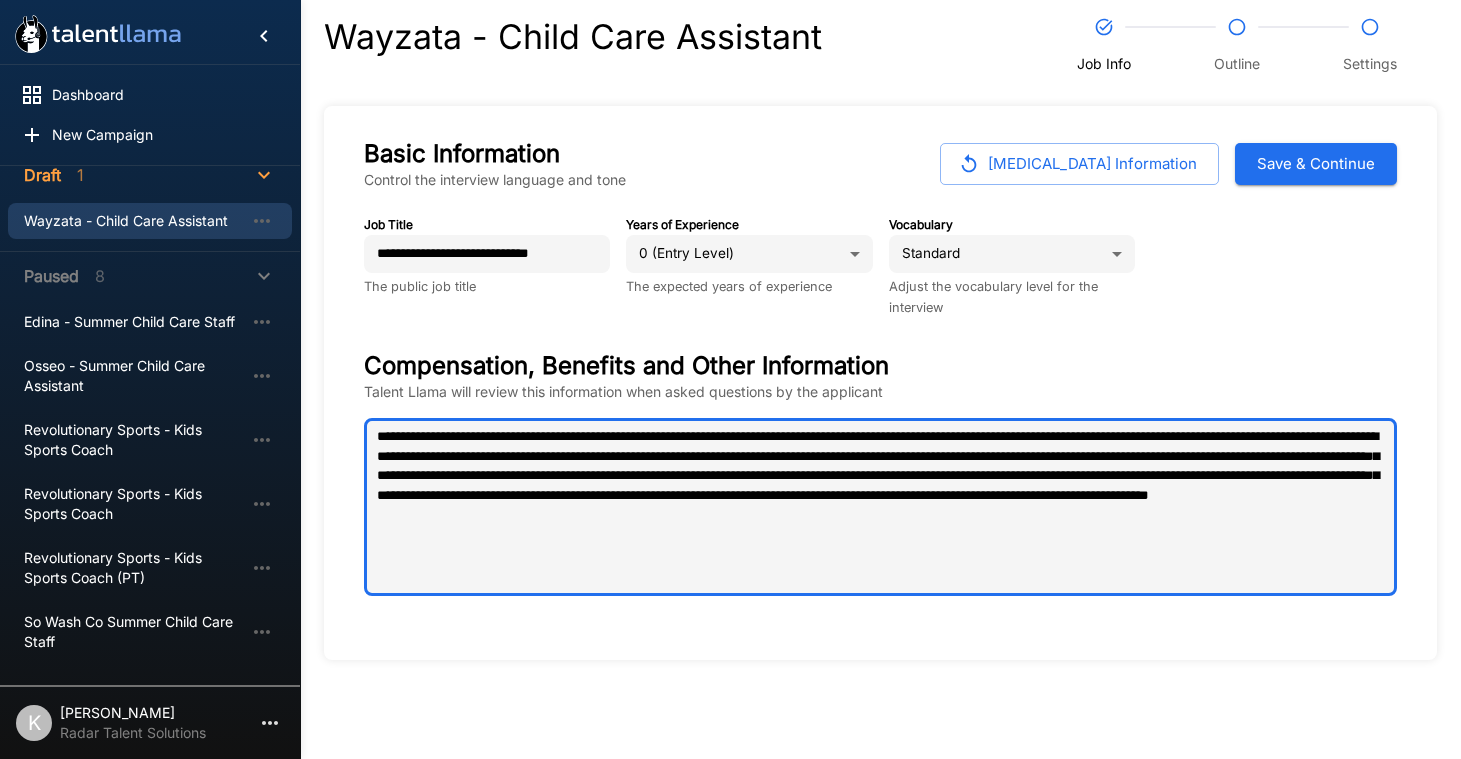 type on "**********" 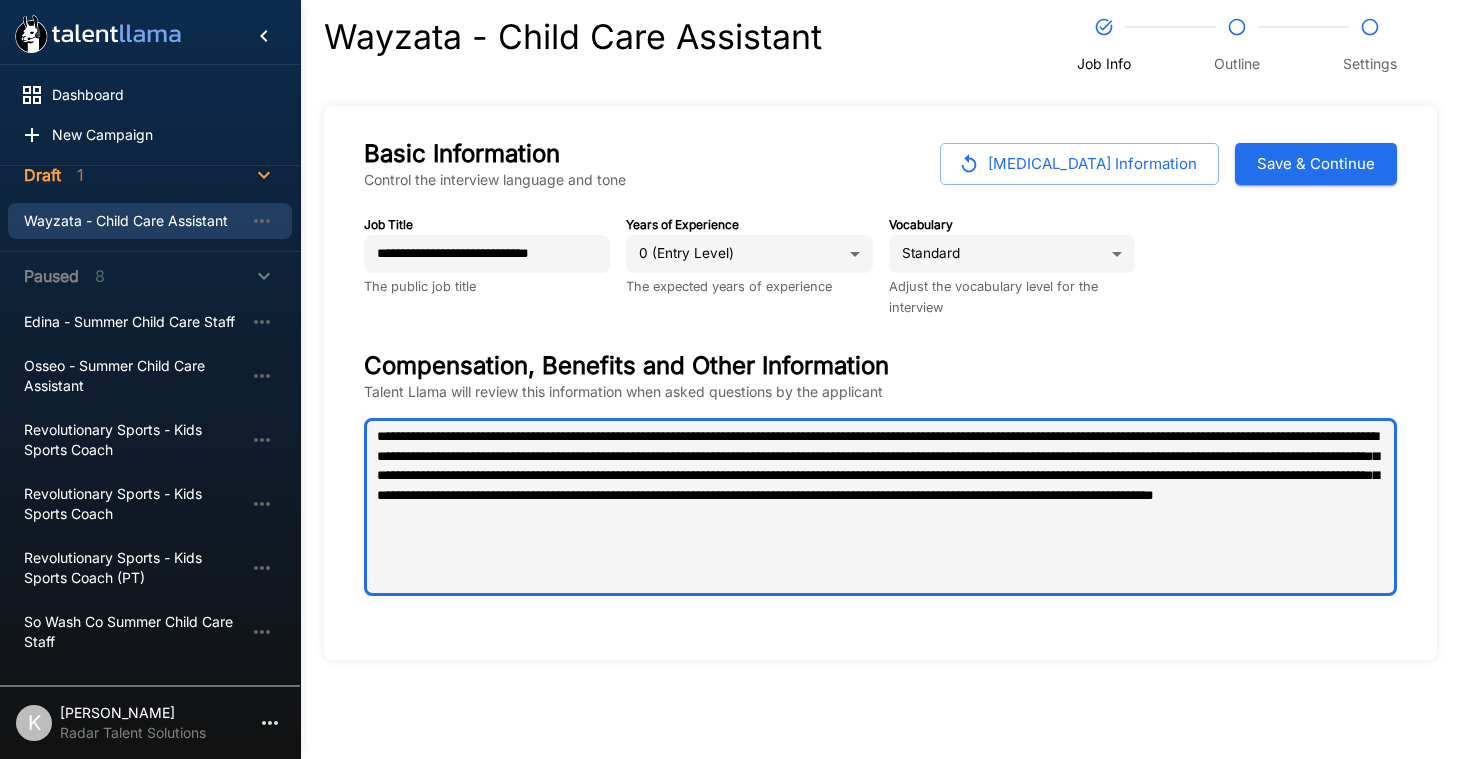 type on "**********" 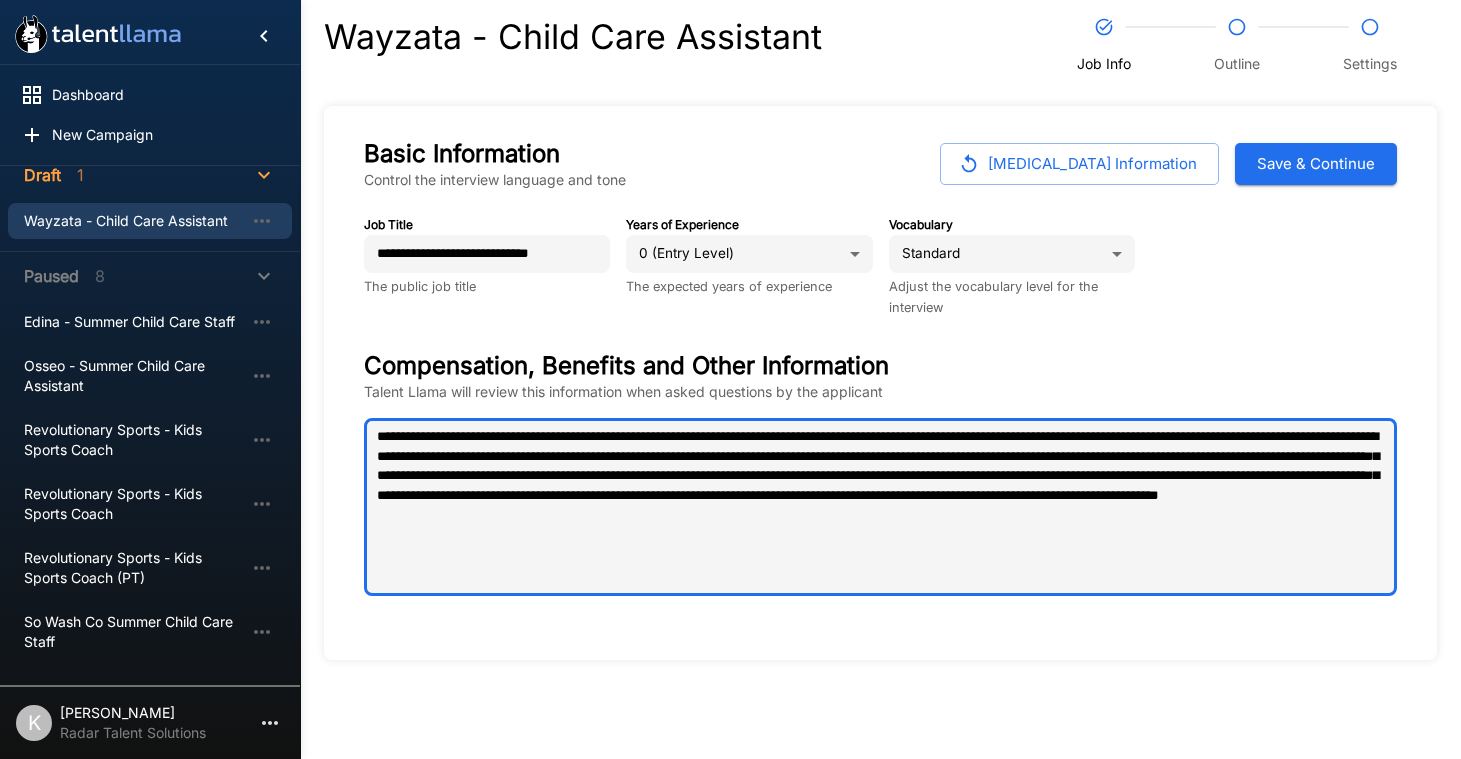 type on "**********" 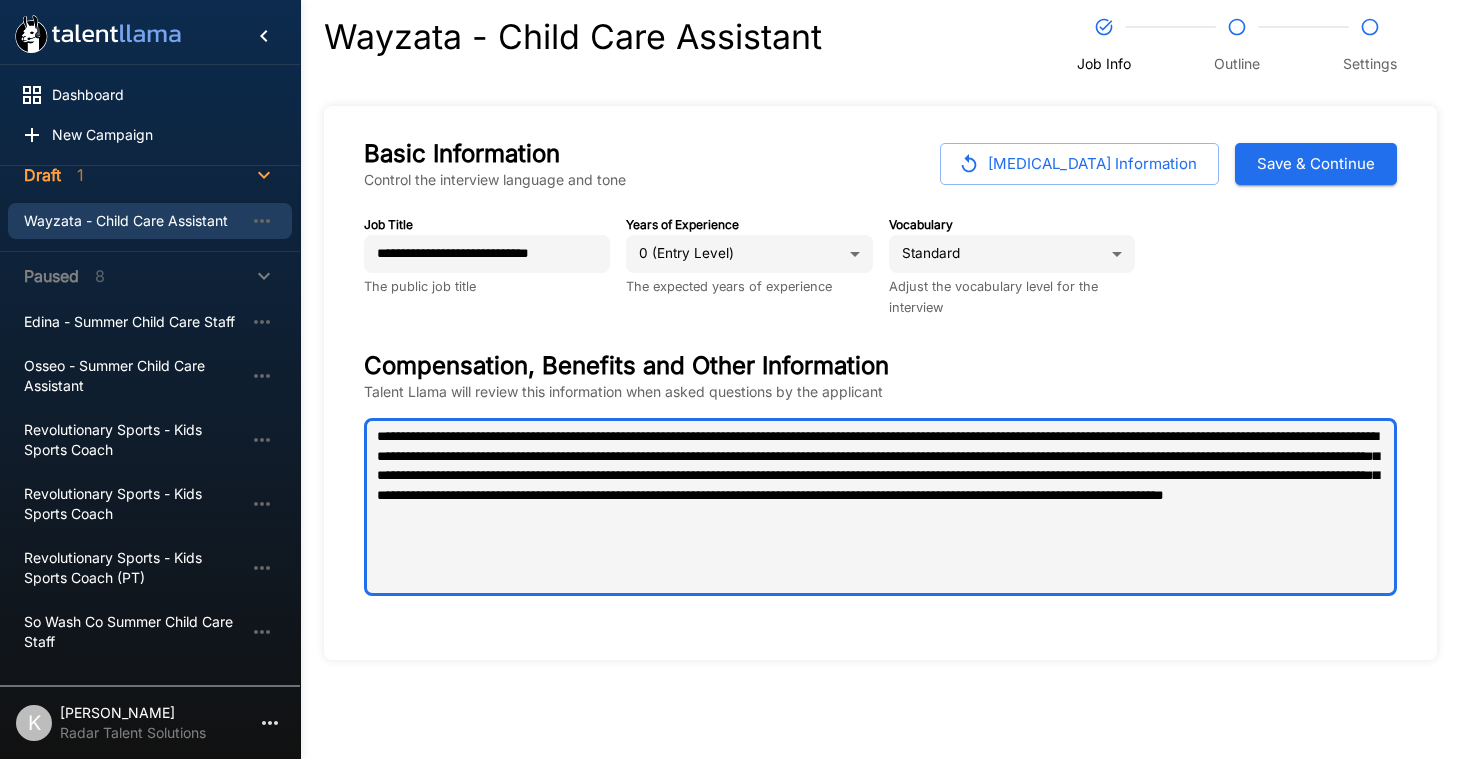 type on "**********" 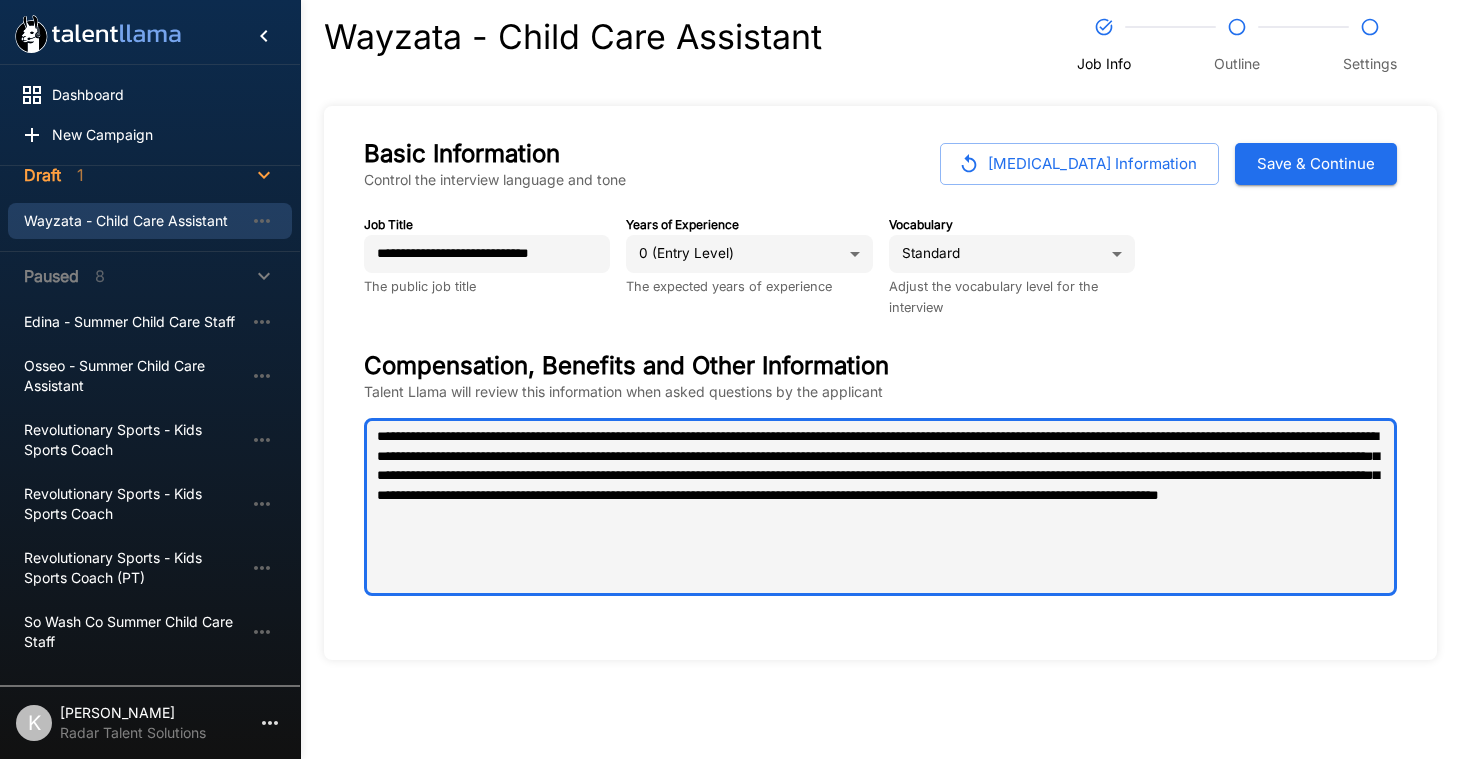 type on "**********" 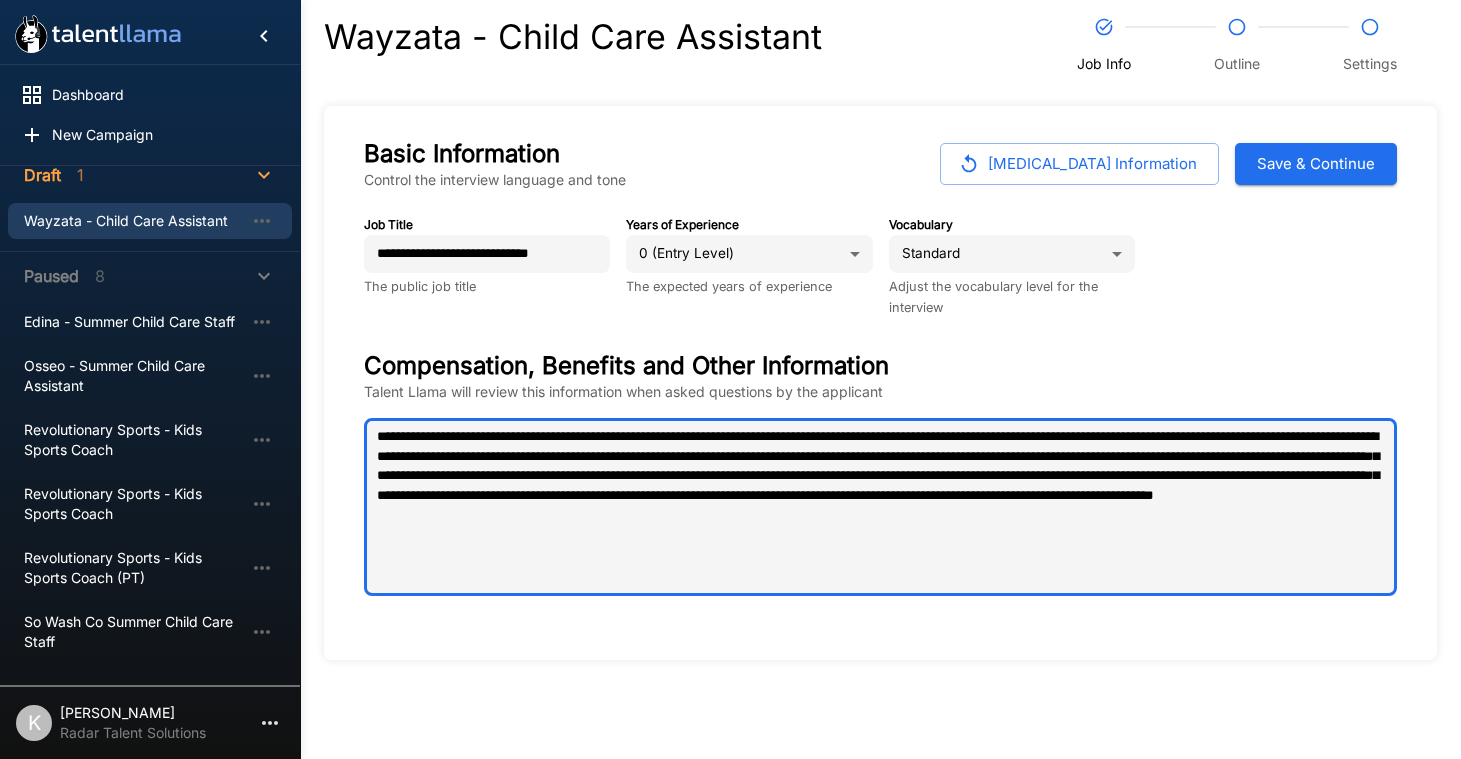 type on "*" 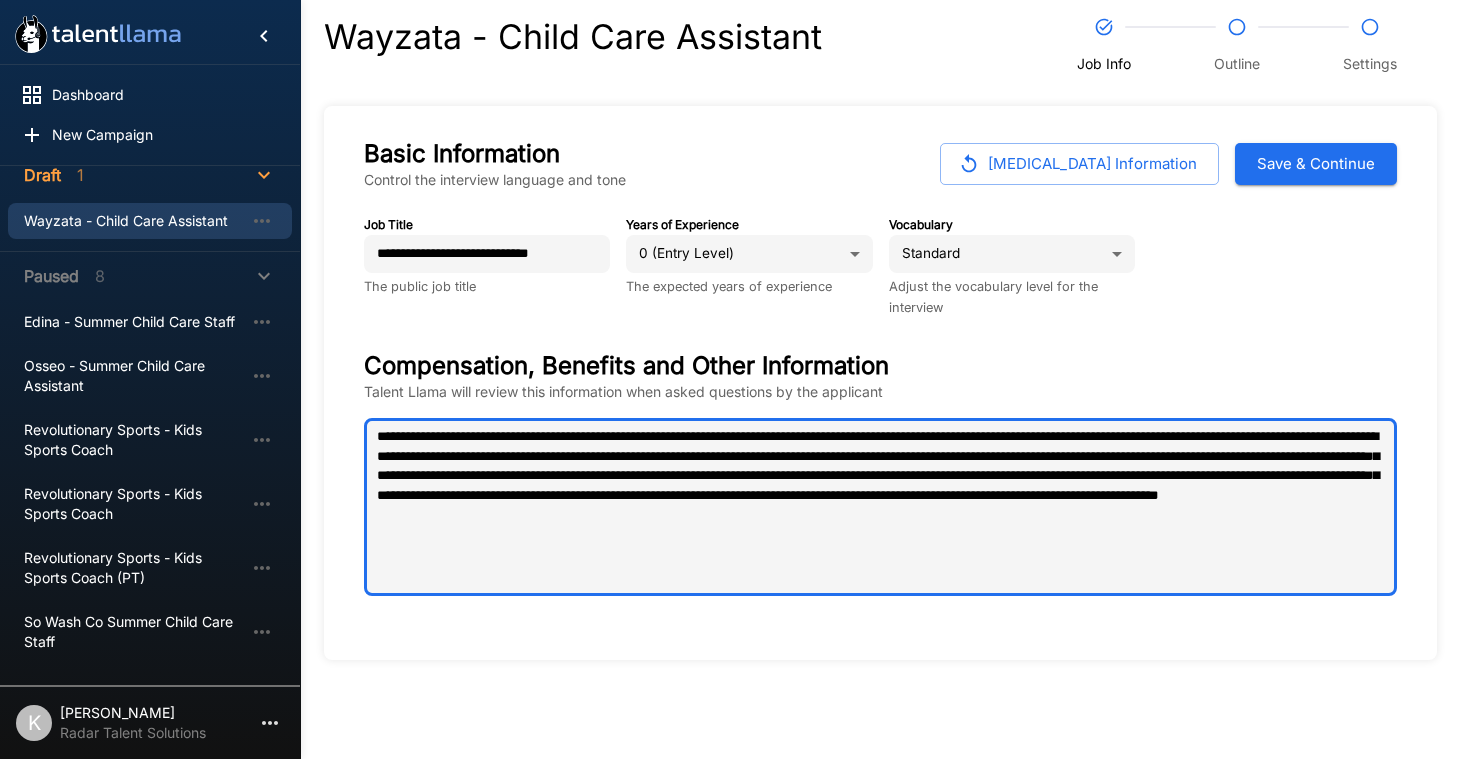 type on "**********" 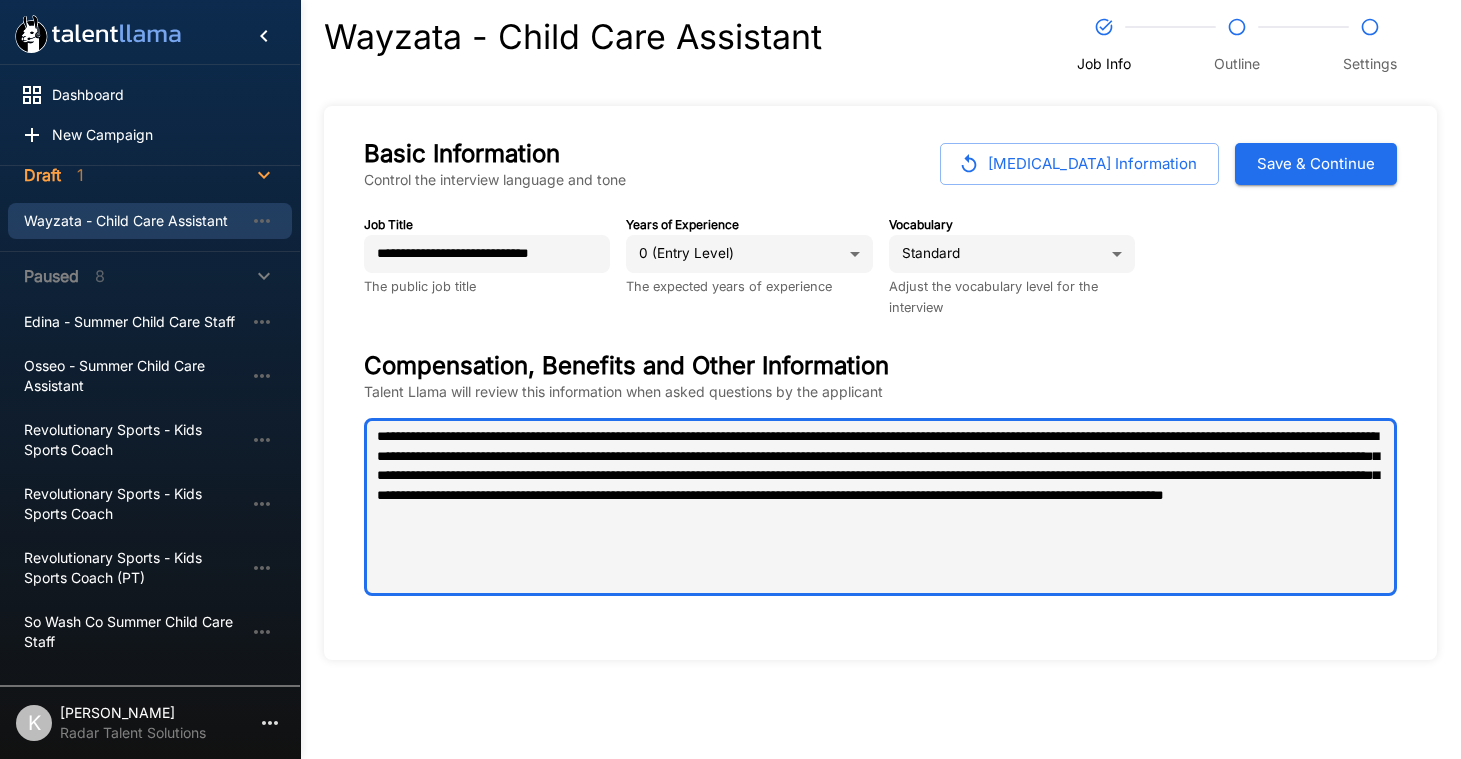 type on "**********" 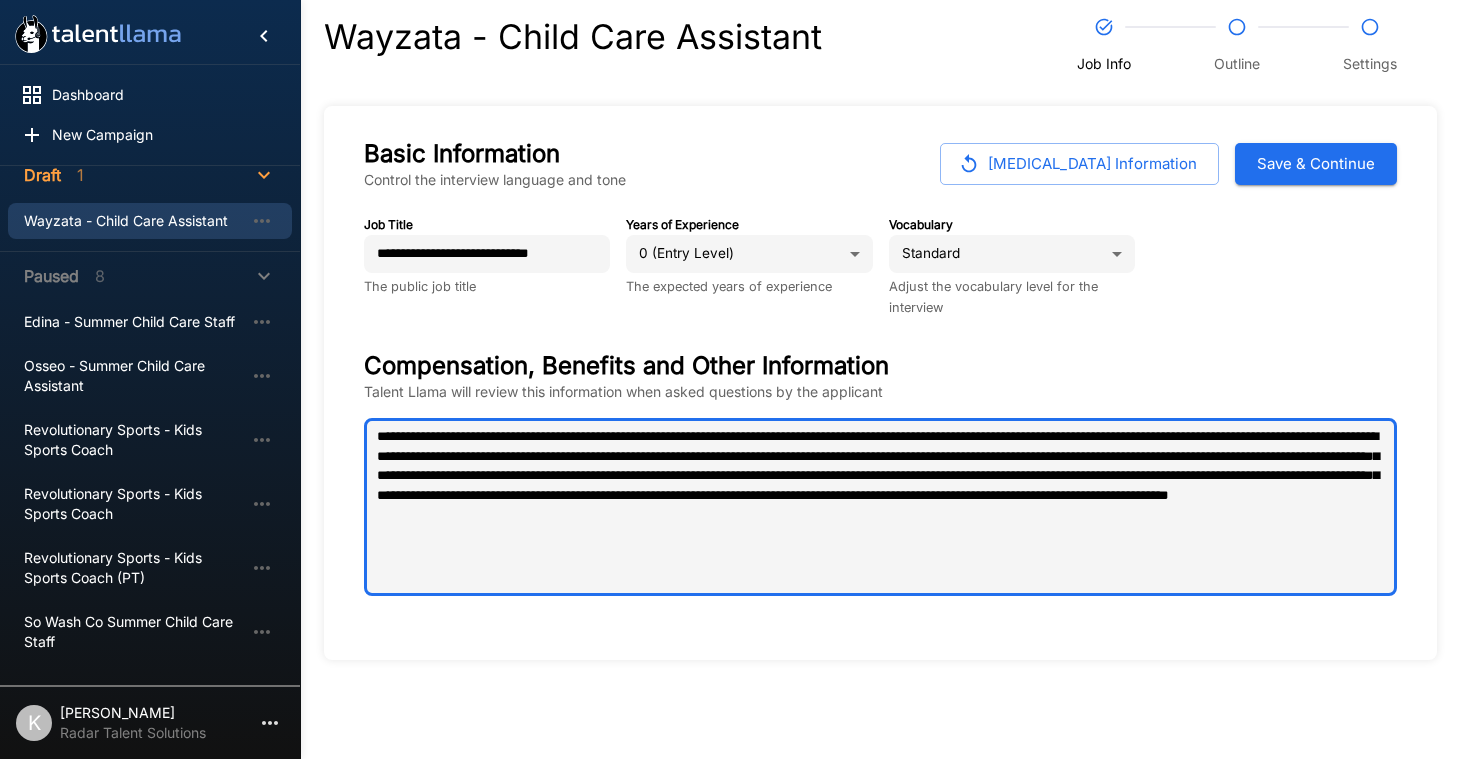 type on "*" 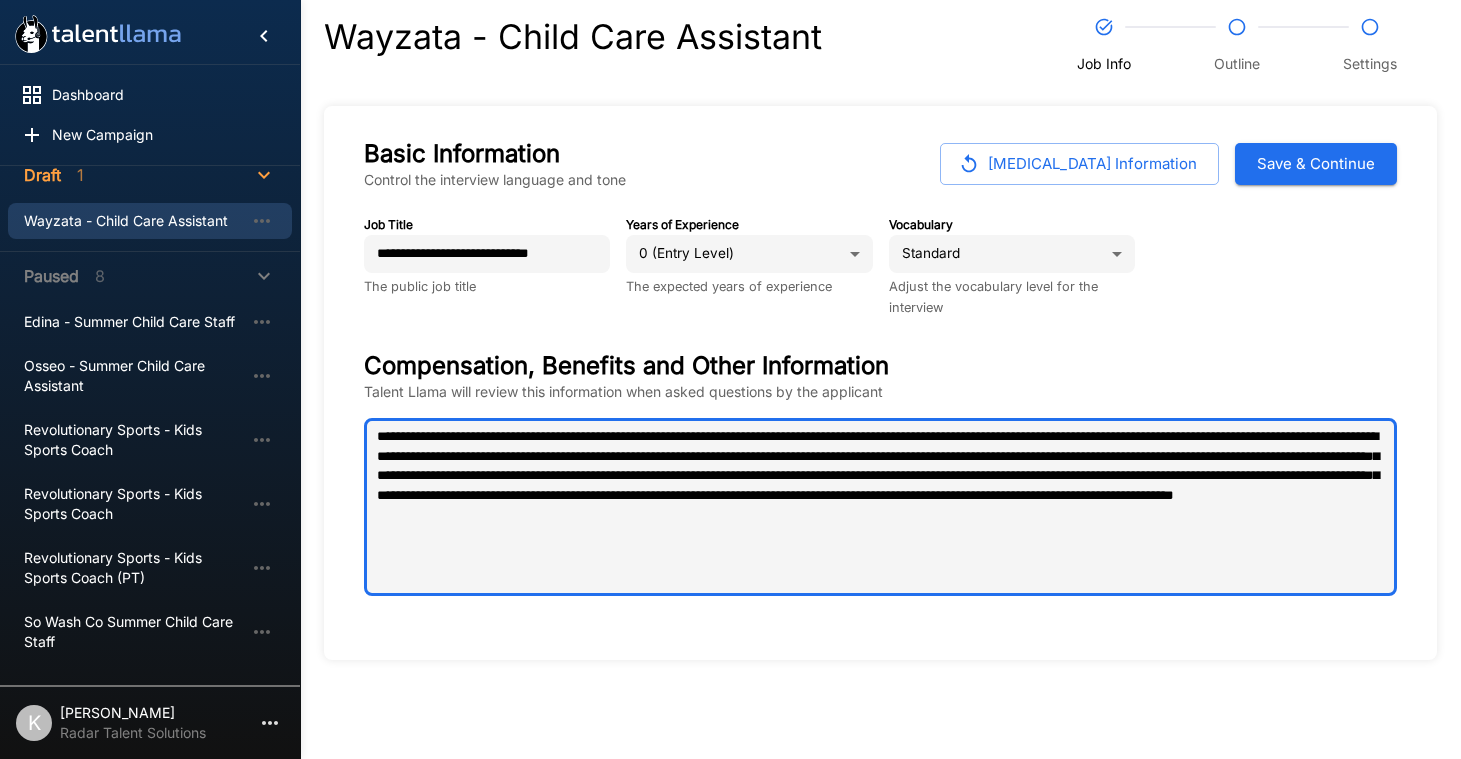 type on "**********" 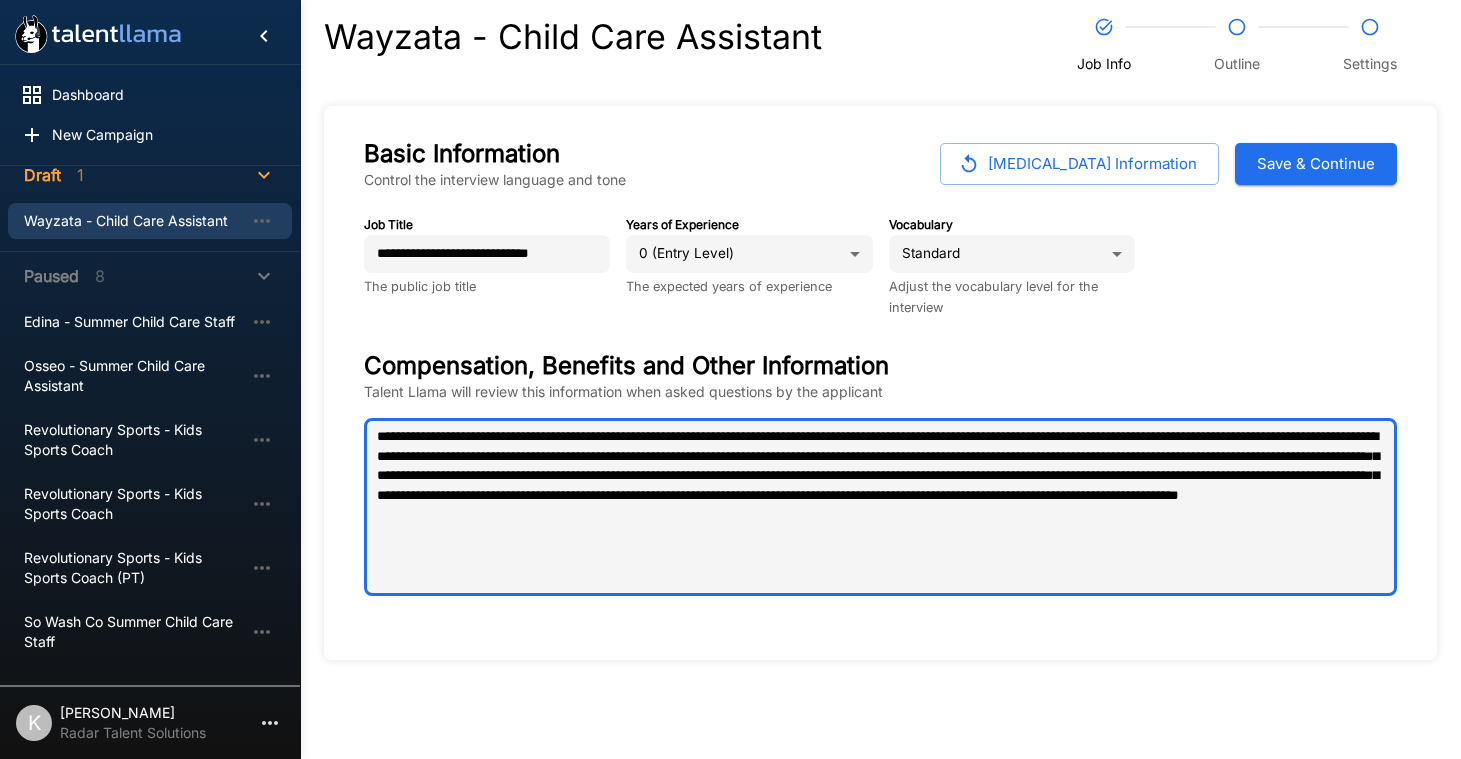 type on "**********" 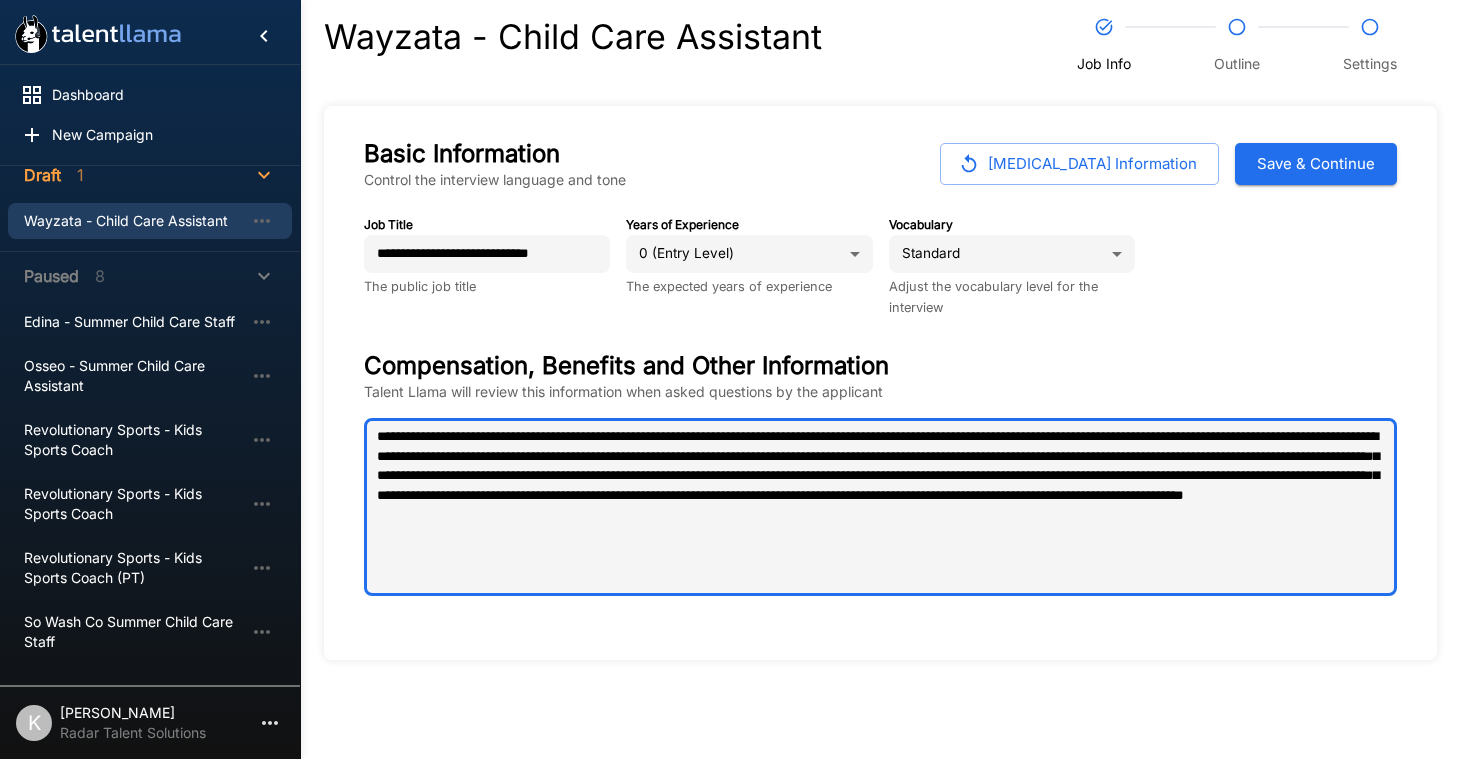 type on "**********" 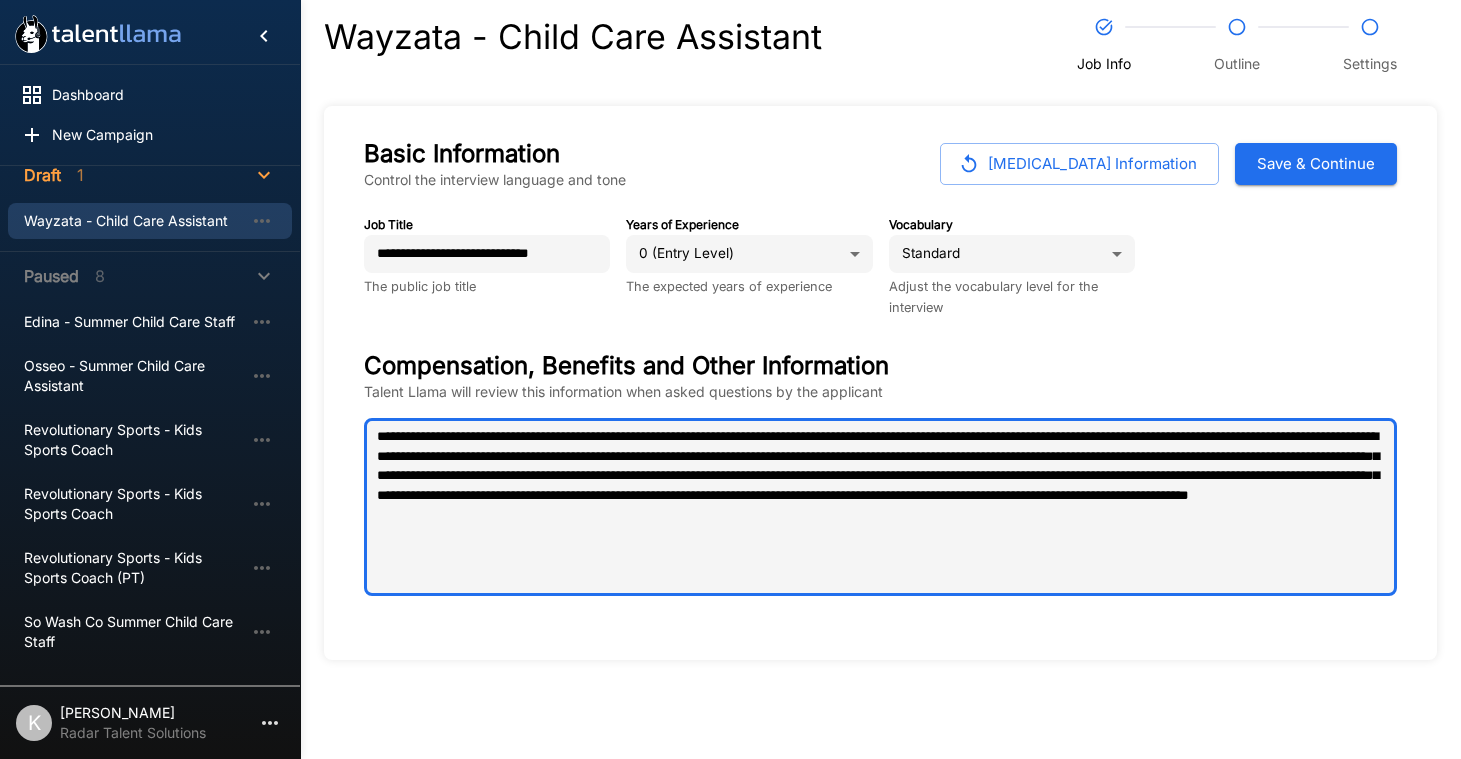 type on "*" 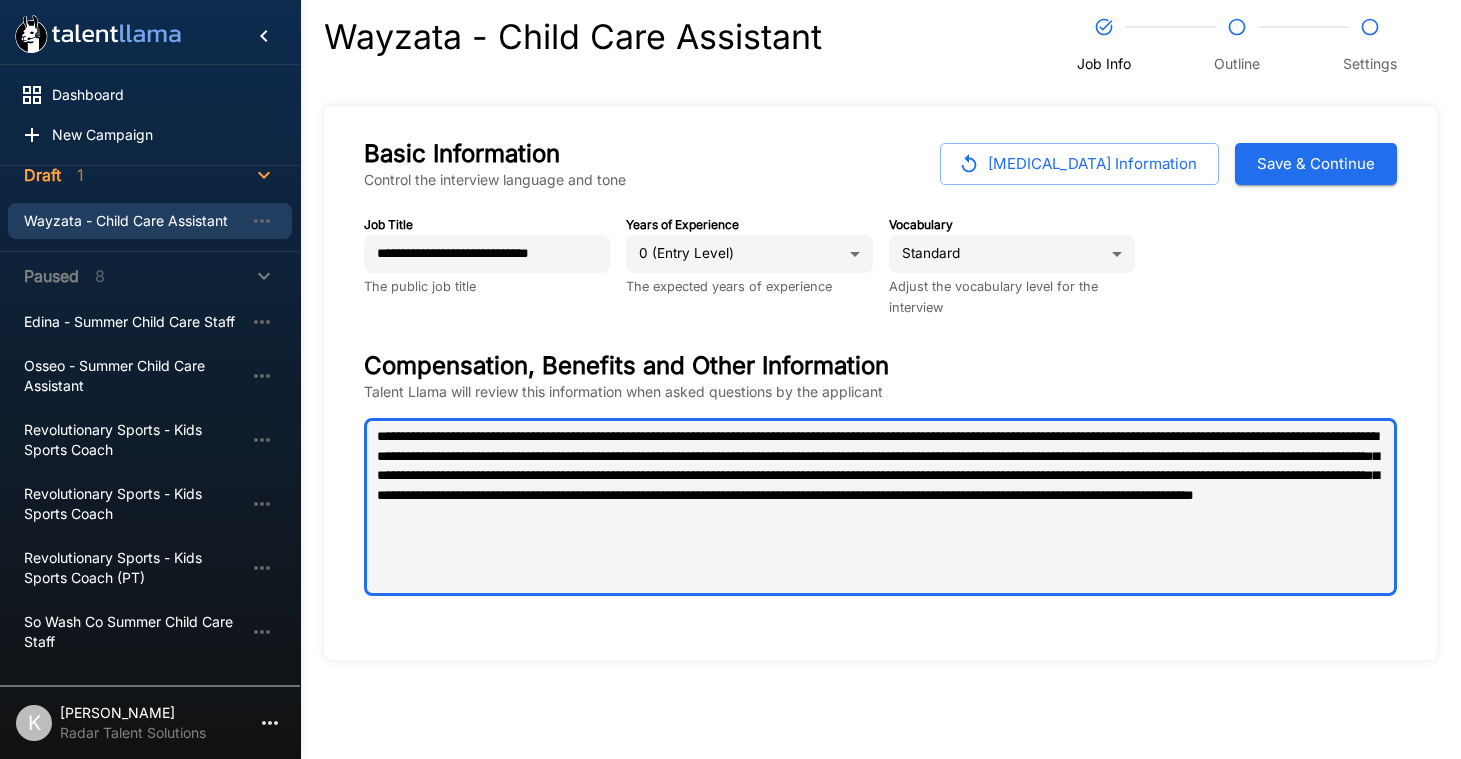 type on "**********" 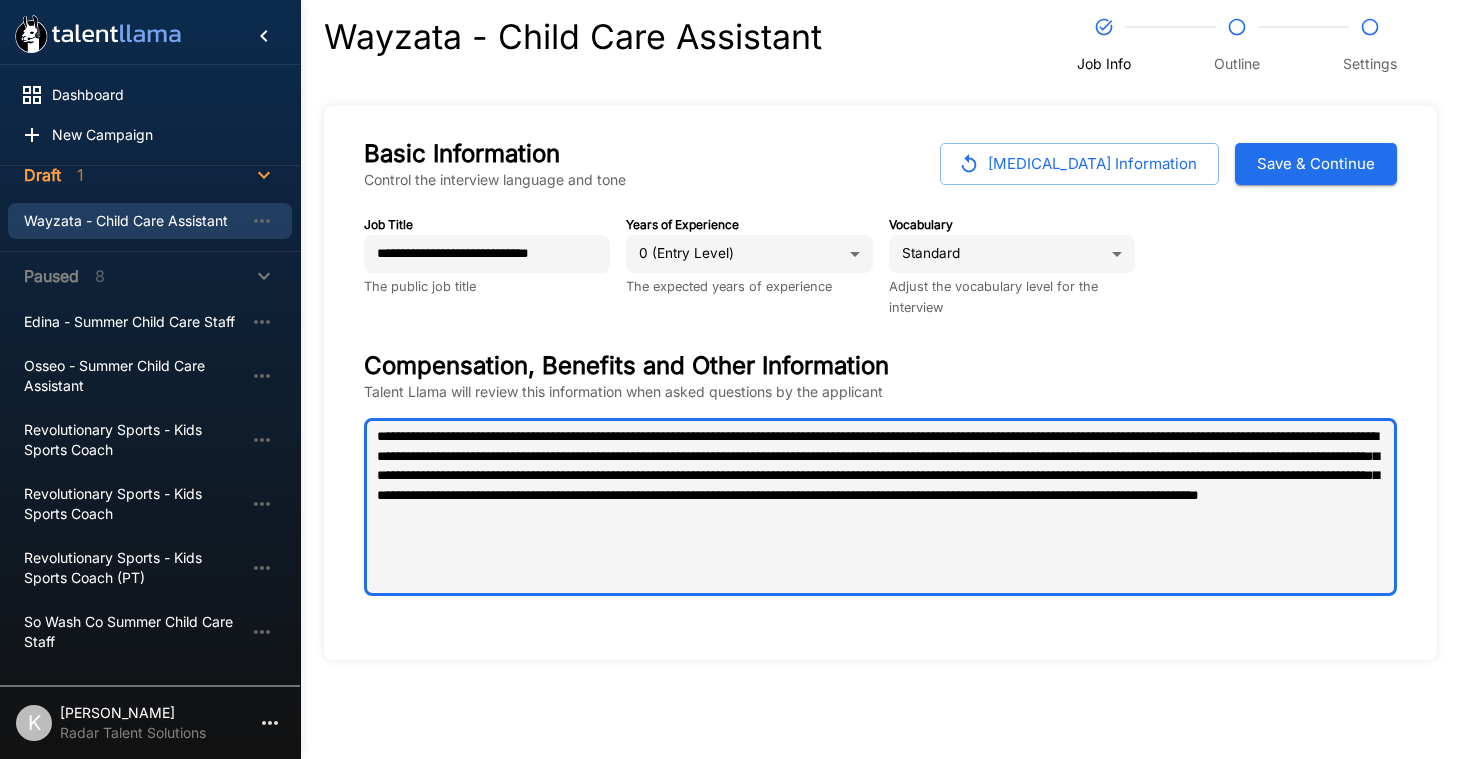 type on "**********" 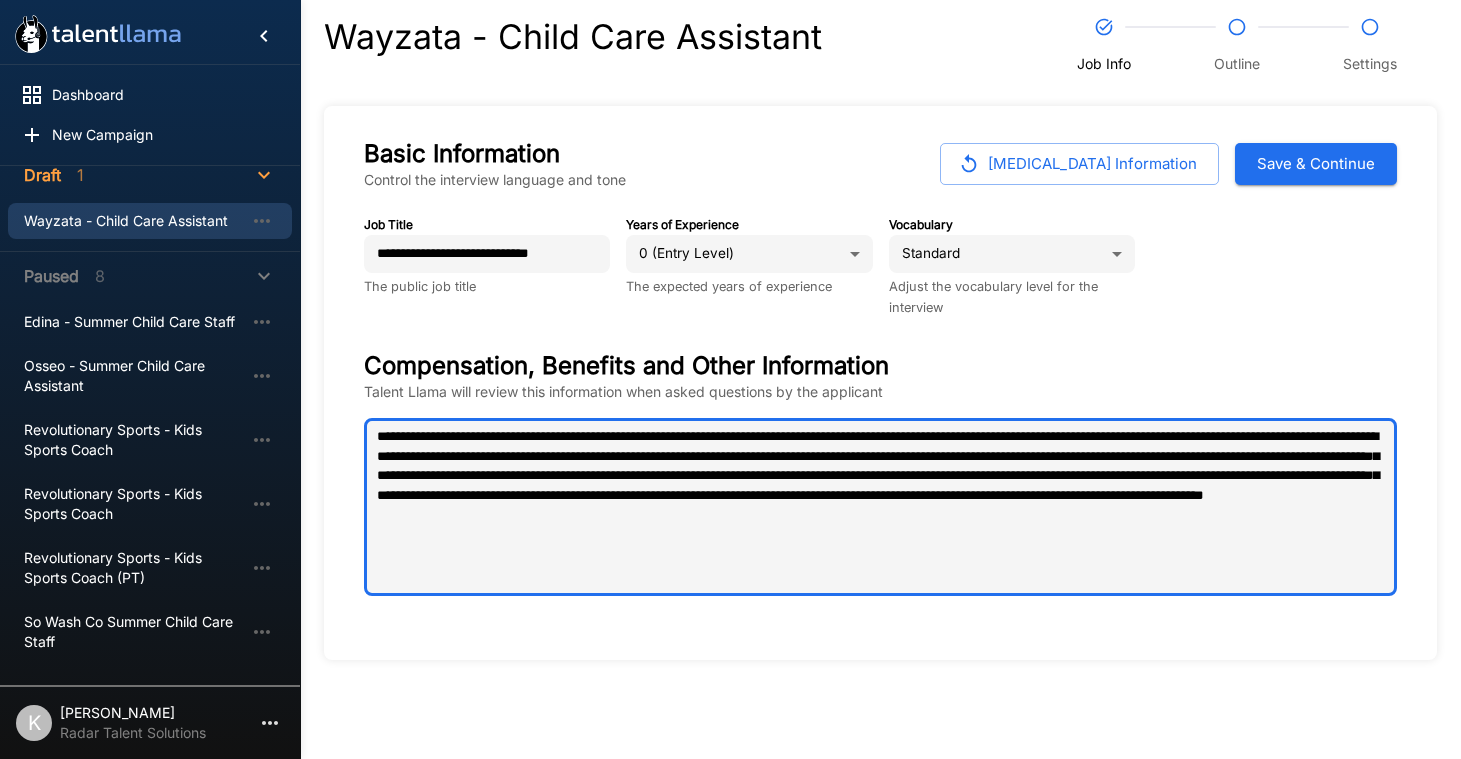 type on "**********" 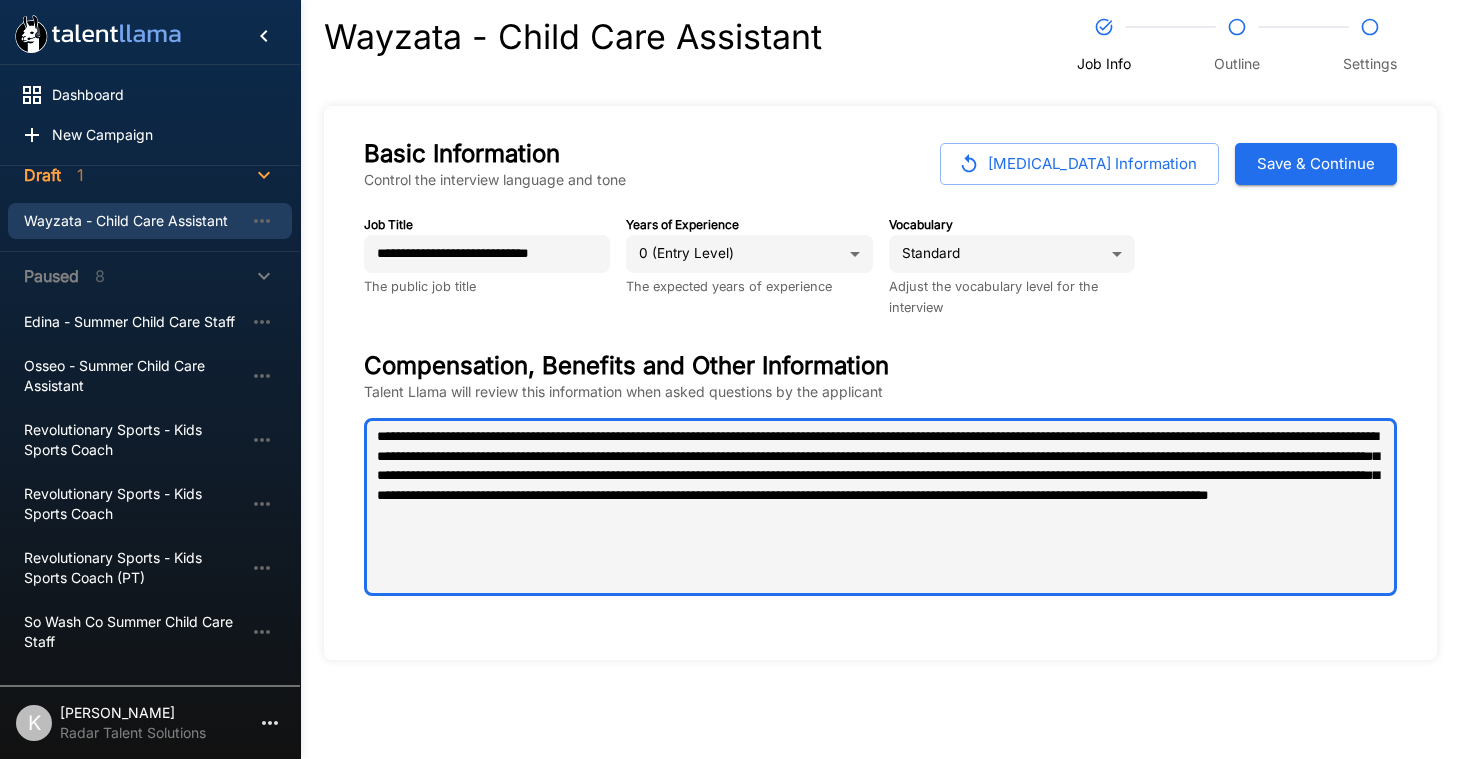 type on "**********" 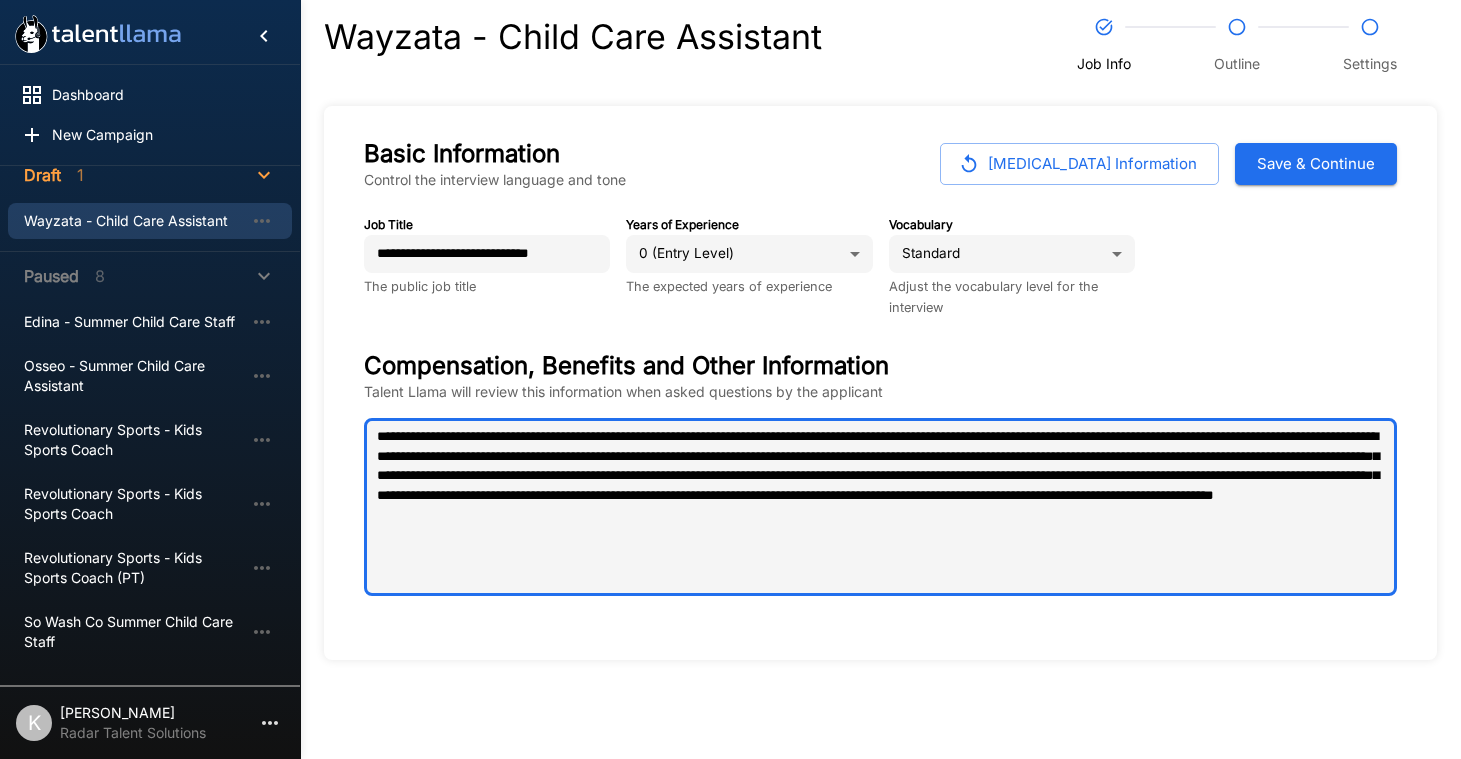 type on "**********" 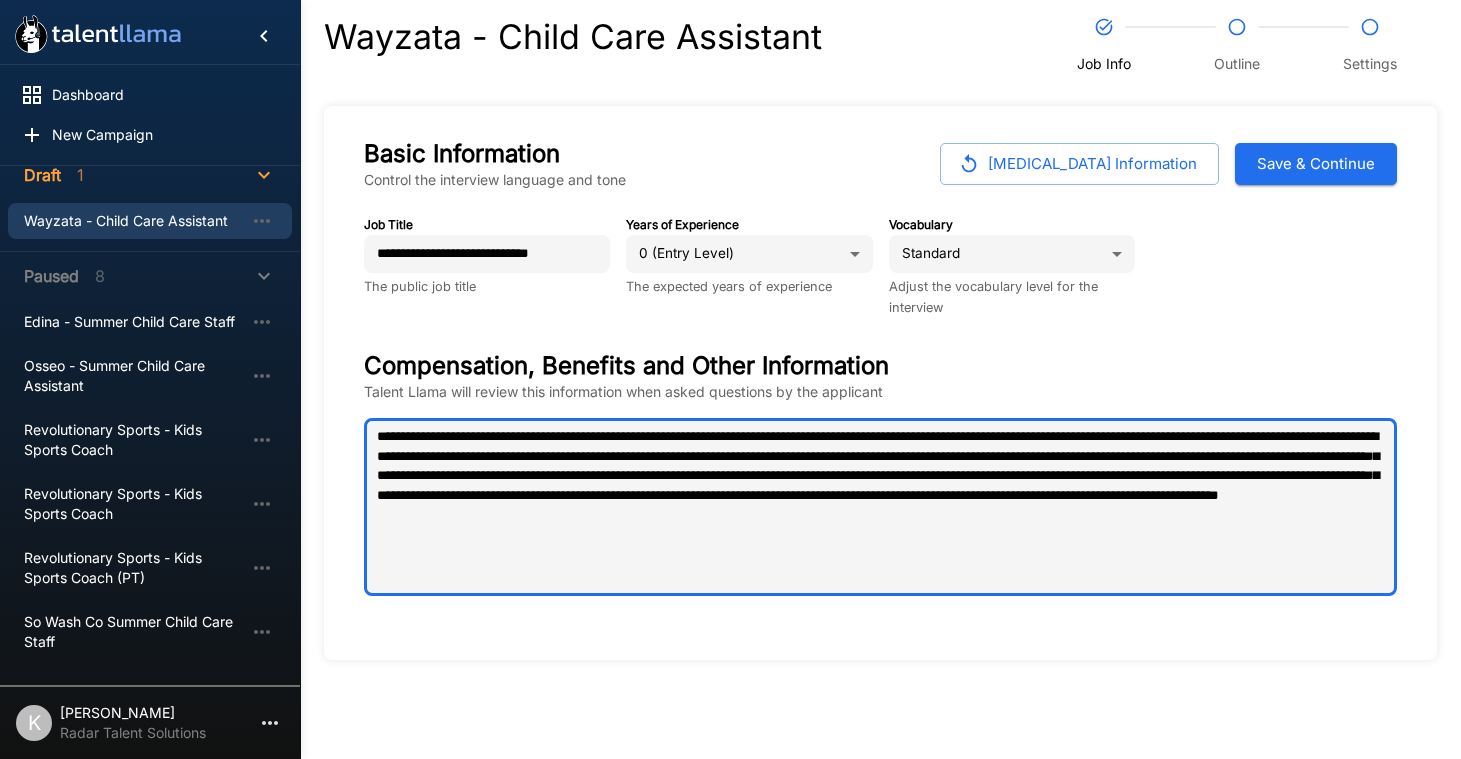 type on "**********" 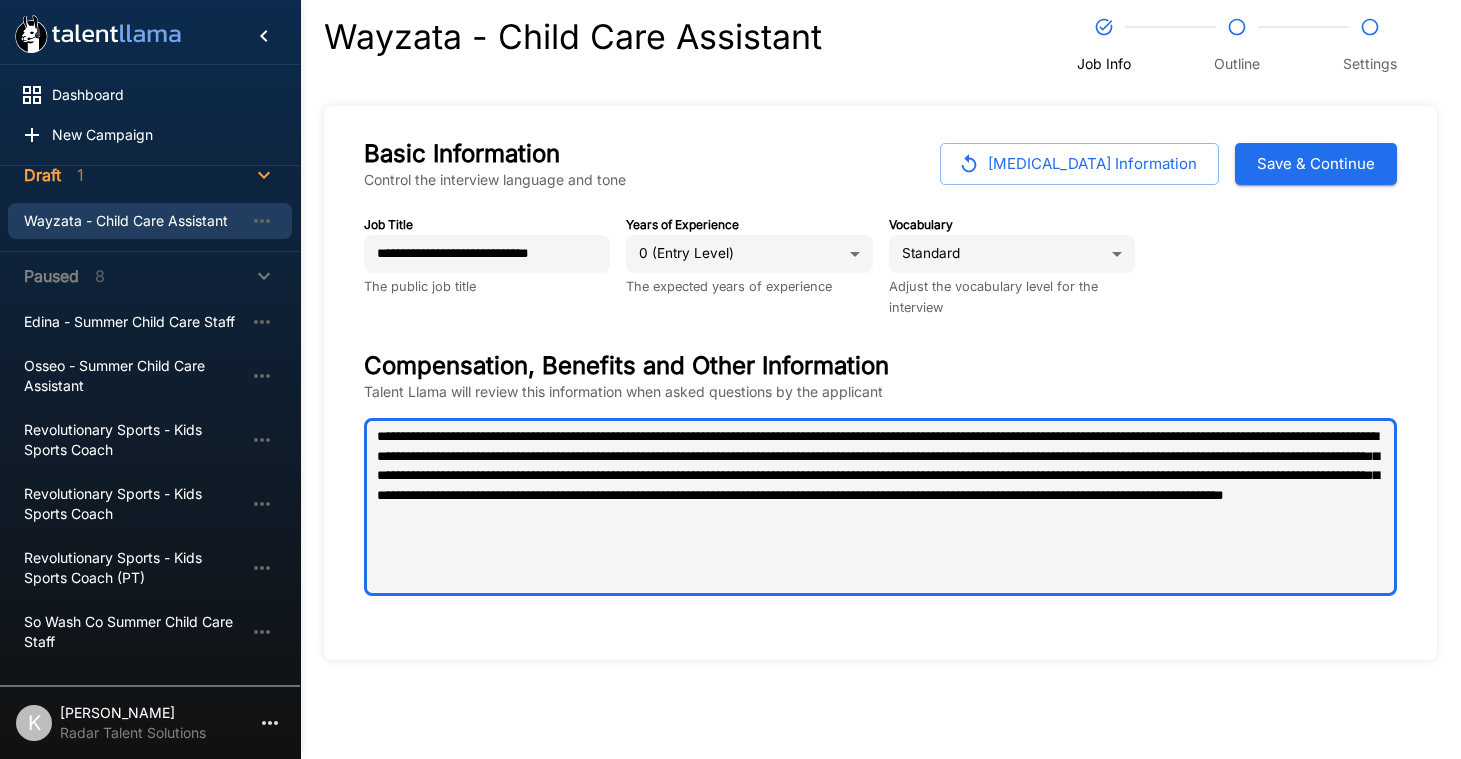 type 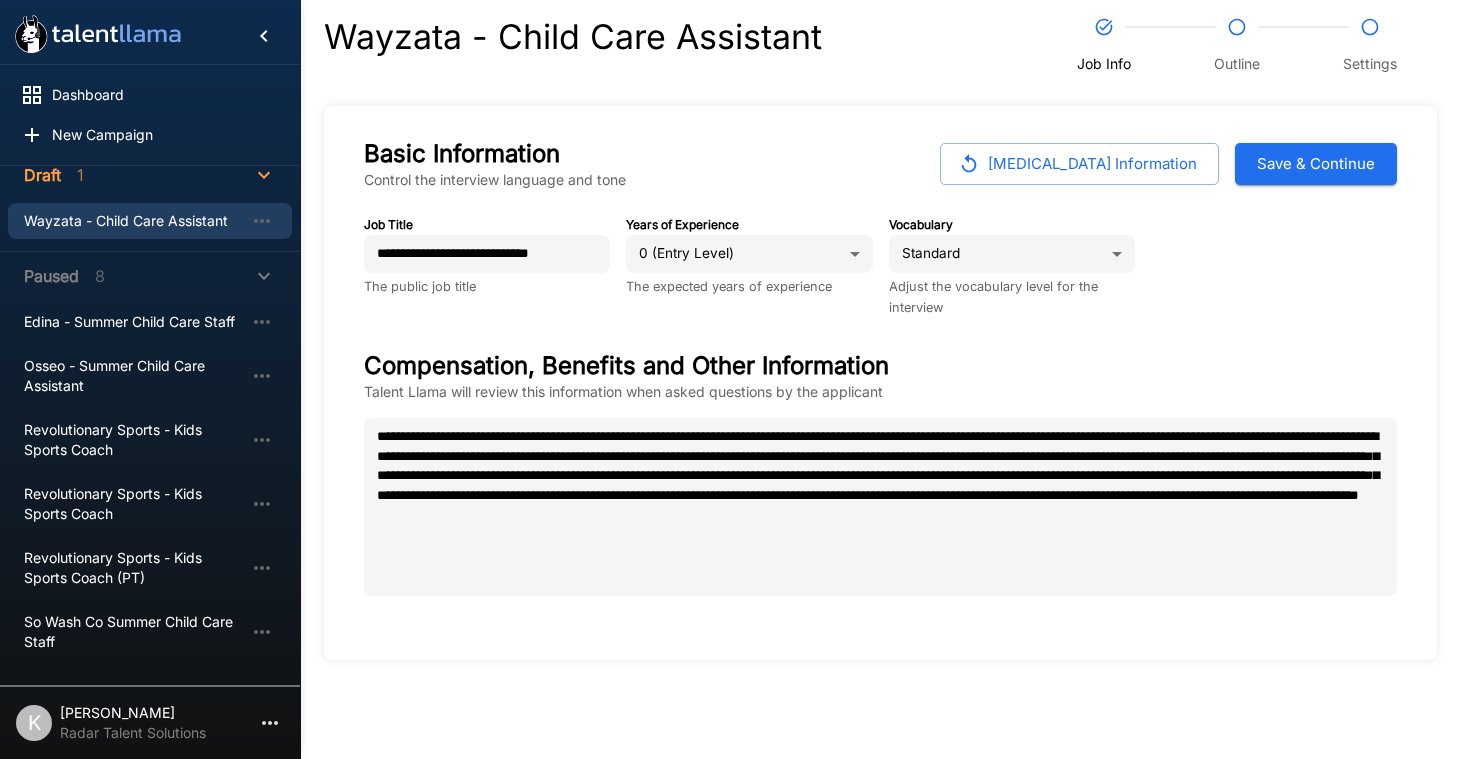 click on "Save & Continue" at bounding box center (1316, 164) 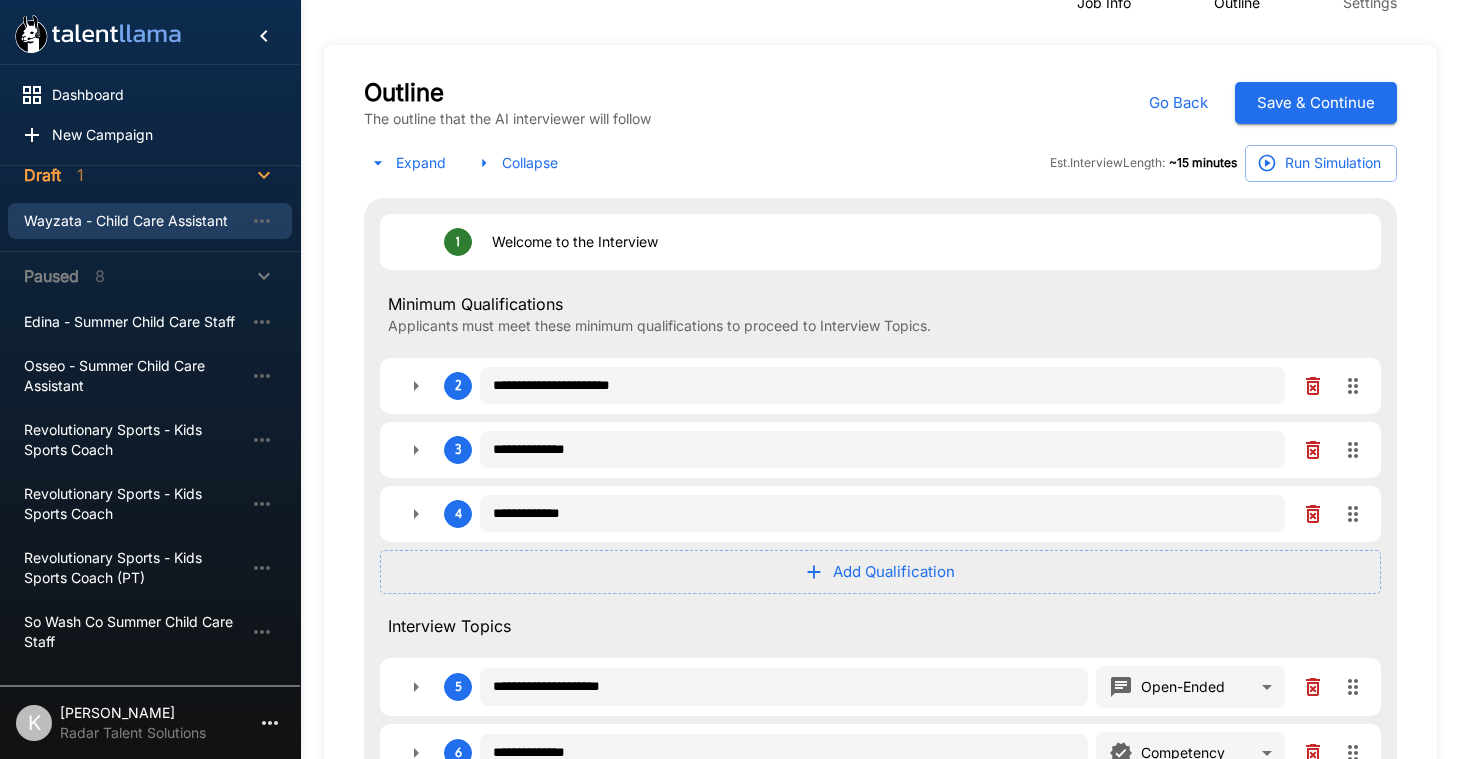 scroll, scrollTop: 177, scrollLeft: 0, axis: vertical 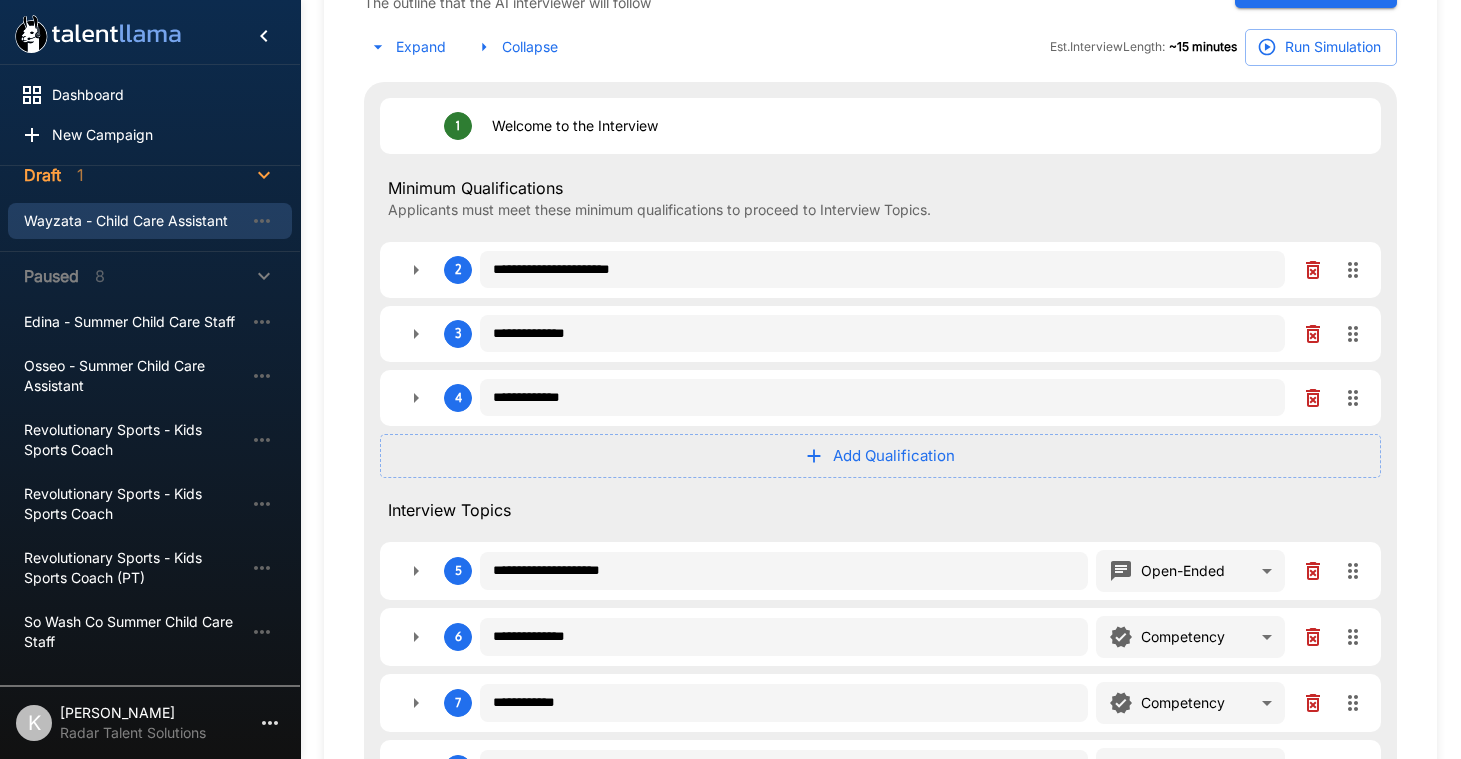 click 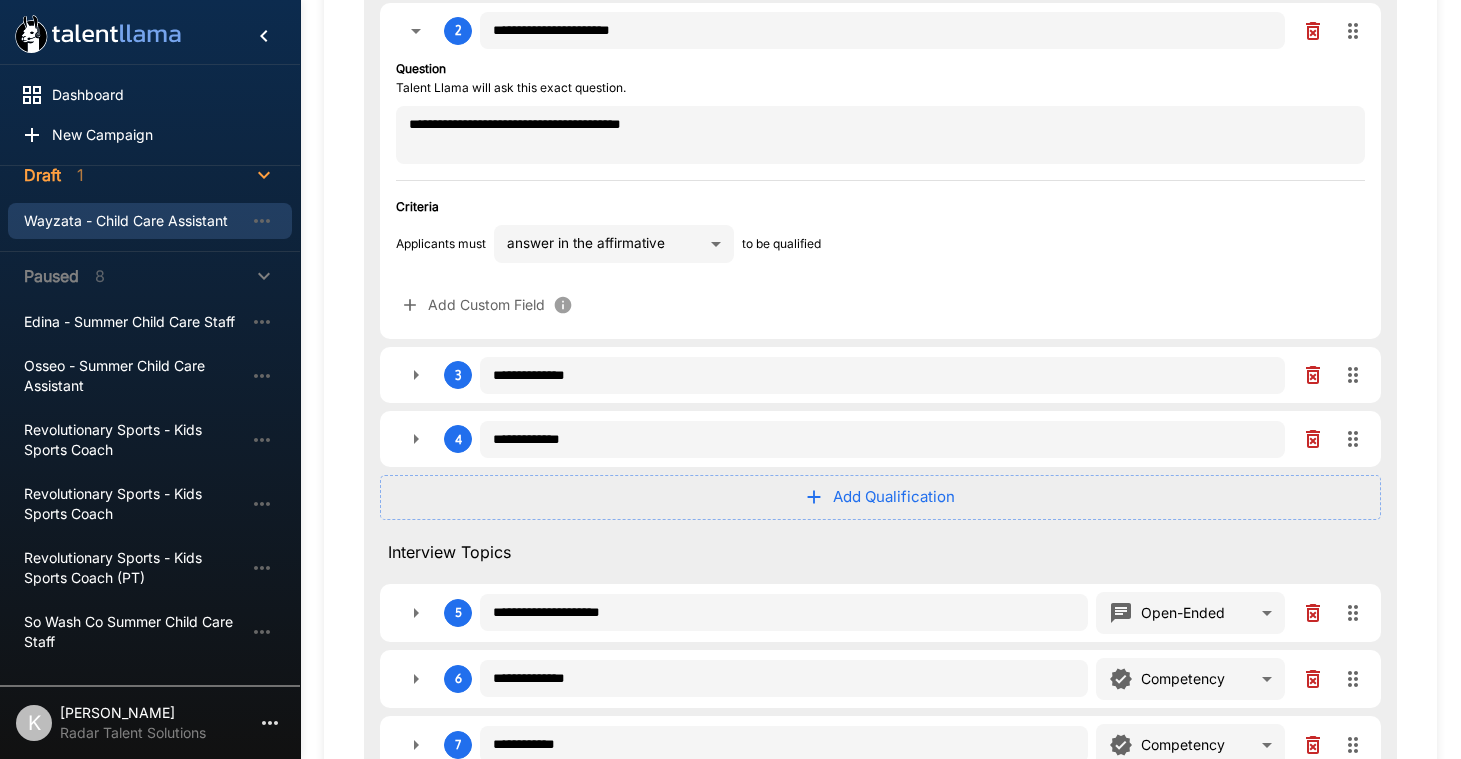 scroll, scrollTop: 438, scrollLeft: 0, axis: vertical 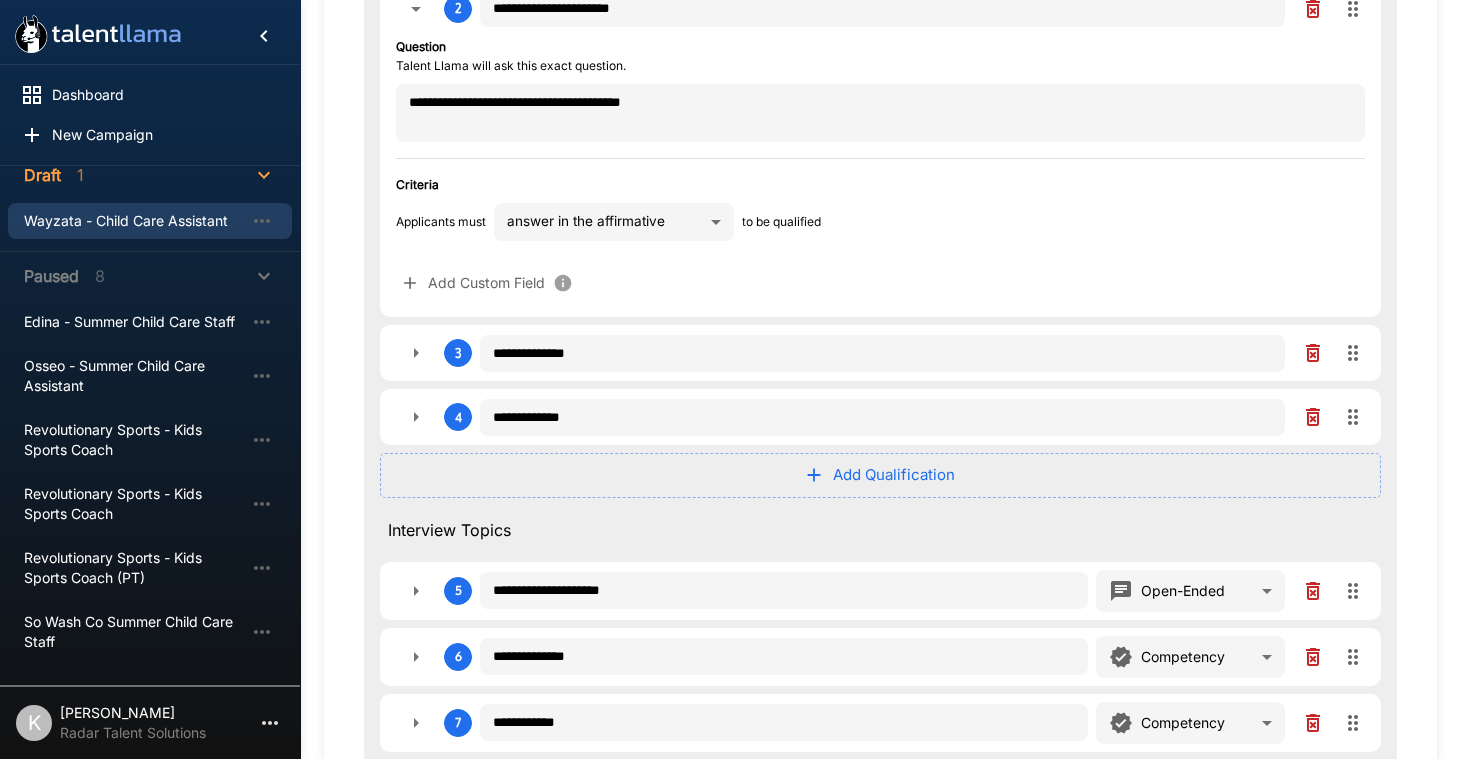 click 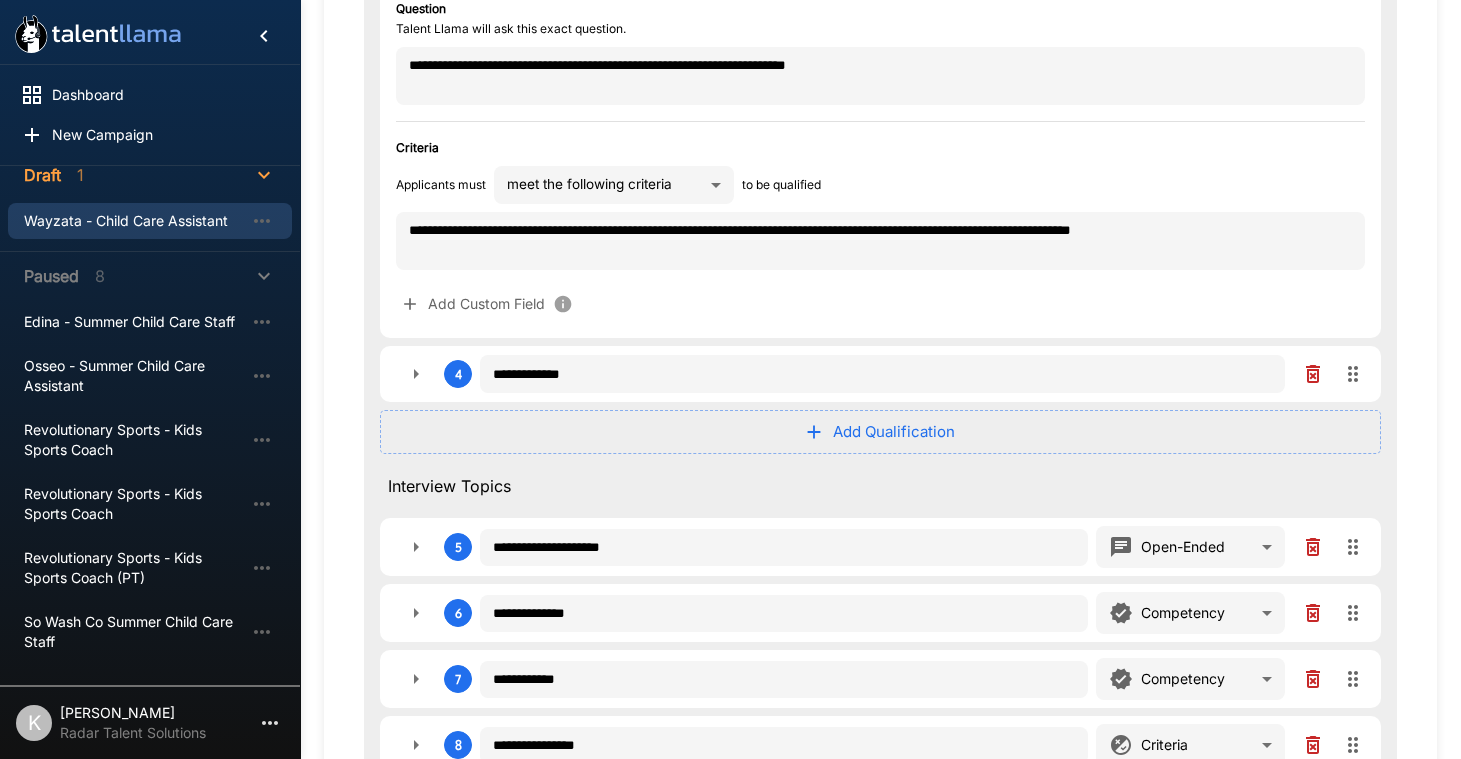scroll, scrollTop: 840, scrollLeft: 0, axis: vertical 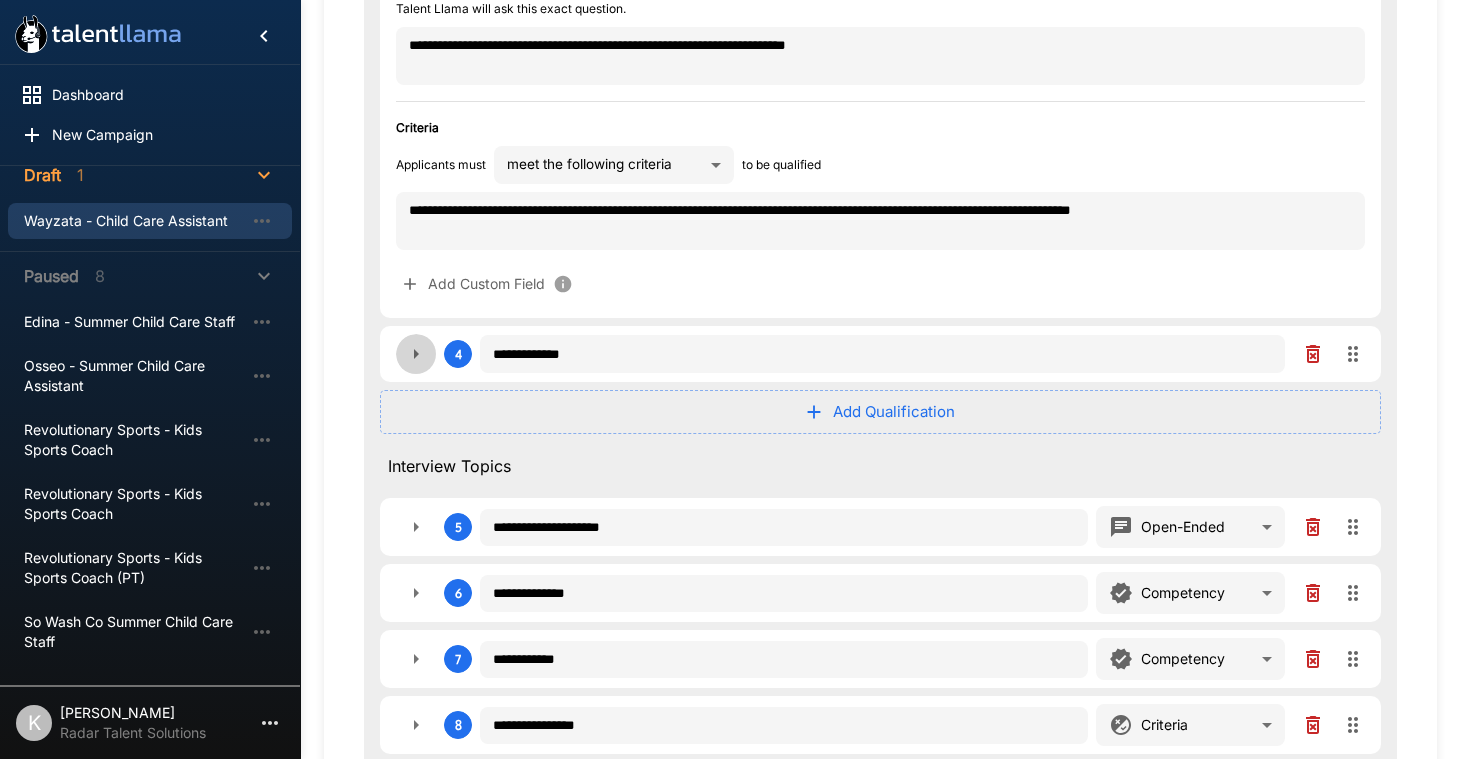 click 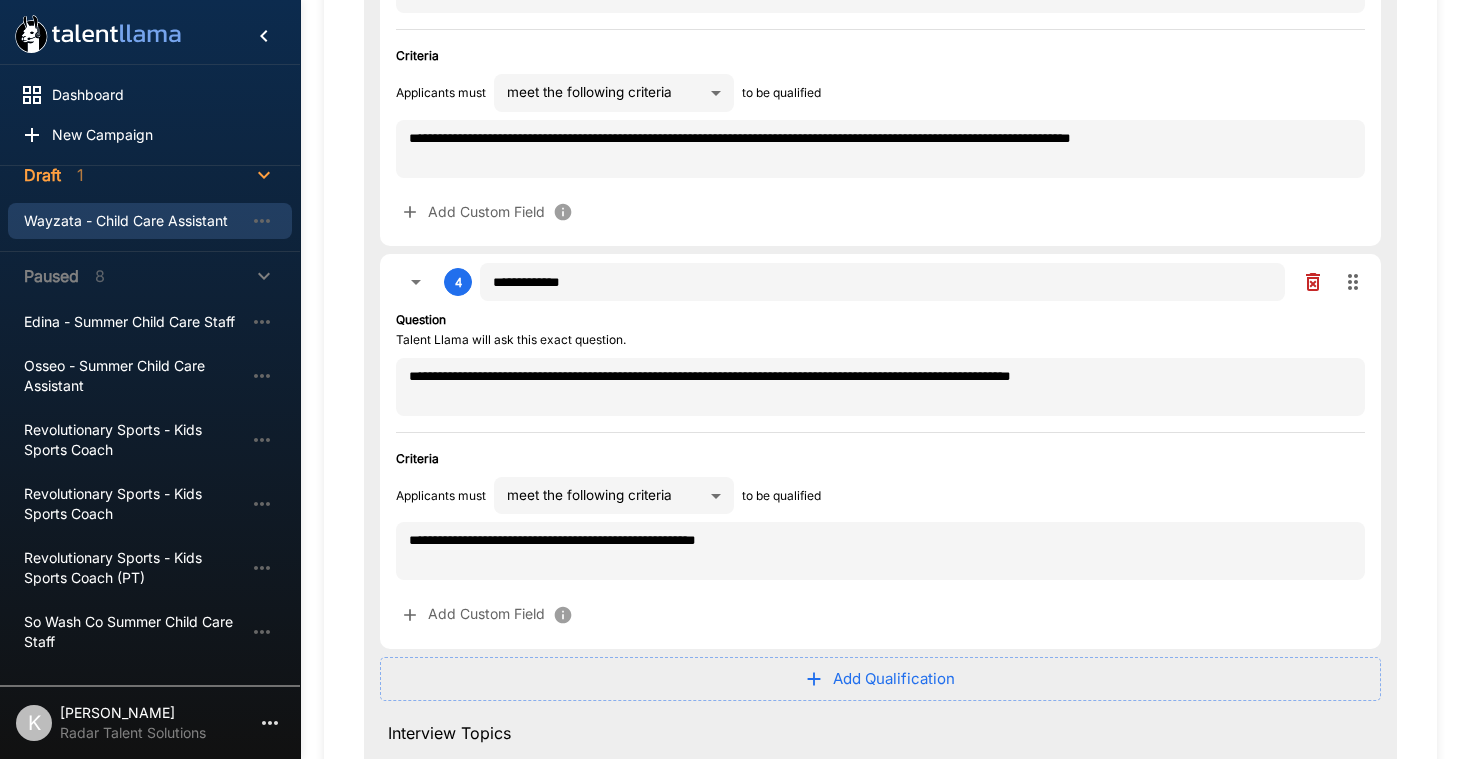 scroll, scrollTop: 978, scrollLeft: 0, axis: vertical 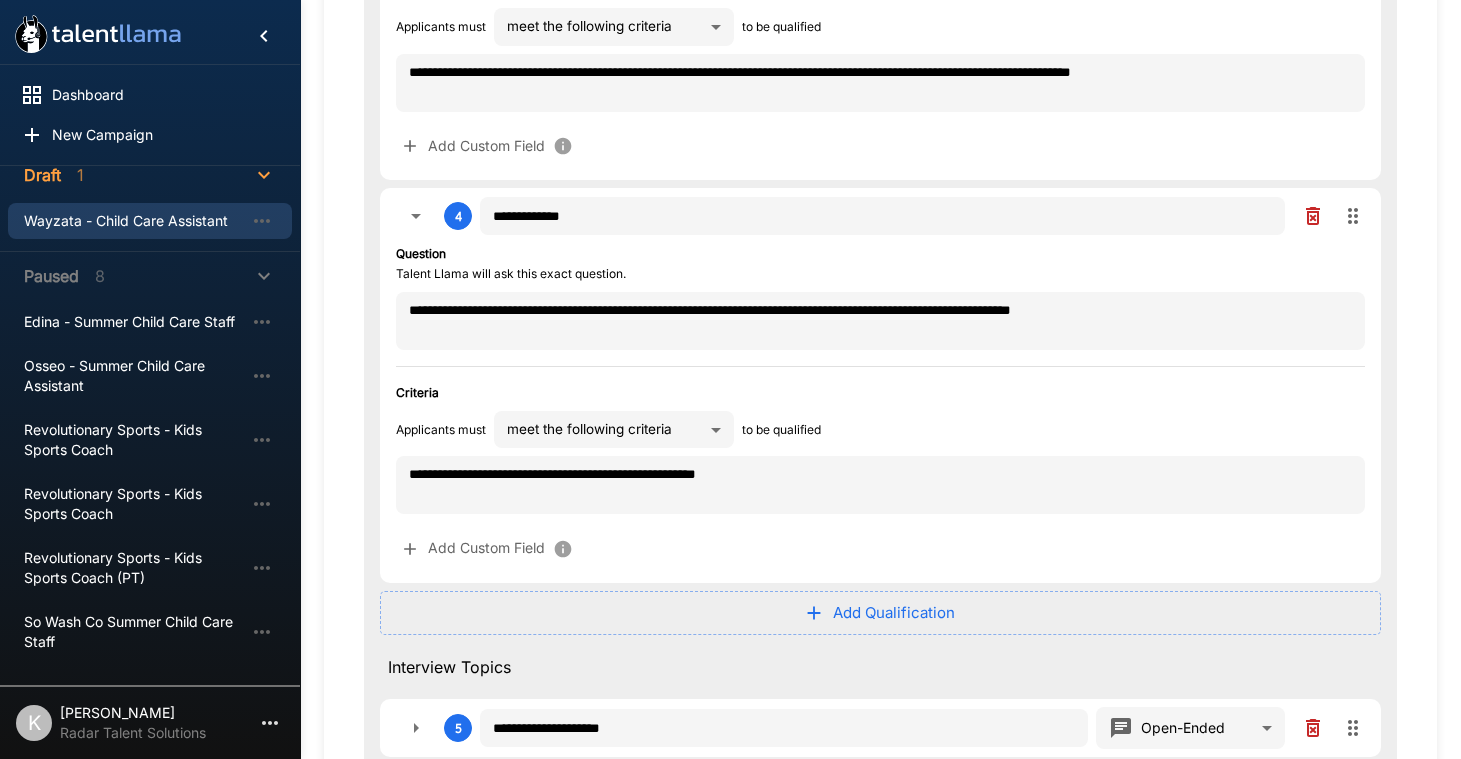 click 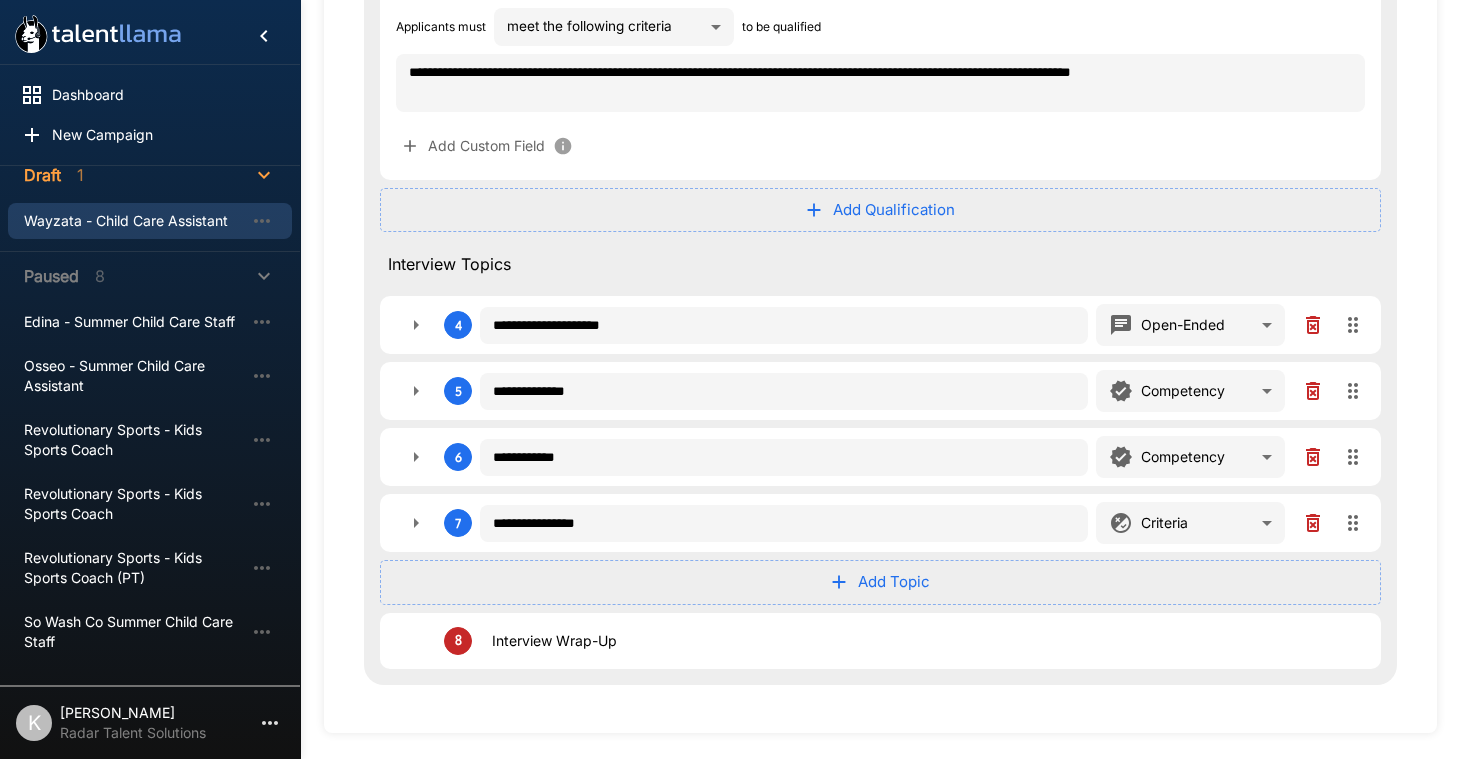 scroll, scrollTop: 1031, scrollLeft: 0, axis: vertical 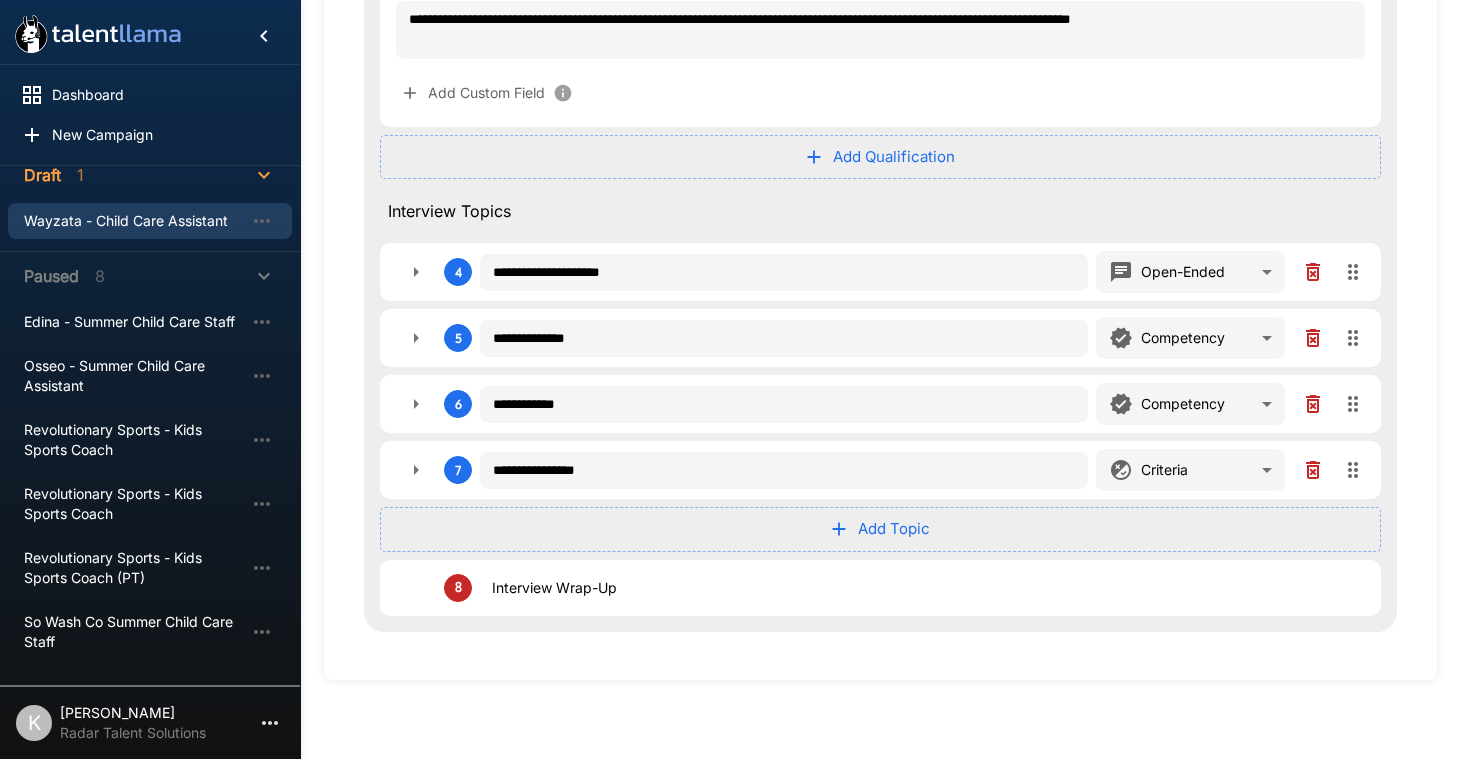 click 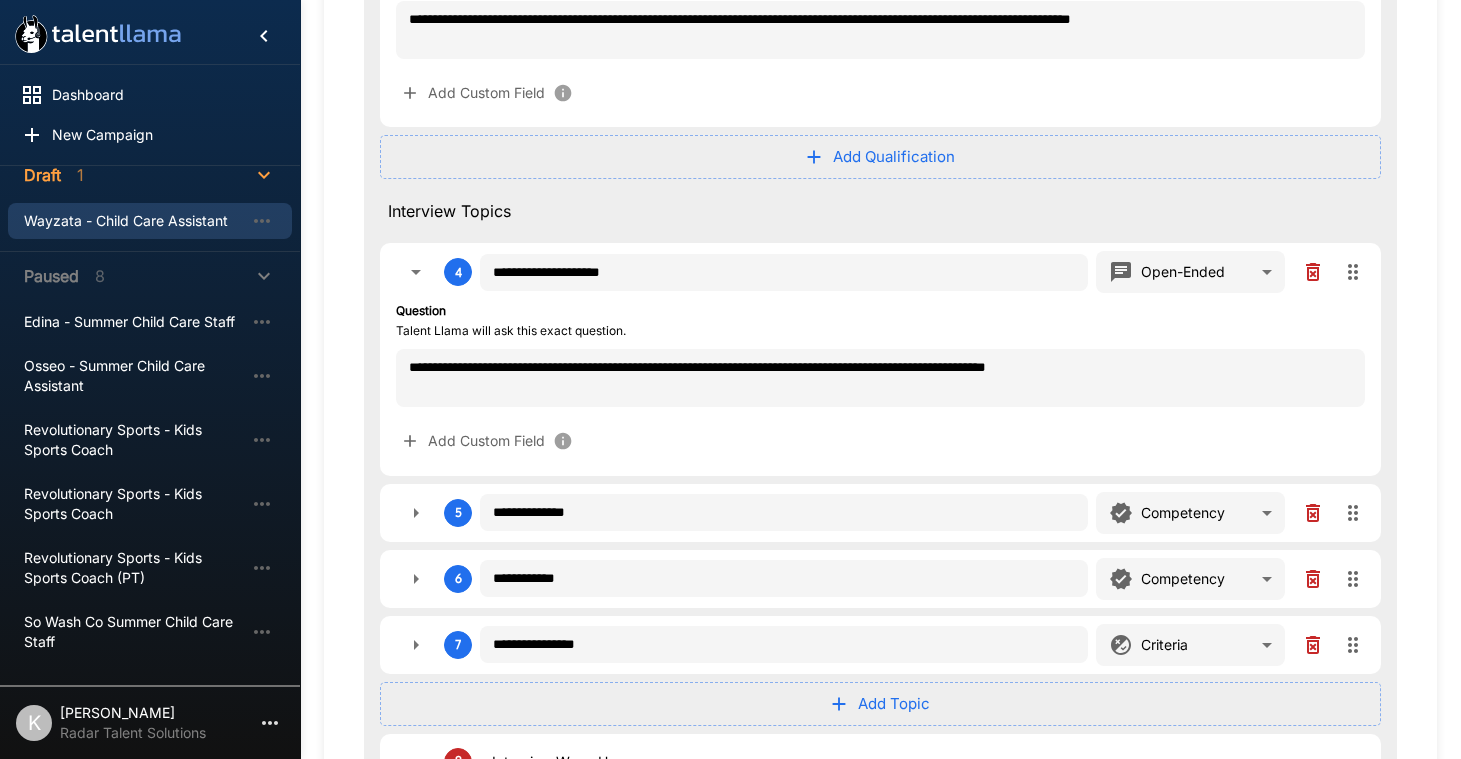 click 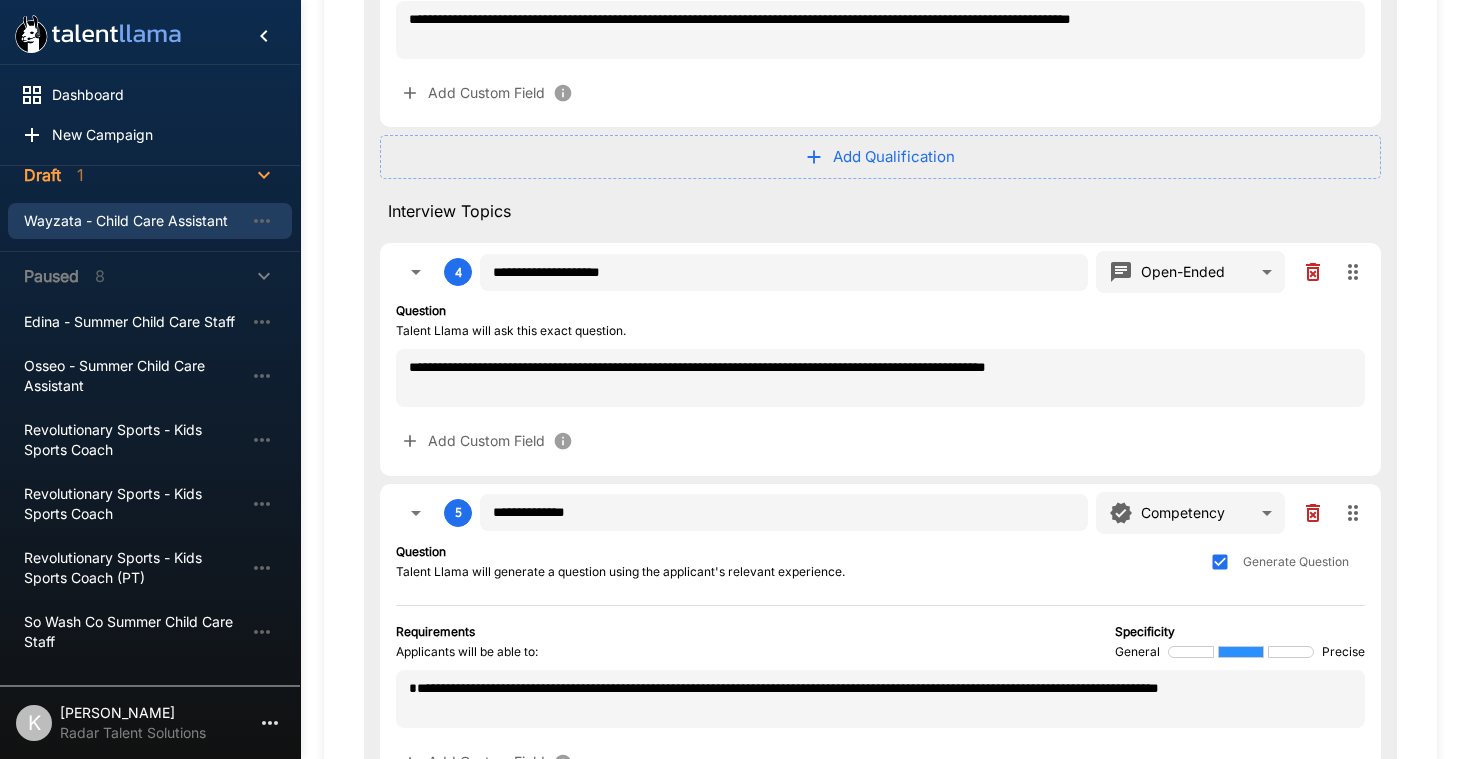 click 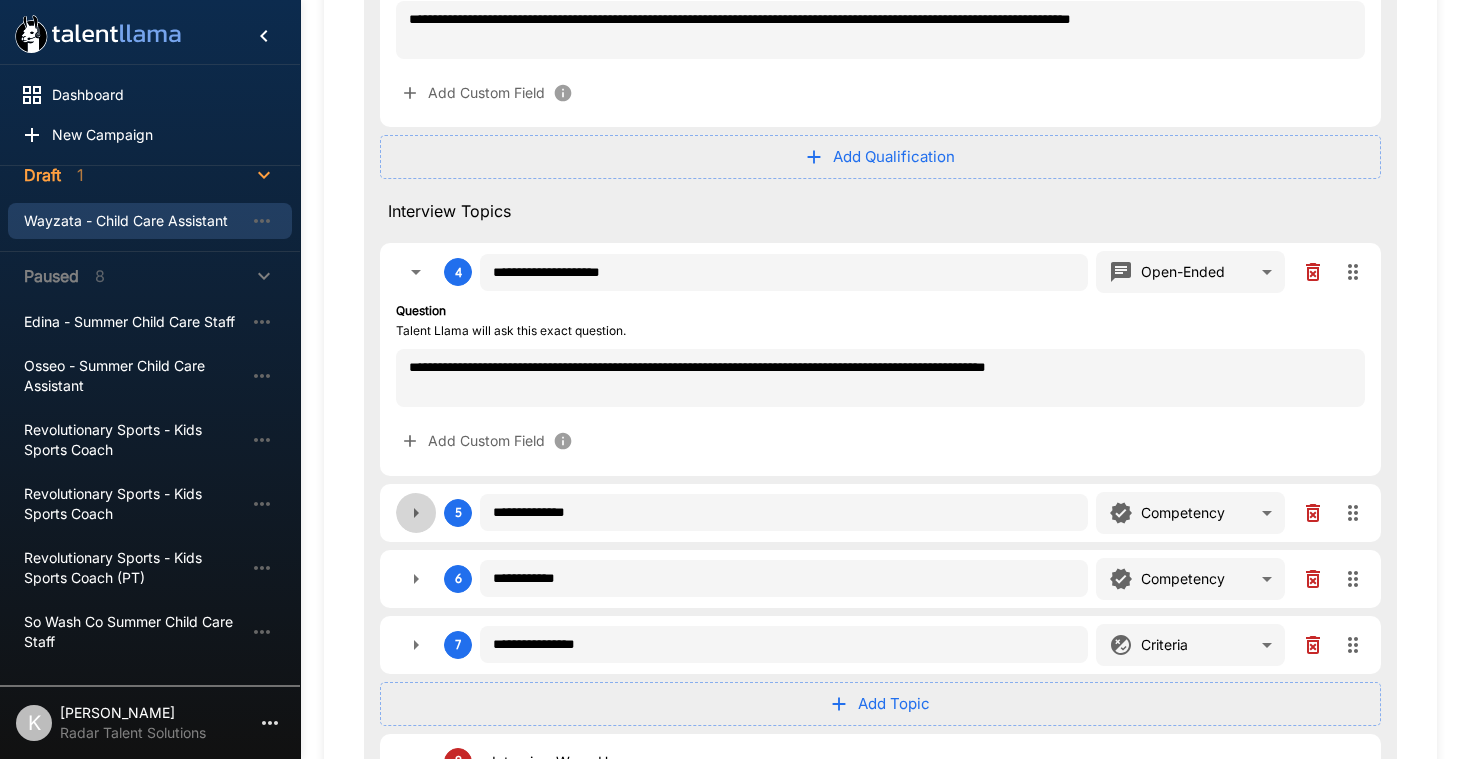 click 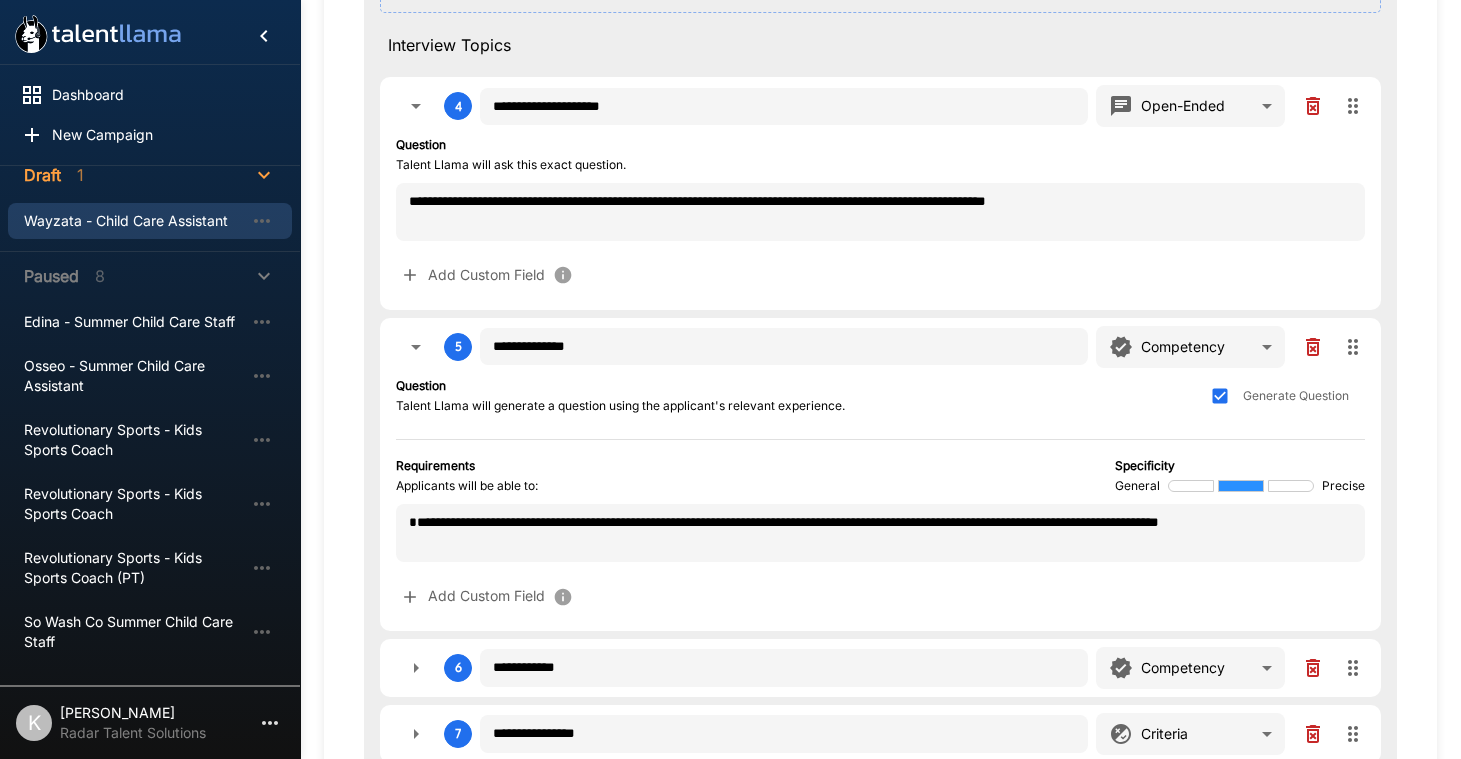scroll, scrollTop: 1210, scrollLeft: 0, axis: vertical 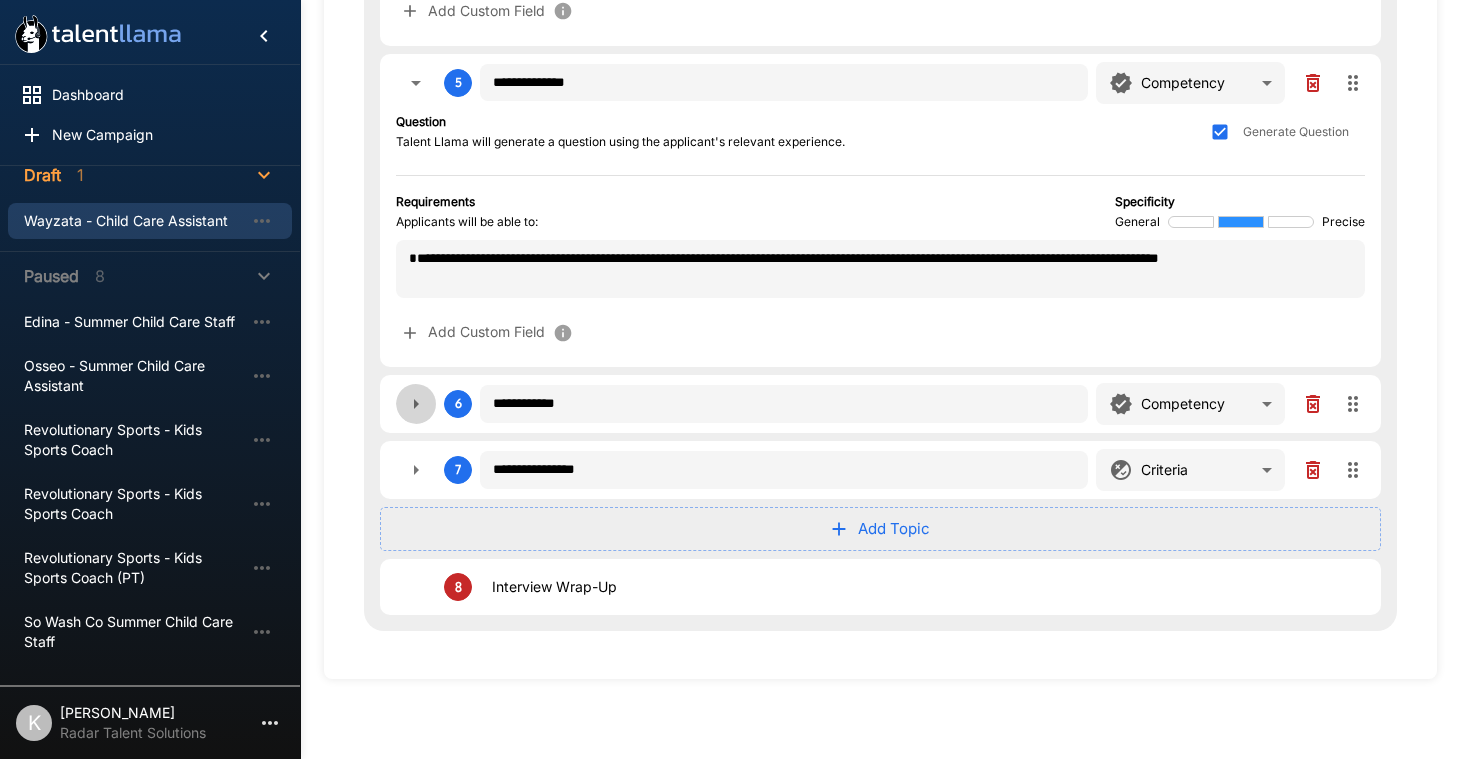 click 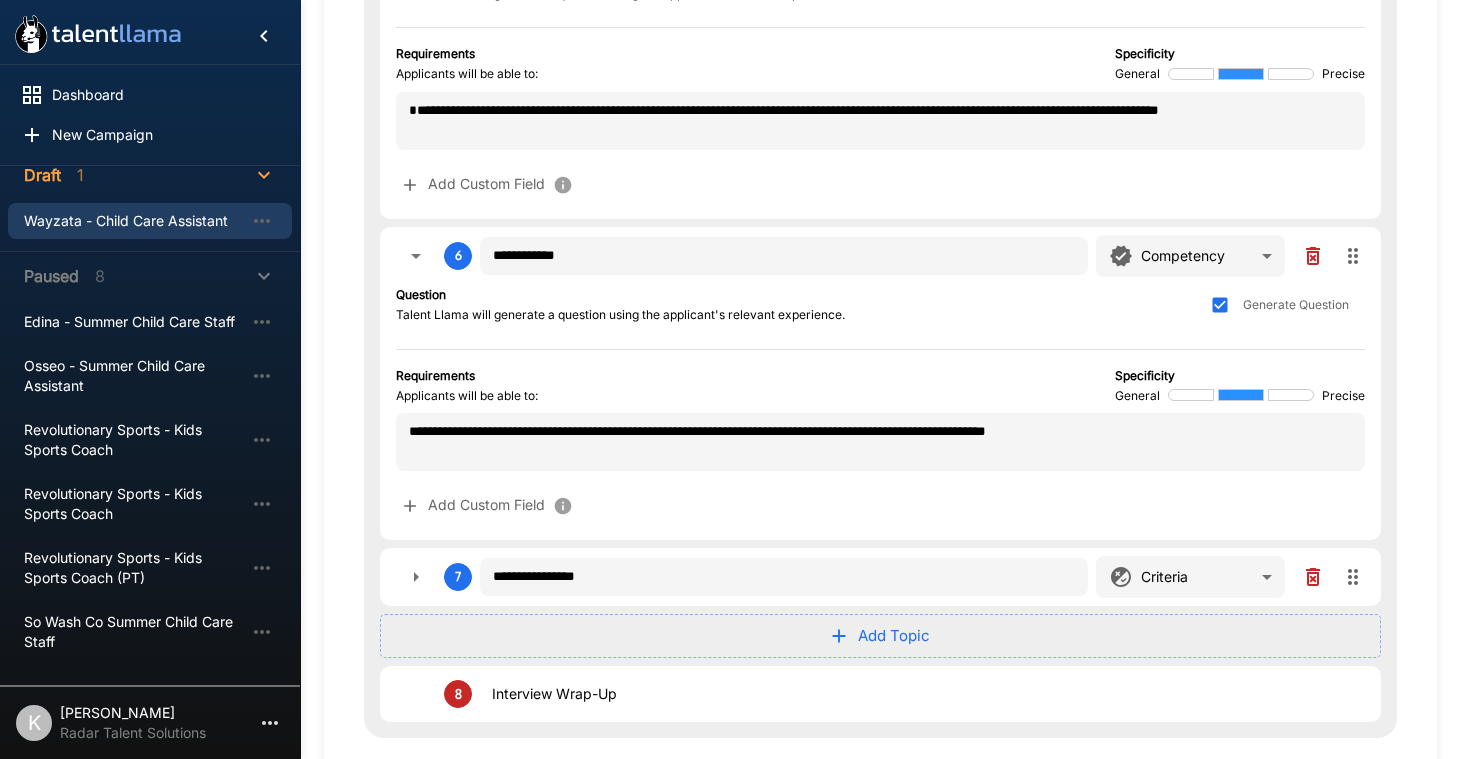 scroll, scrollTop: 1658, scrollLeft: 0, axis: vertical 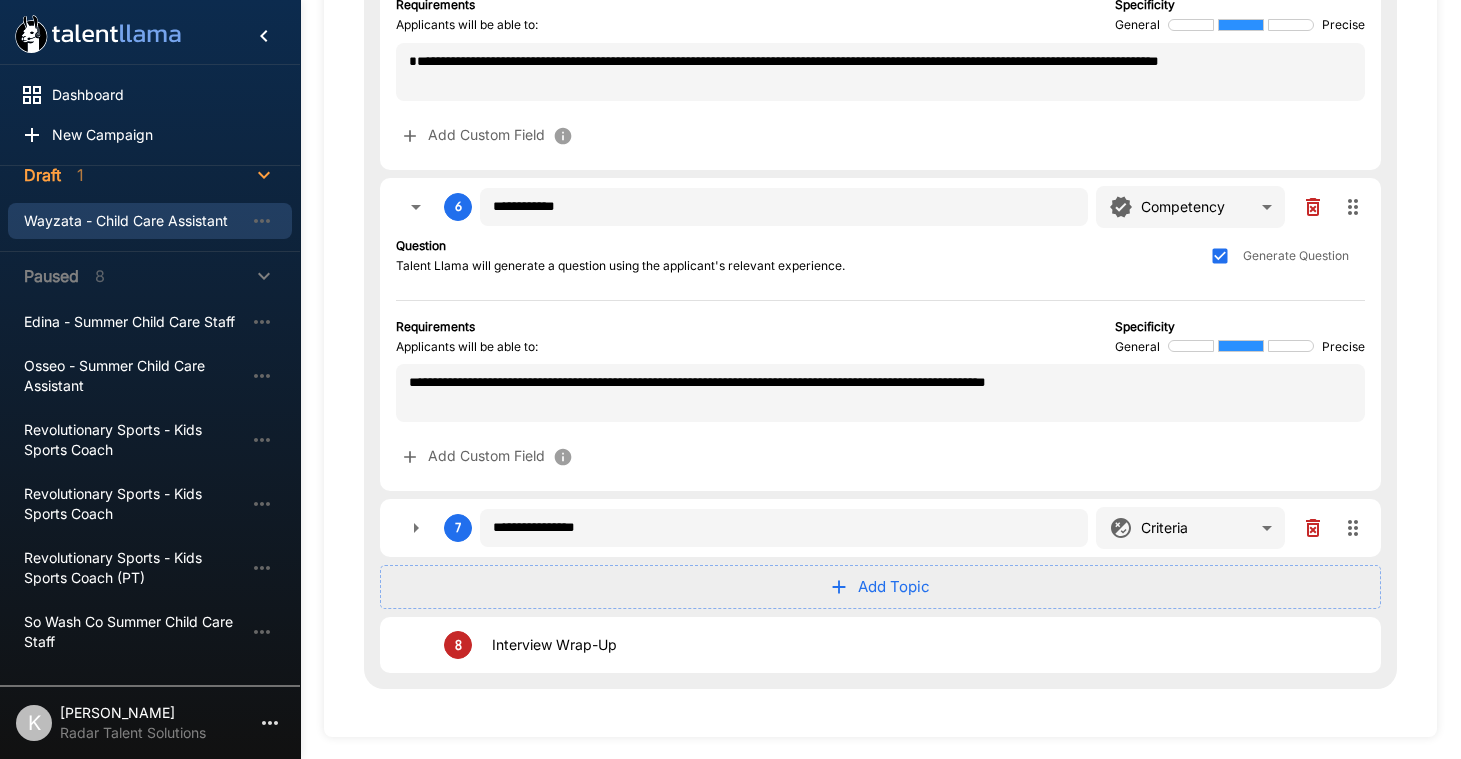 click 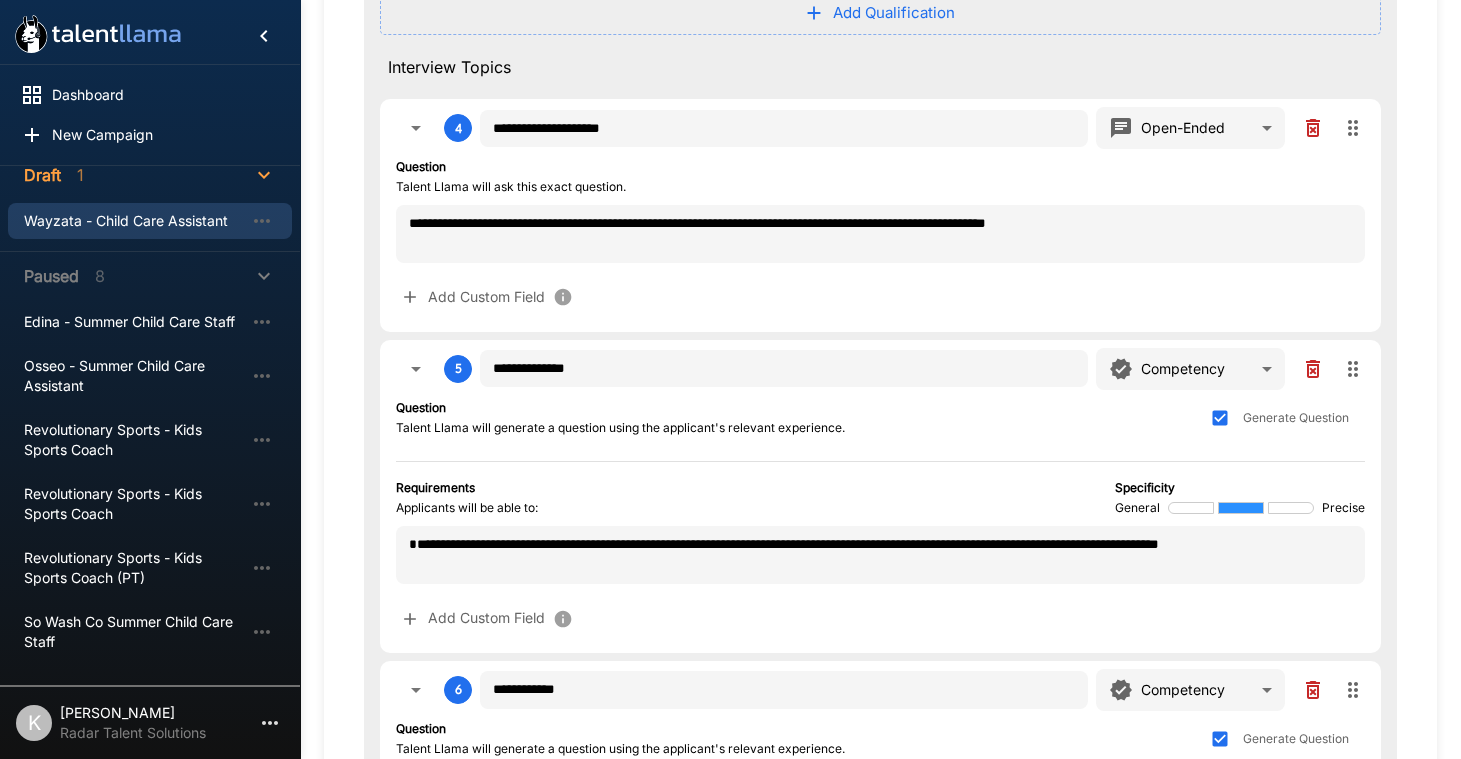 scroll, scrollTop: 1133, scrollLeft: 0, axis: vertical 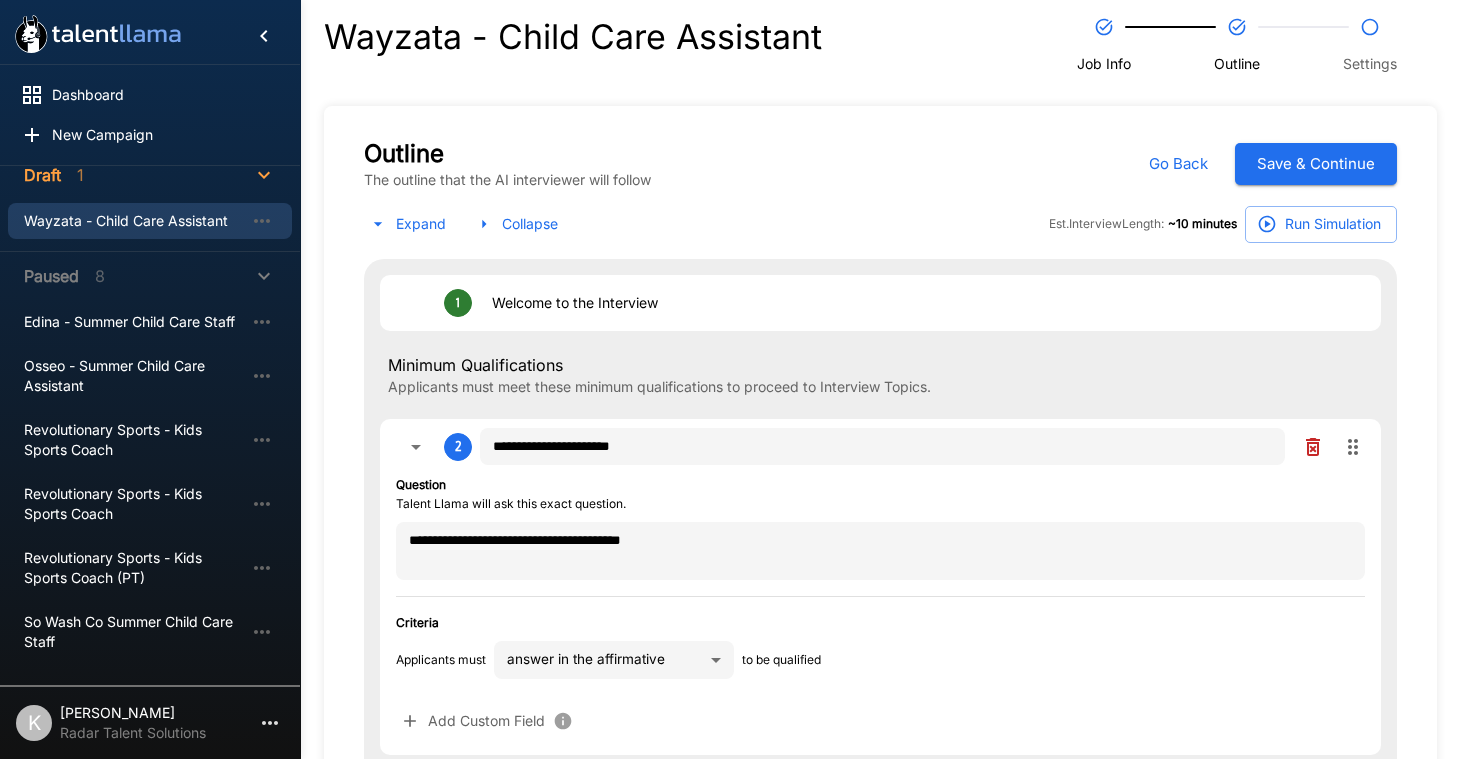 click on "Save & Continue" at bounding box center [1316, 164] 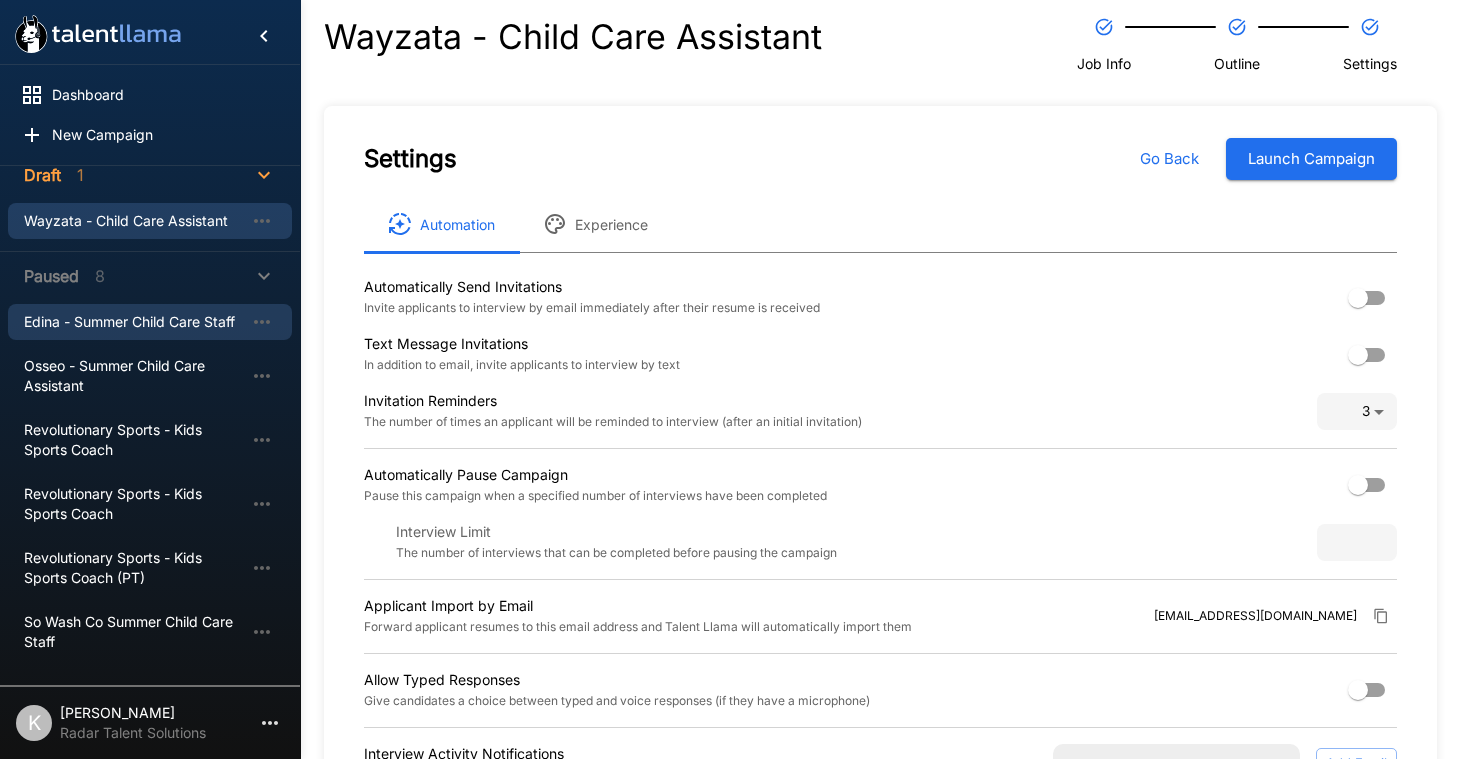click on "Edina - Summer Child Care Staff" at bounding box center (134, 322) 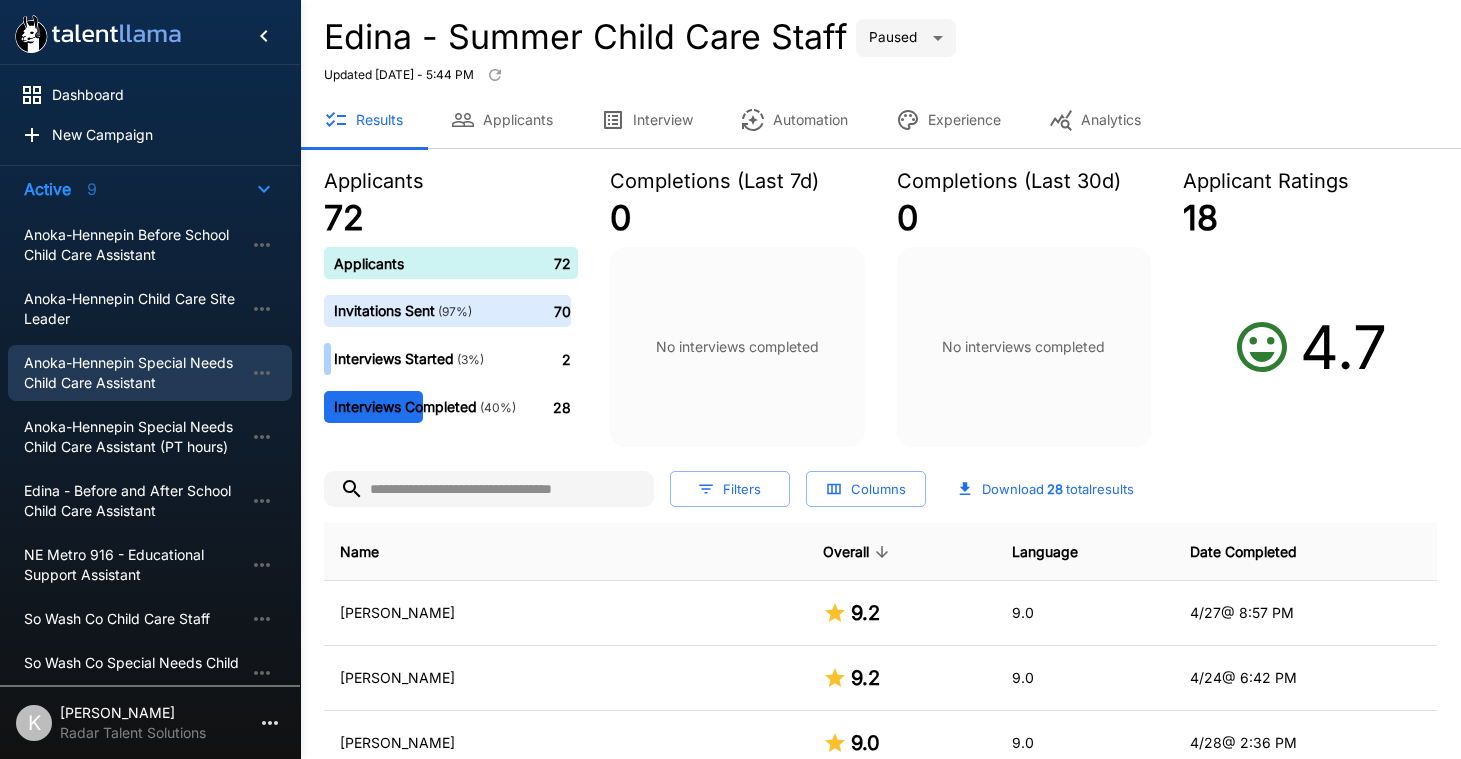 scroll, scrollTop: 63, scrollLeft: 0, axis: vertical 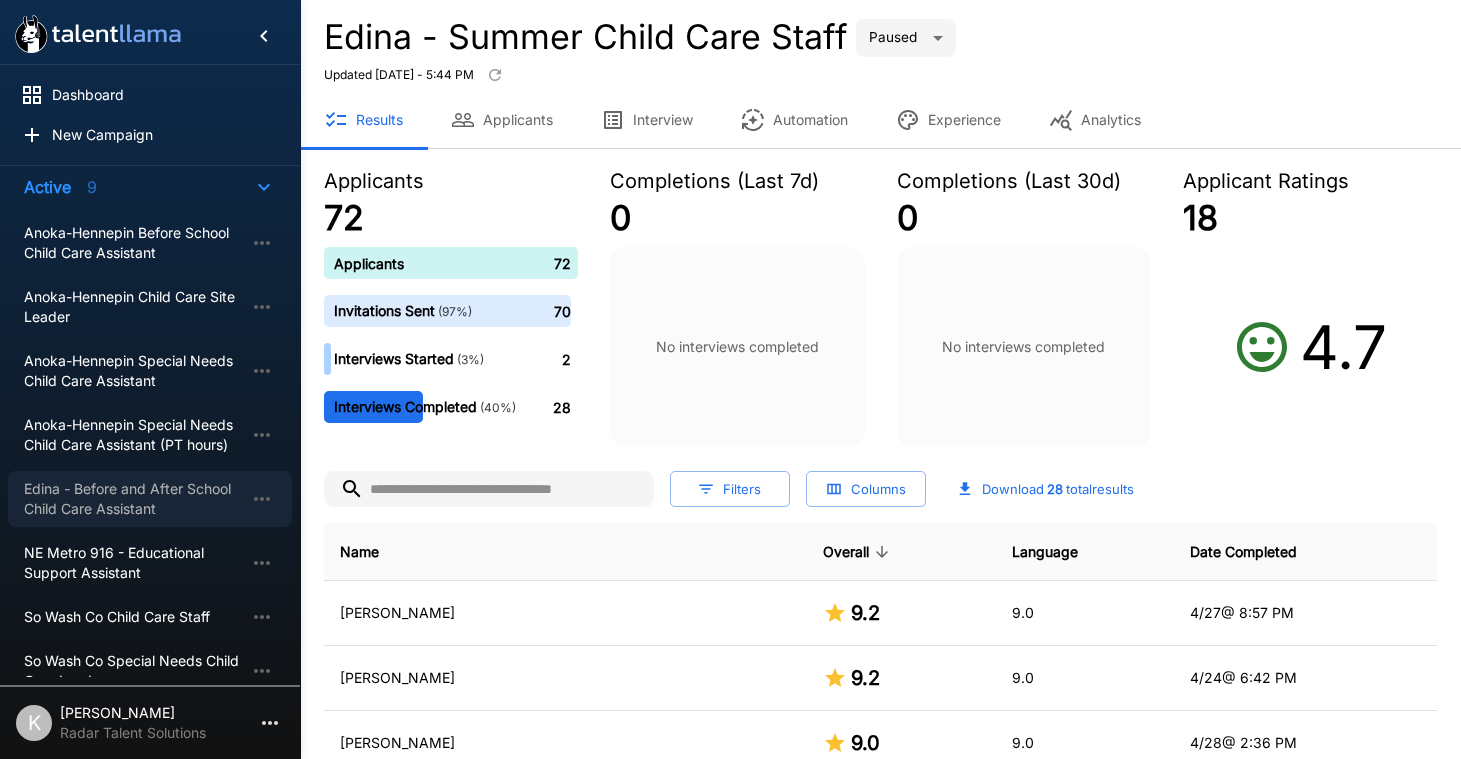 click on "Edina - Before and After School Child Care Assistant" at bounding box center [134, 499] 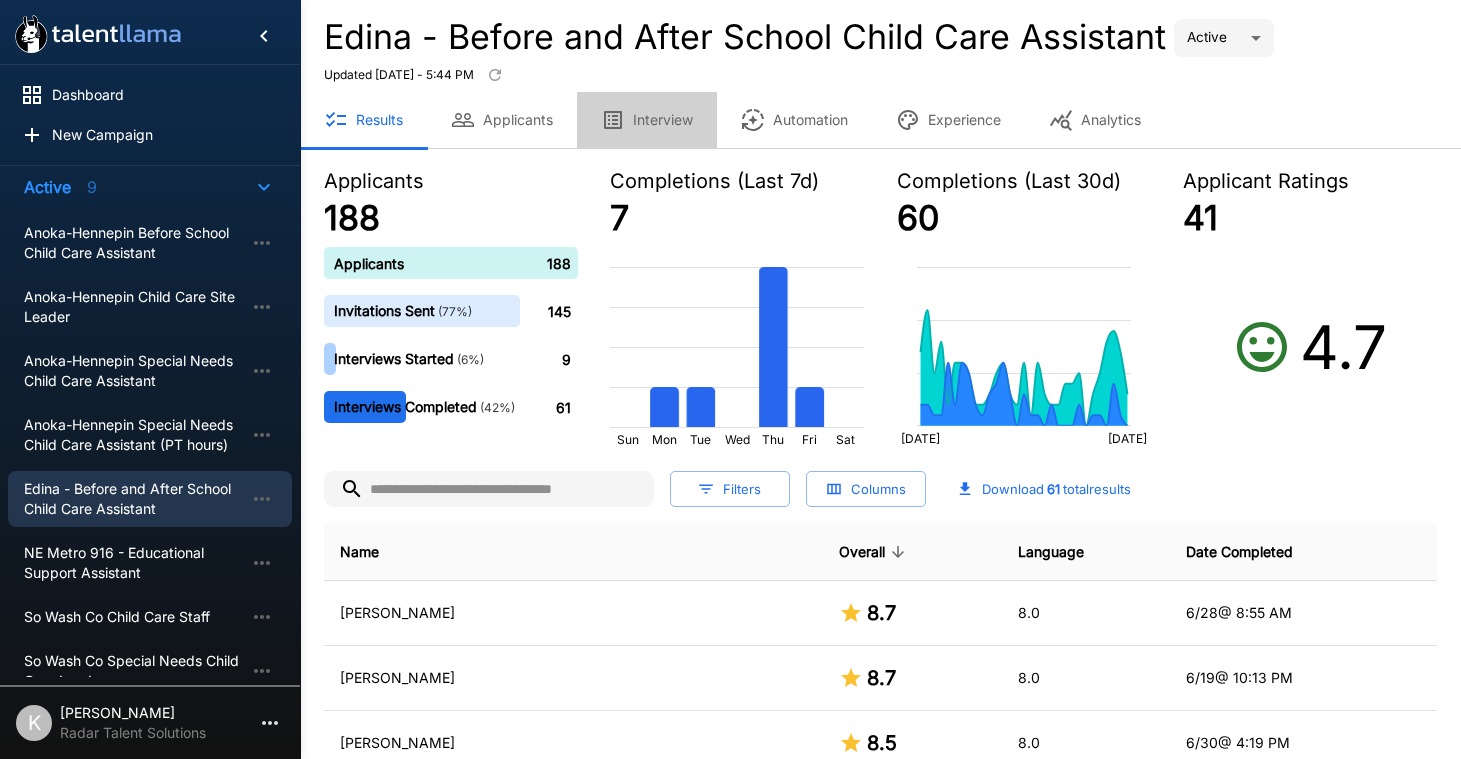 click on "Interview" at bounding box center (647, 120) 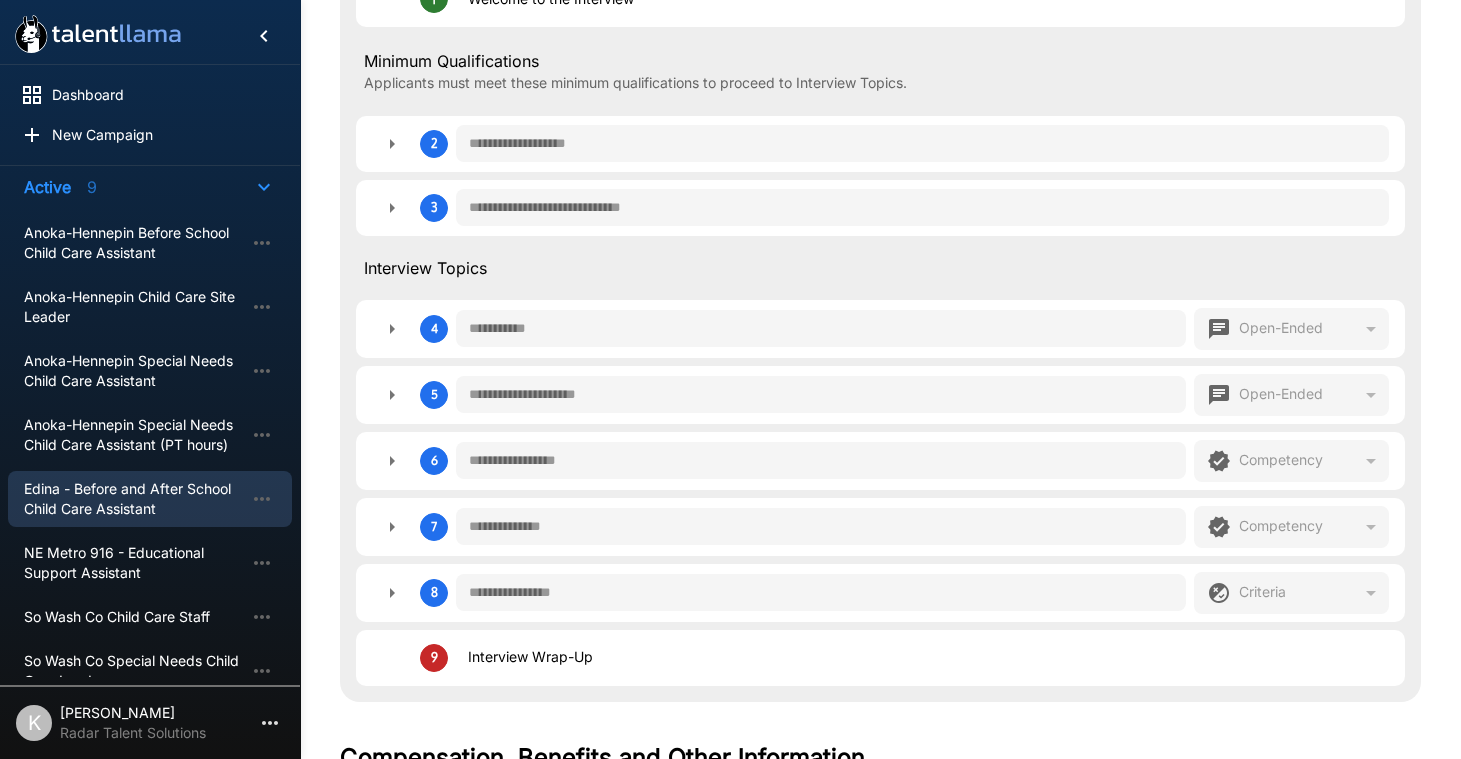 scroll, scrollTop: 639, scrollLeft: 0, axis: vertical 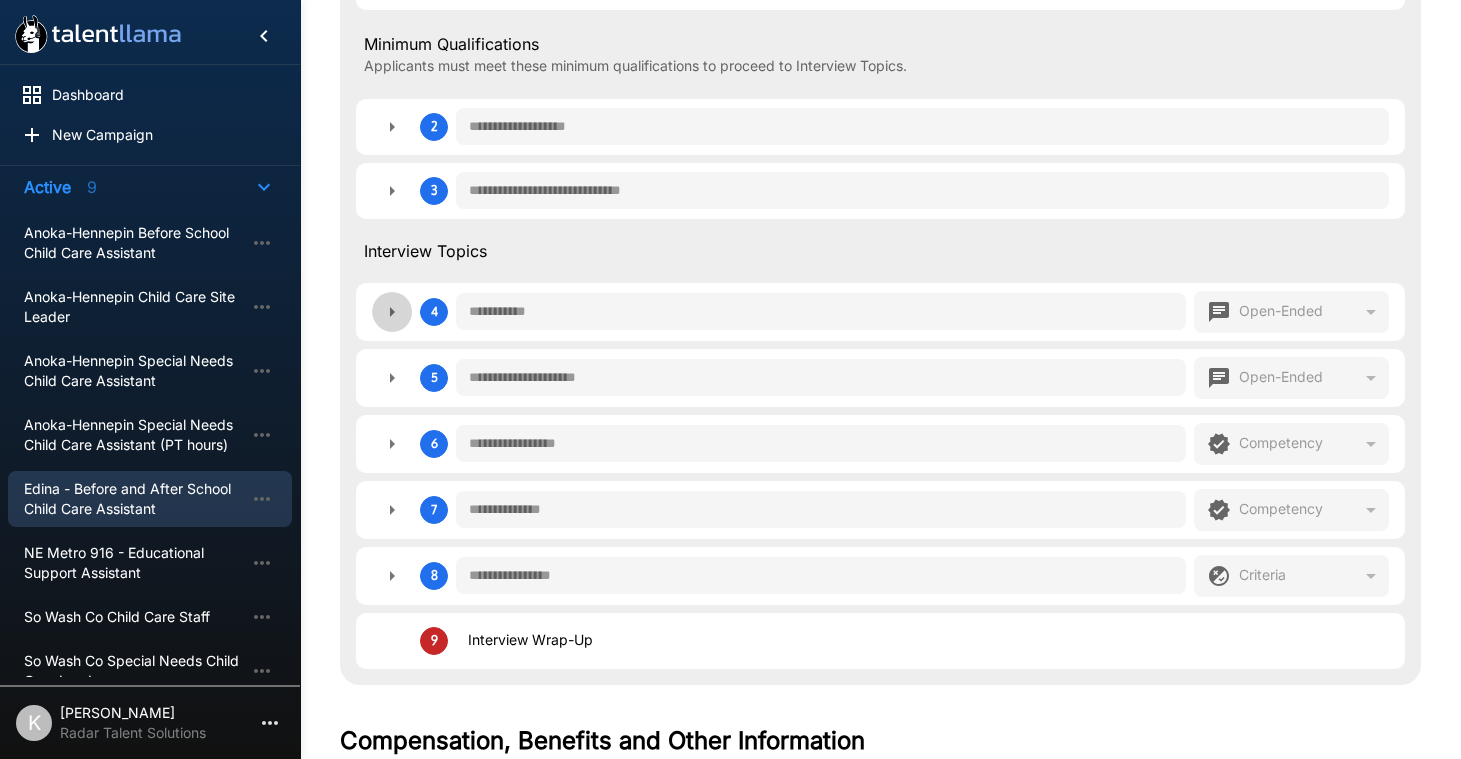click 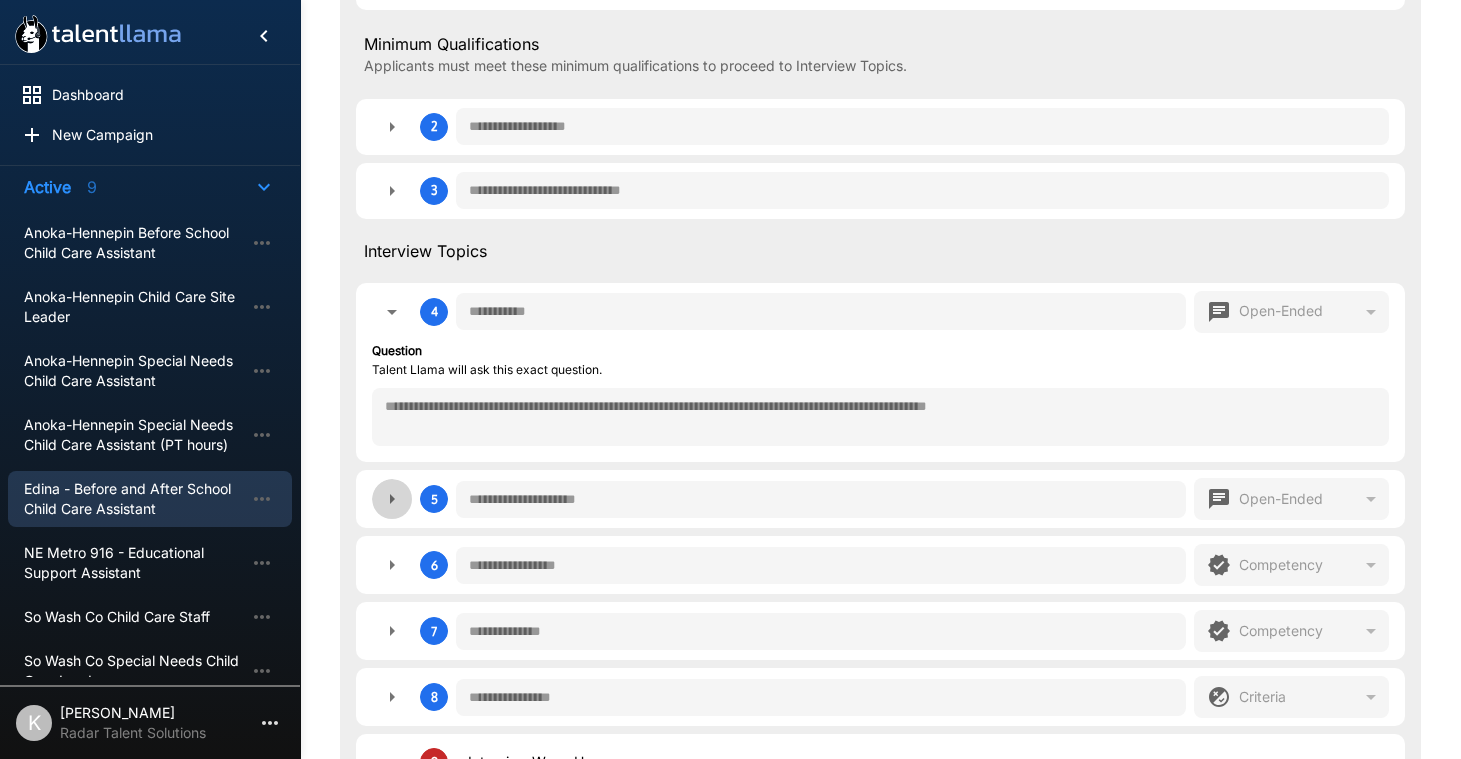 click 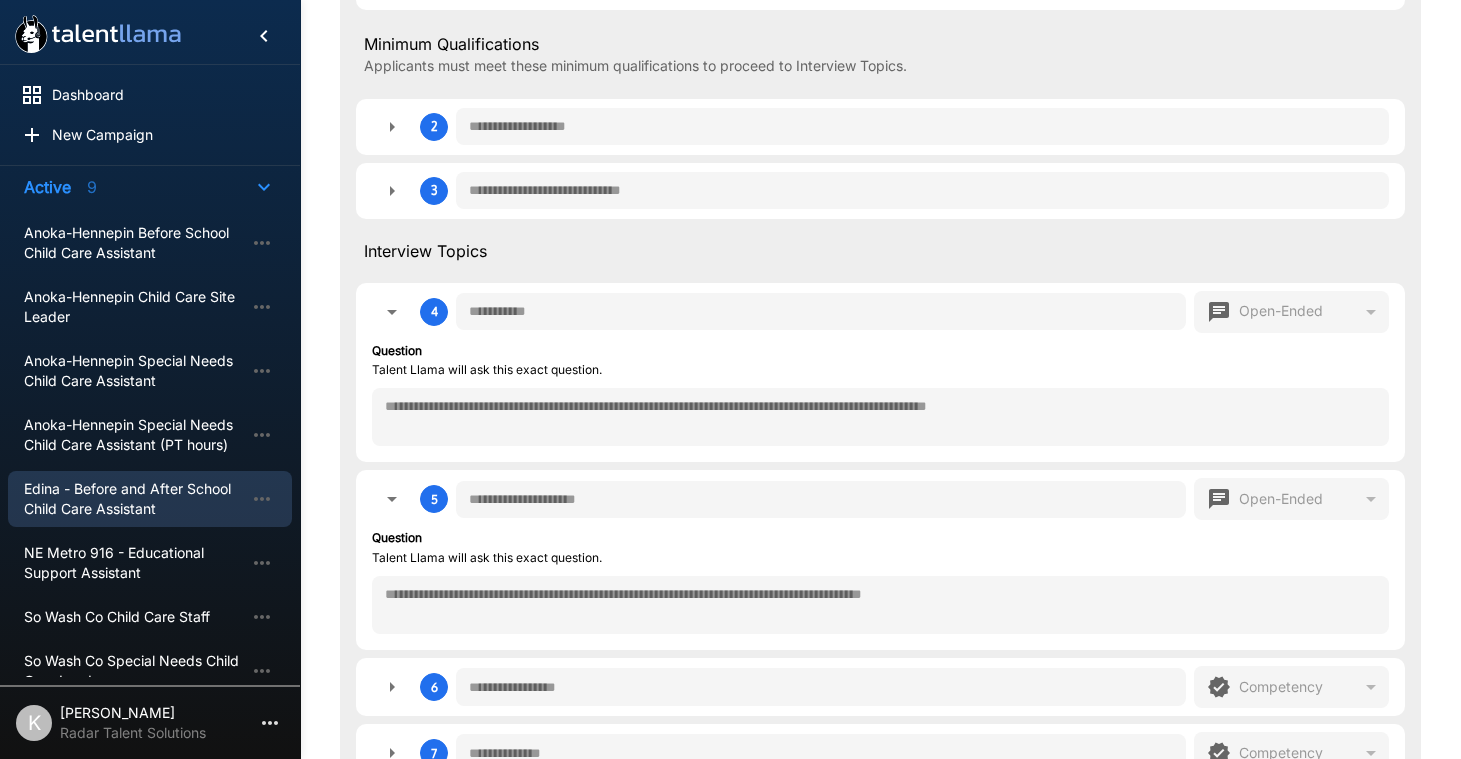 scroll, scrollTop: 750, scrollLeft: 0, axis: vertical 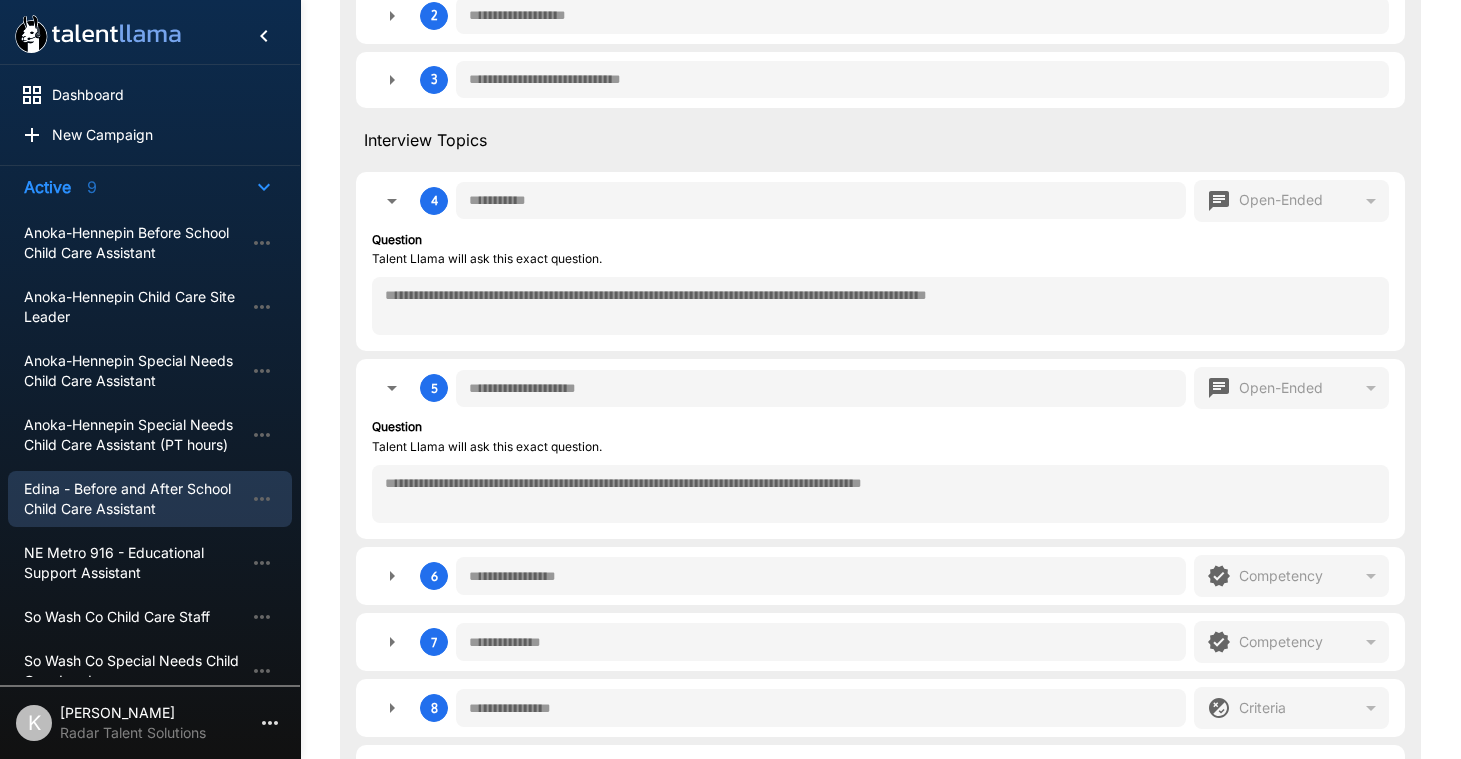 click 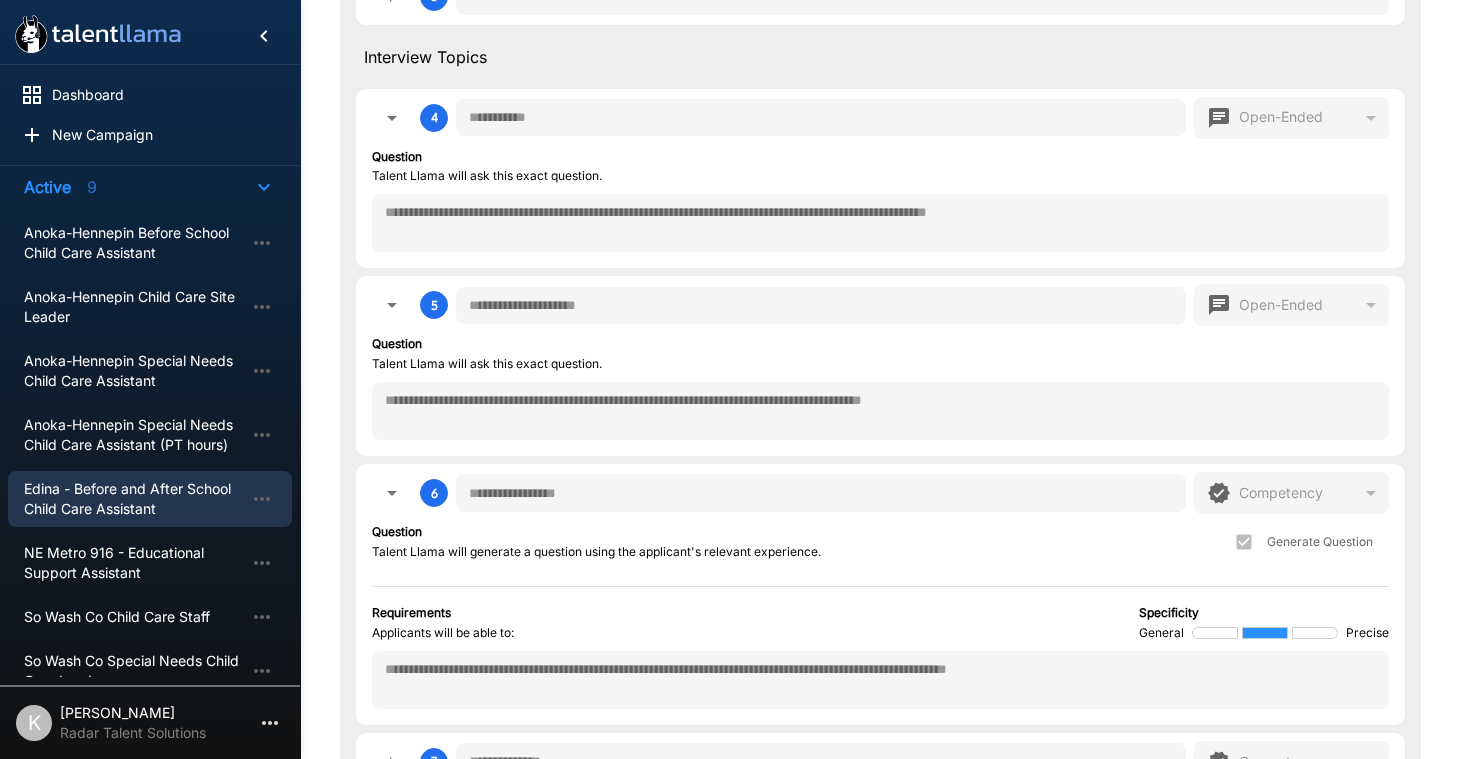 scroll, scrollTop: 1097, scrollLeft: 0, axis: vertical 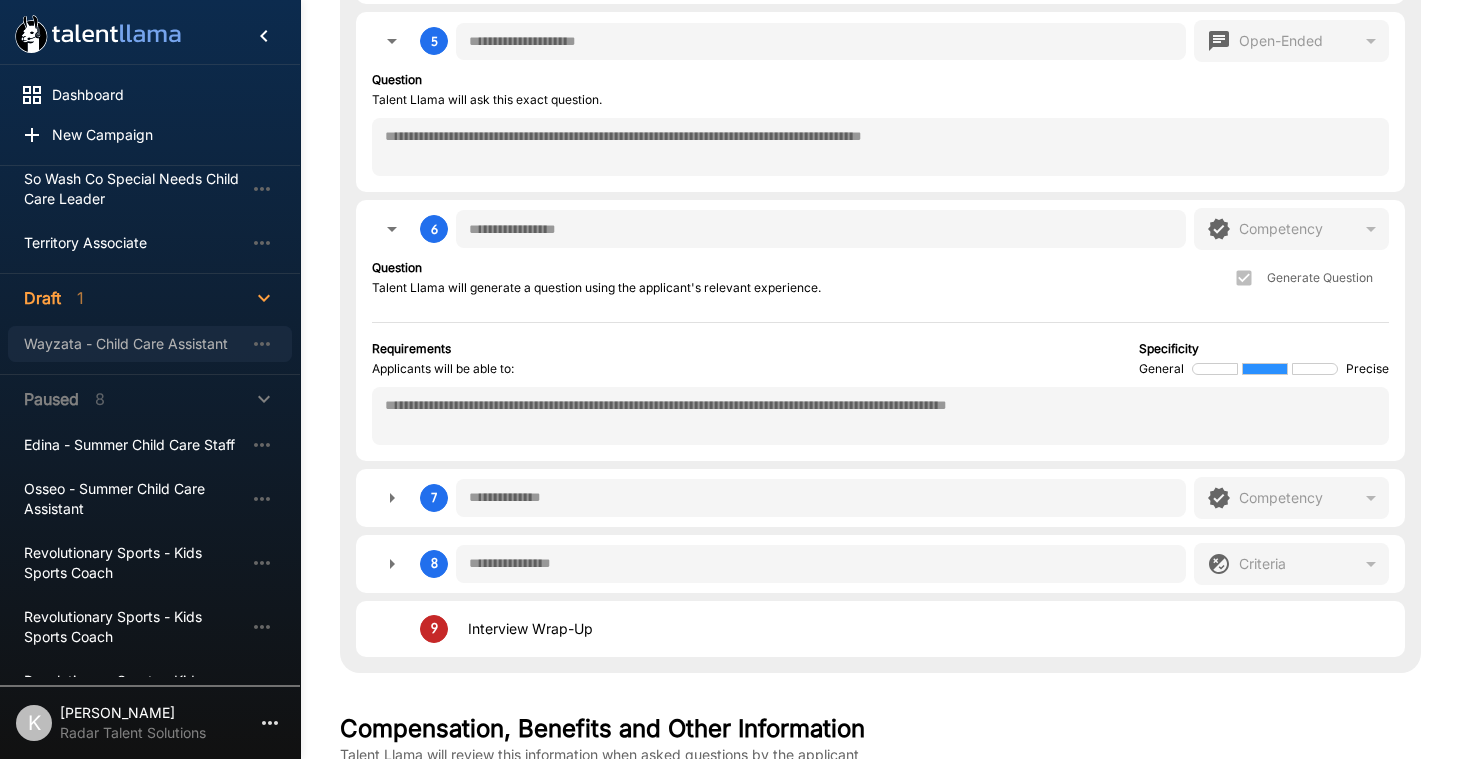click on "Wayzata - Child Care Assistant" at bounding box center [134, 344] 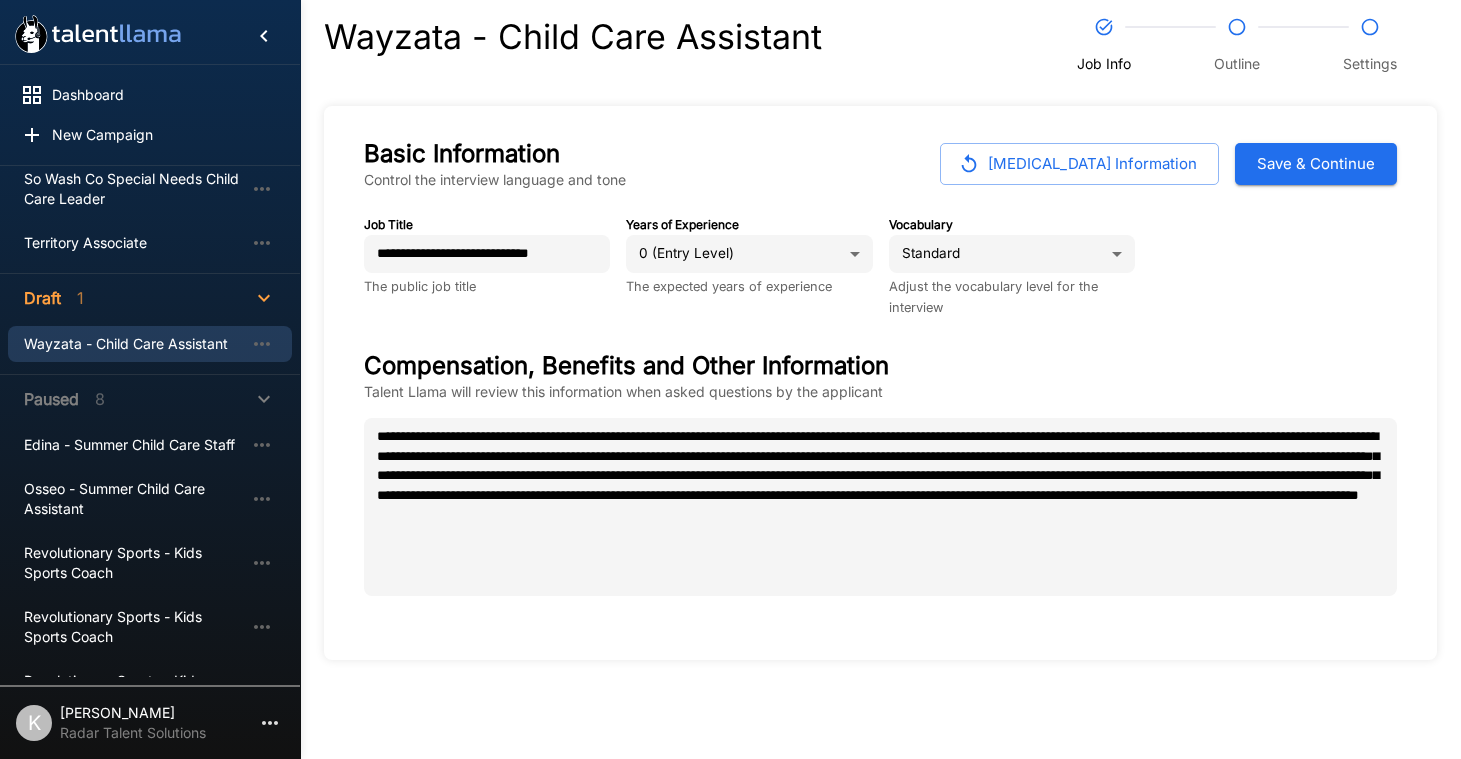 click on "Save & Continue" at bounding box center (1316, 164) 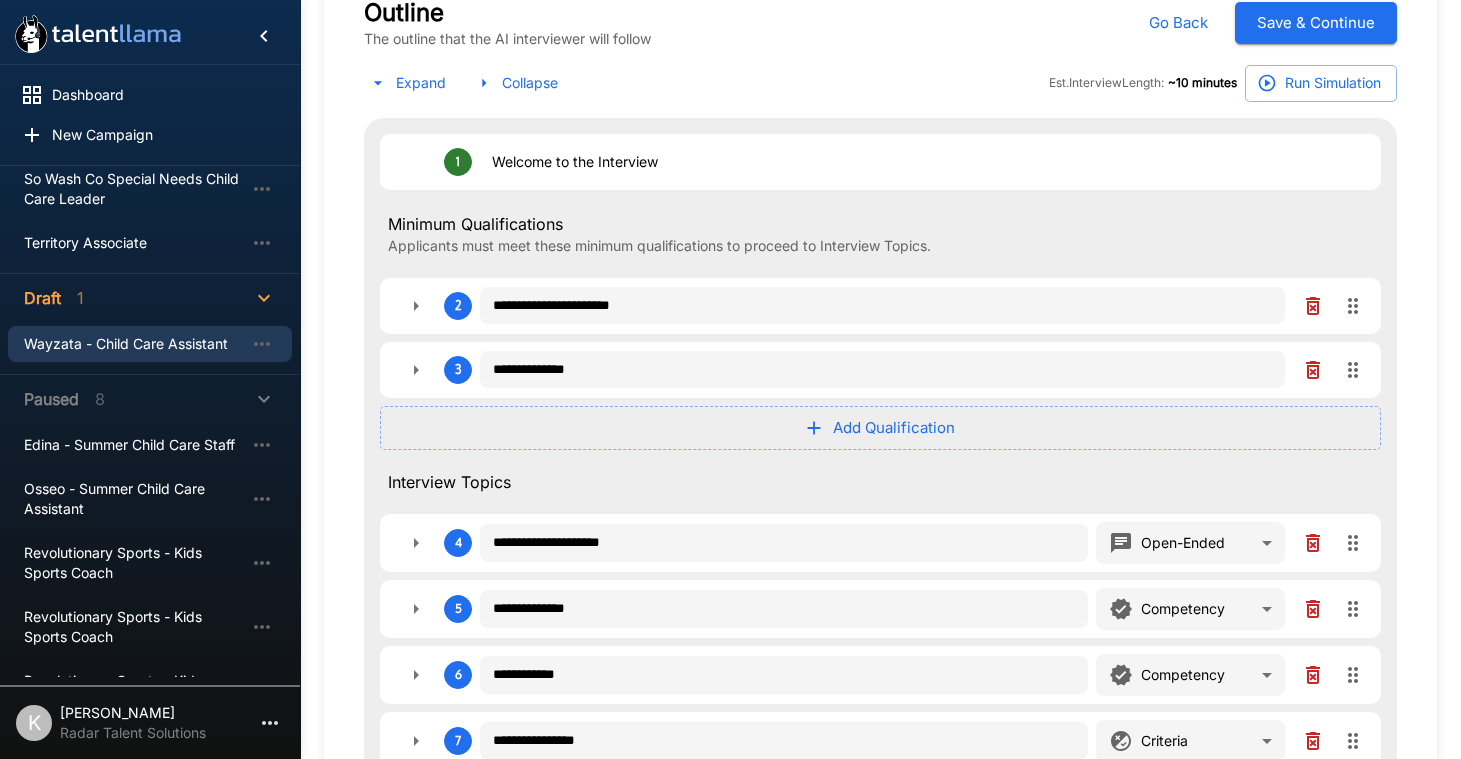 scroll, scrollTop: 412, scrollLeft: 0, axis: vertical 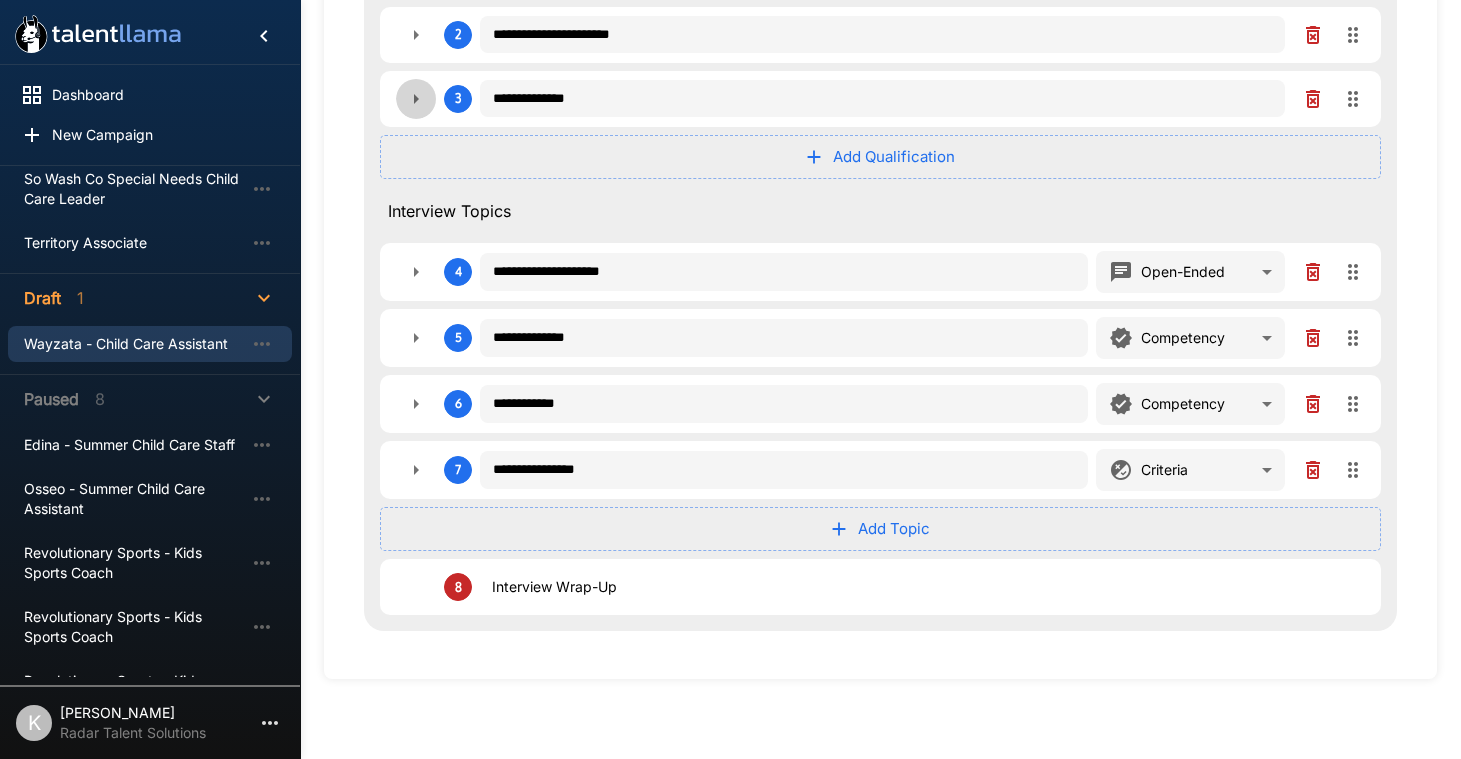 click 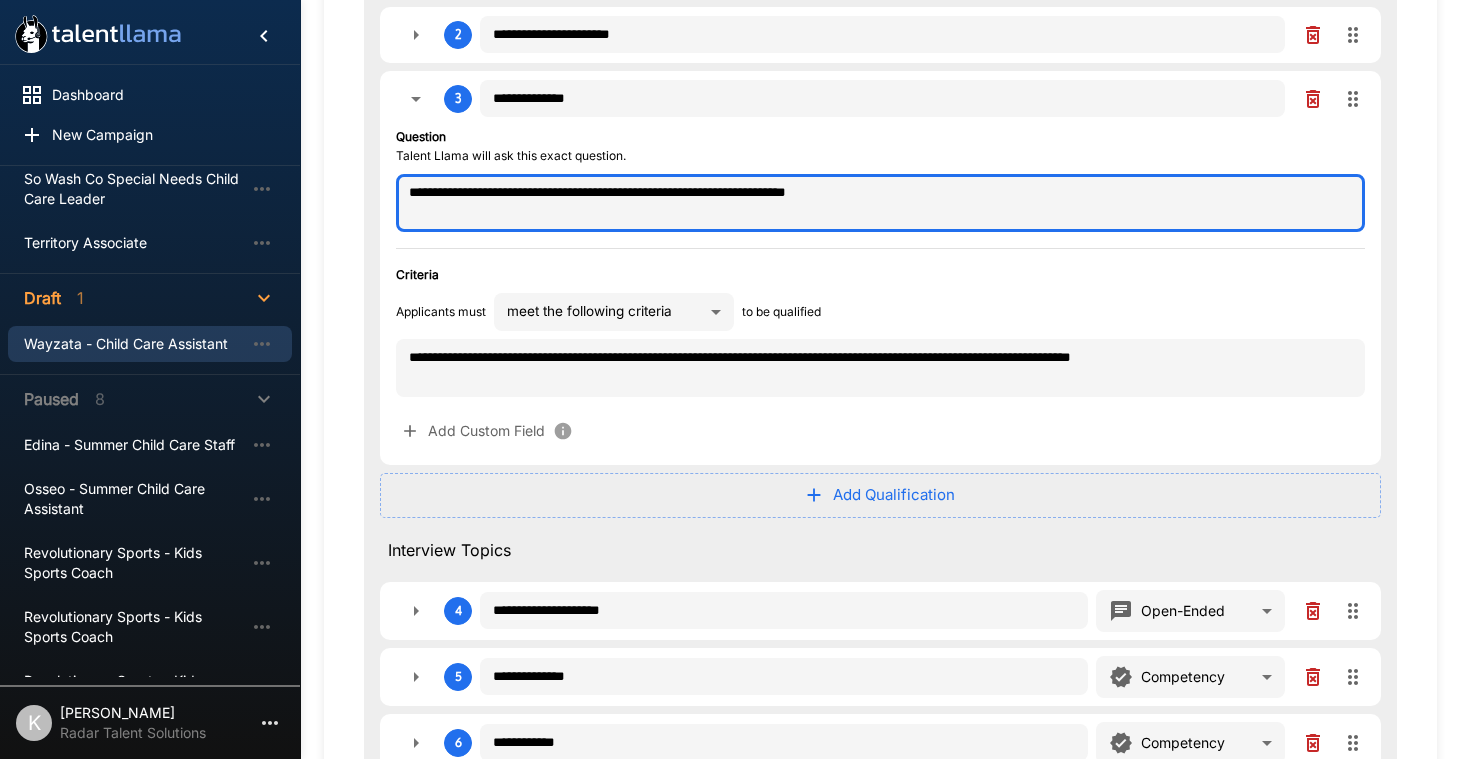 drag, startPoint x: 893, startPoint y: 194, endPoint x: 908, endPoint y: 250, distance: 57.974133 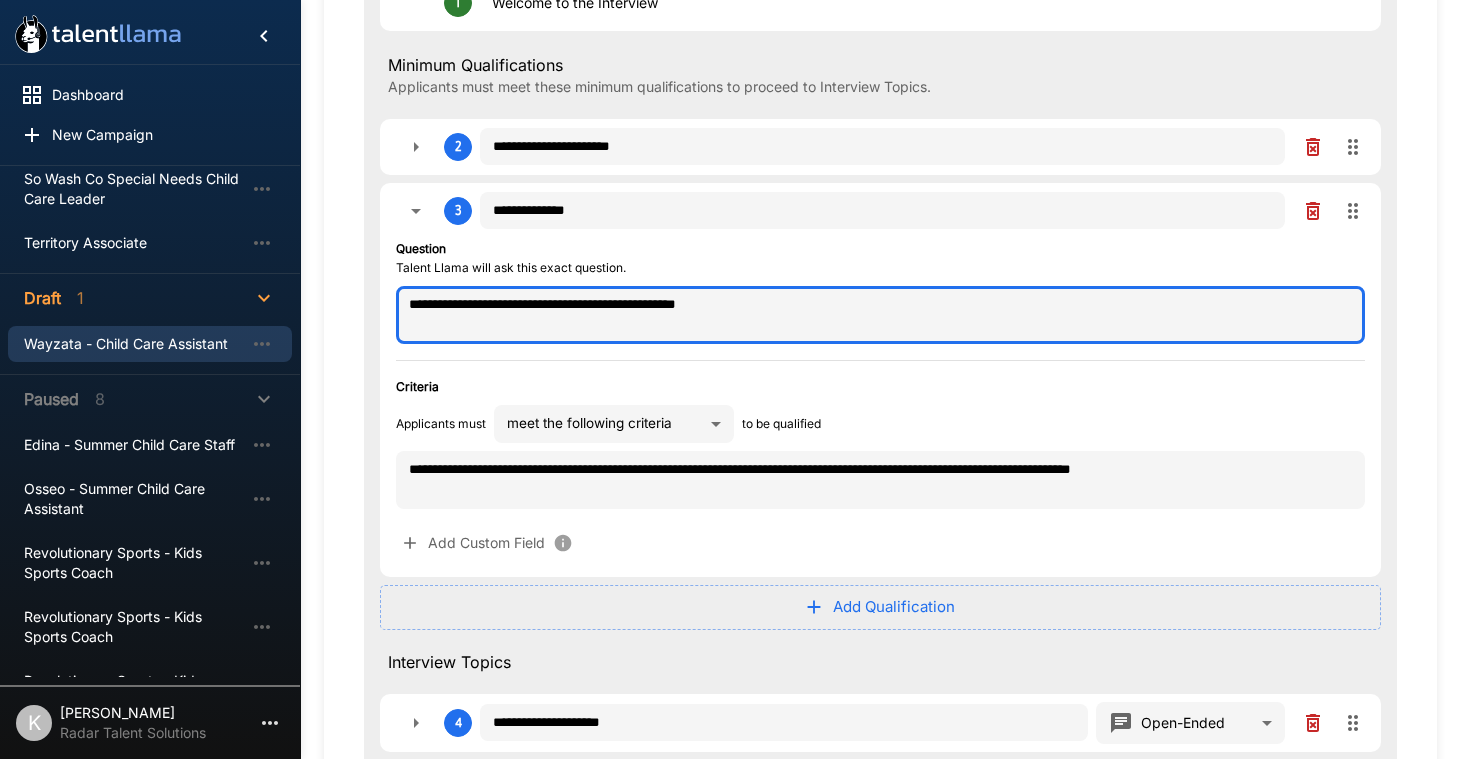 scroll, scrollTop: 12, scrollLeft: 0, axis: vertical 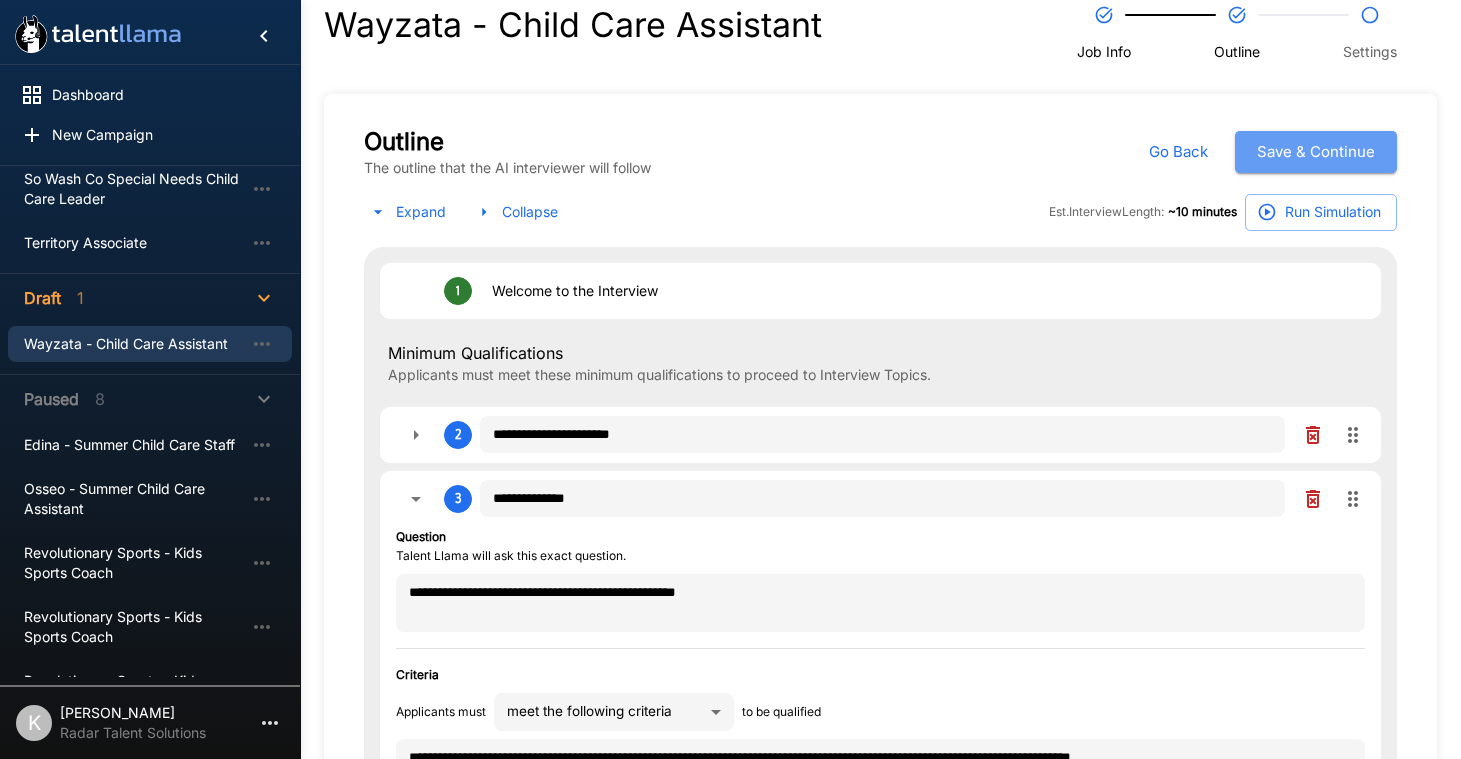 click on "Save & Continue" at bounding box center (1316, 152) 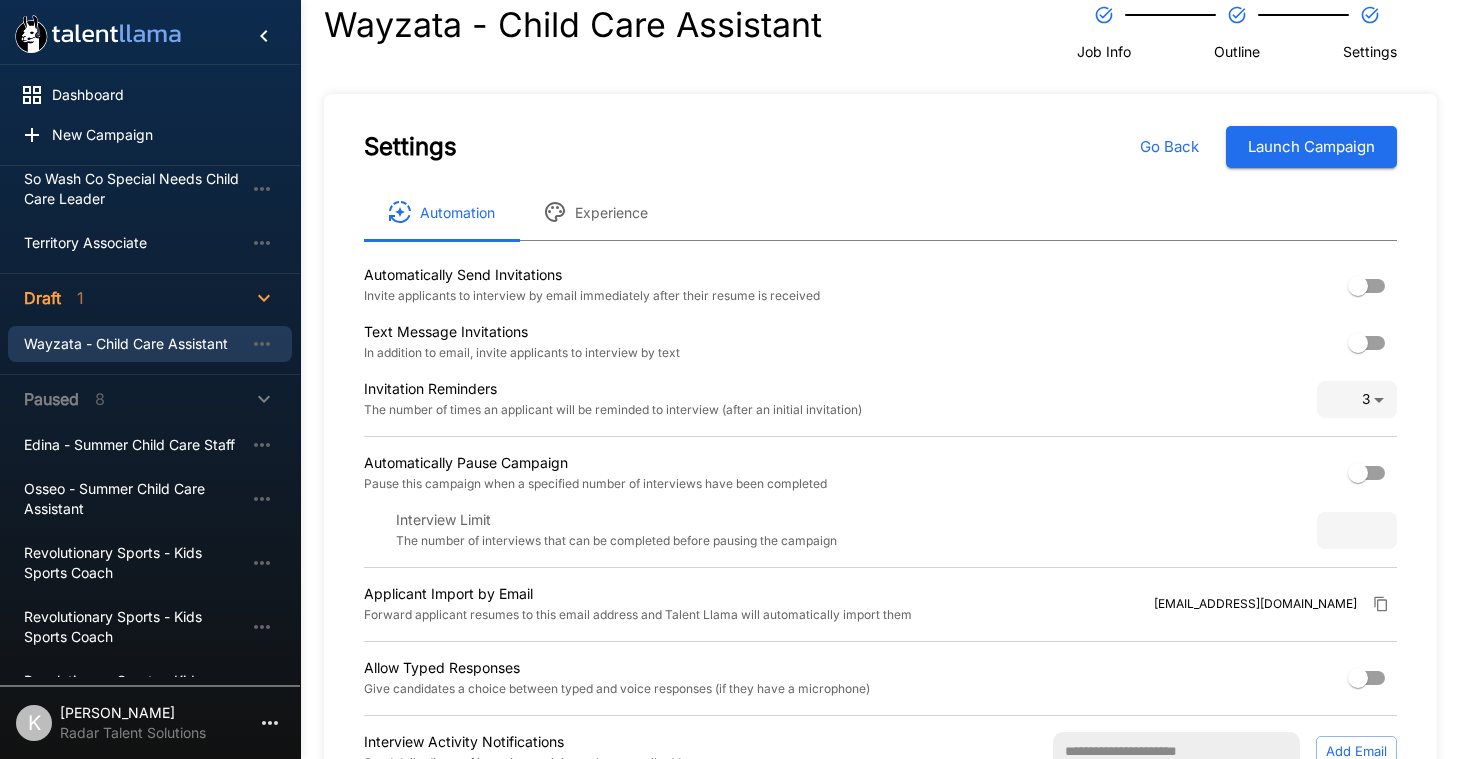 click on "Dashboard New Campaign Active 9 Anoka-[GEOGRAPHIC_DATA] Before School Child Care Assistant Anoka-Hennepin Child Care Site Leader Anoka-Hennepin Special Needs Child Care Assistant Anoka-Hennepin Special Needs Child Care Assistant (PT hours) [PERSON_NAME] - Before and After School Child Care Assistant  NE Metro 916 - Educational Support Assistant  So Wash Co Child Care Staff  So Wash Co Special Needs Child Care Leader  Territory Associate  Draft 1 Wayzata - Child Care Assistant Paused 8 Edina - Summer Child Care Staff Osseo - Summer Child Care Assistant  Revolutionary Sports - Kids Sports Coach Revolutionary Sports - Kids Sports Coach  Revolutionary Sports - Kids Sports Coach (PT) So Wash Co Summer Child Care Staff  Territory Associate Wayzata - Summer Child Care Program Assistant K [PERSON_NAME] Radar Talent Solutions Wayzata - Child Care Assistant Job Info Outline Settings Settings Go Back Launch Campaign Automation Experience Automatically Send Invitations Text Message Invitations Invitation Reminders 3 * Interview Limit" at bounding box center (730, 367) 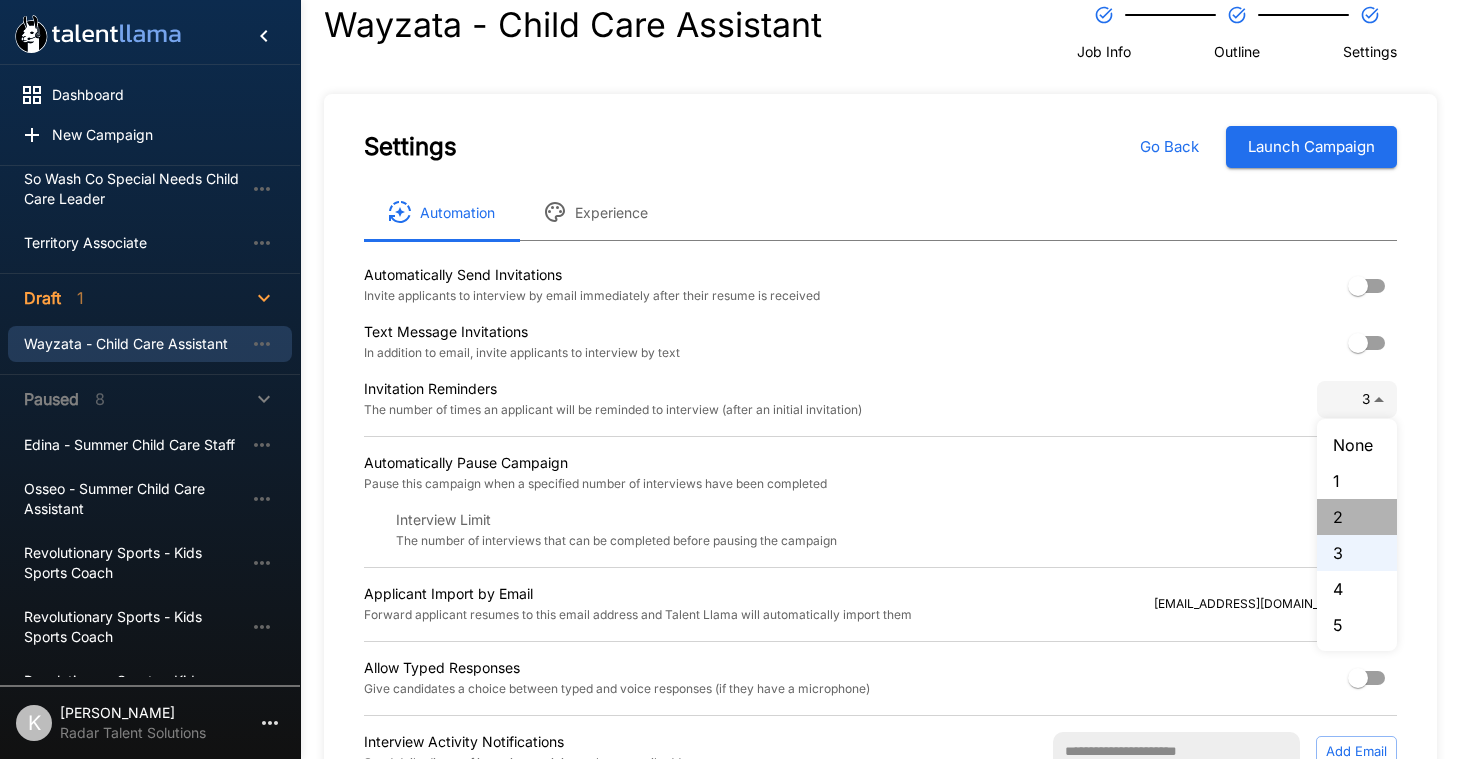 click on "2" at bounding box center (1357, 517) 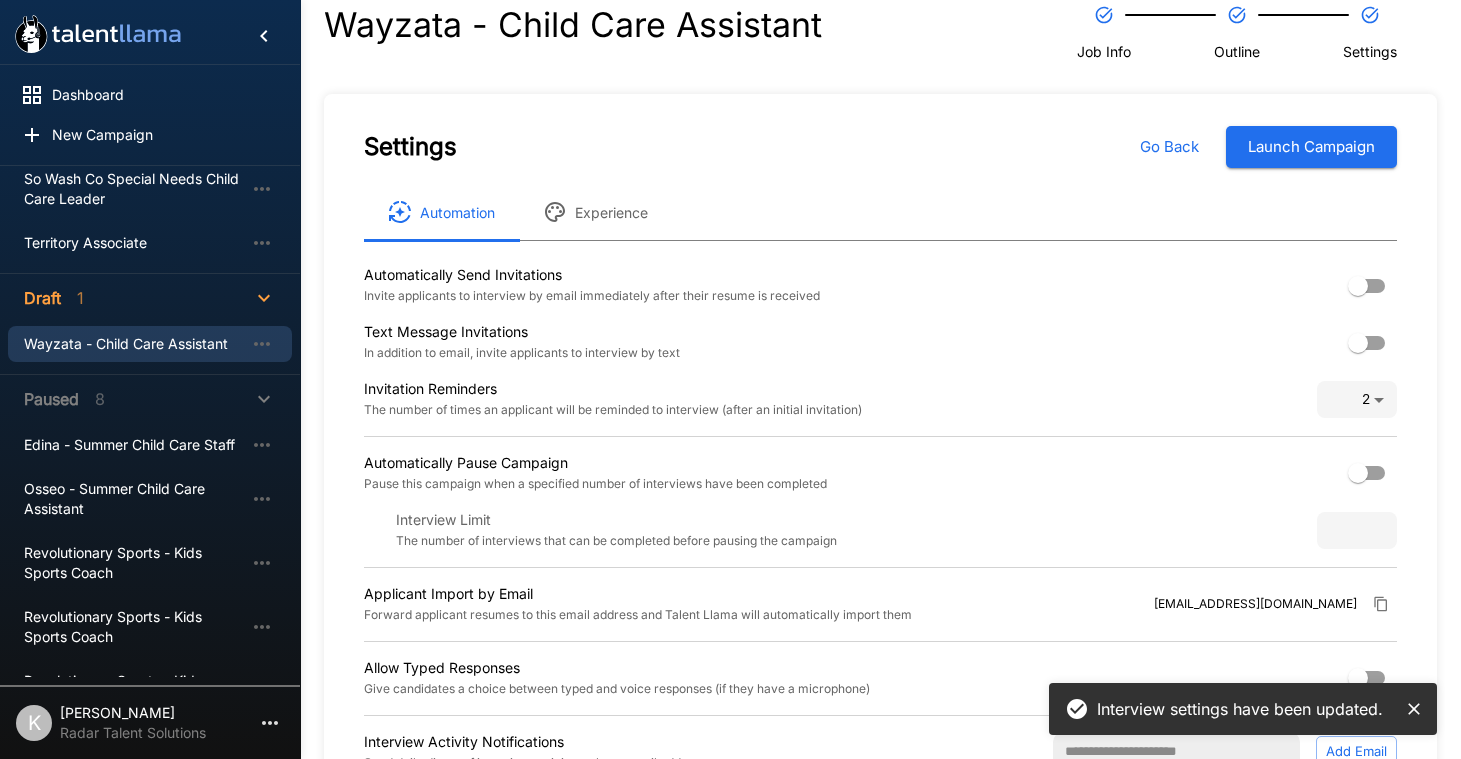 click on "Experience" at bounding box center (595, 212) 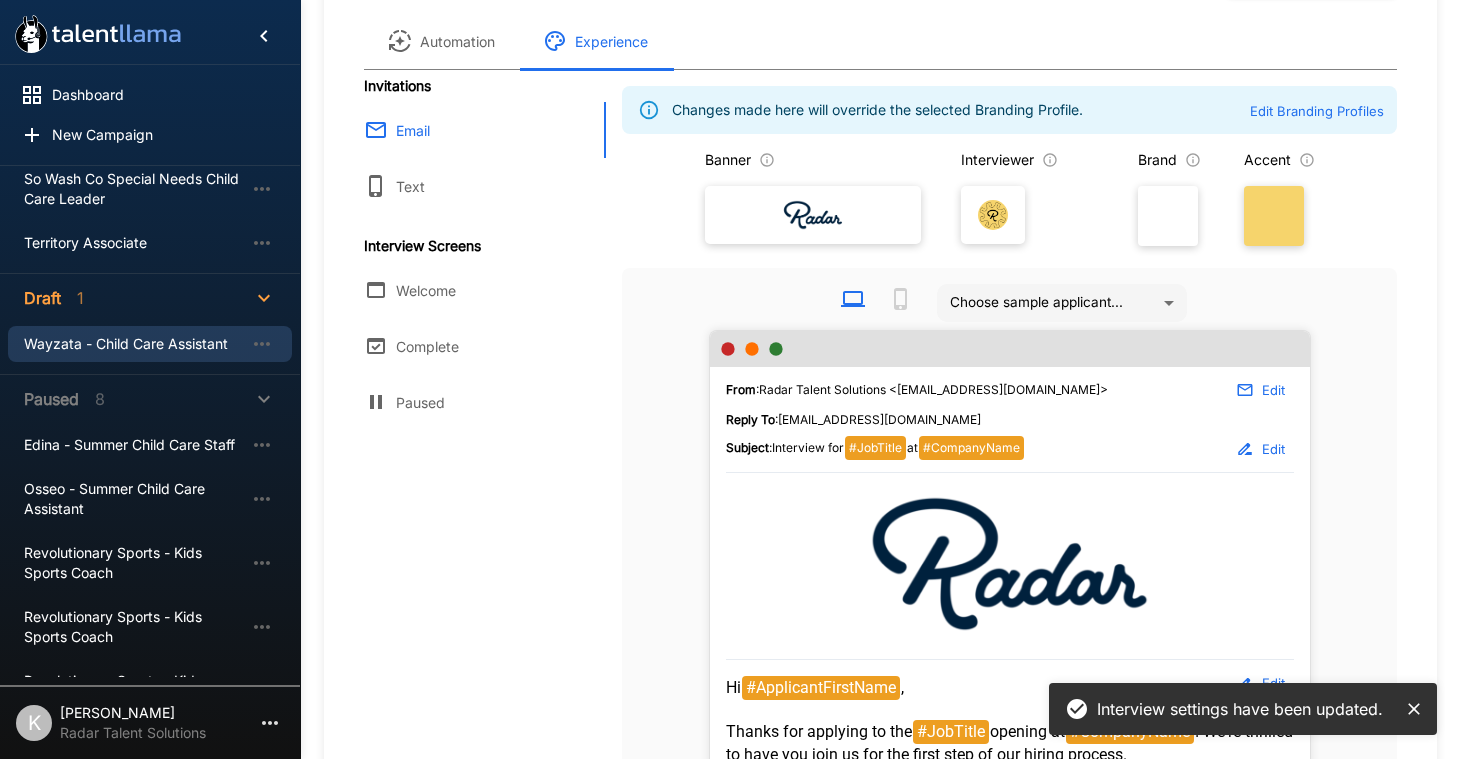 scroll, scrollTop: 455, scrollLeft: 0, axis: vertical 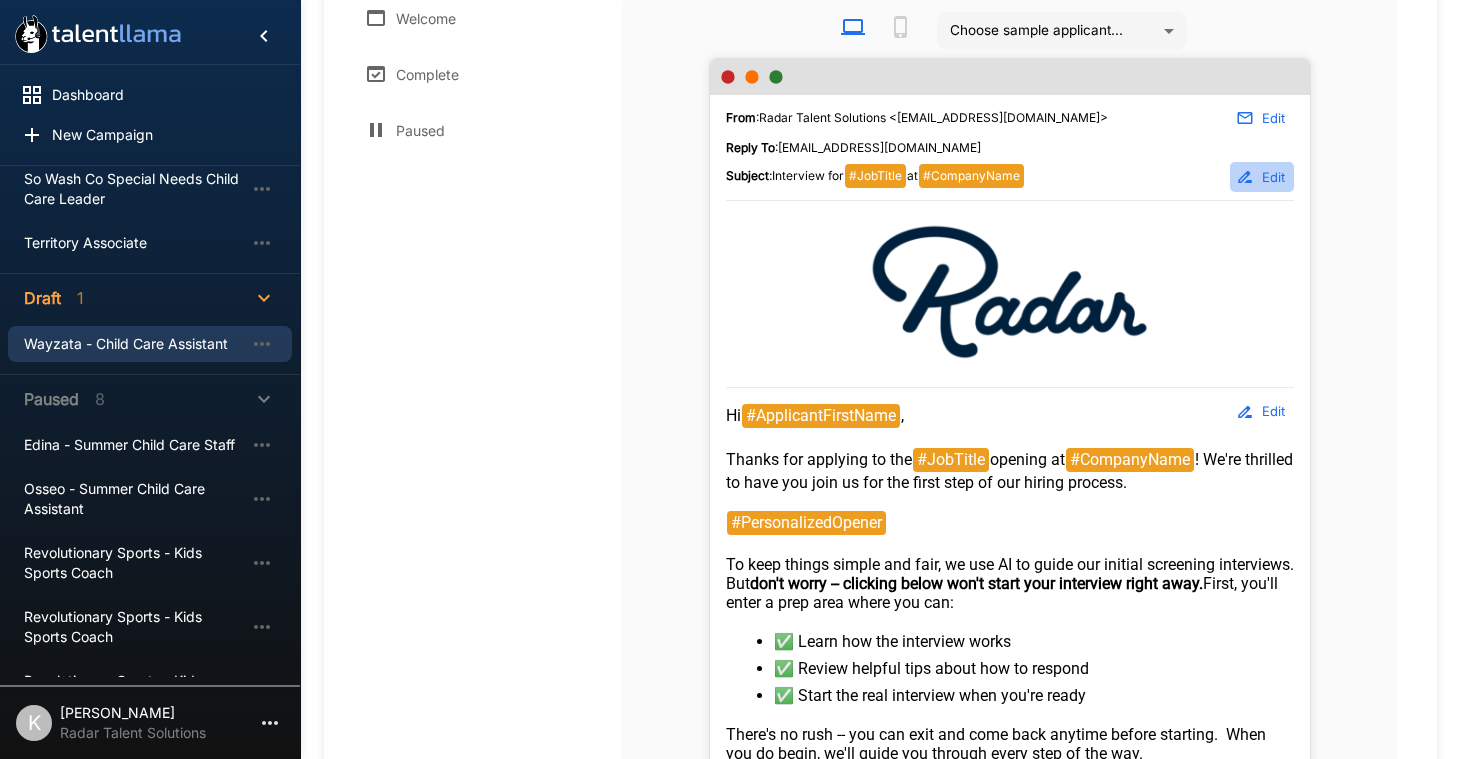click 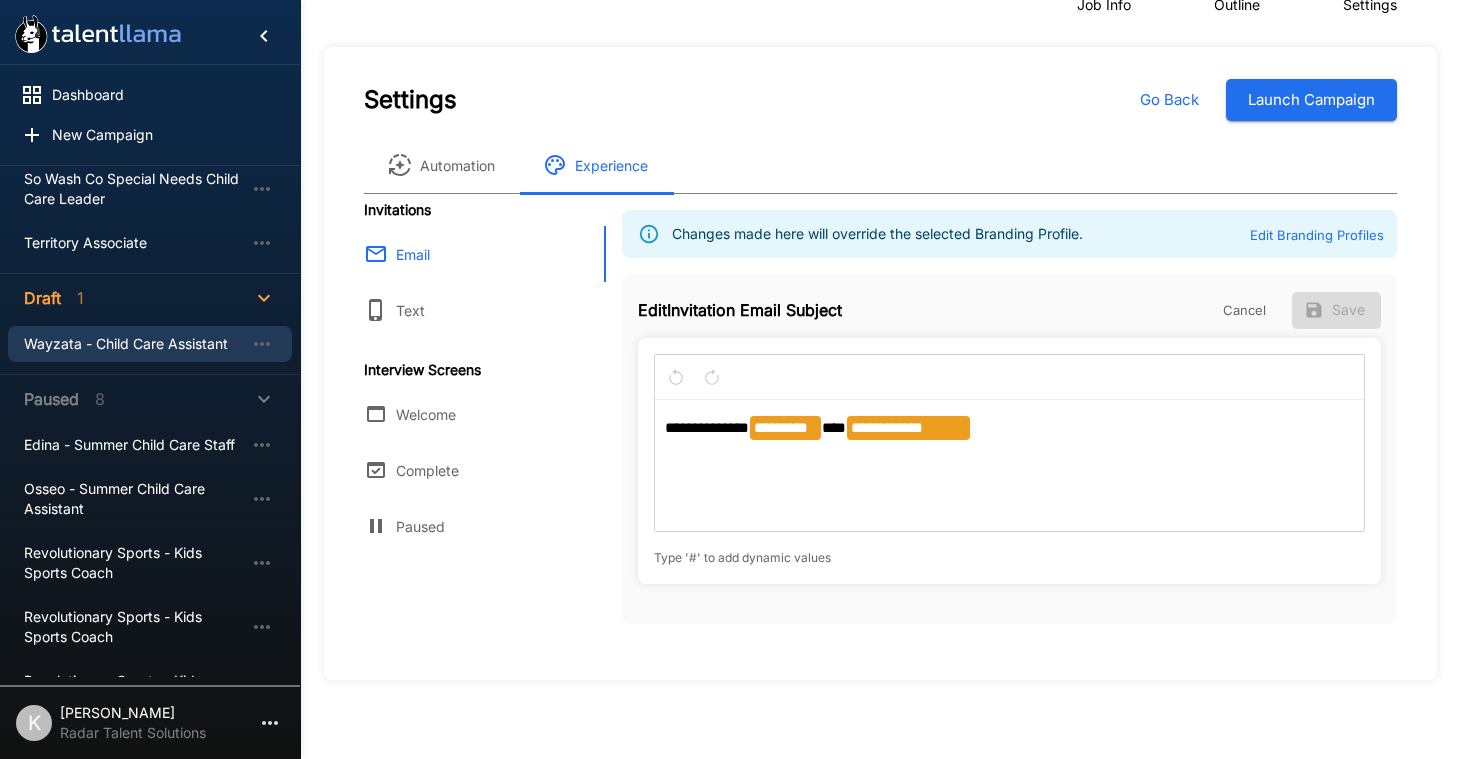 click on "**********" at bounding box center (908, 428) 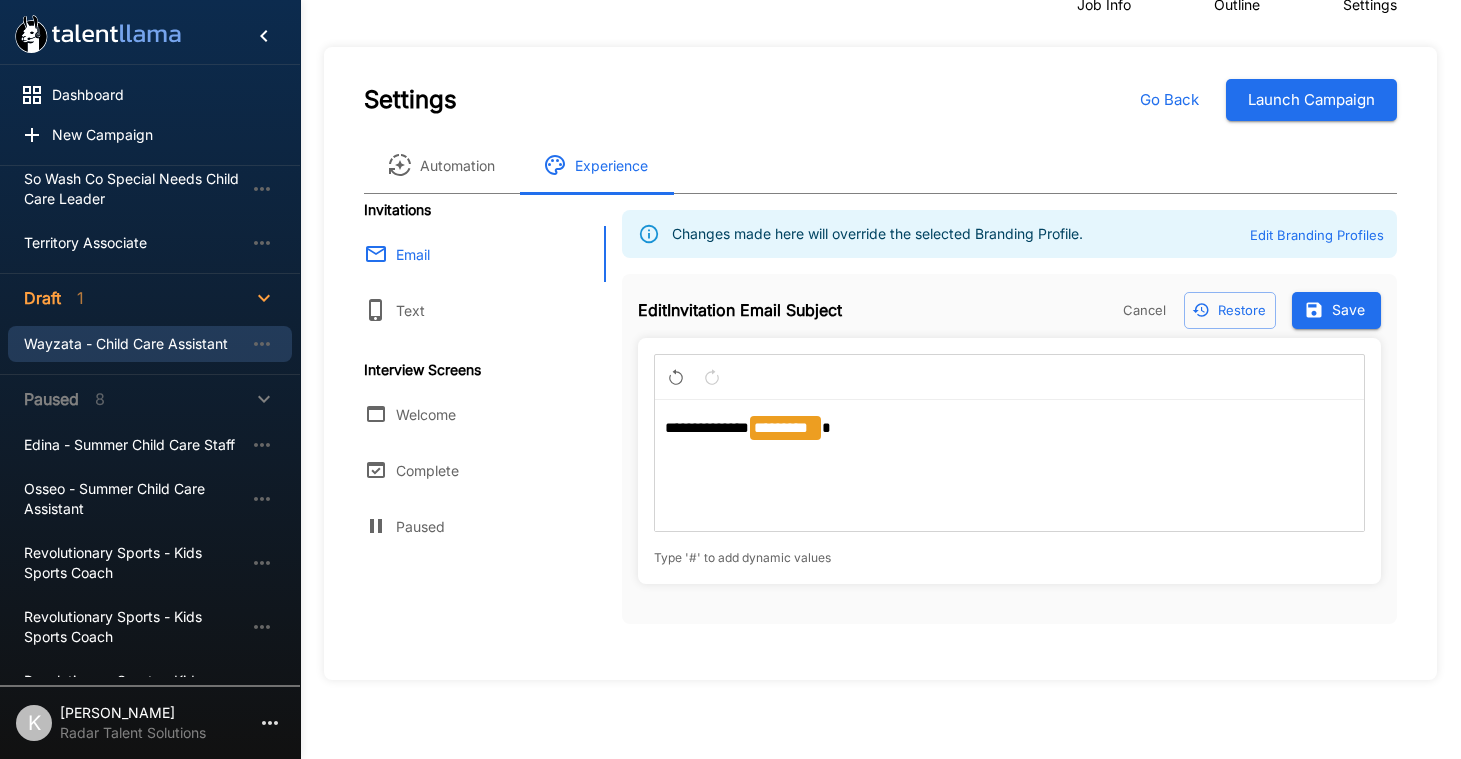click on "Save" at bounding box center [1336, 310] 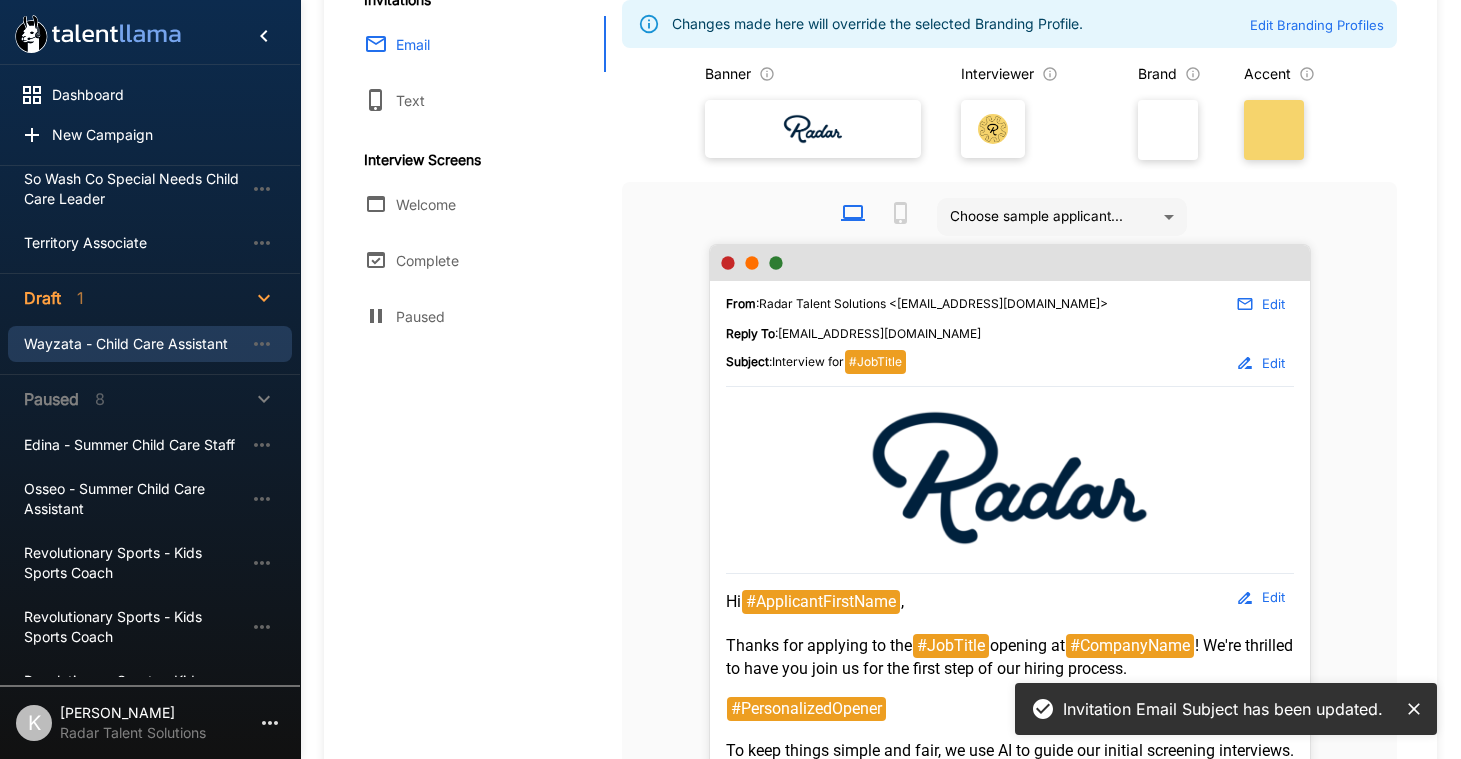 scroll, scrollTop: 347, scrollLeft: 0, axis: vertical 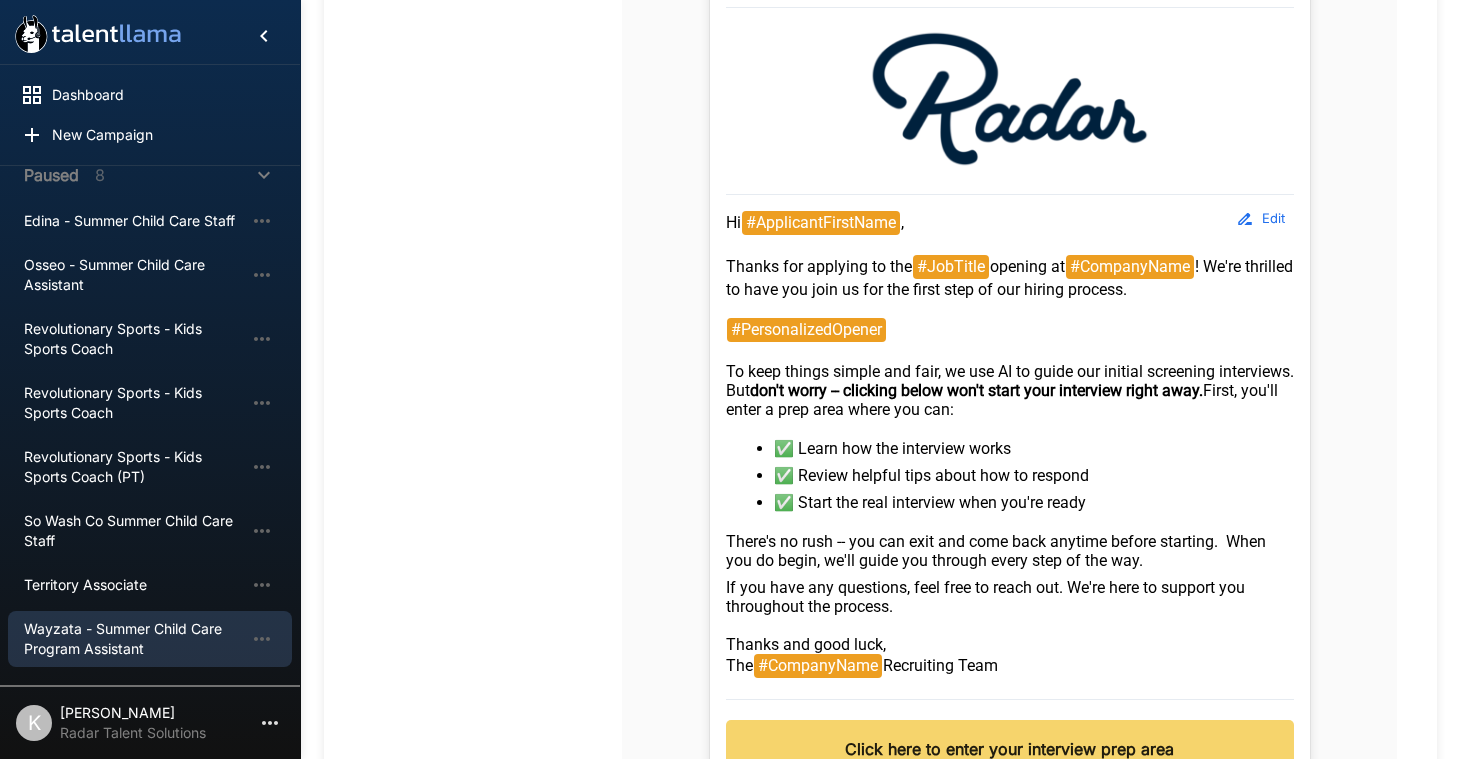 click on "Wayzata - Summer Child Care Program Assistant" at bounding box center [134, 639] 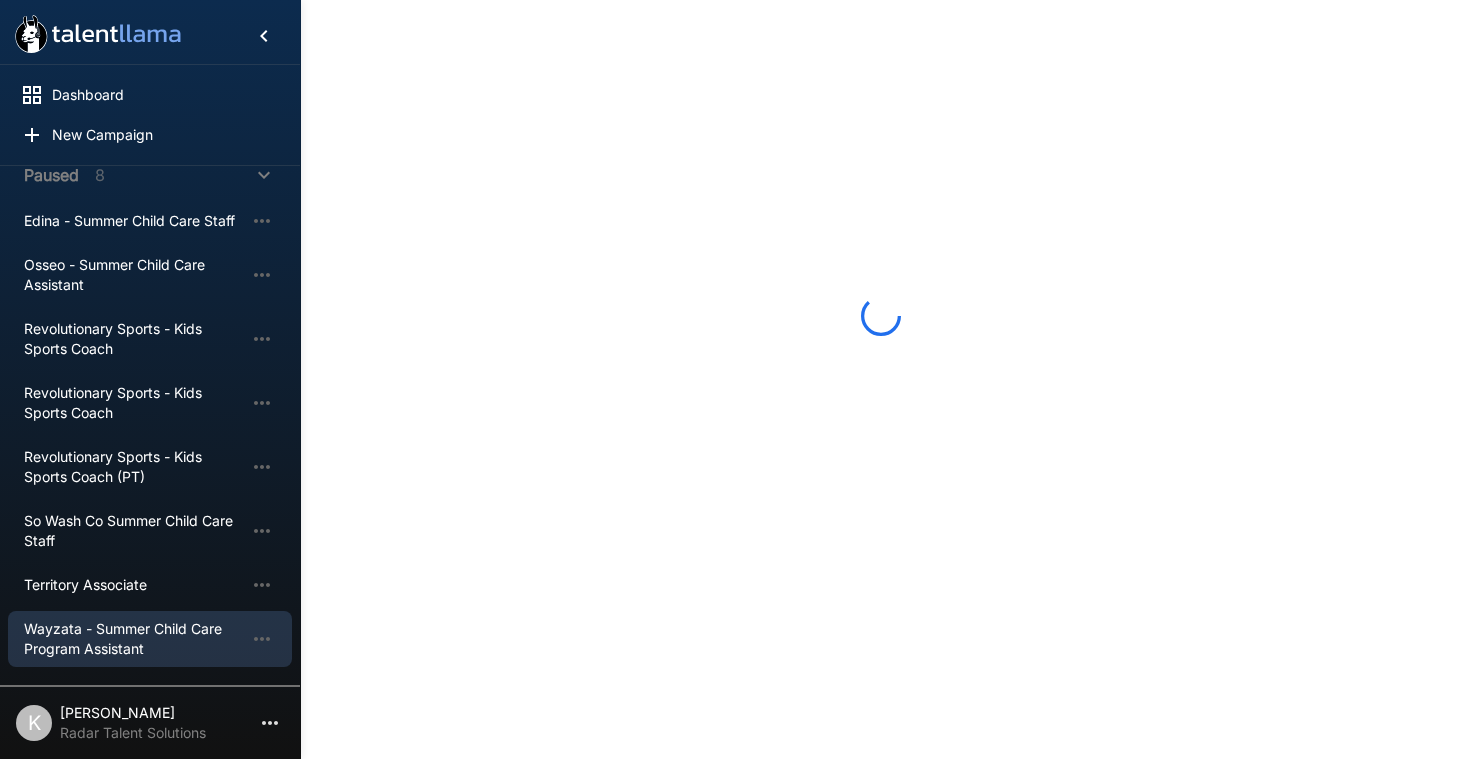 scroll, scrollTop: 0, scrollLeft: 0, axis: both 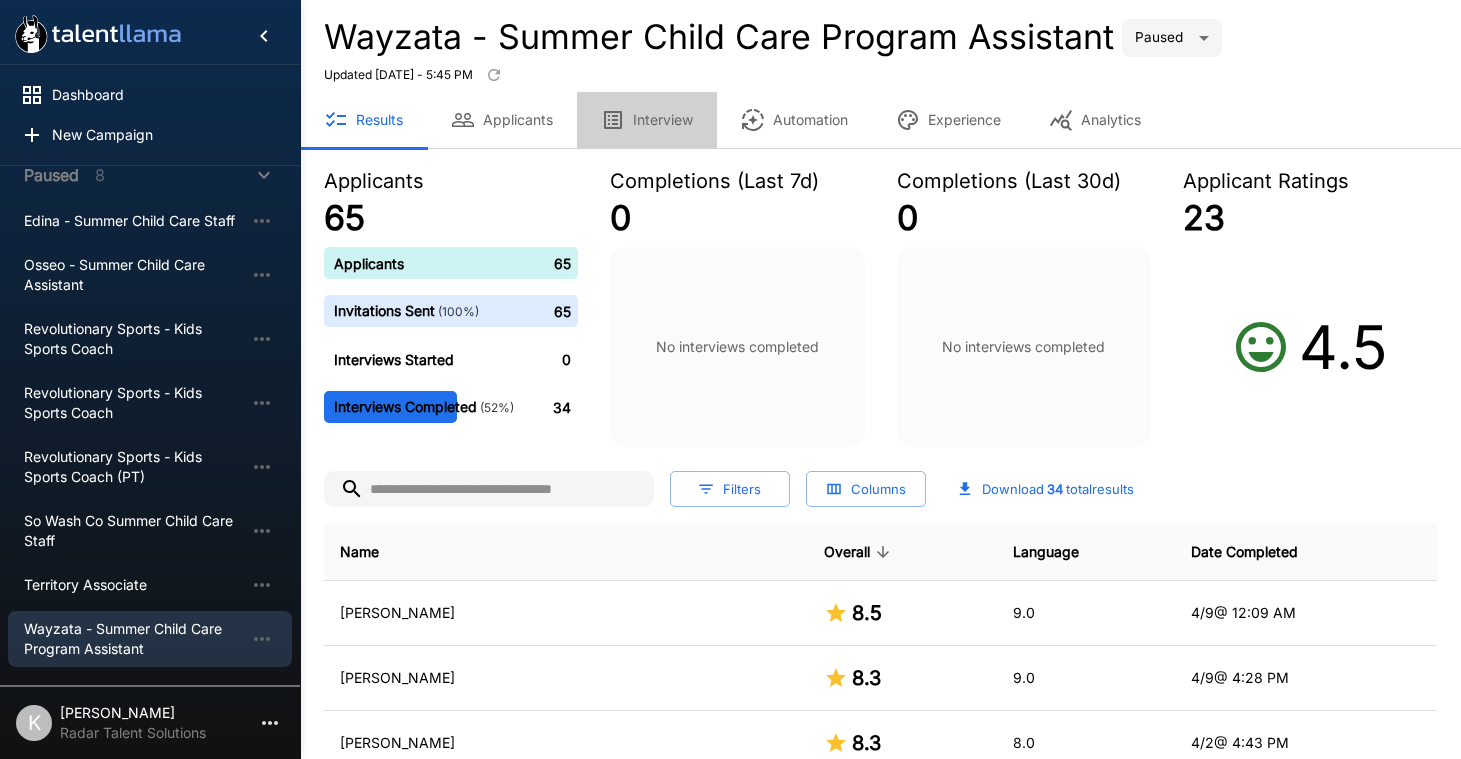 click on "Interview" at bounding box center (647, 120) 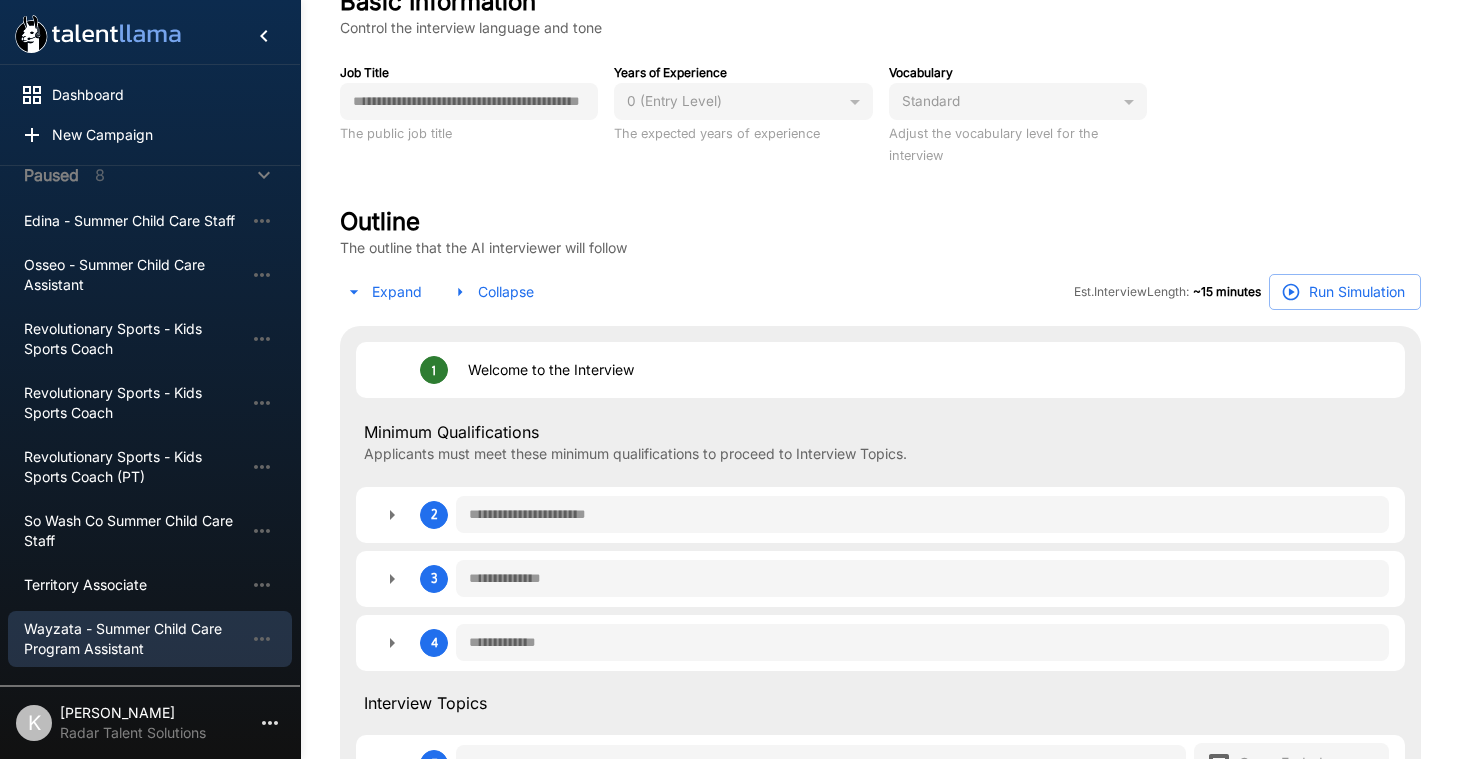 scroll, scrollTop: 0, scrollLeft: 0, axis: both 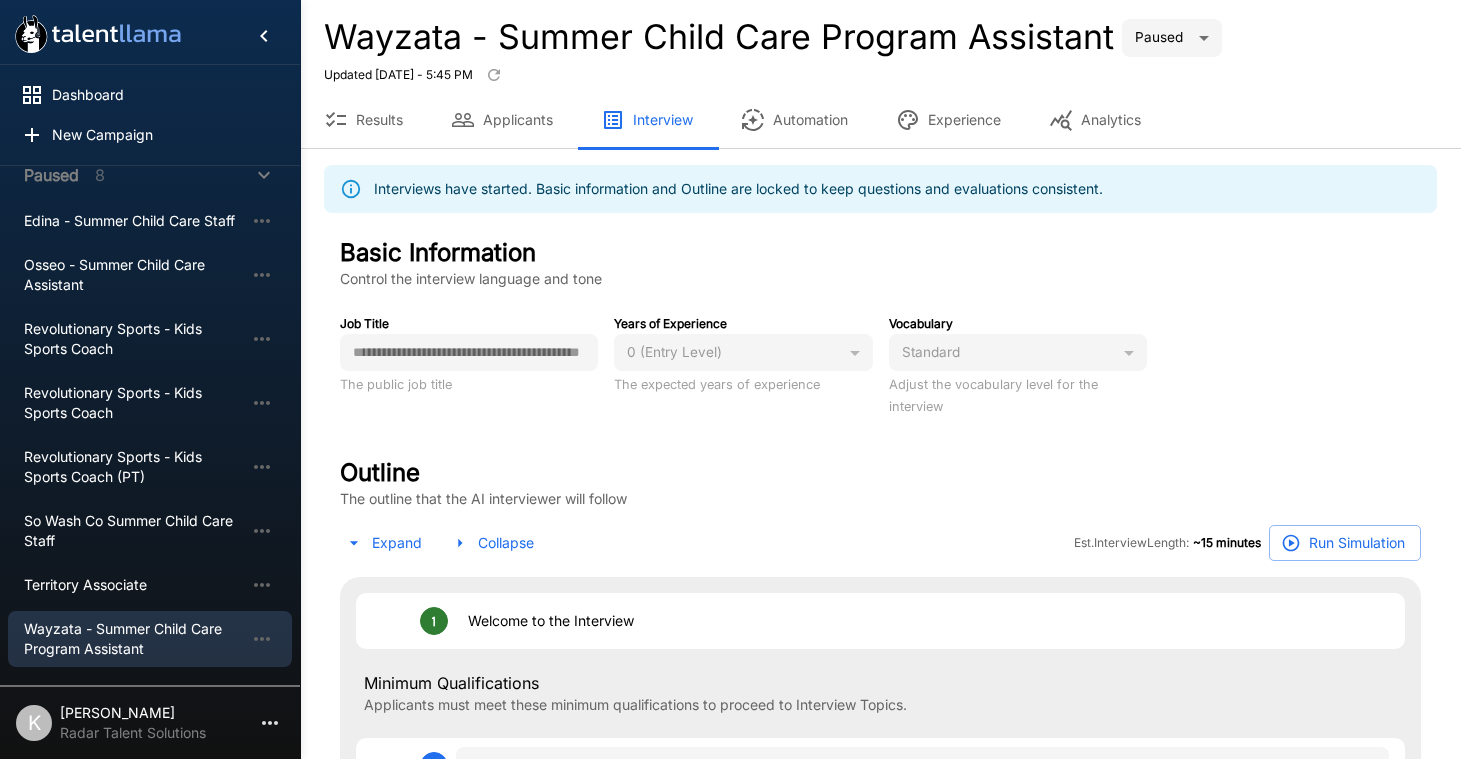 click on "Experience" at bounding box center [948, 120] 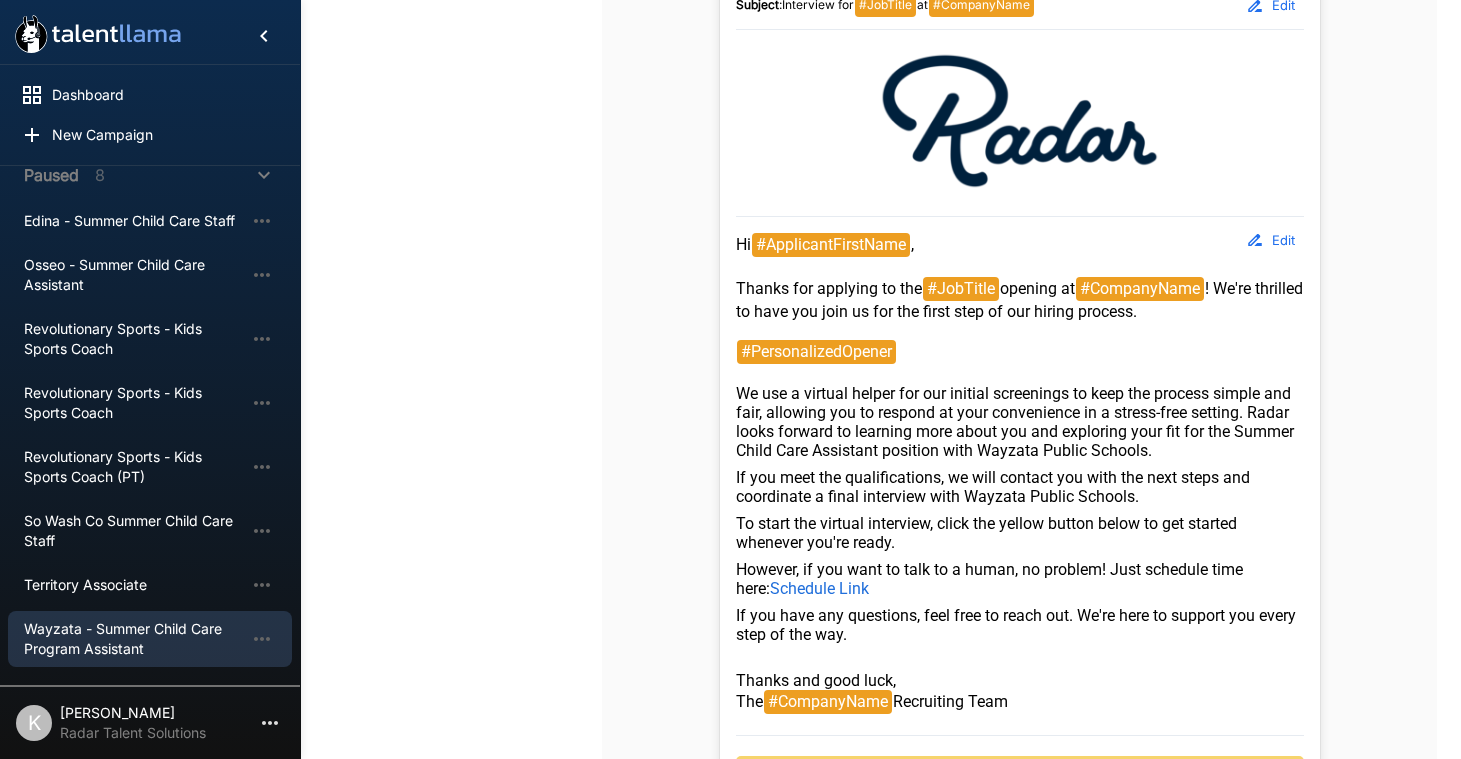 scroll, scrollTop: 569, scrollLeft: 0, axis: vertical 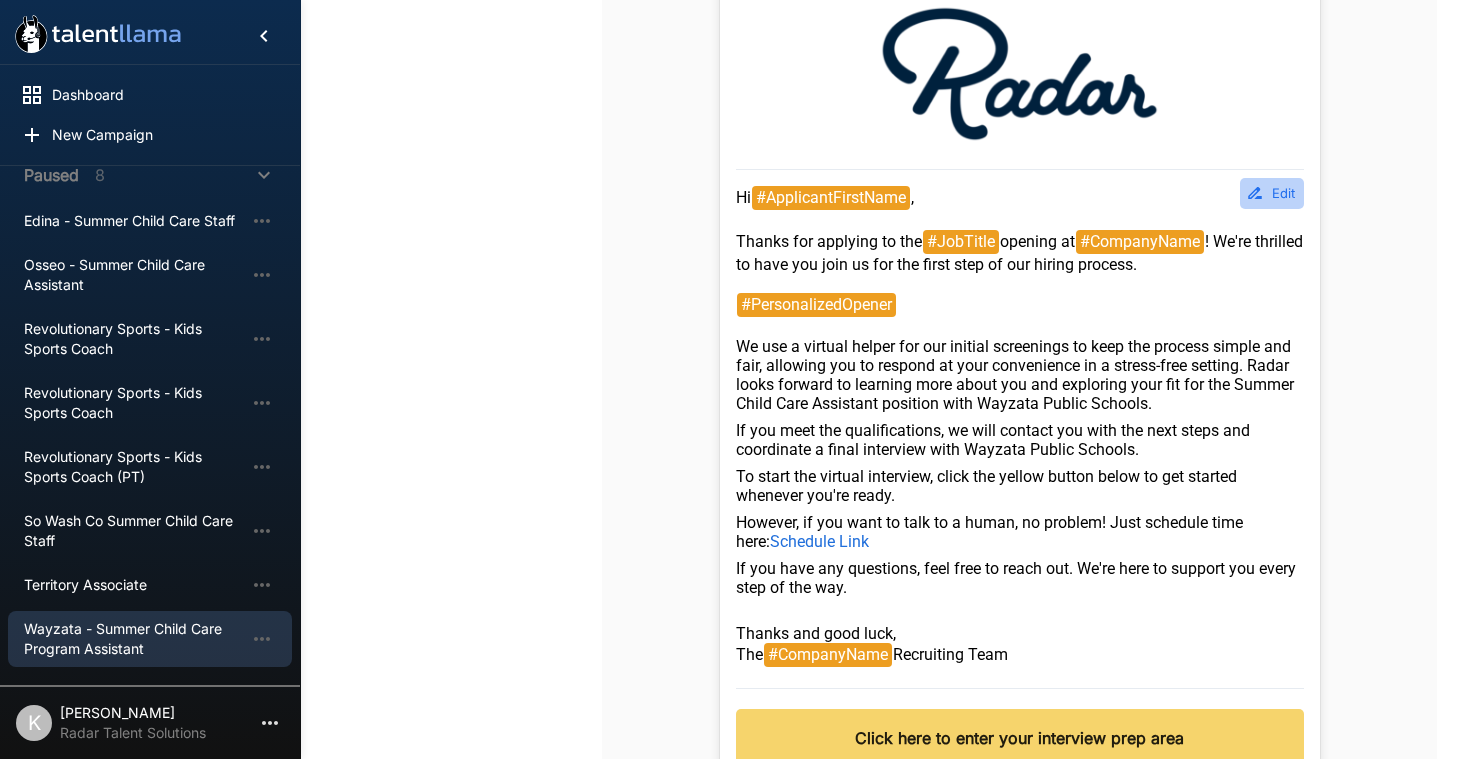 click on "Edit" at bounding box center (1272, 193) 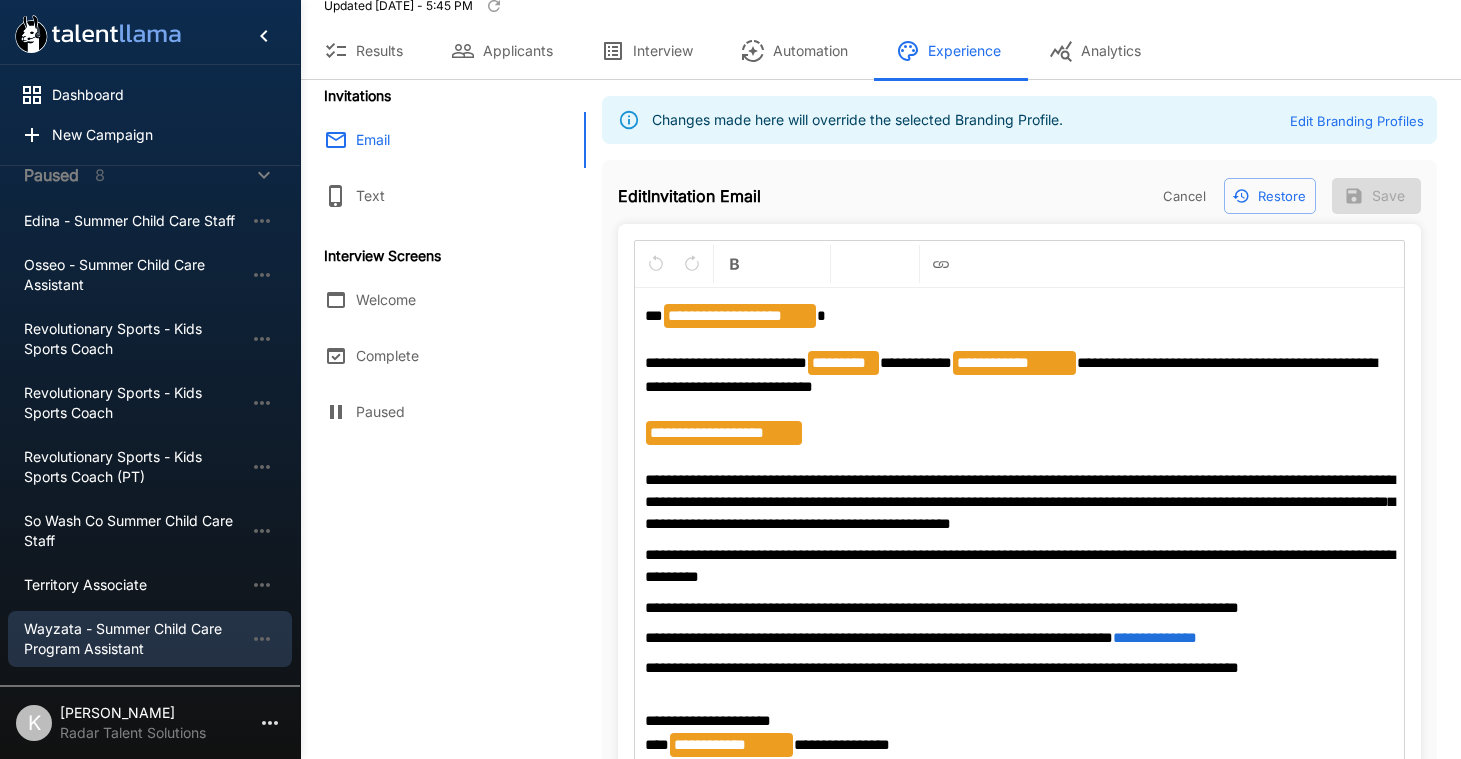 scroll, scrollTop: 88, scrollLeft: 0, axis: vertical 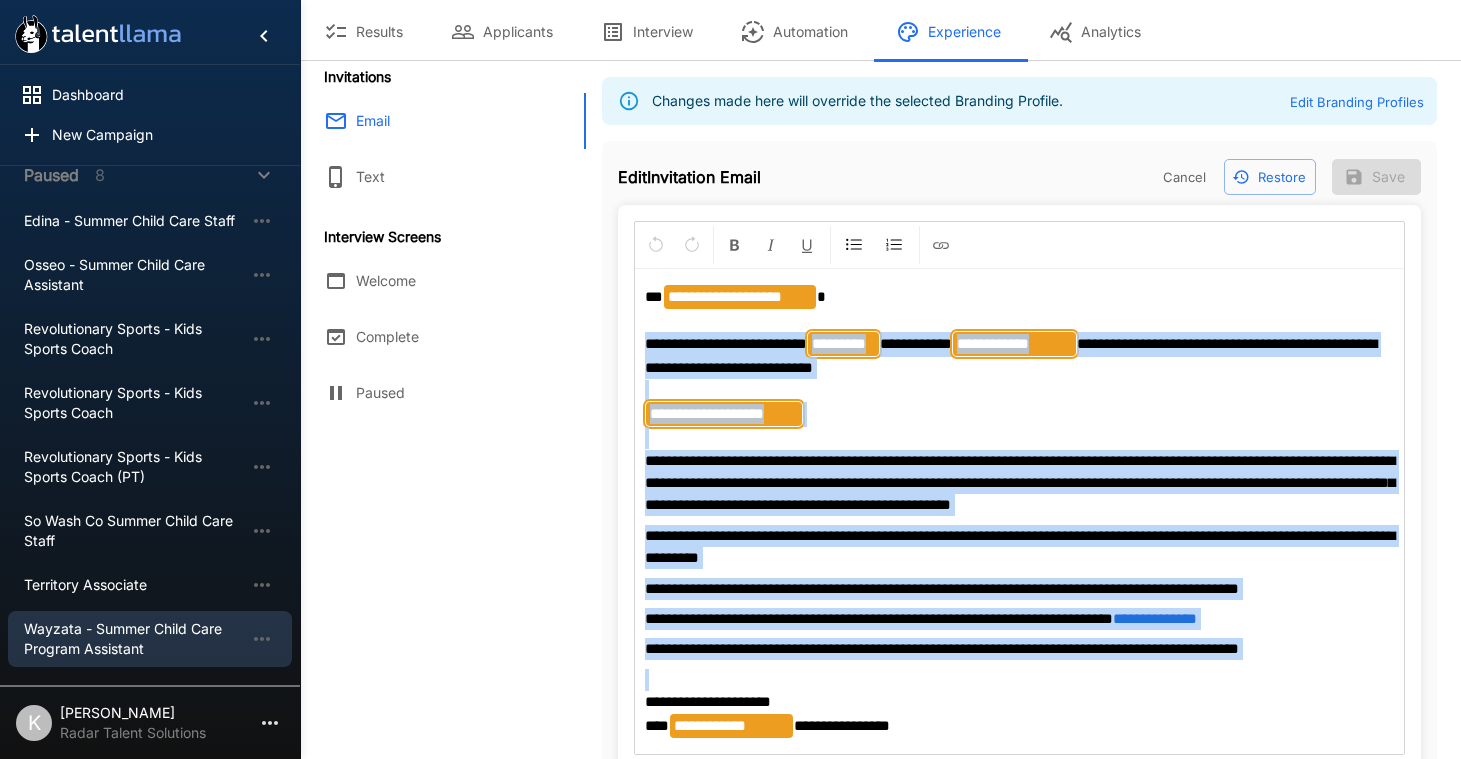 drag, startPoint x: 648, startPoint y: 341, endPoint x: 786, endPoint y: 674, distance: 360.4622 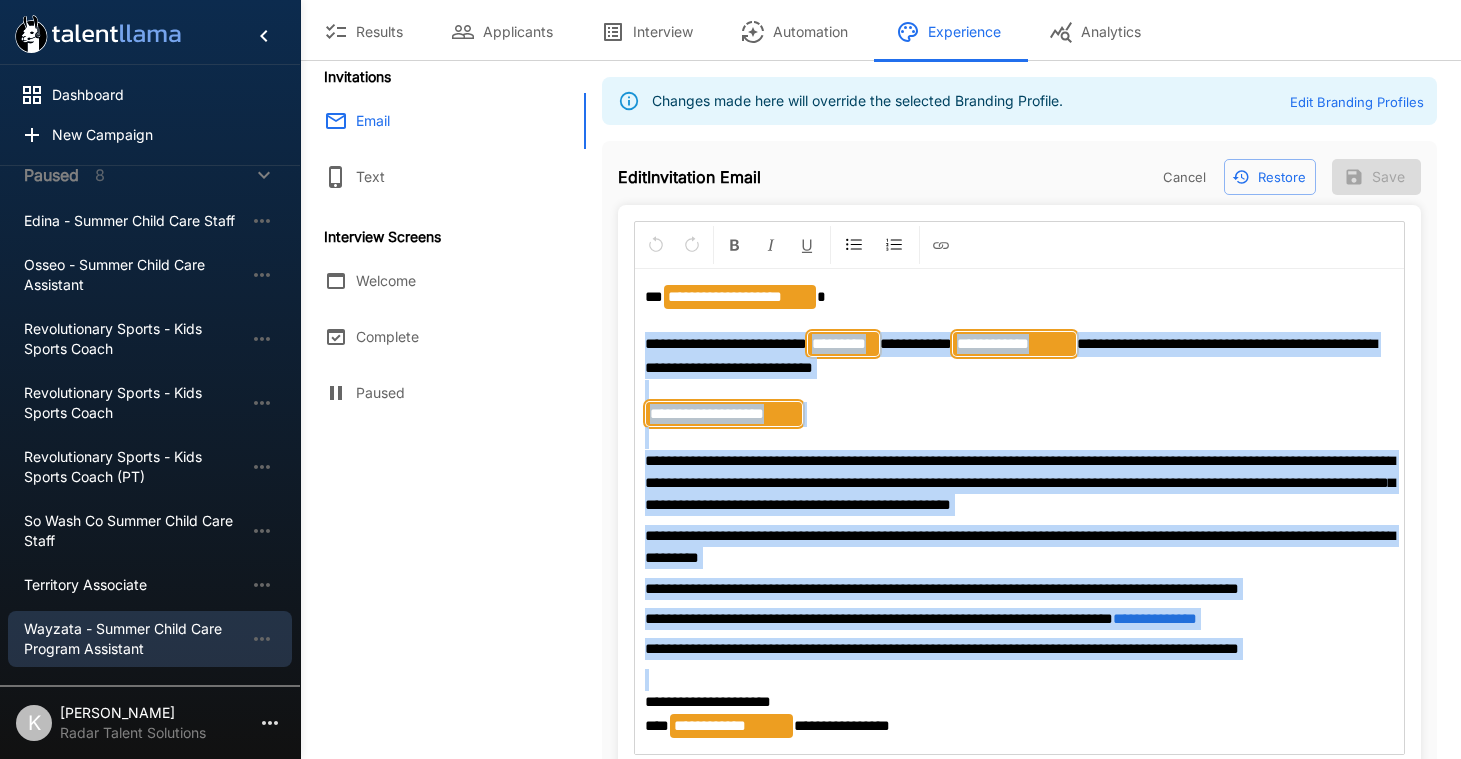 click on "**********" at bounding box center [1019, 512] 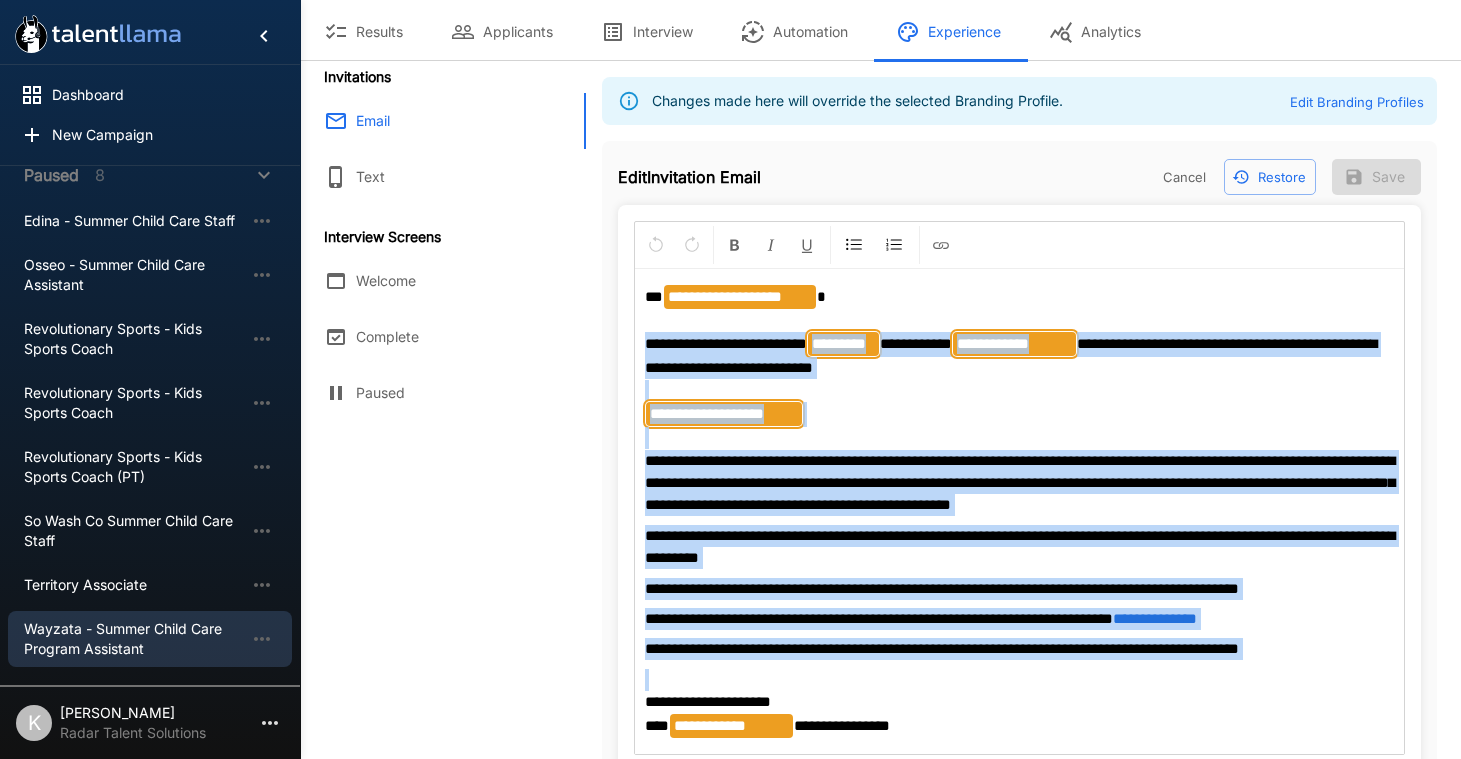 copy on "**********" 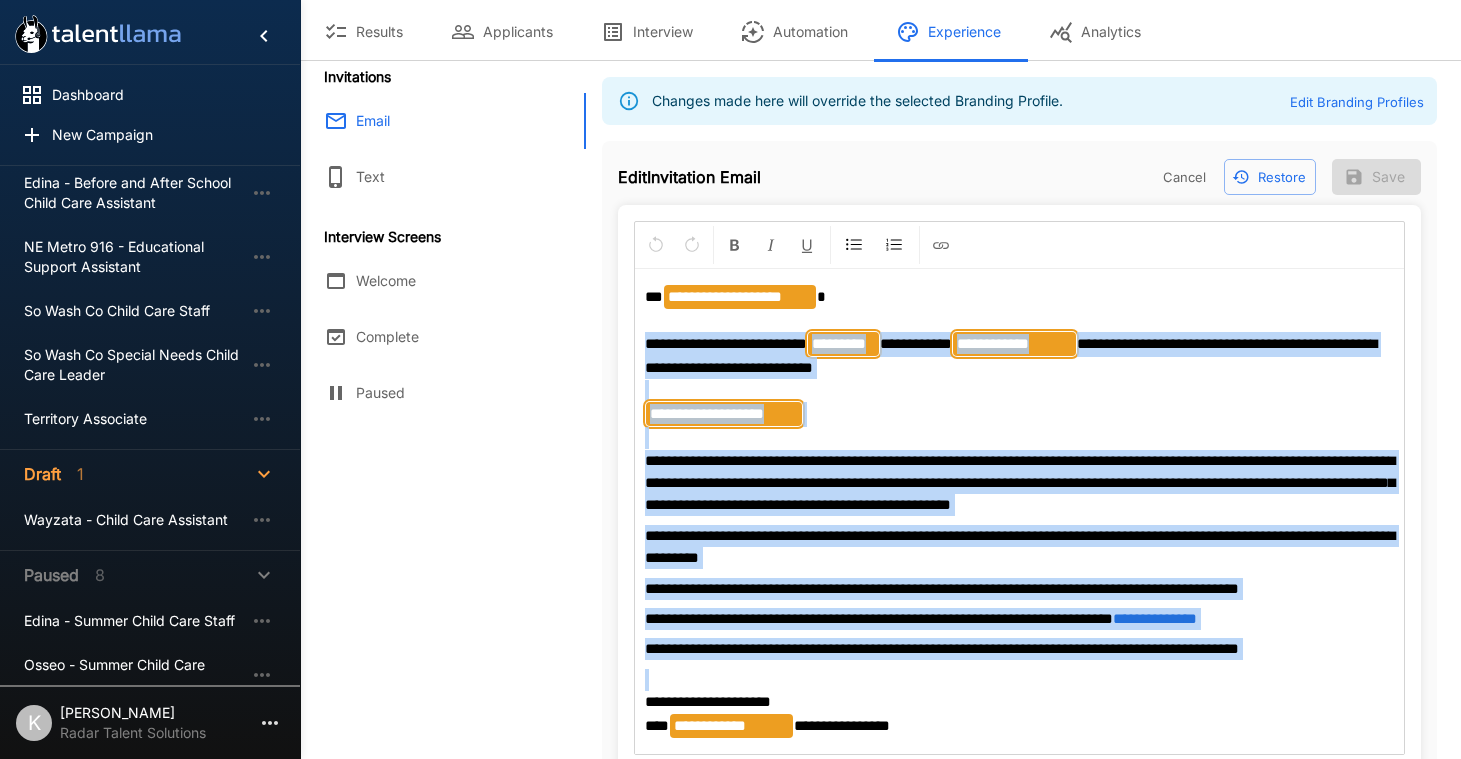 scroll, scrollTop: 363, scrollLeft: 0, axis: vertical 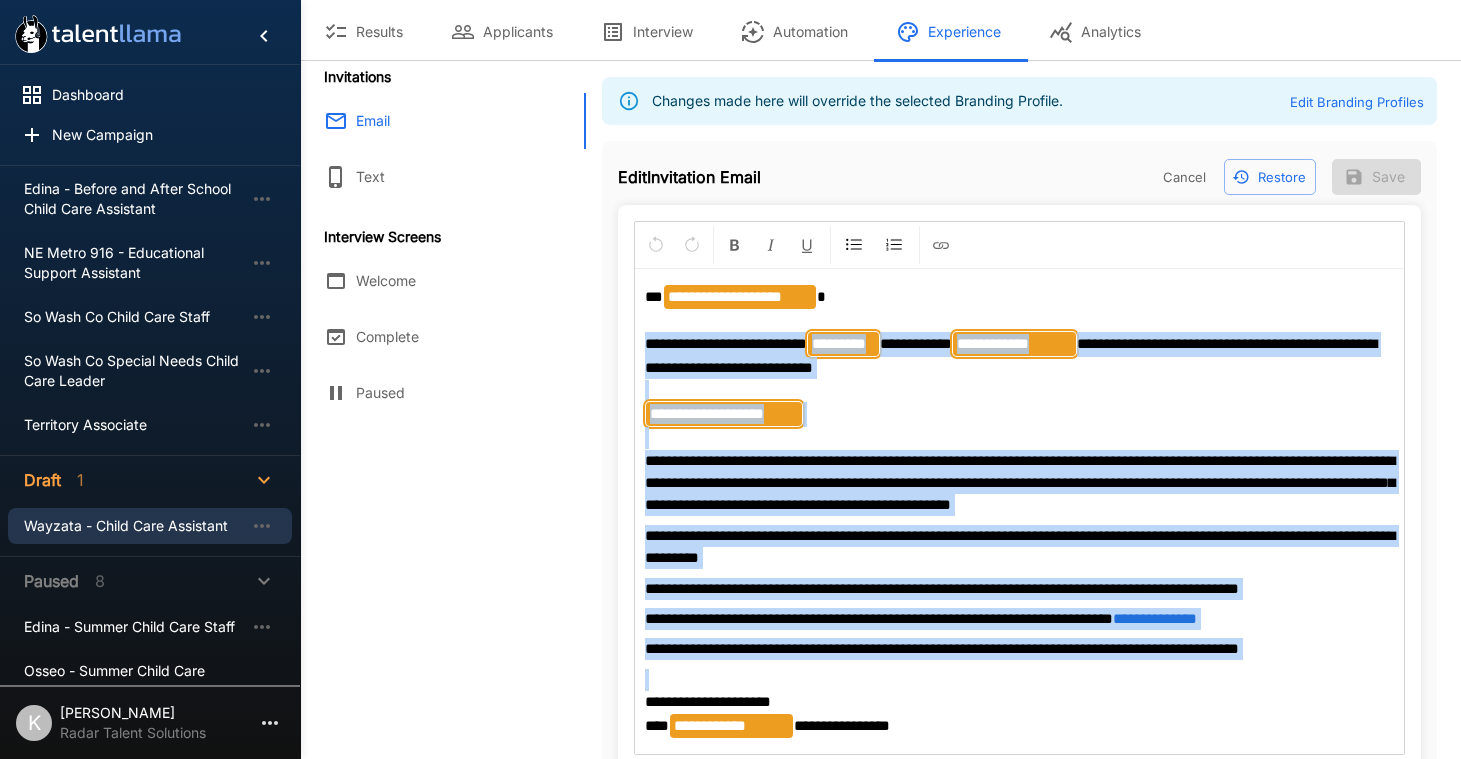 click on "Wayzata - Child Care Assistant" at bounding box center (134, 526) 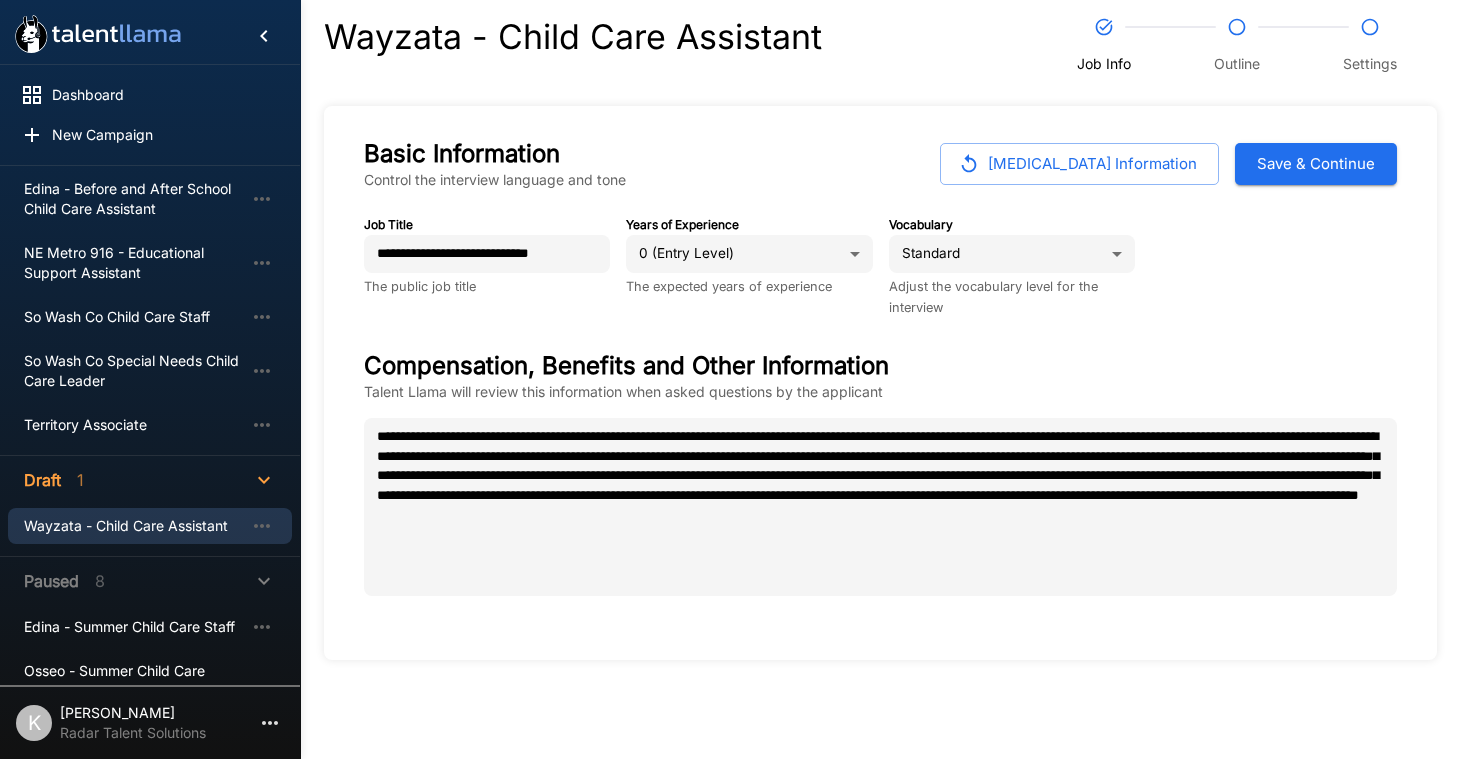scroll, scrollTop: 0, scrollLeft: 0, axis: both 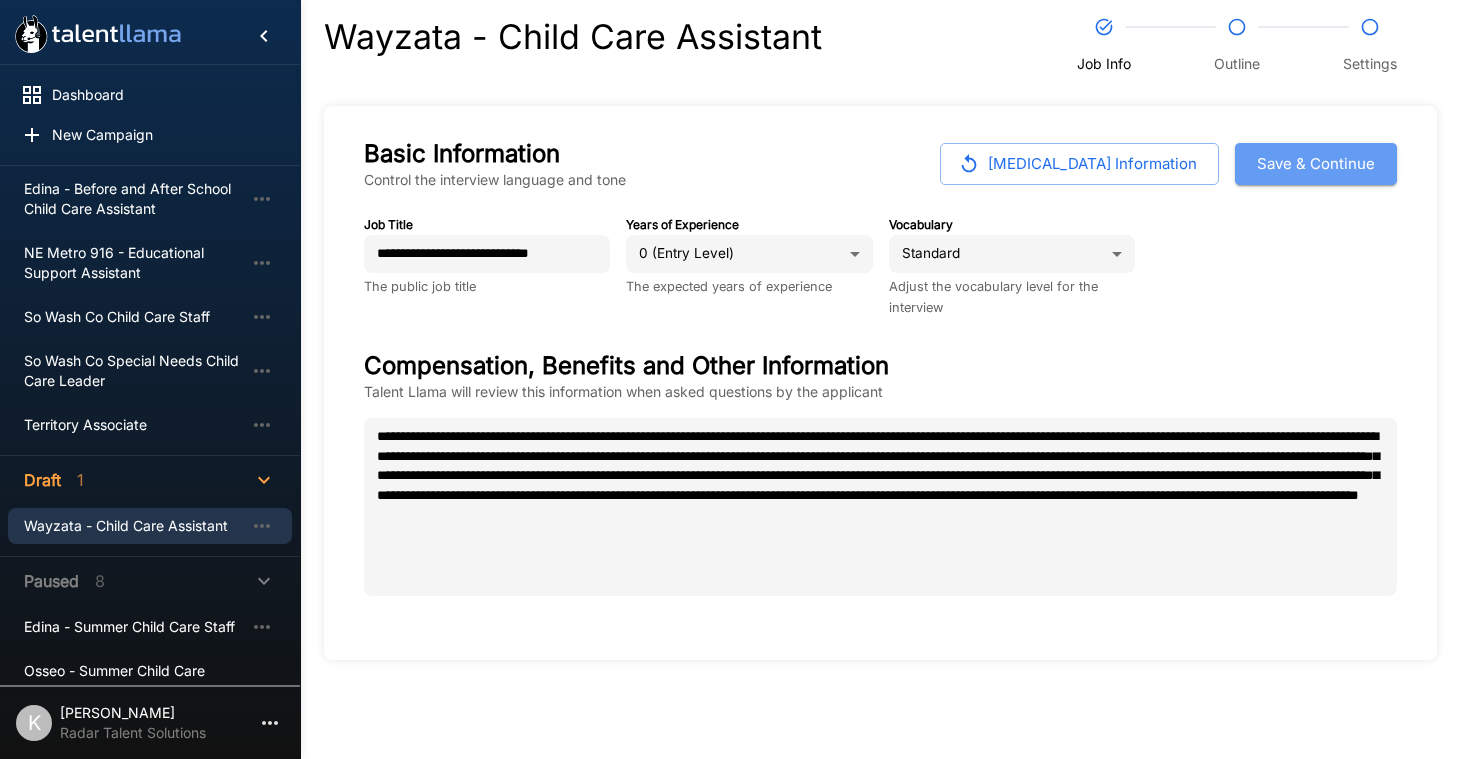 click on "Save & Continue" at bounding box center [1316, 164] 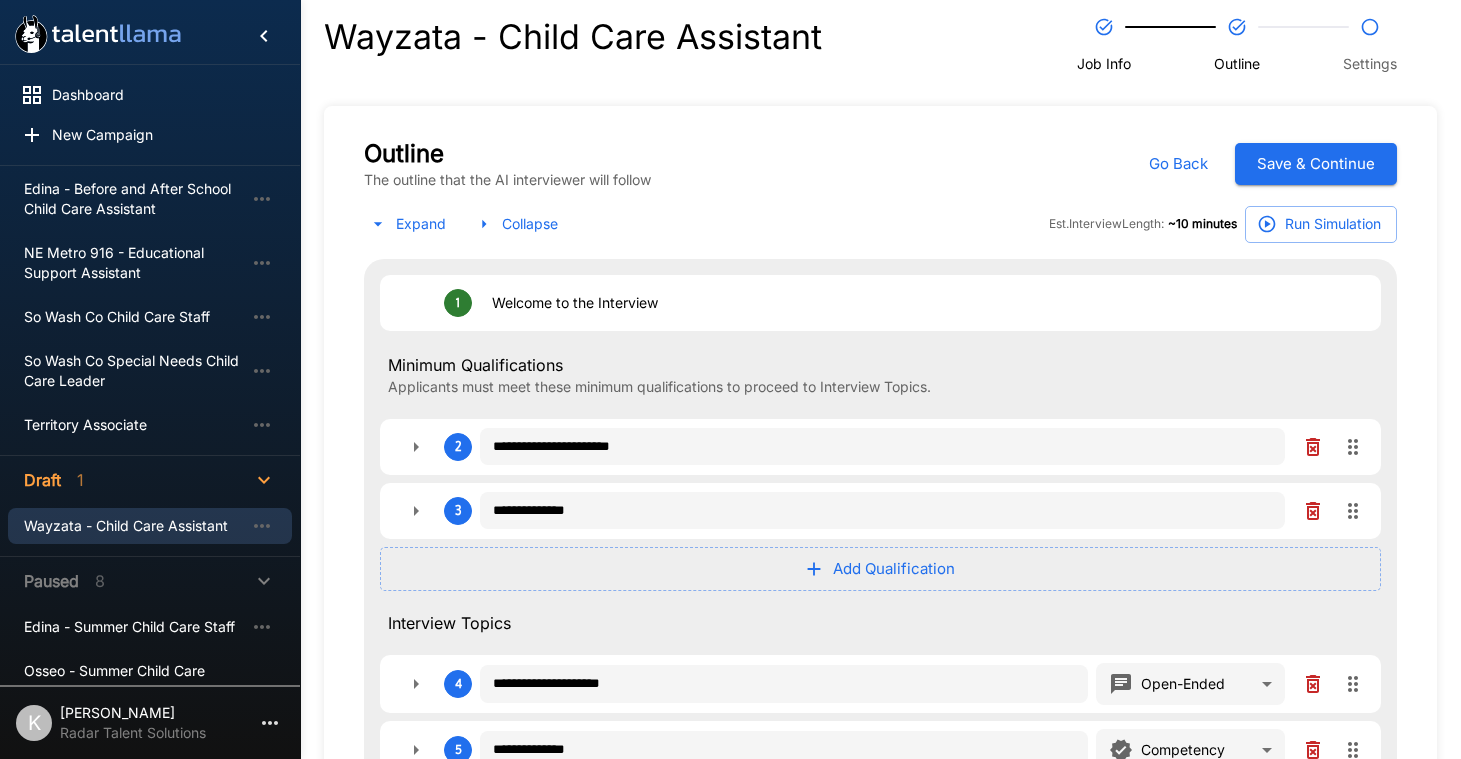 click on "Save & Continue" at bounding box center [1316, 164] 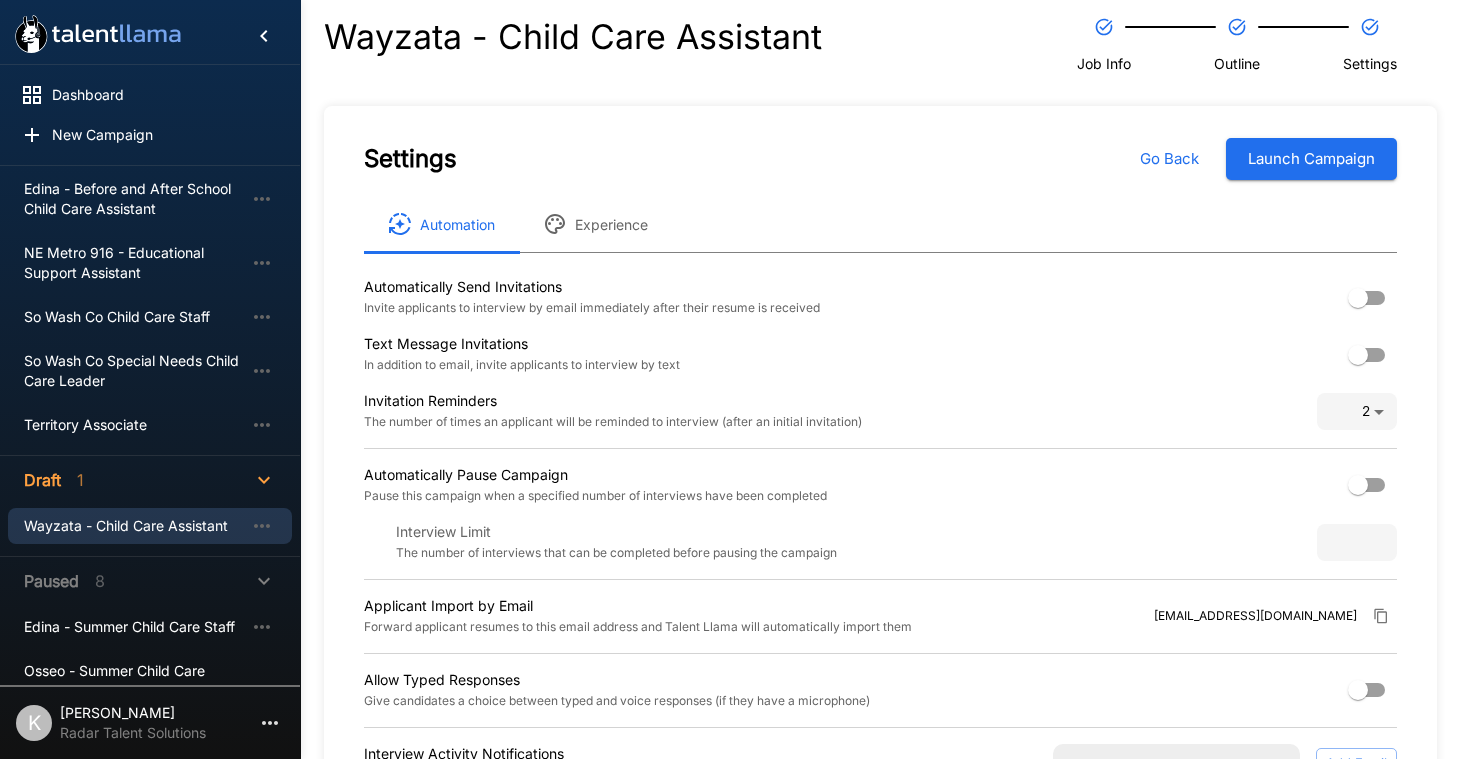 click on "Experience" at bounding box center [595, 224] 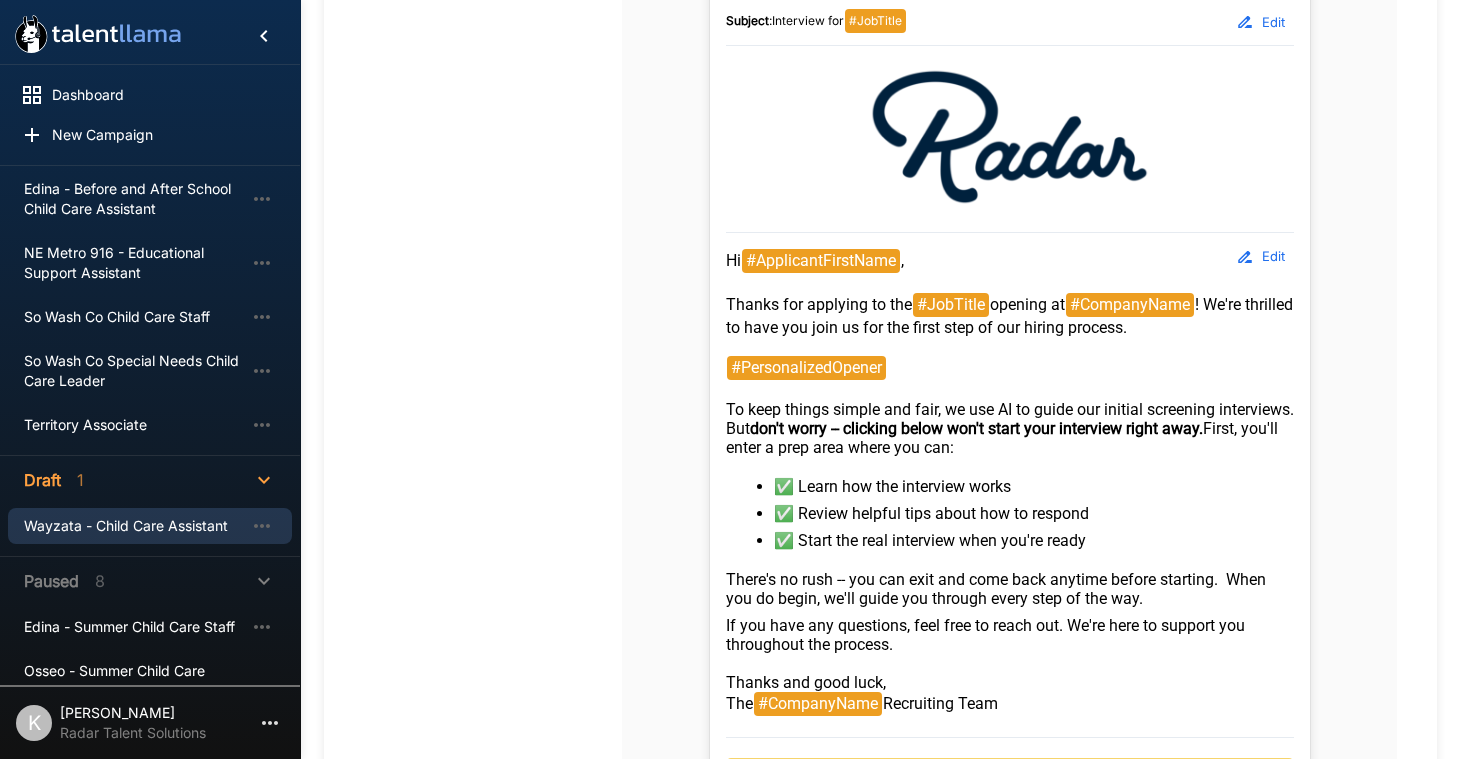 scroll, scrollTop: 796, scrollLeft: 0, axis: vertical 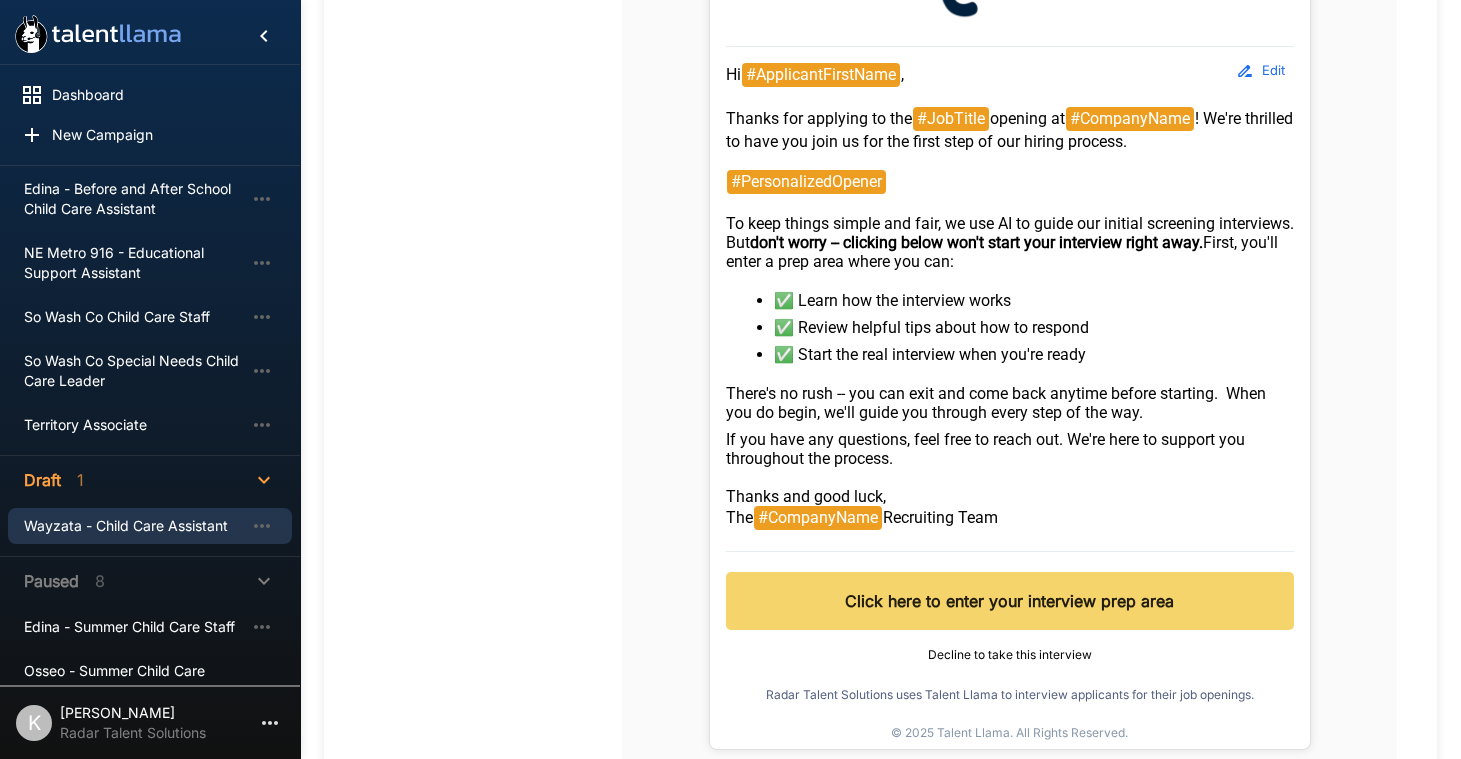 click on "Edit" at bounding box center (1262, 70) 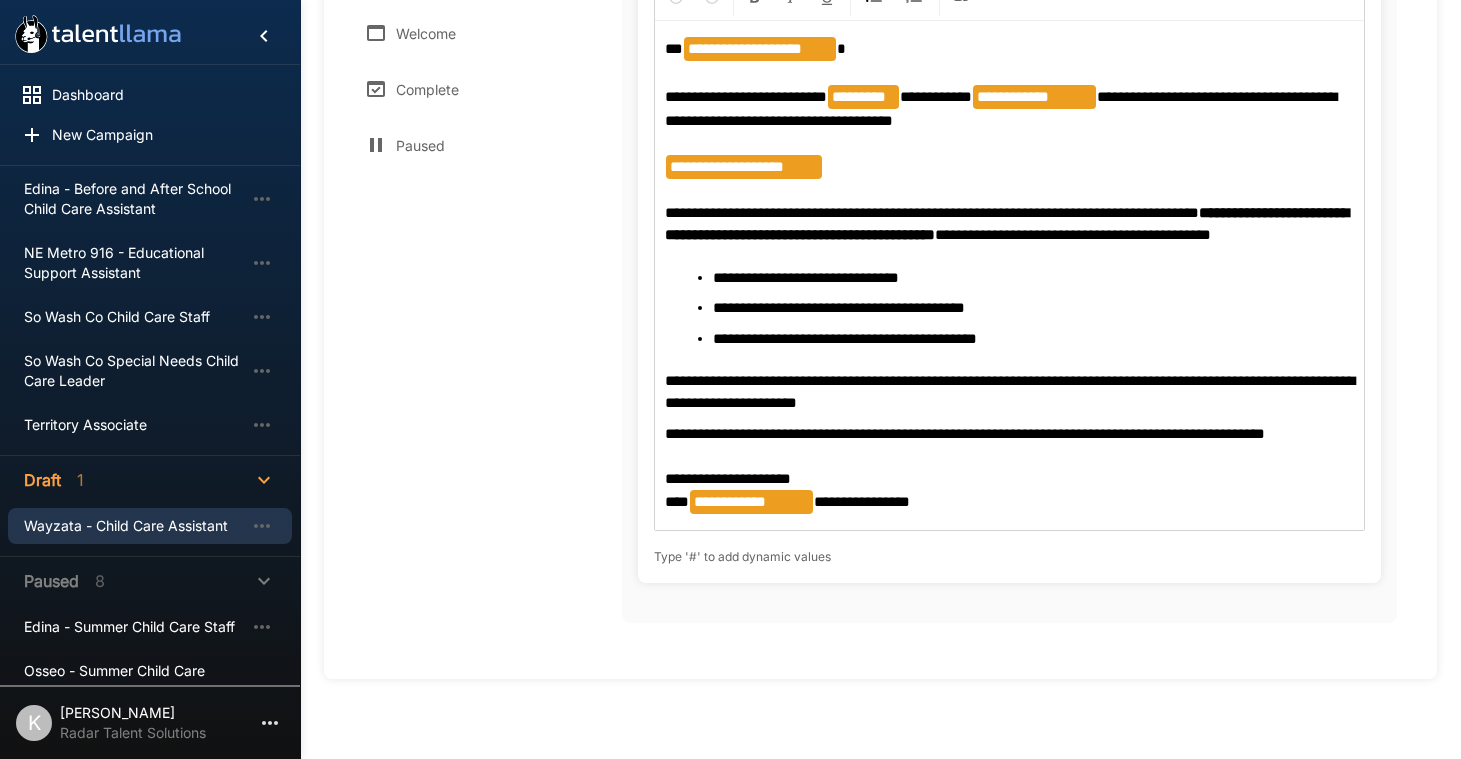 scroll, scrollTop: 451, scrollLeft: 0, axis: vertical 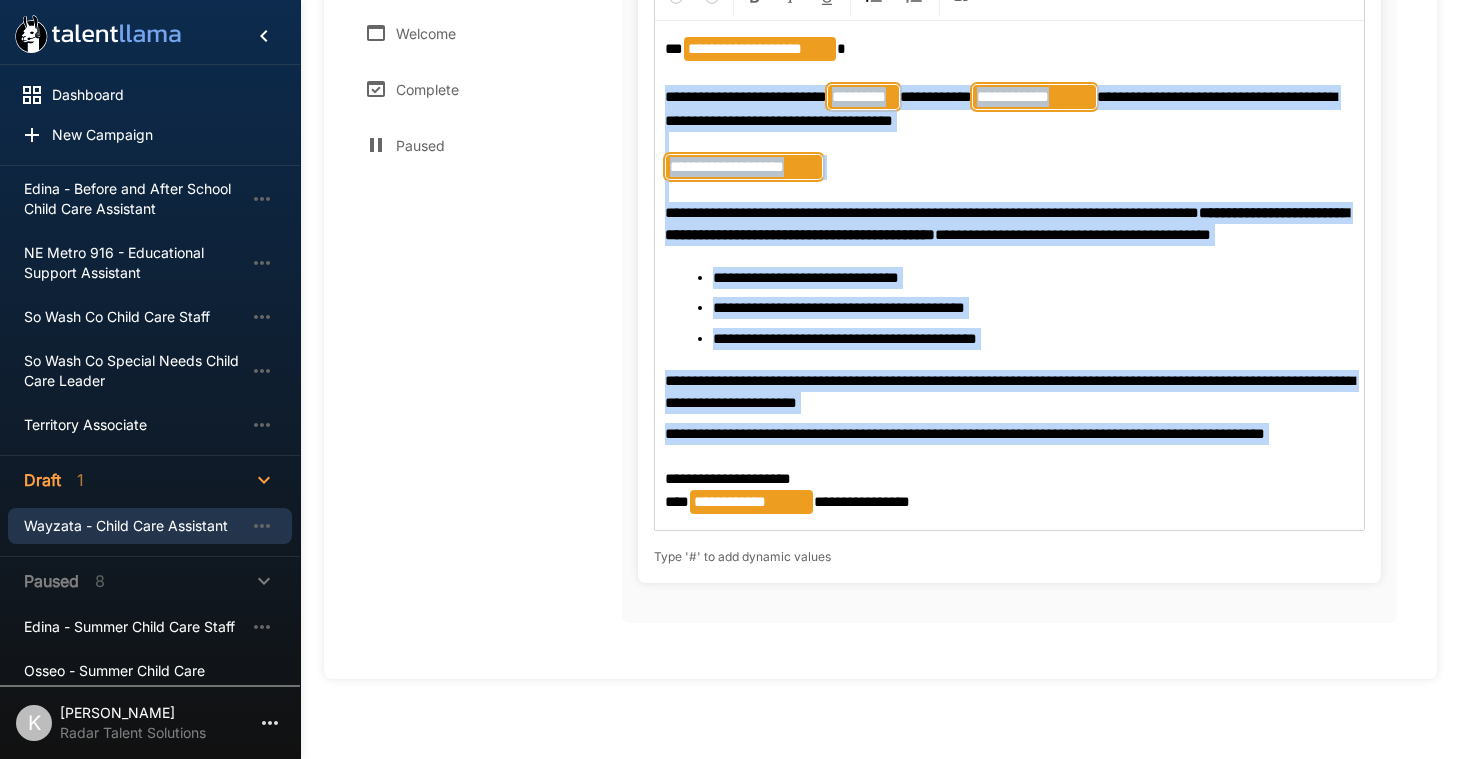 drag, startPoint x: 664, startPoint y: 83, endPoint x: 1121, endPoint y: 460, distance: 592.43396 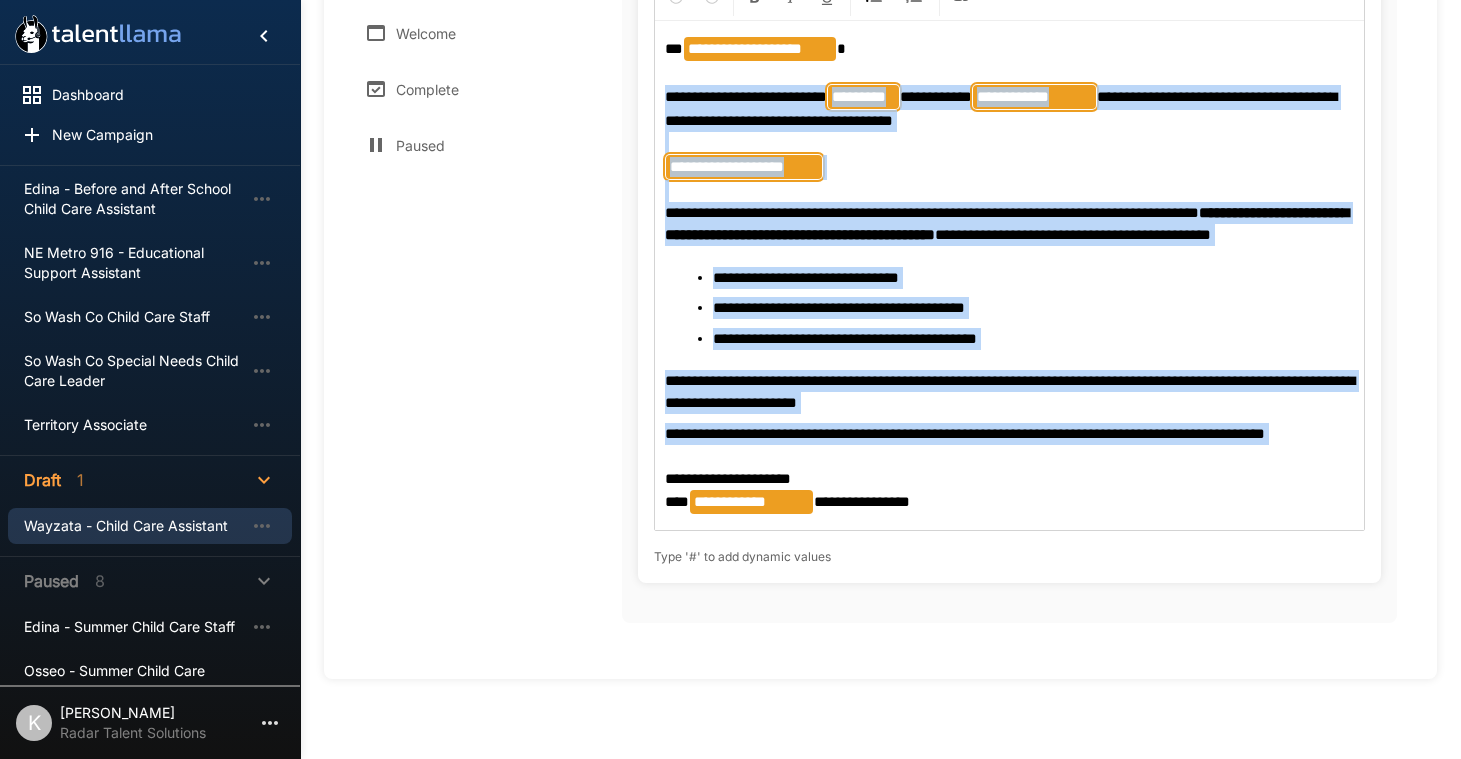 click on "**********" at bounding box center (1009, 276) 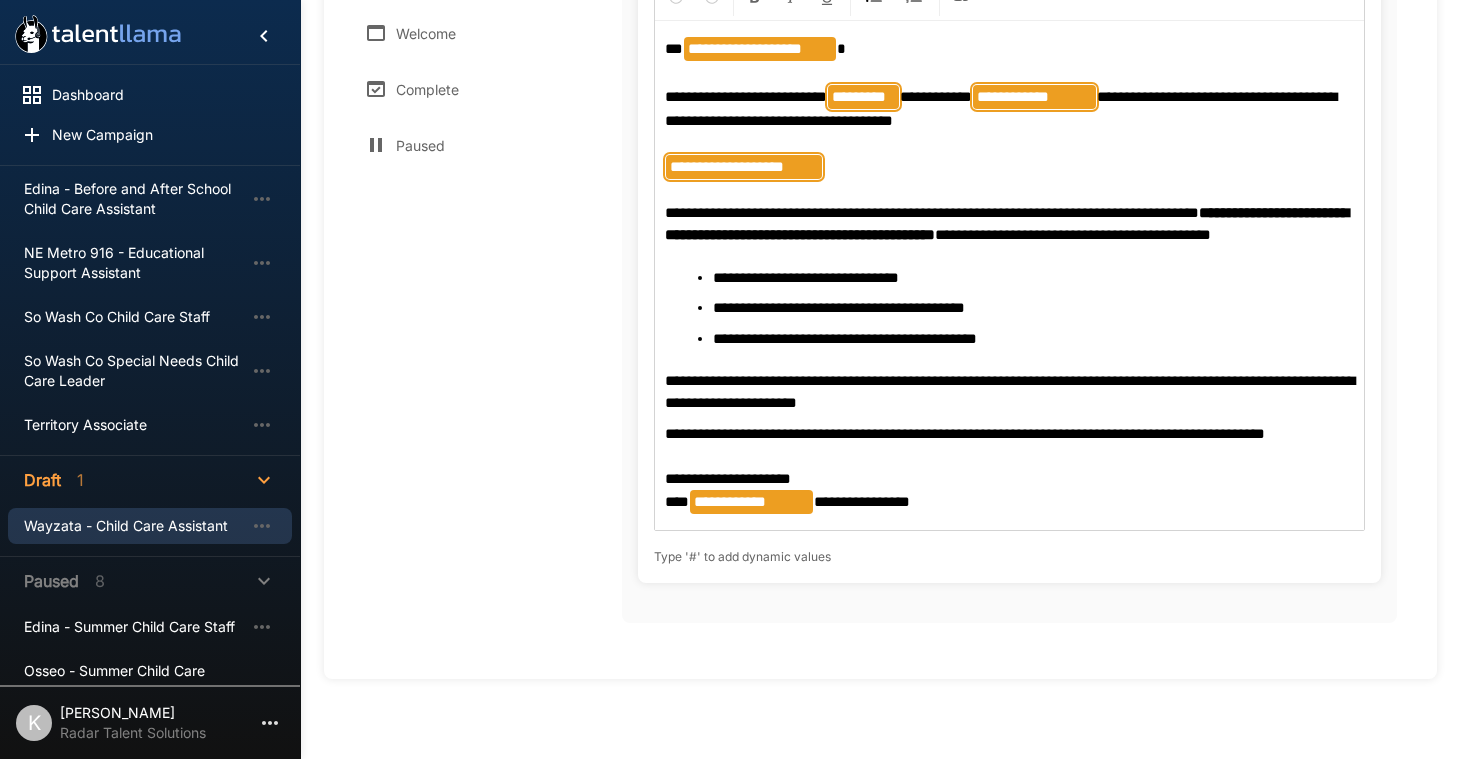 scroll, scrollTop: 415, scrollLeft: 0, axis: vertical 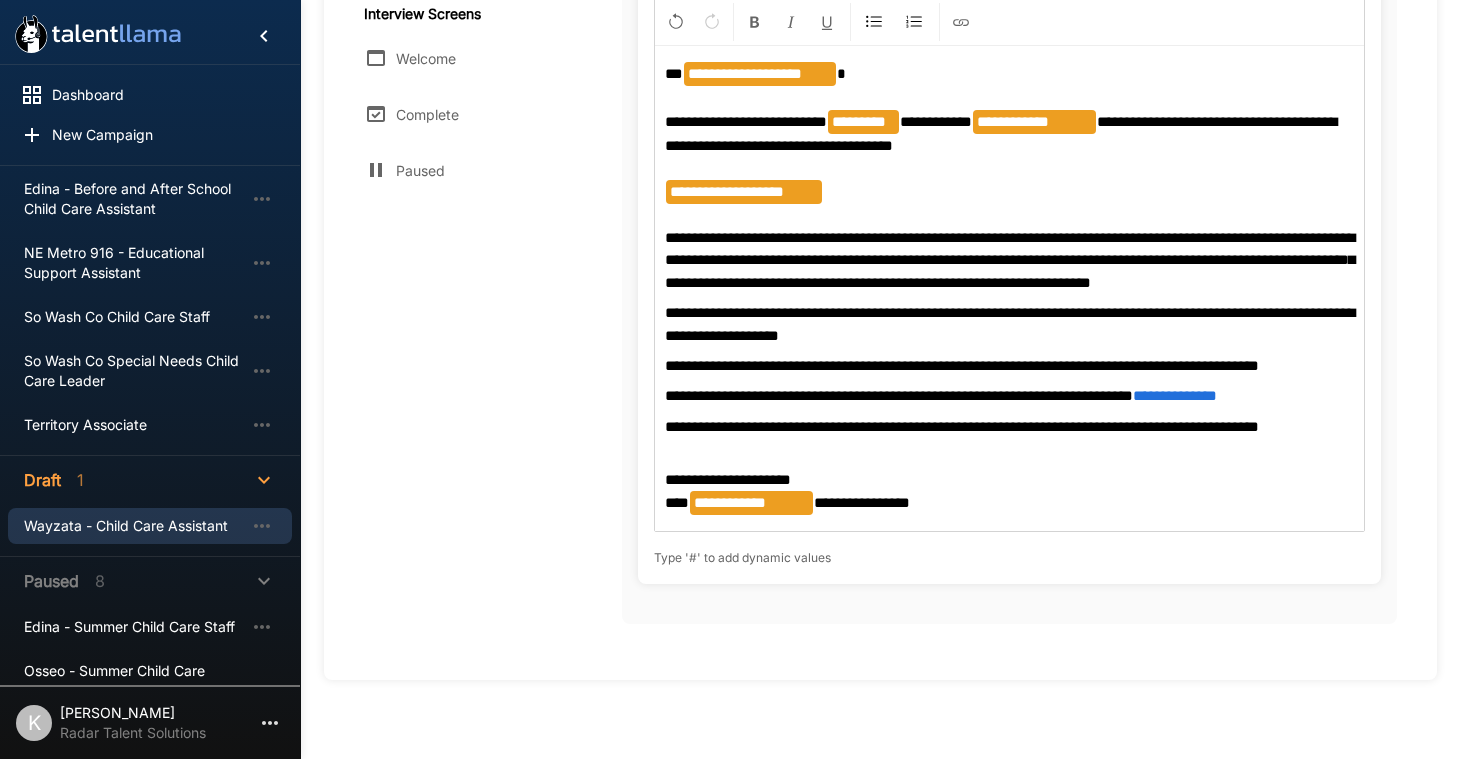 click on "**********" at bounding box center (1009, 481) 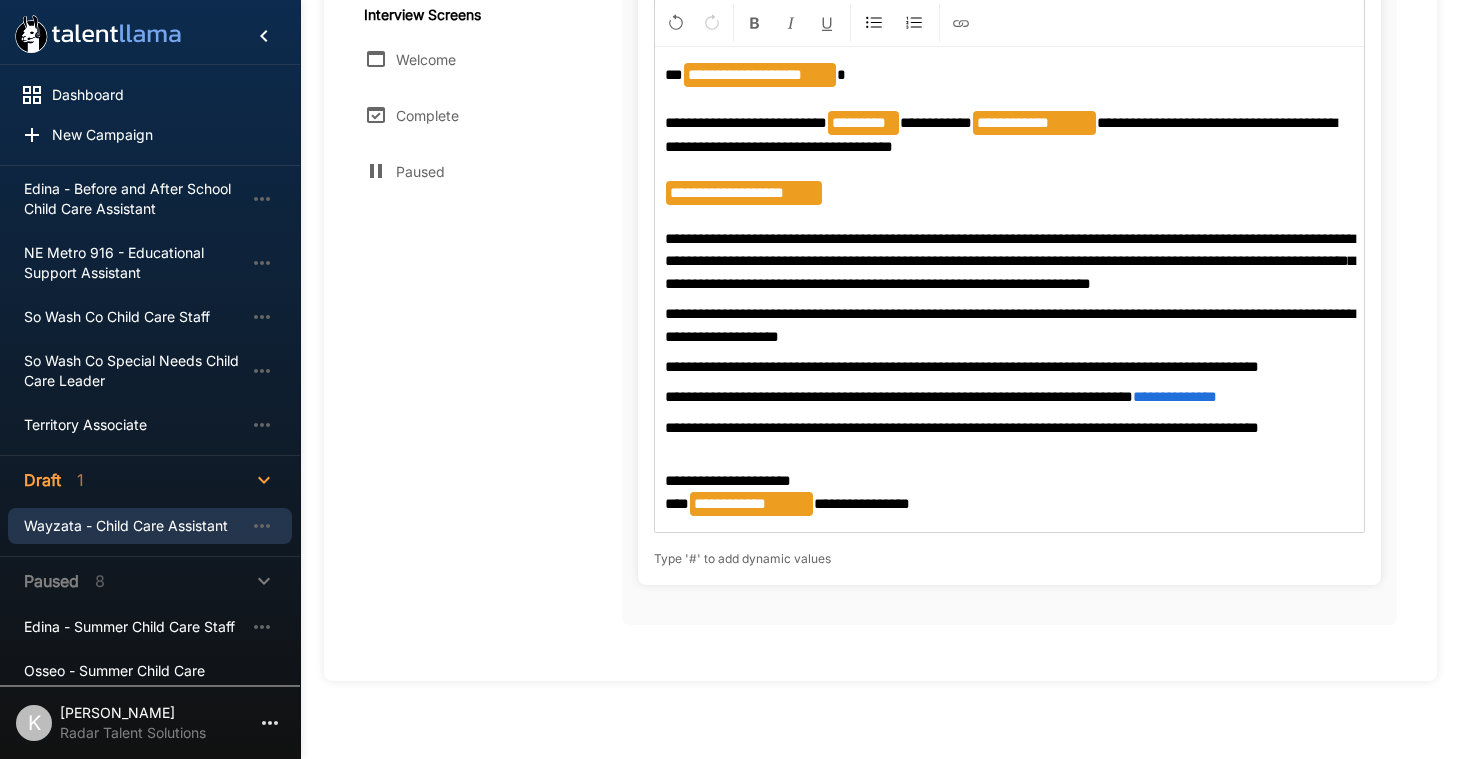 click on "**********" at bounding box center (1034, 123) 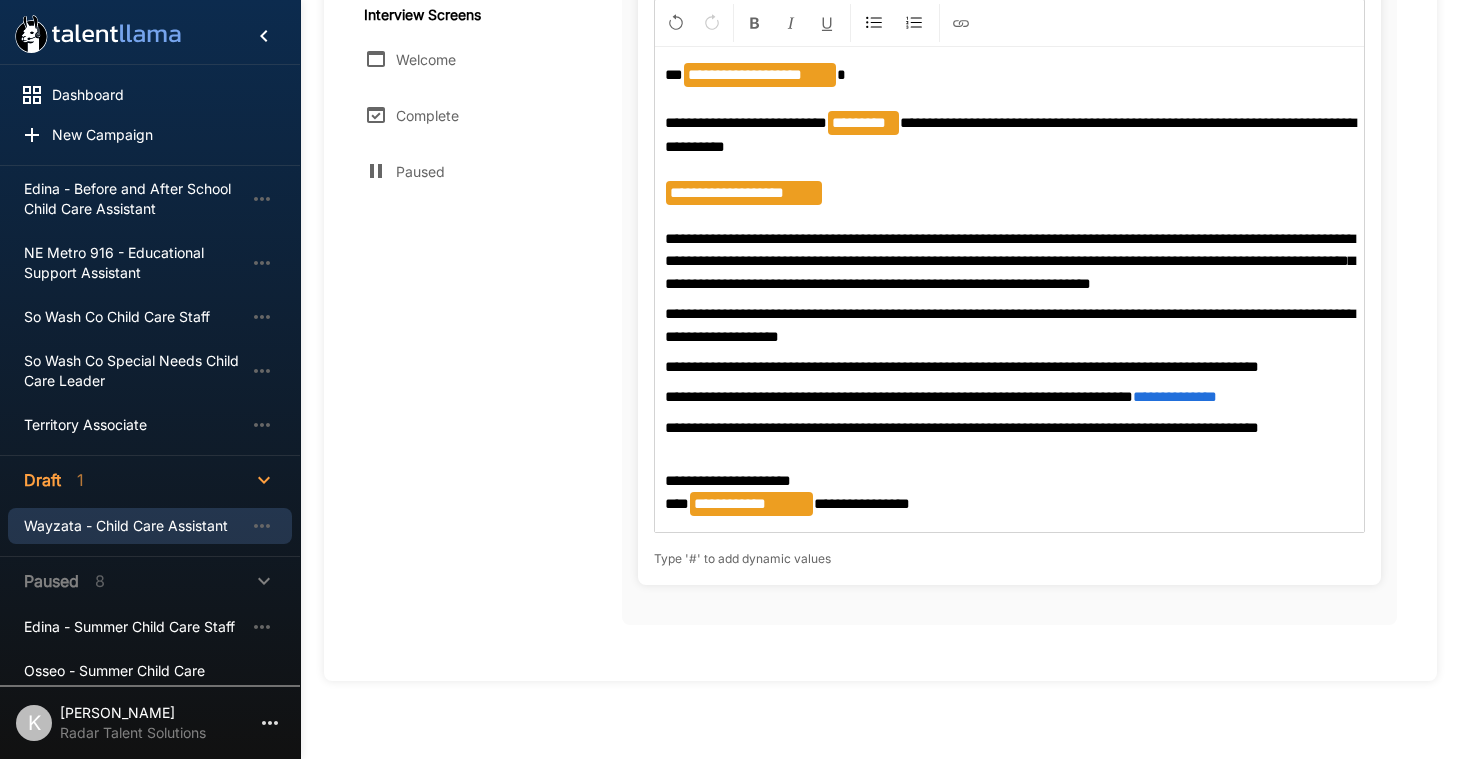 click on "**********" at bounding box center [1010, 261] 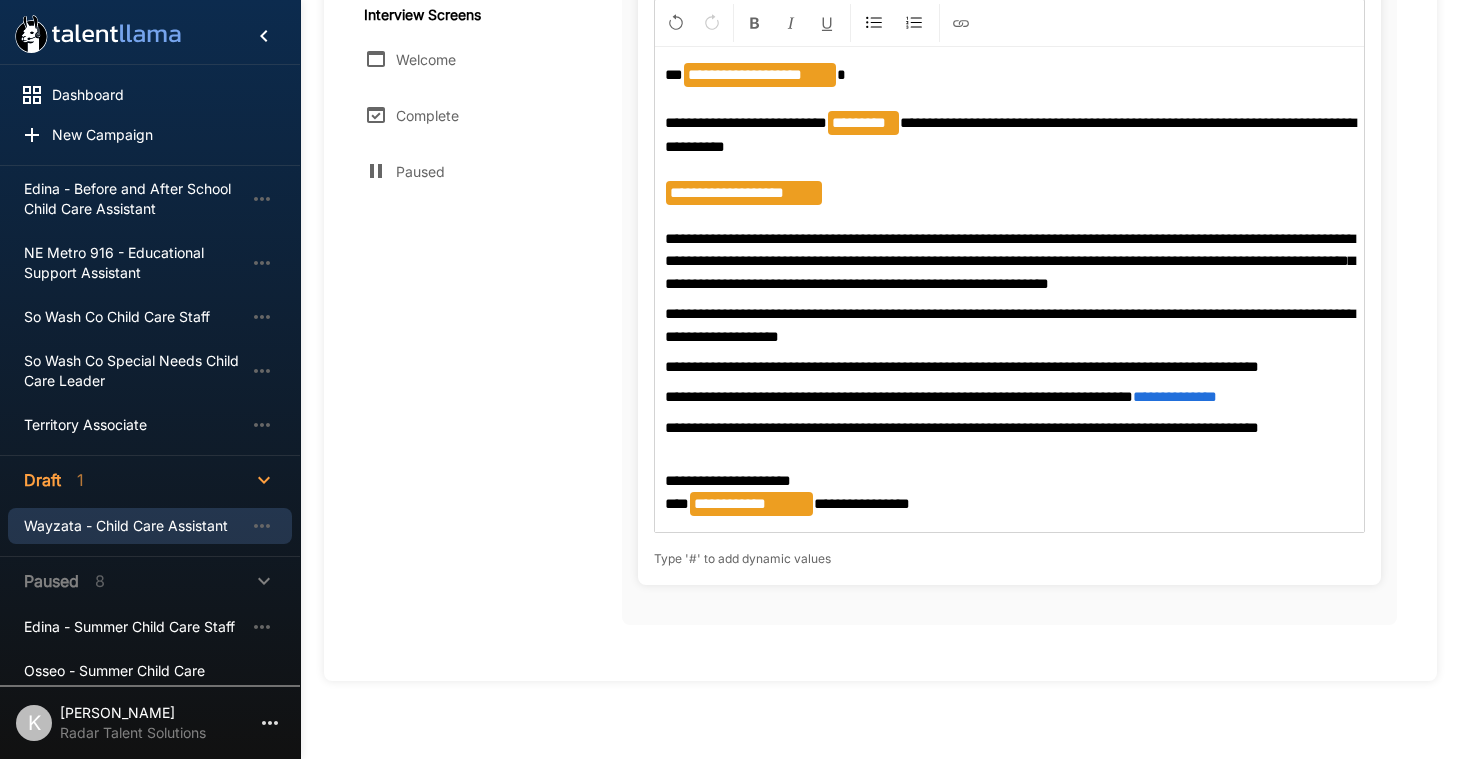 scroll, scrollTop: 415, scrollLeft: 0, axis: vertical 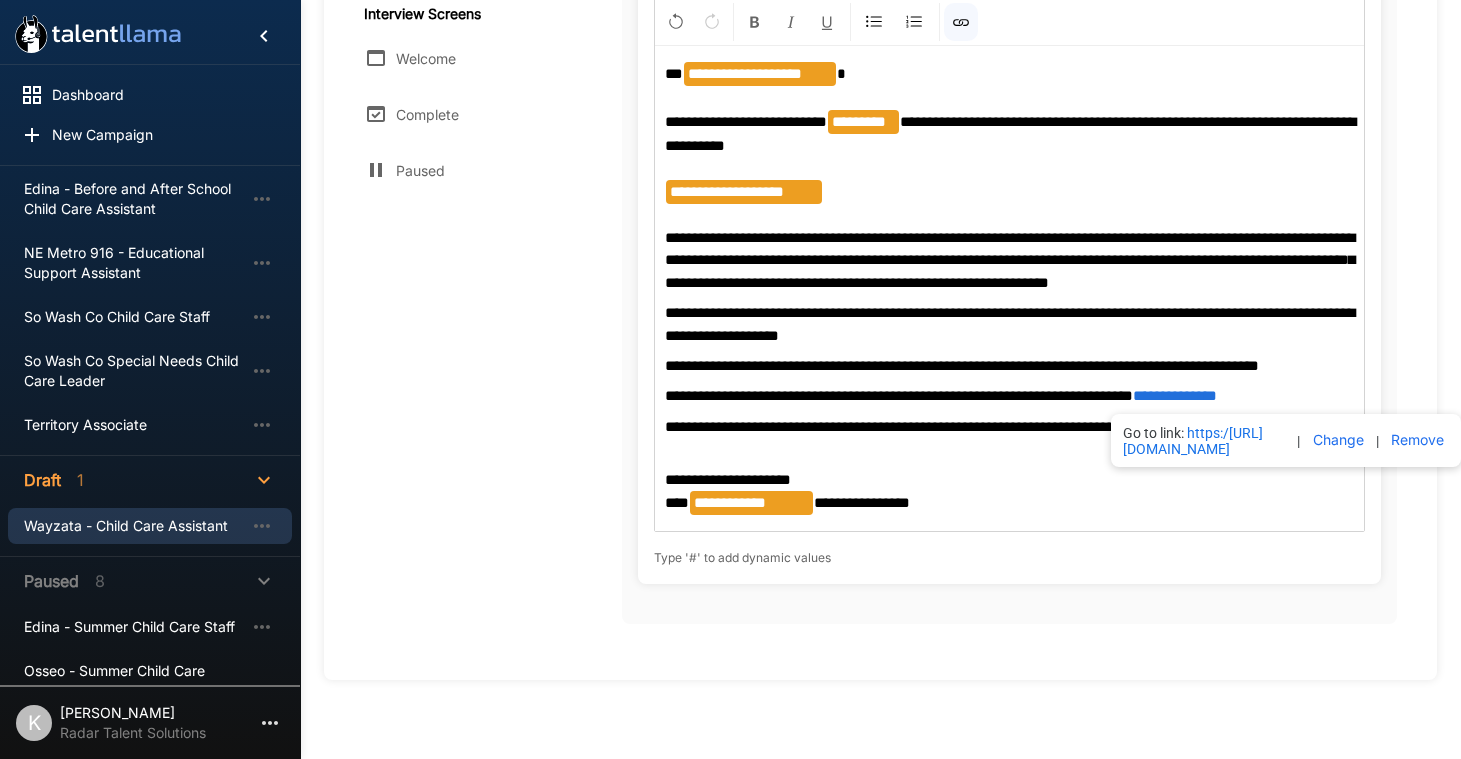 click on "**********" at bounding box center [1175, 395] 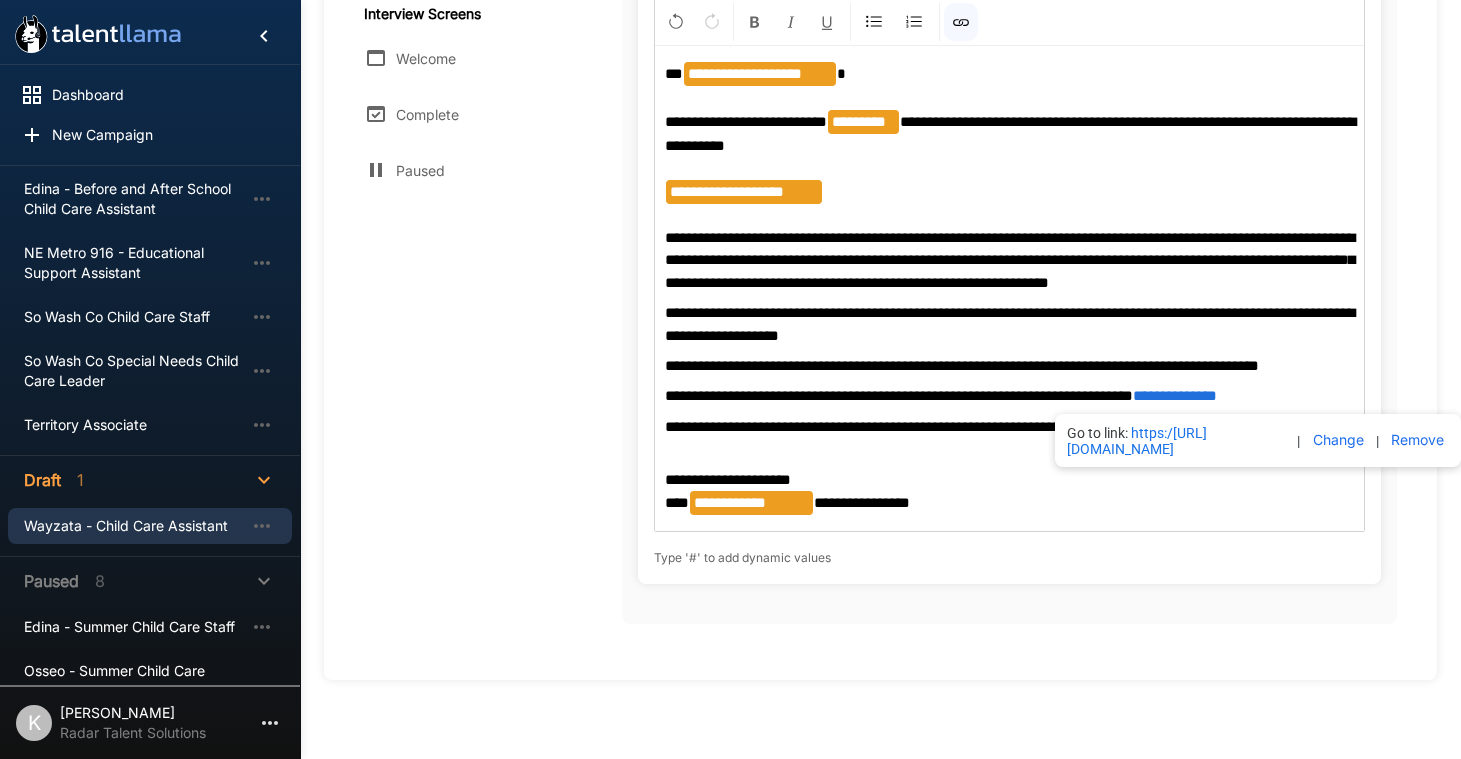 click on "**********" at bounding box center (1009, 396) 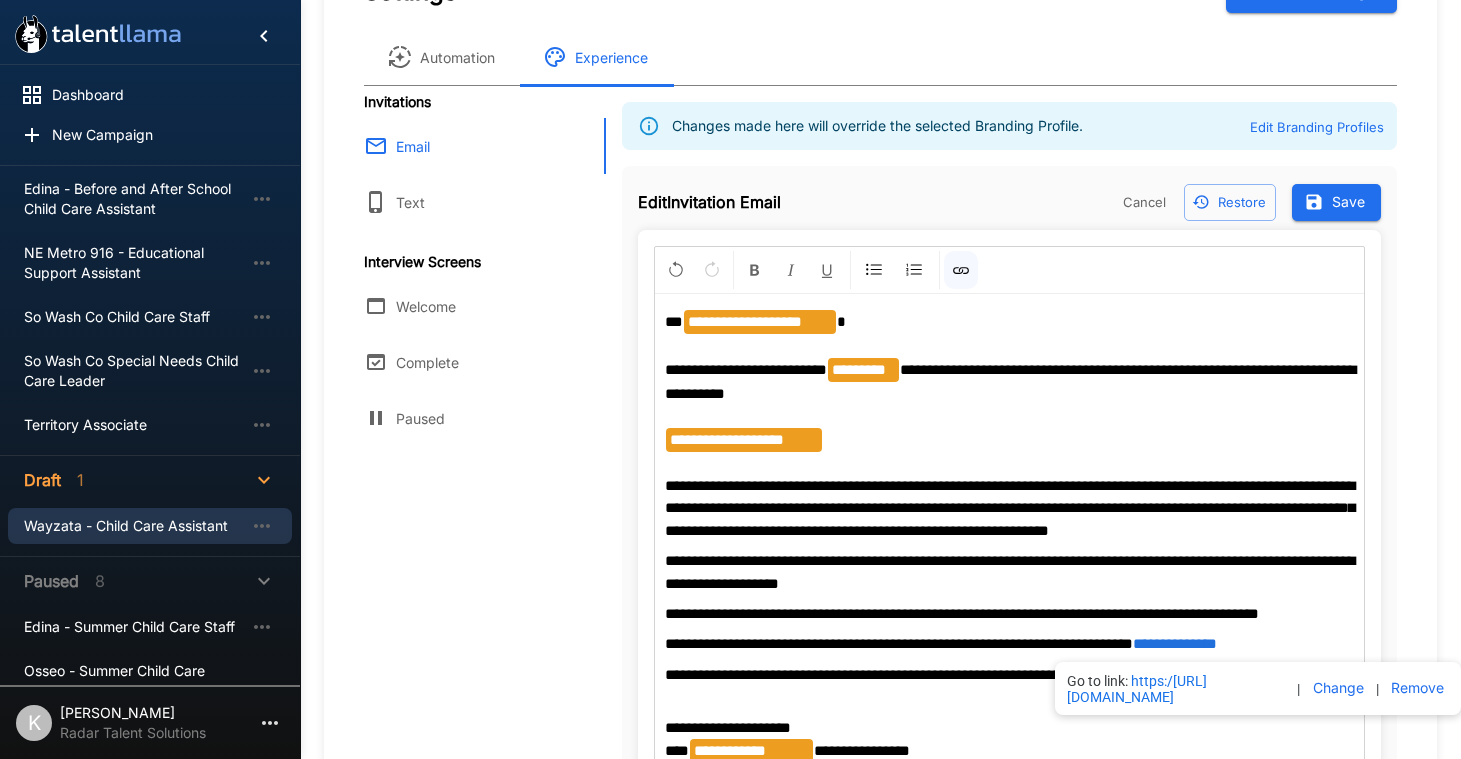 scroll, scrollTop: 293, scrollLeft: 0, axis: vertical 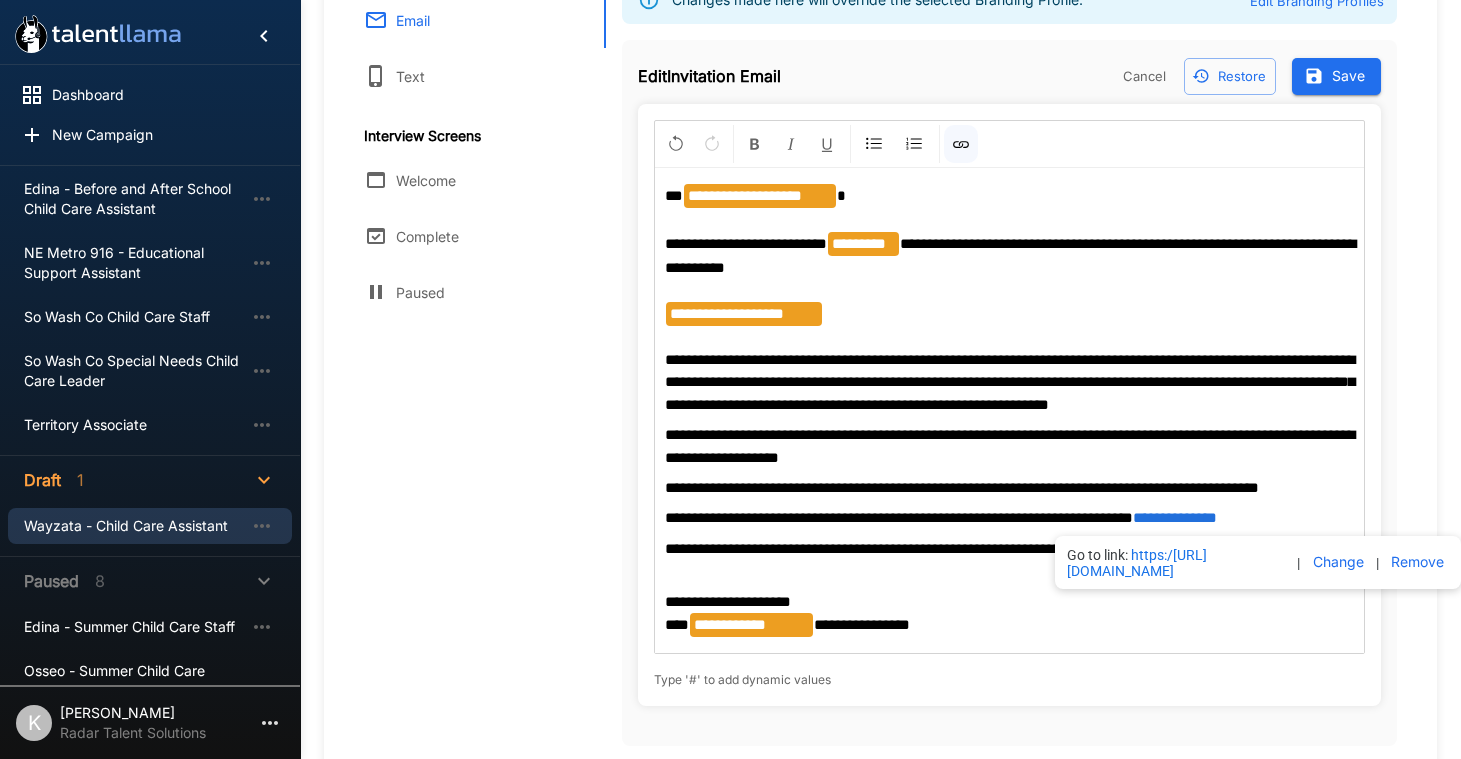 click 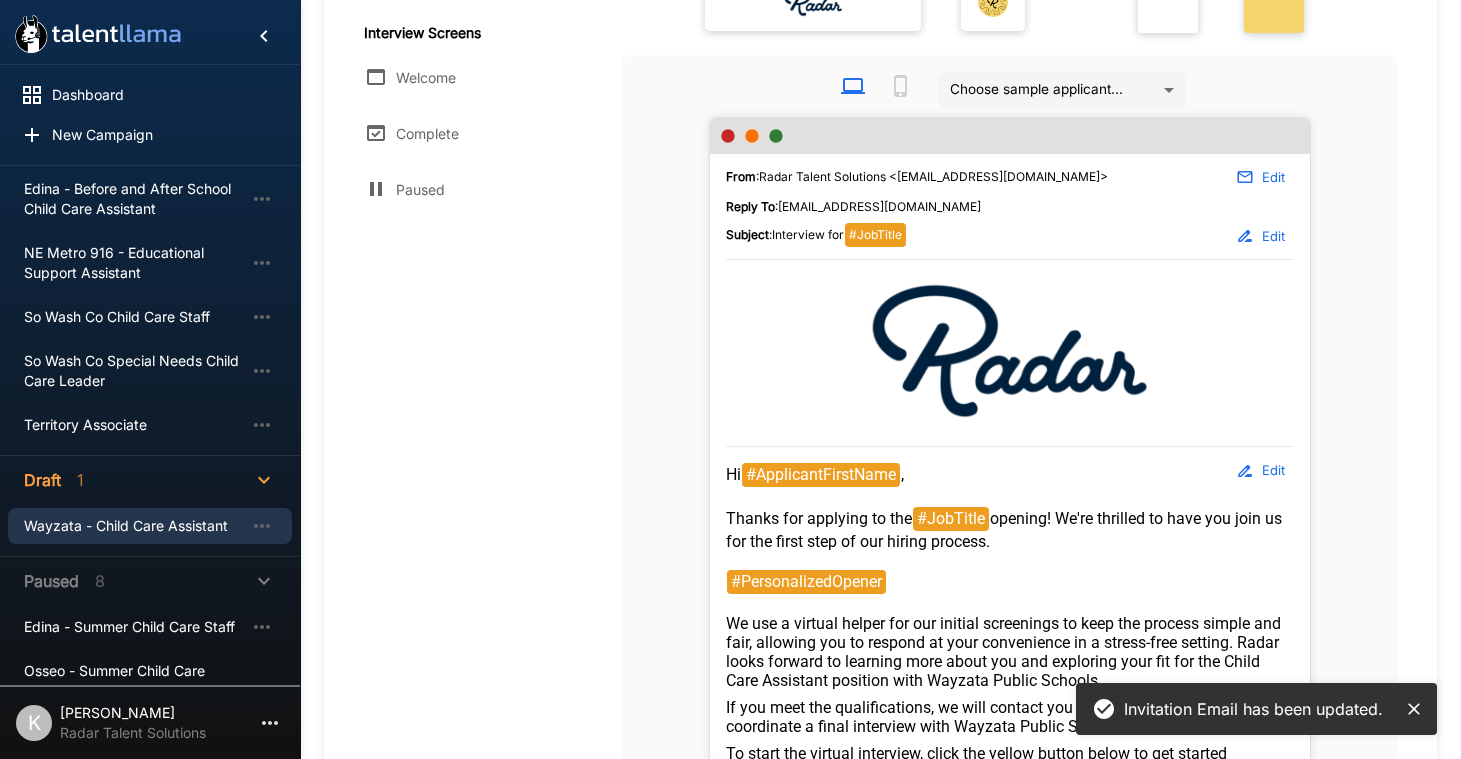 scroll, scrollTop: 448, scrollLeft: 0, axis: vertical 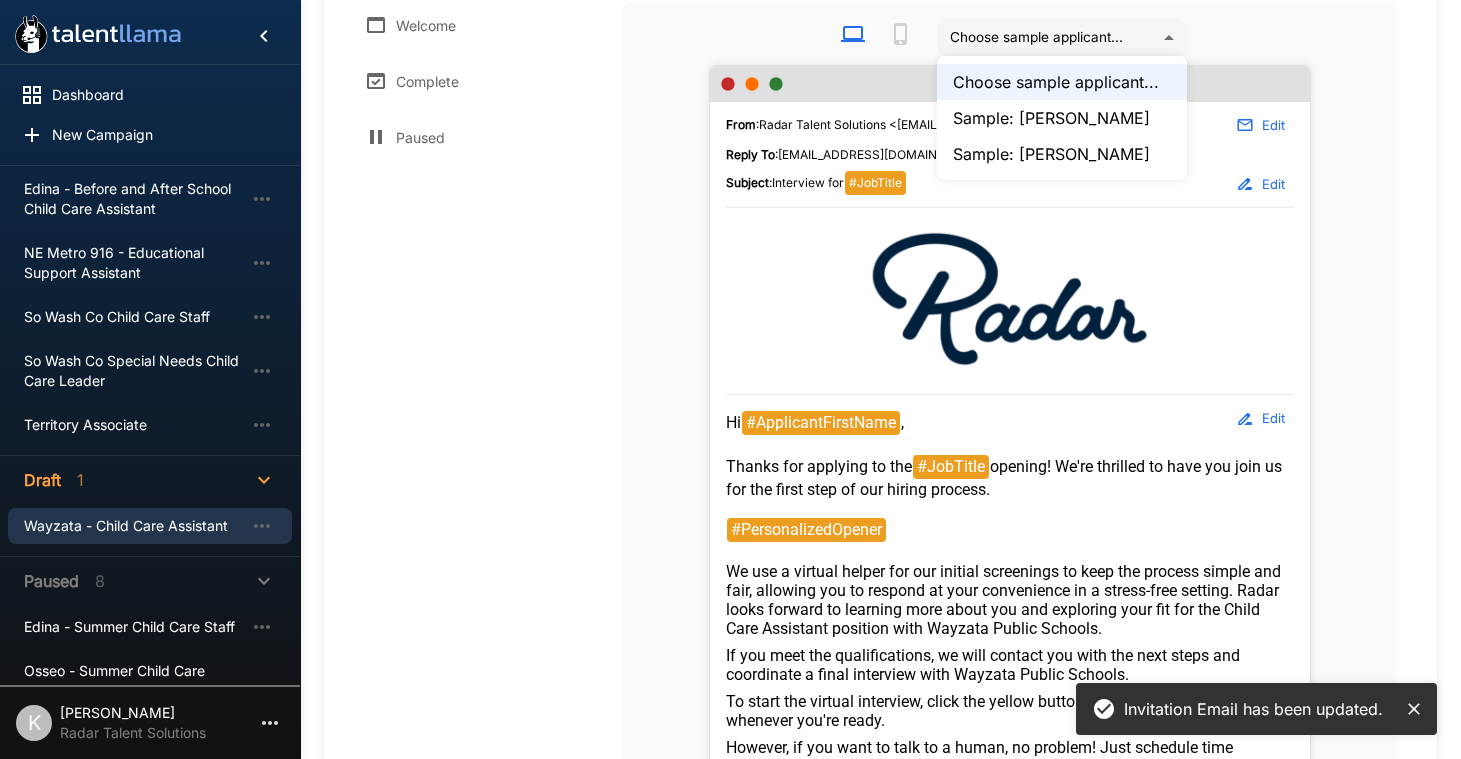 click on "Dashboard New Campaign Active 9 Anoka-[GEOGRAPHIC_DATA] Before School Child Care Assistant Anoka-Hennepin Child Care Site Leader Anoka-Hennepin Special Needs Child Care Assistant Anoka-Hennepin Special Needs Child Care Assistant (PT hours) [PERSON_NAME] - Before and After School Child Care Assistant  NE Metro 916 - Educational Support Assistant  So Wash Co Child Care Staff  So Wash Co Special Needs Child Care Leader  Territory Associate  Draft 1 Wayzata - Child Care Assistant Paused 8 Edina - Summer Child Care Staff Osseo - Summer Child Care Assistant  Revolutionary Sports - Kids Sports Coach Revolutionary Sports - Kids Sports Coach  Revolutionary Sports - Kids Sports Coach (PT) So Wash Co Summer Child Care Staff  Territory Associate Wayzata - Summer Child Care Program Assistant K [PERSON_NAME] Radar Talent Solutions Invitation Email has been updated. Wayzata - Child Care Assistant Job Info Outline Settings Settings Go Back Launch Campaign Automation Experience Invitations Email Text Interview Screens Welcome Complete Paused" at bounding box center [730, -69] 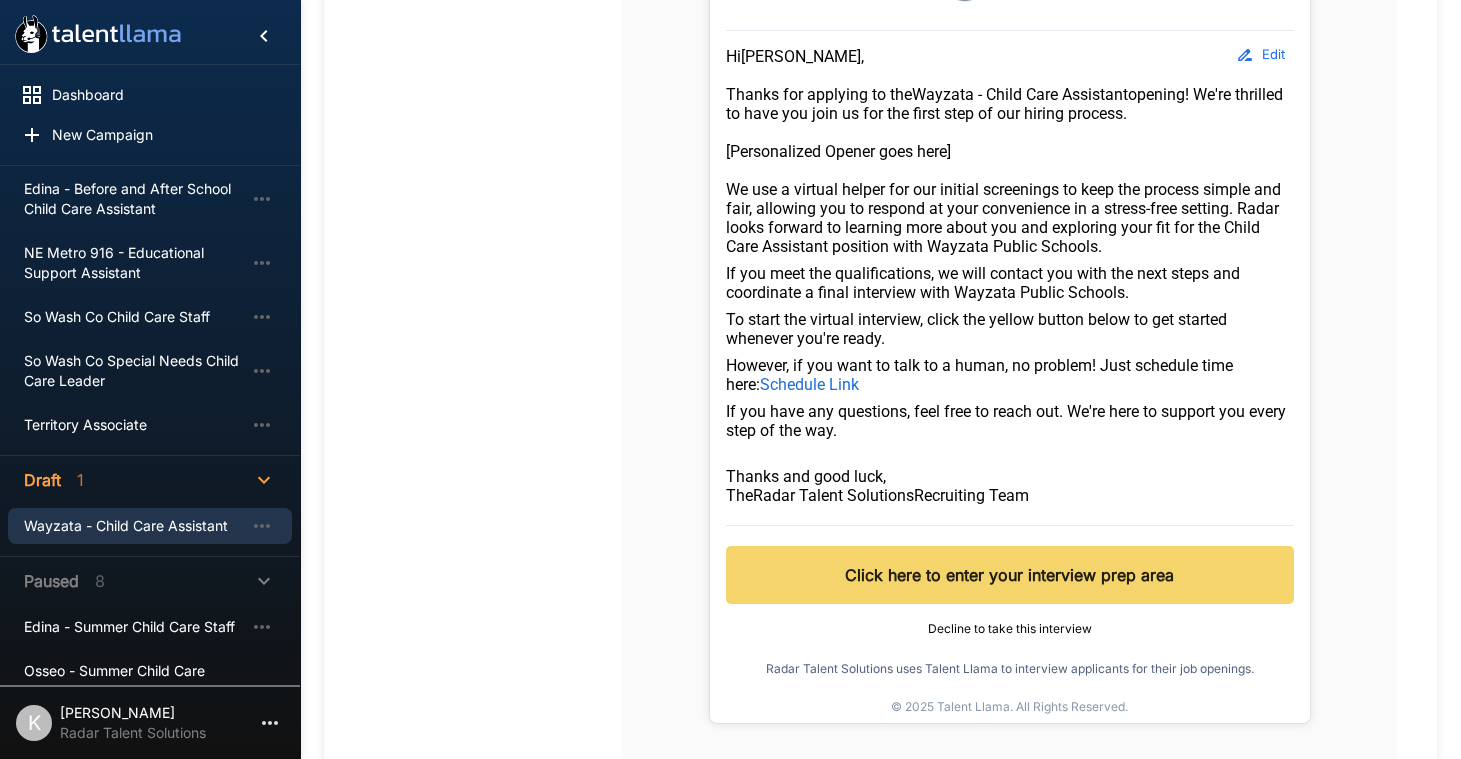 scroll, scrollTop: 831, scrollLeft: 0, axis: vertical 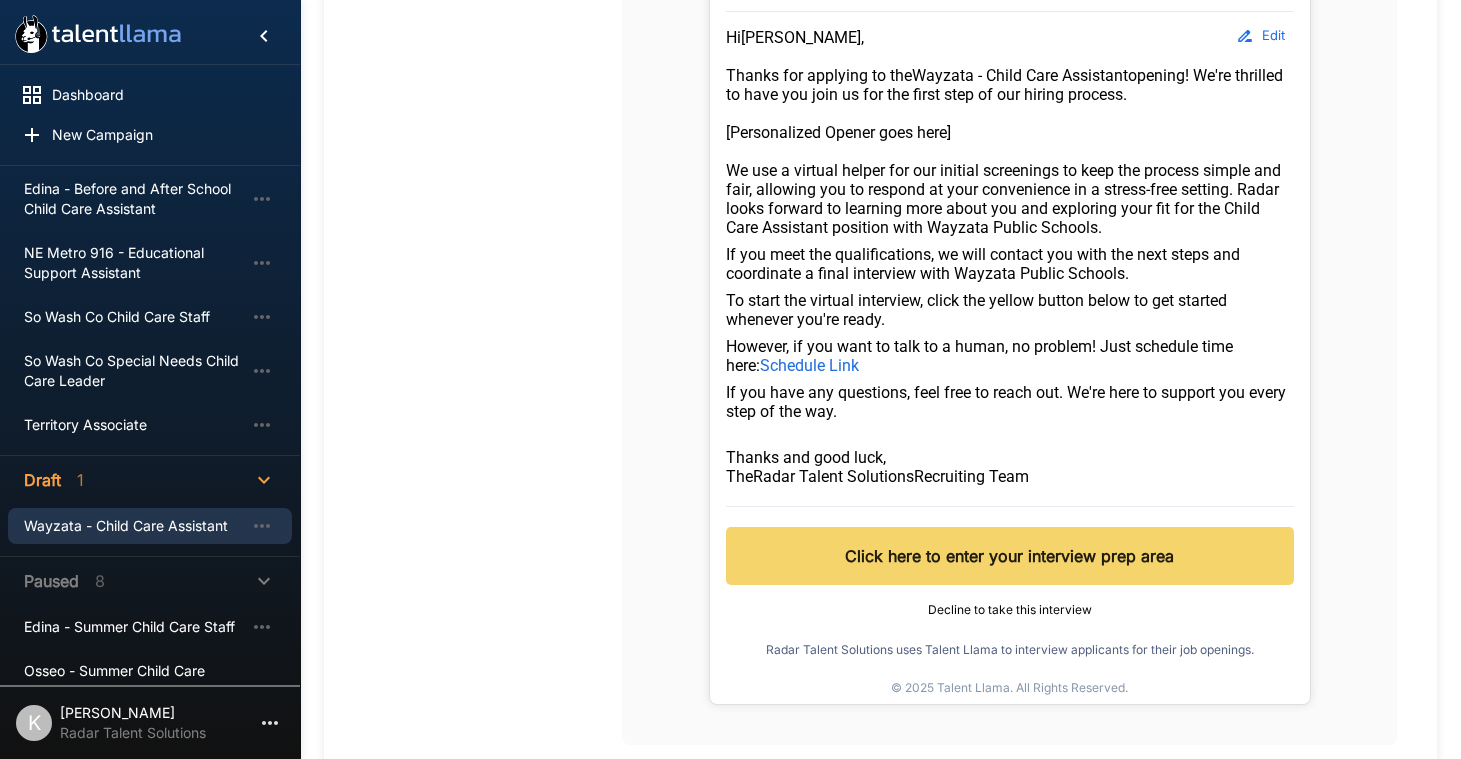 click on "Schedule Link" at bounding box center [809, 365] 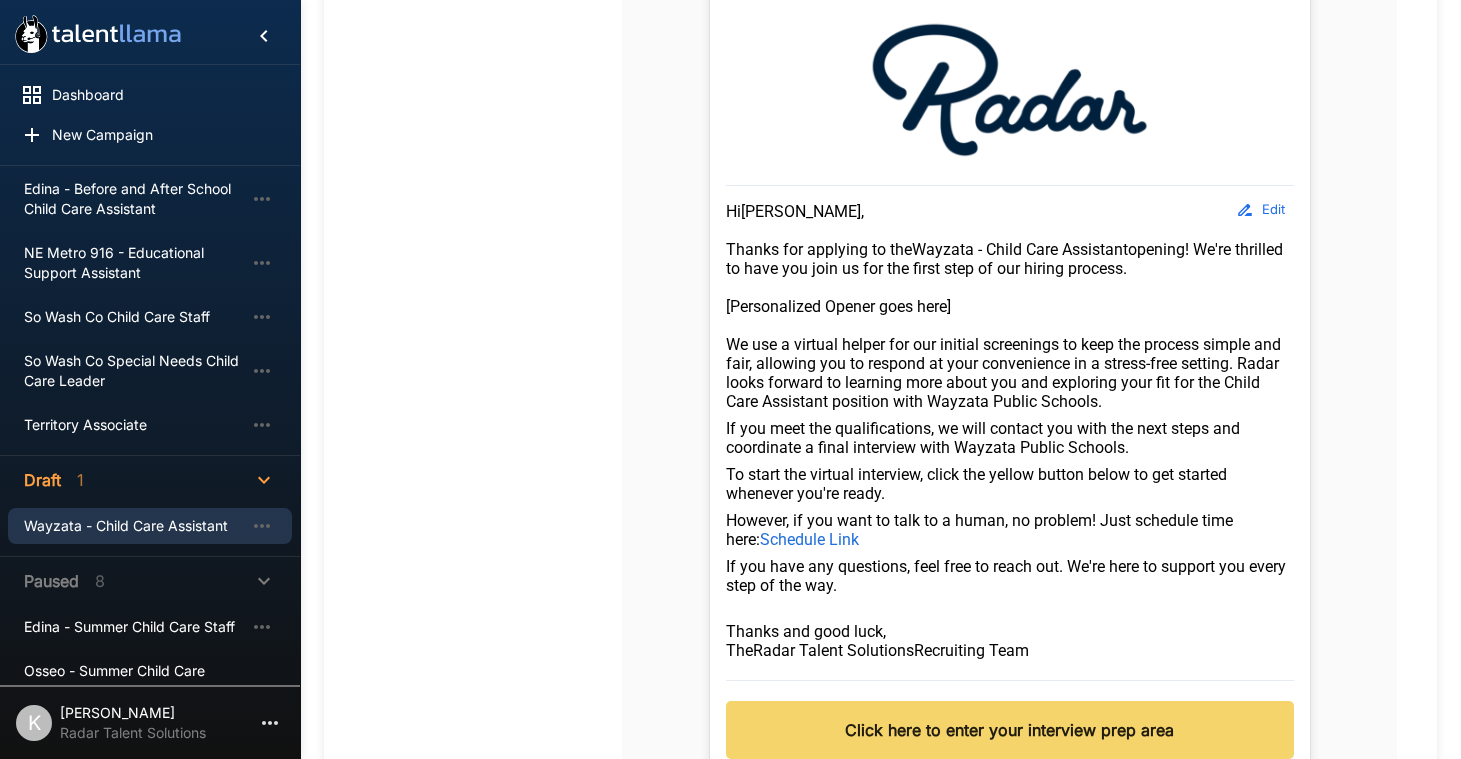 scroll, scrollTop: 751, scrollLeft: 0, axis: vertical 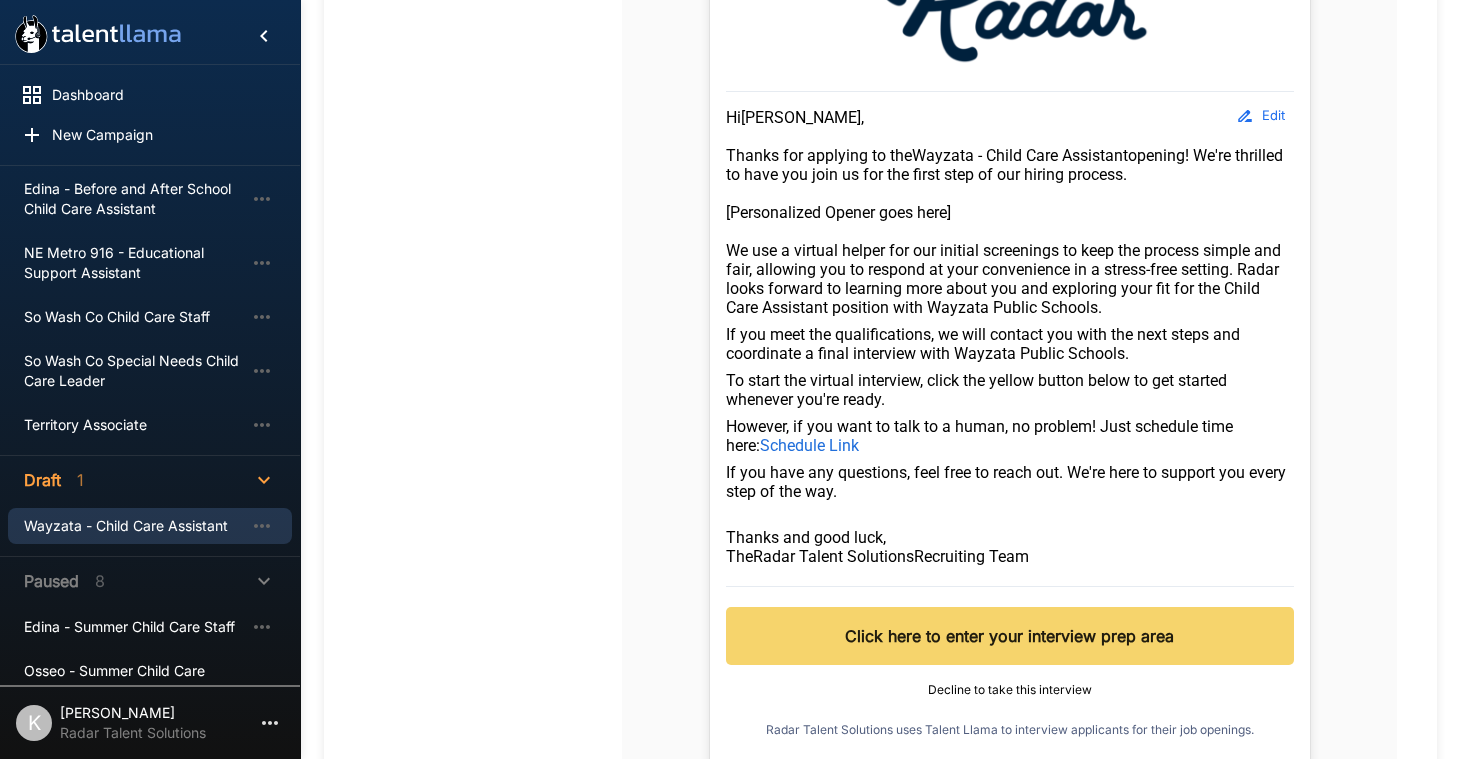 click on "Schedule Link" at bounding box center (809, 445) 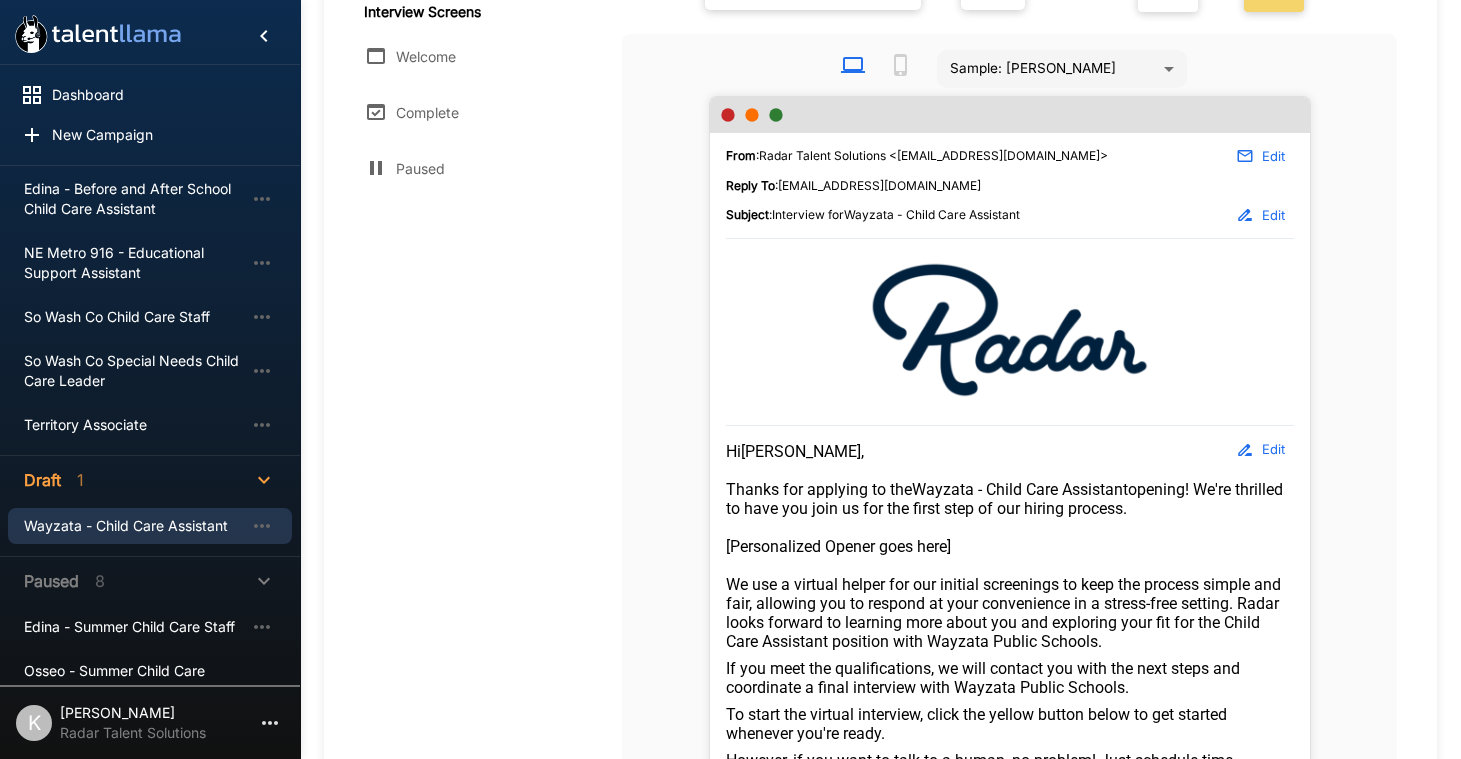 scroll, scrollTop: 743, scrollLeft: 0, axis: vertical 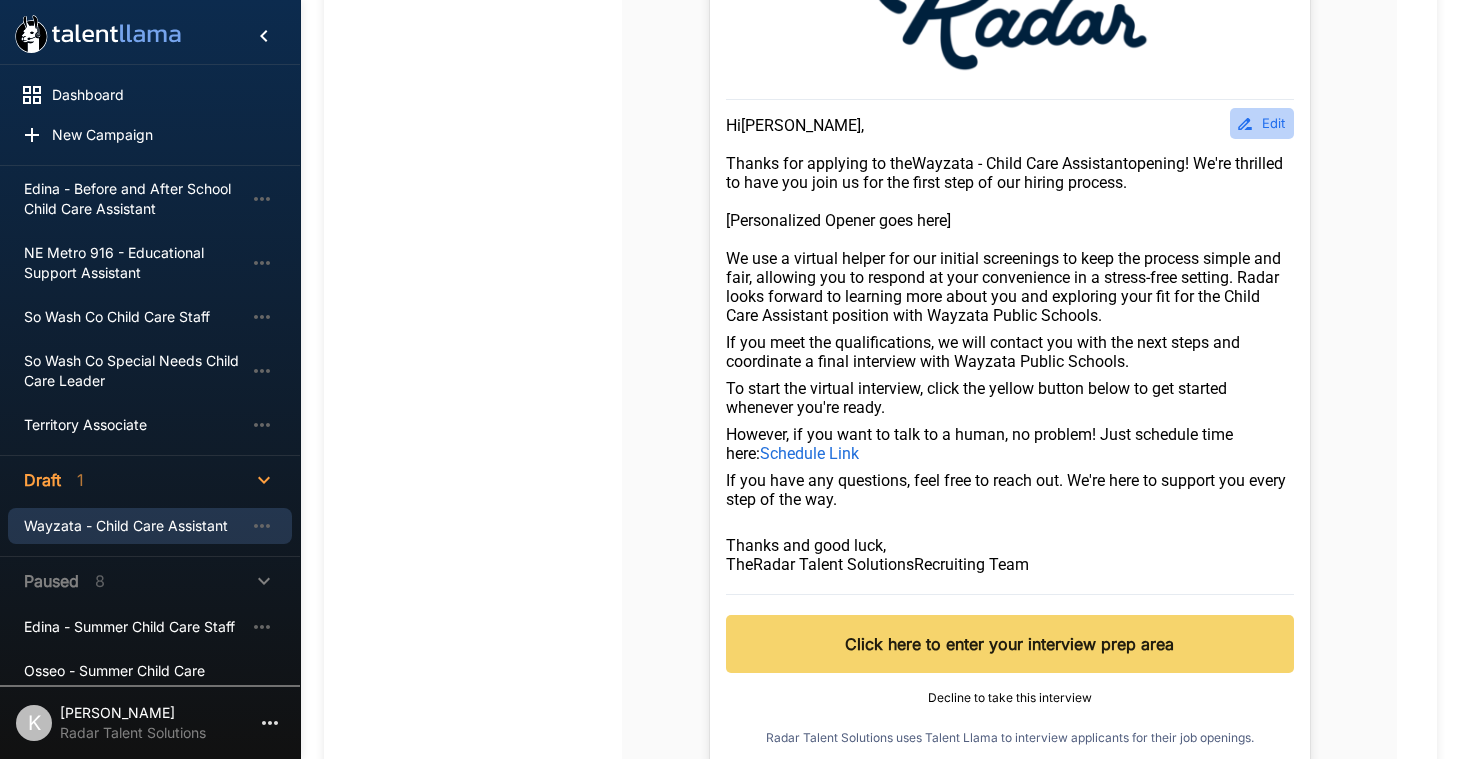 click on "Edit" at bounding box center [1262, 123] 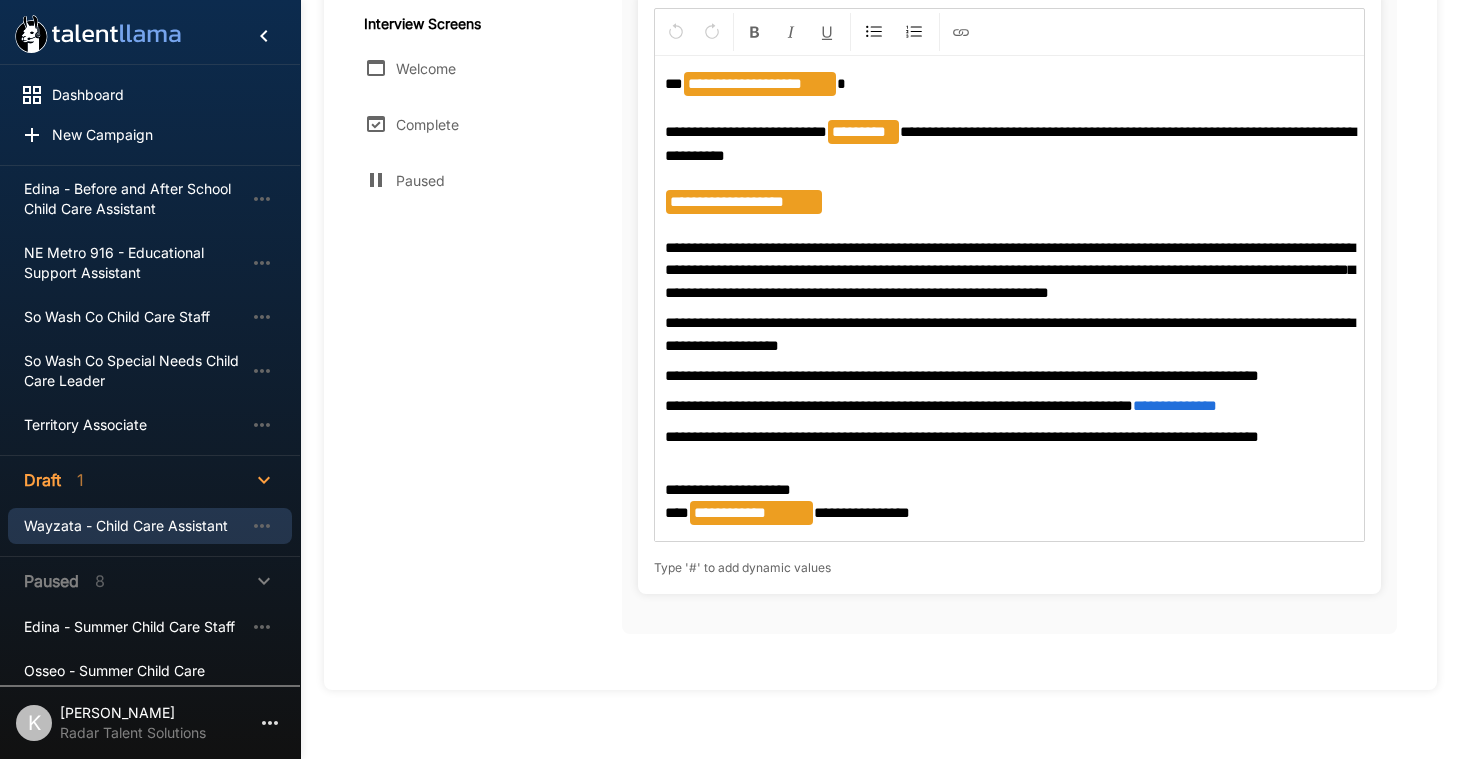 click on "**********" at bounding box center (1175, 405) 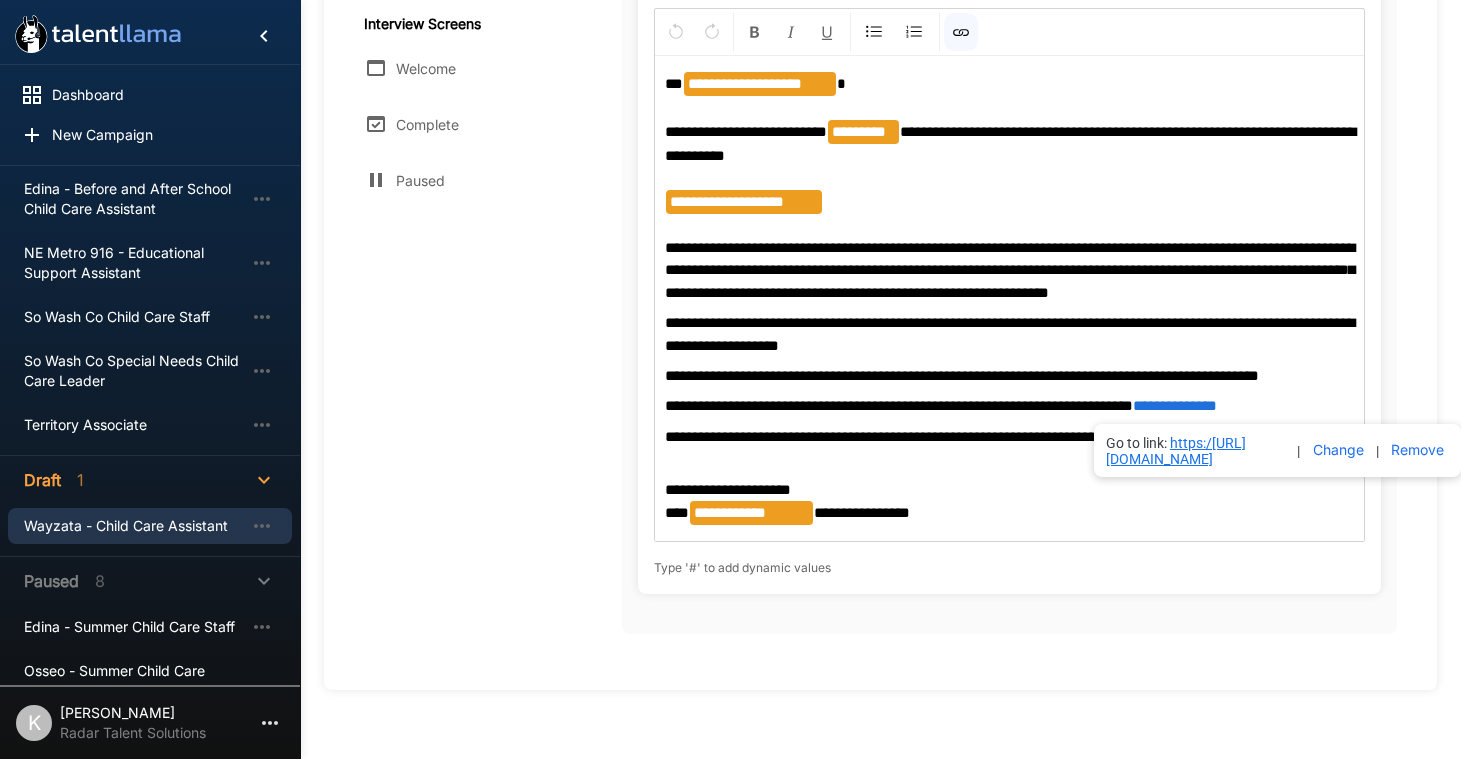 click on "https:/[URL][DOMAIN_NAME]" at bounding box center (1176, 451) 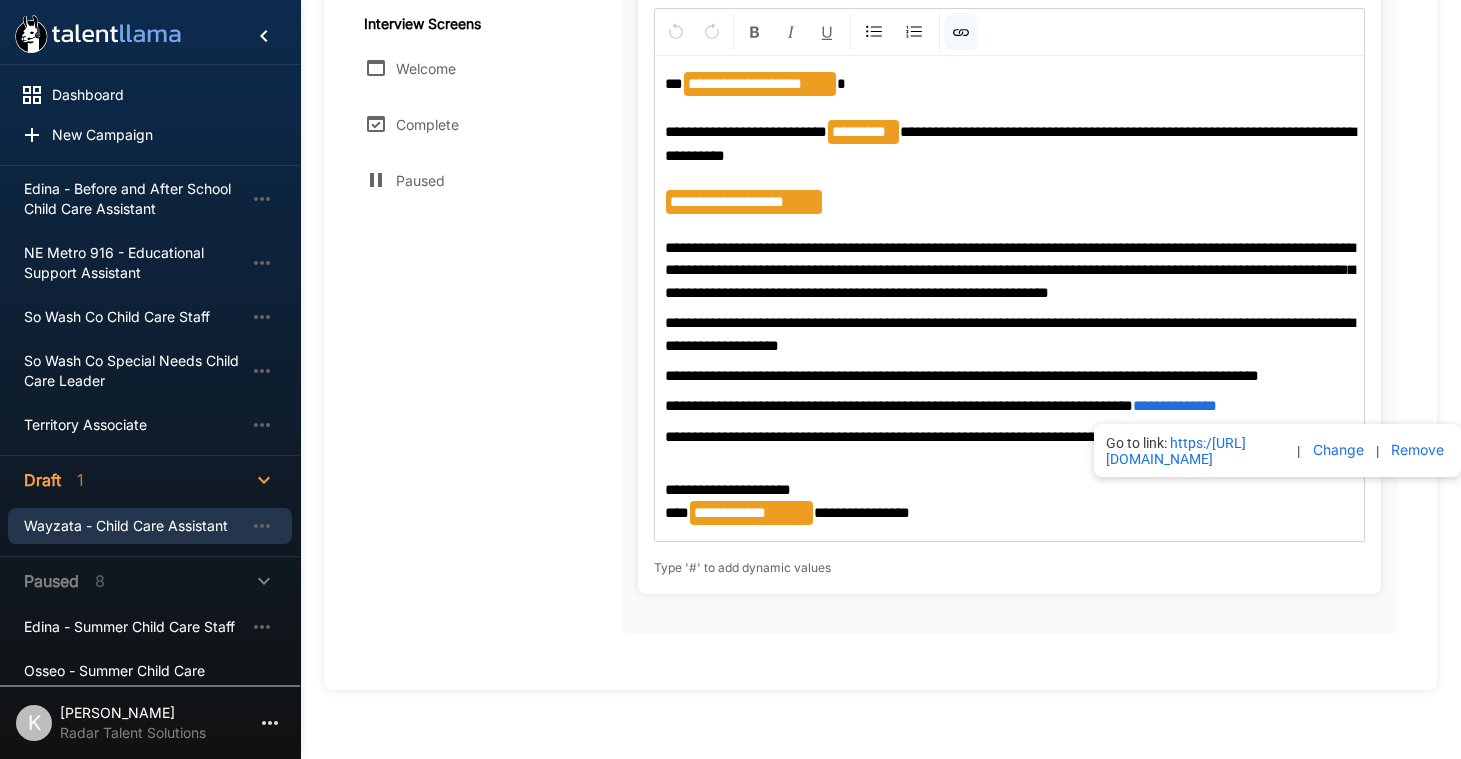 click on "Change" at bounding box center (1338, 450) 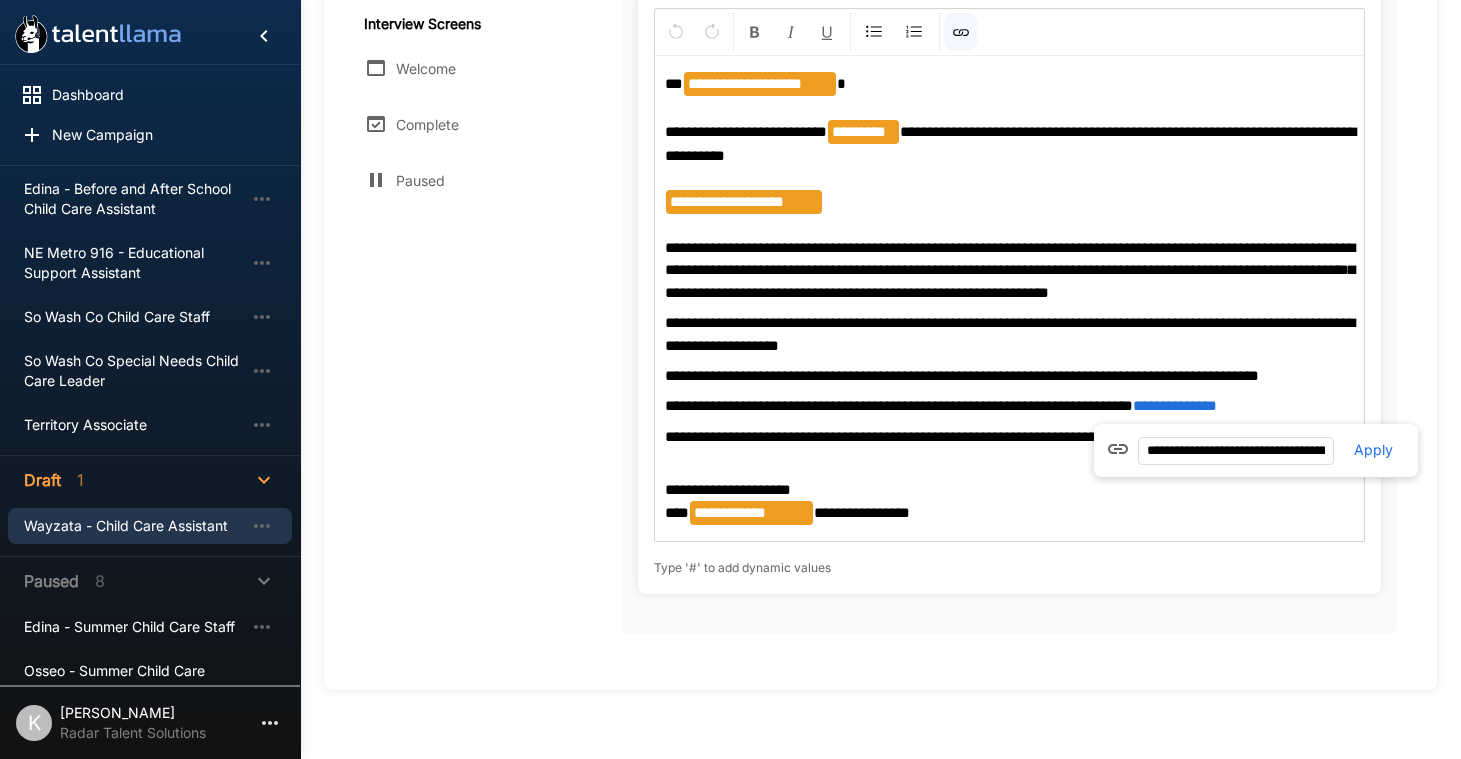 scroll, scrollTop: 405, scrollLeft: 0, axis: vertical 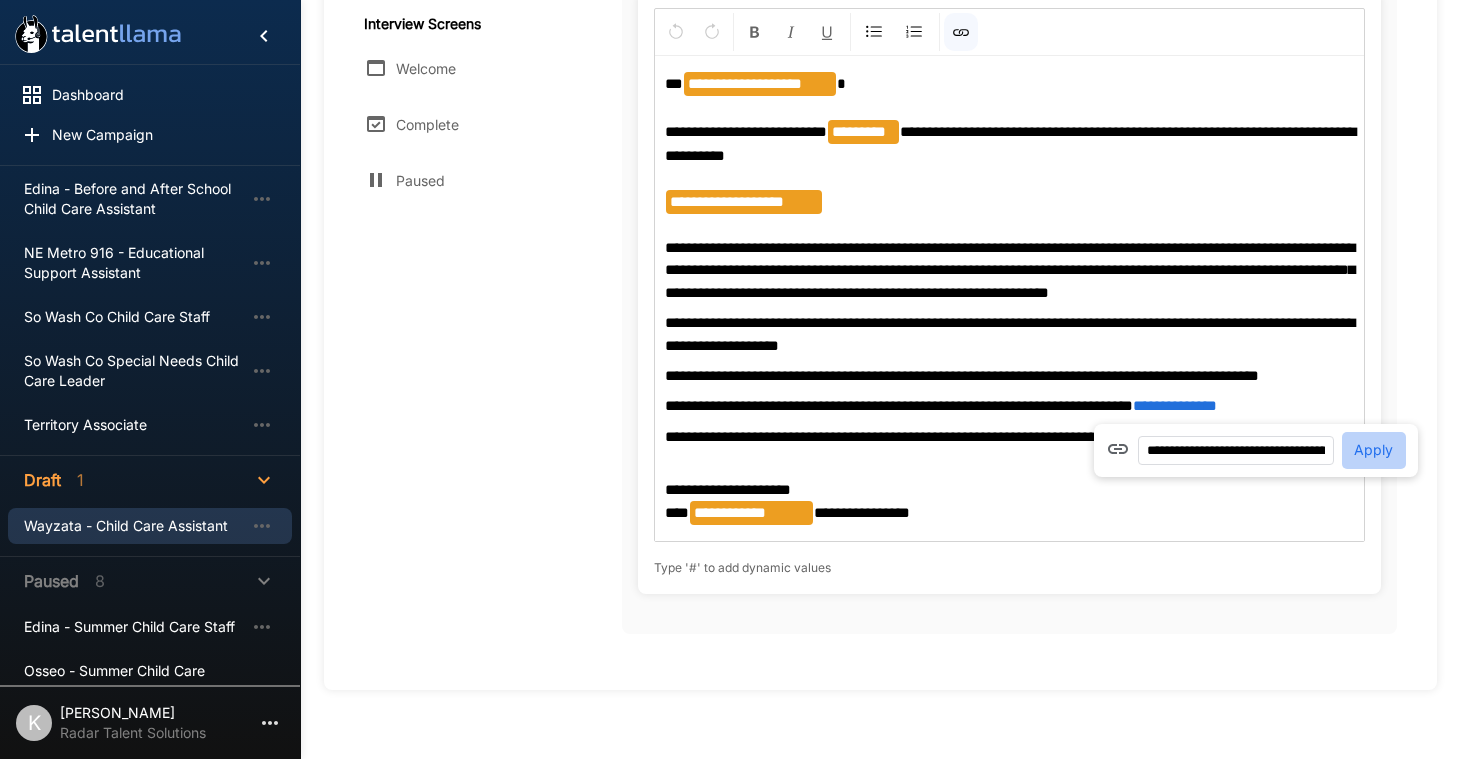 click on "Apply" at bounding box center (1374, 450) 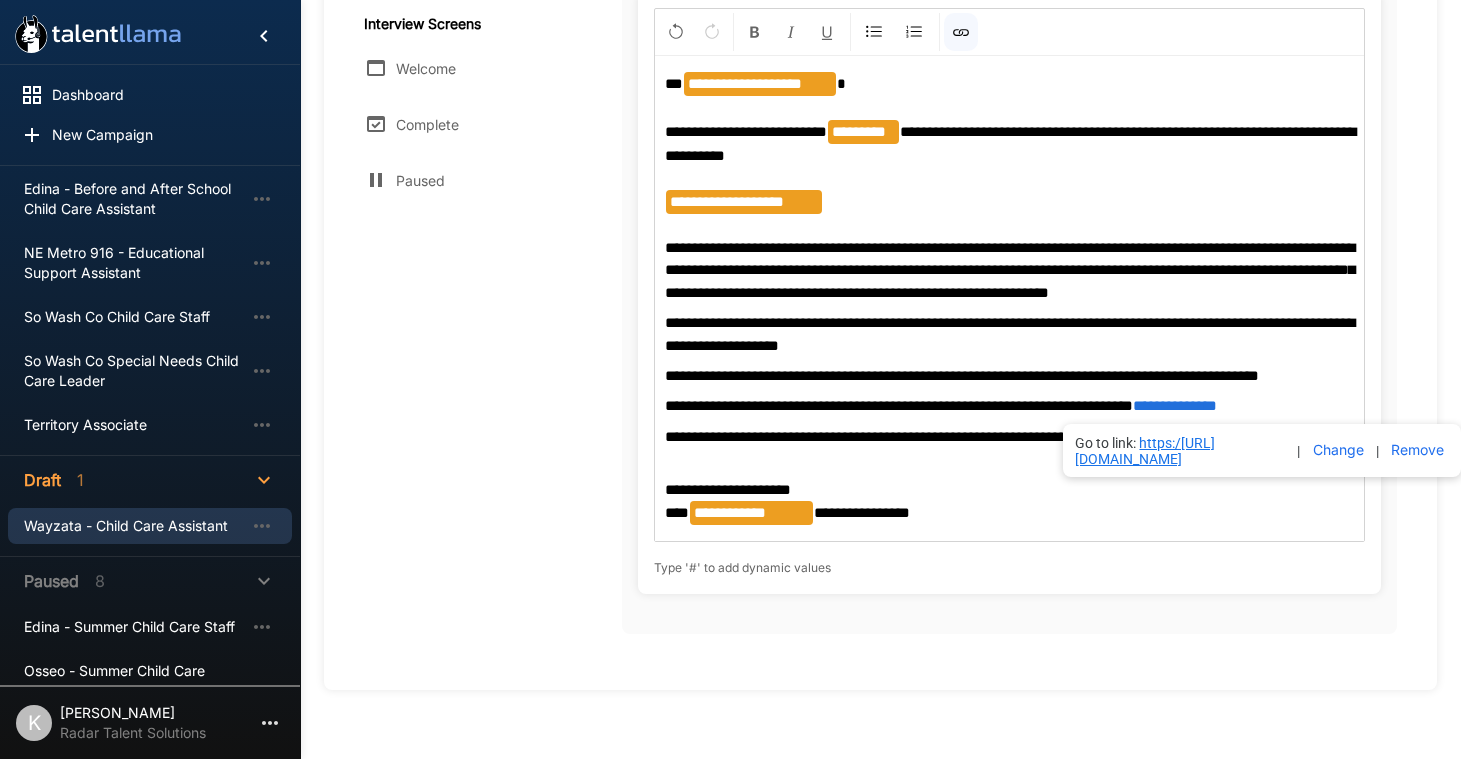 click on "https:/[URL][DOMAIN_NAME]" at bounding box center (1145, 451) 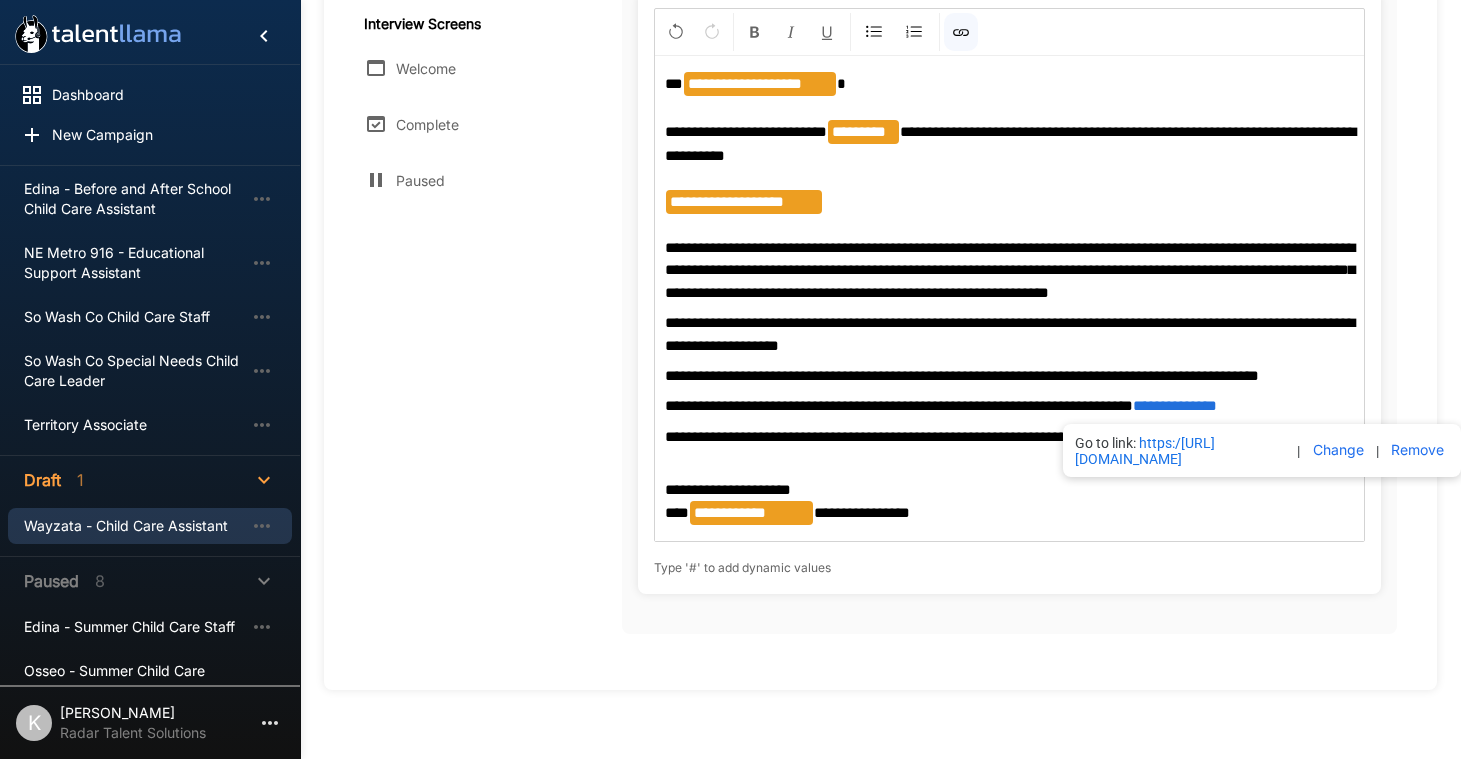 click on "Change" at bounding box center (1338, 450) 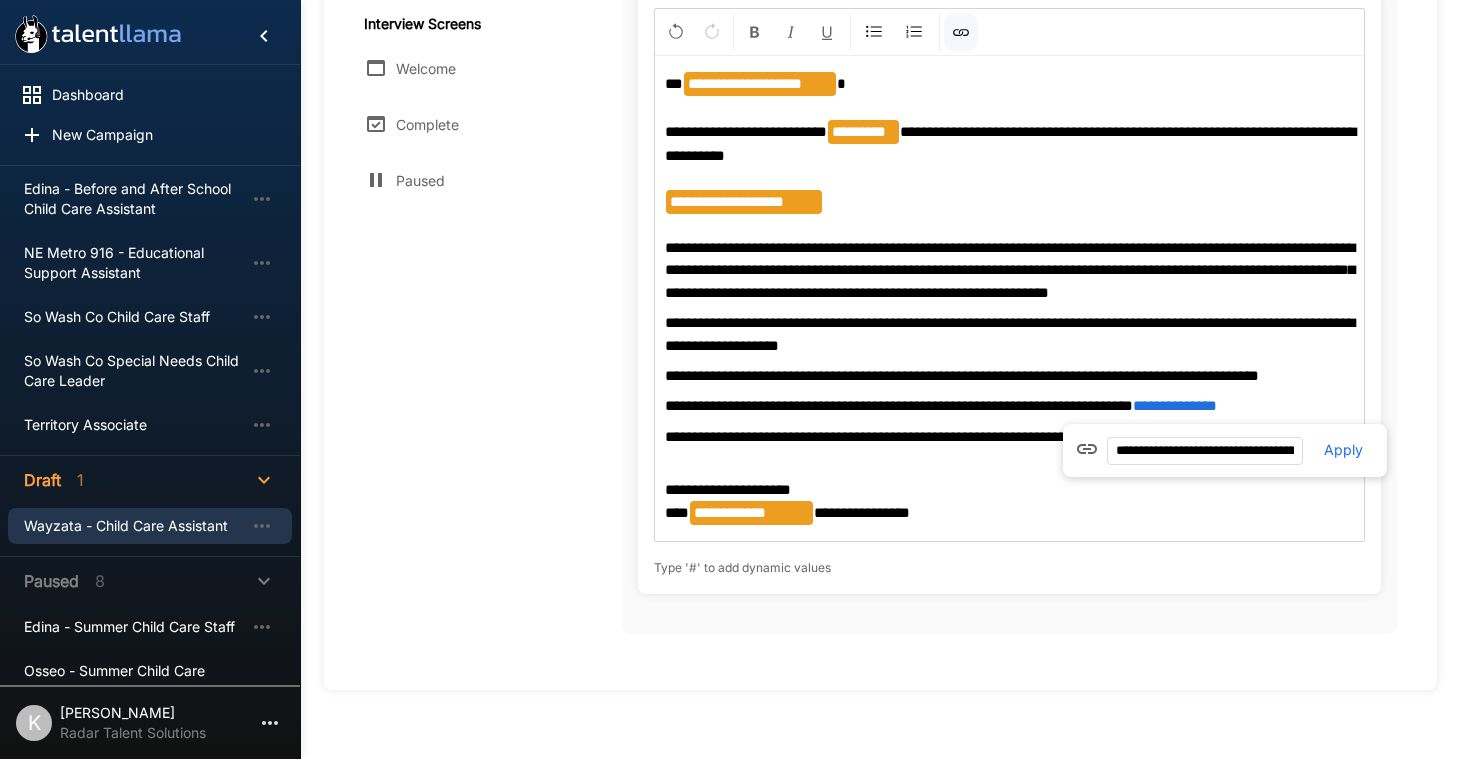 scroll, scrollTop: 0, scrollLeft: 201, axis: horizontal 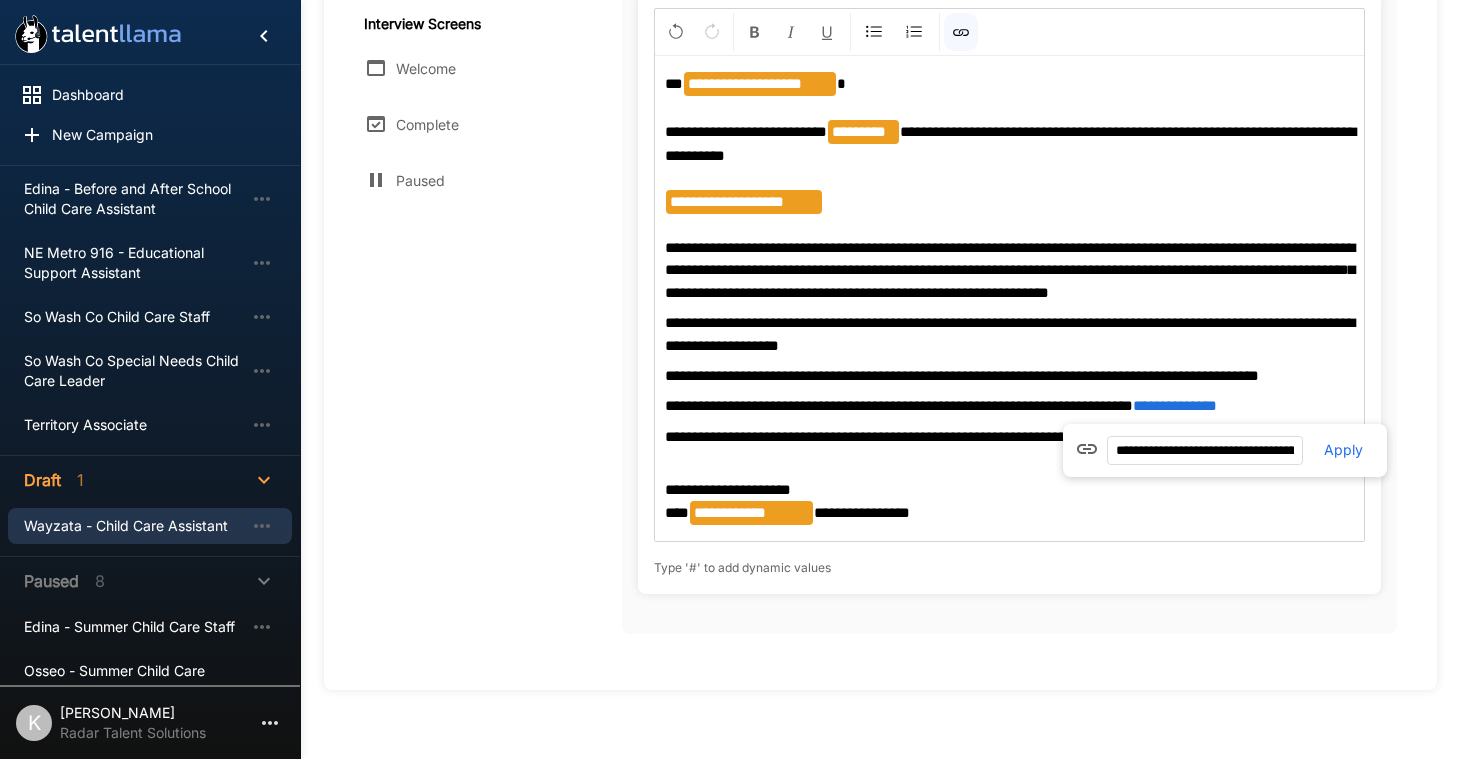 drag, startPoint x: 1295, startPoint y: 452, endPoint x: 1020, endPoint y: 450, distance: 275.00726 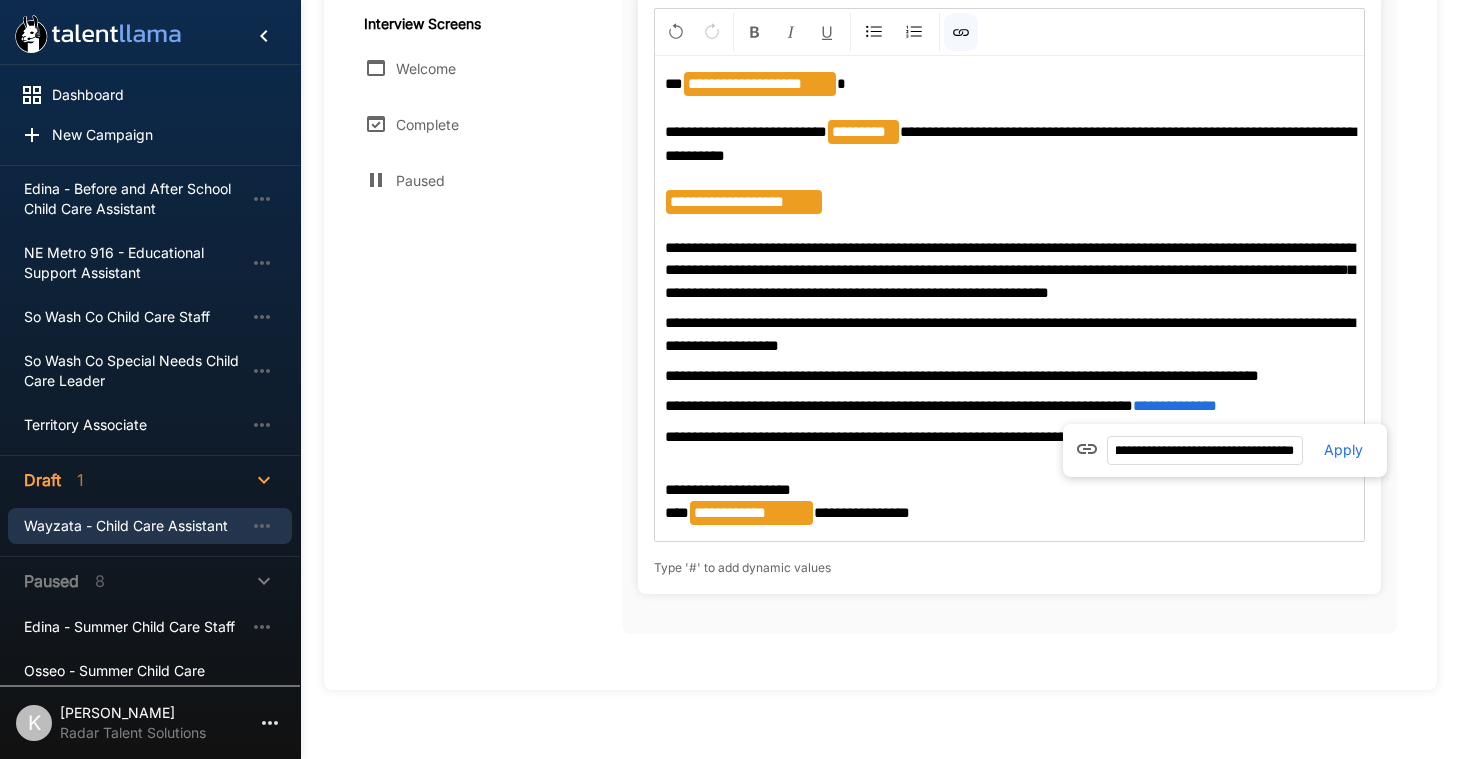 click on "Apply" at bounding box center [1343, 450] 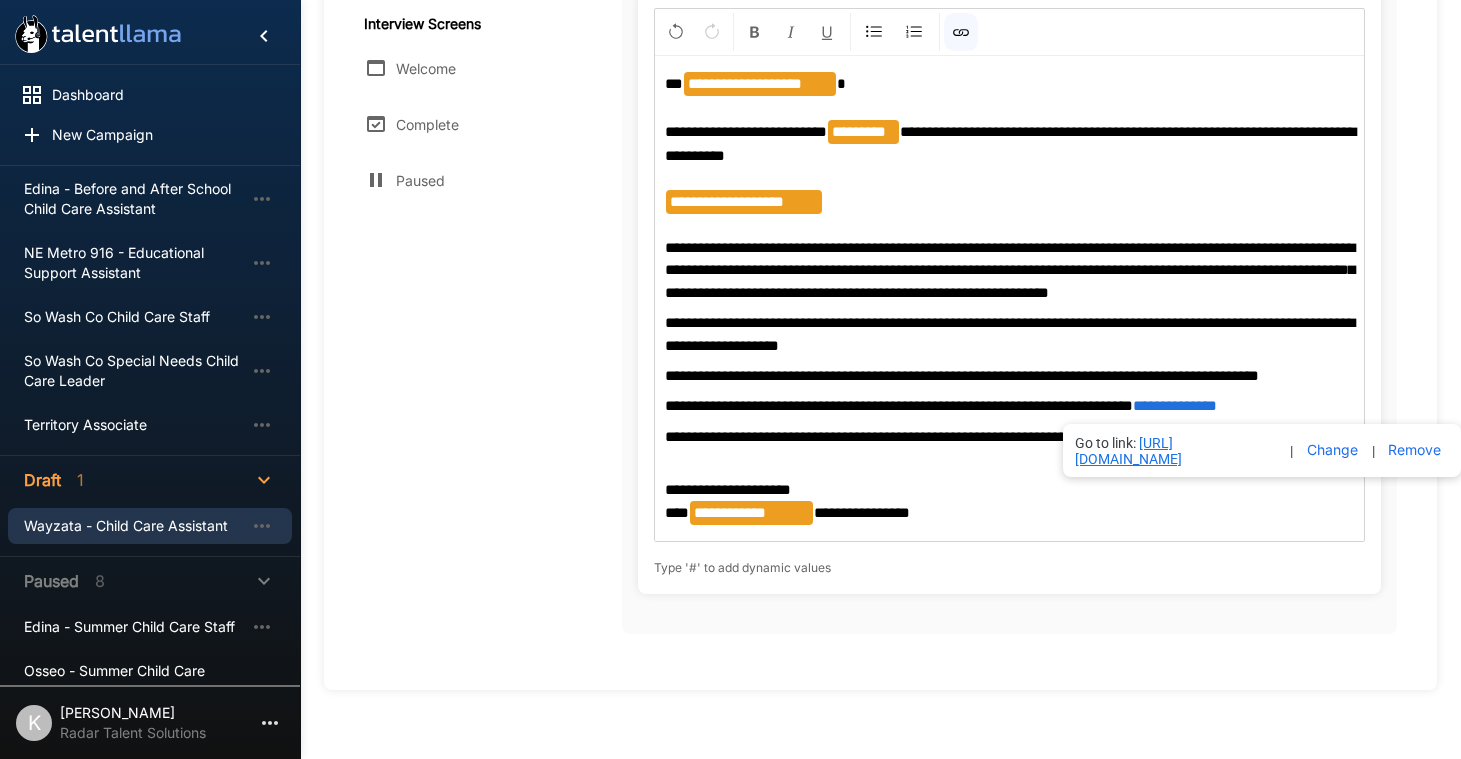 click on "[URL][DOMAIN_NAME]" at bounding box center (1128, 451) 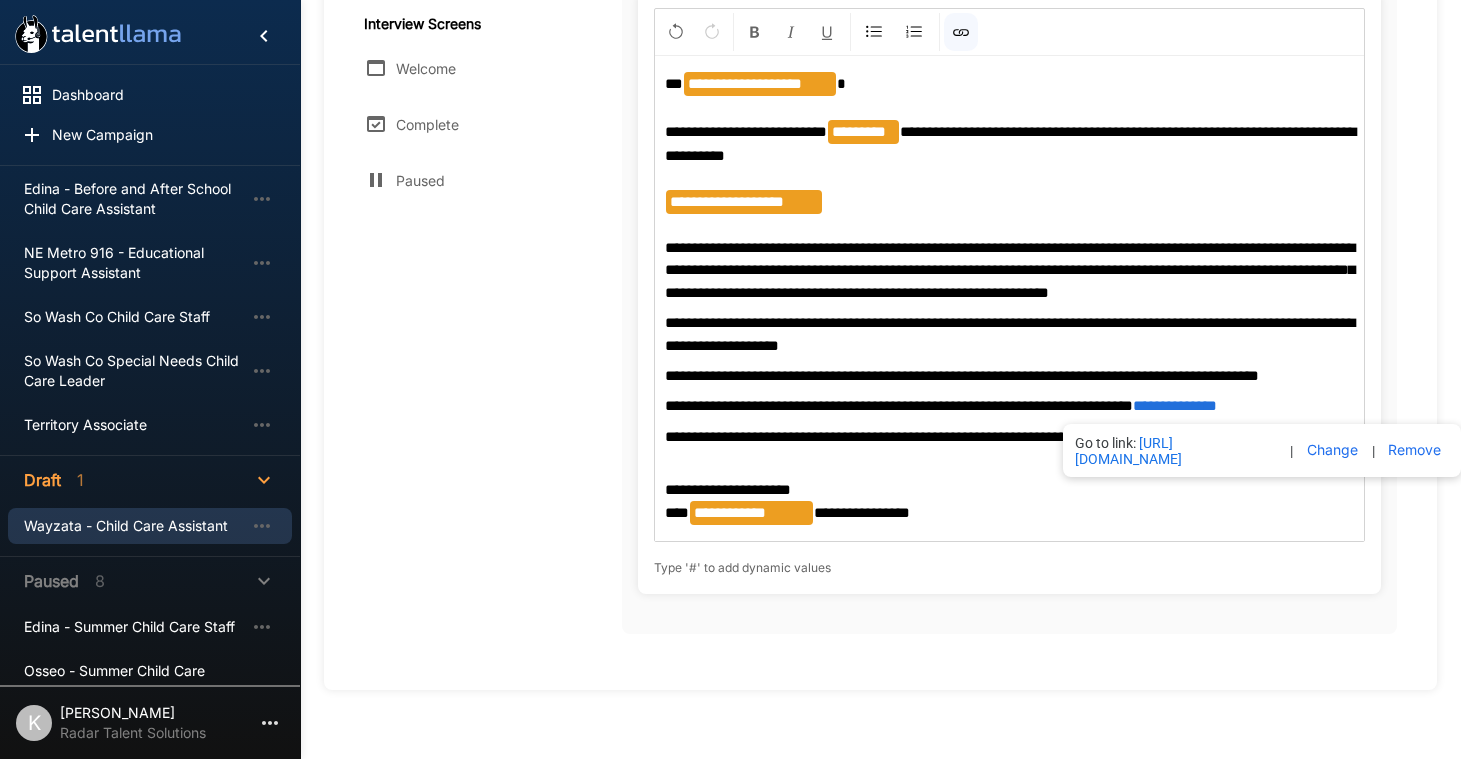 click on "Invitations Email Text Interview Screens Welcome Complete Paused" at bounding box center [493, 245] 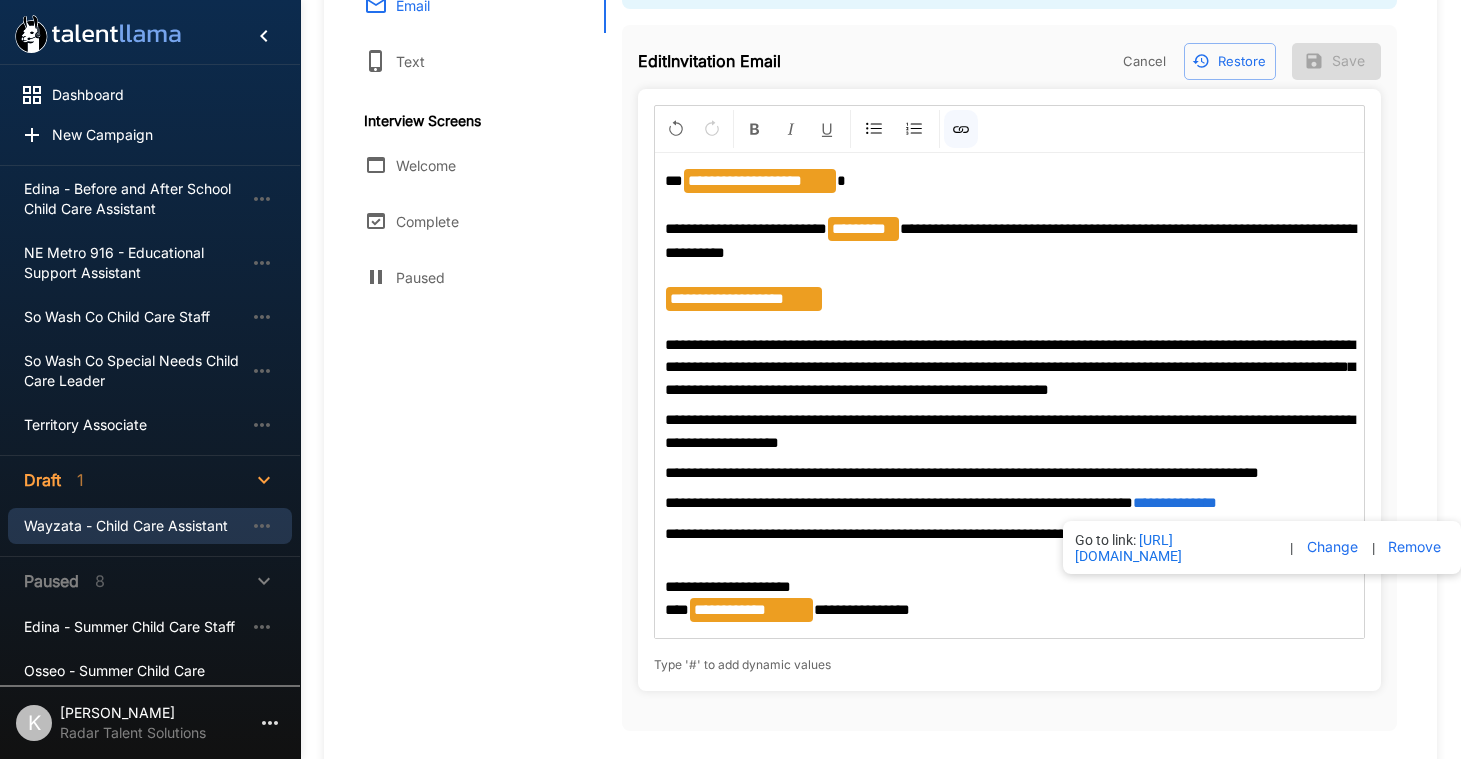 scroll, scrollTop: 306, scrollLeft: 0, axis: vertical 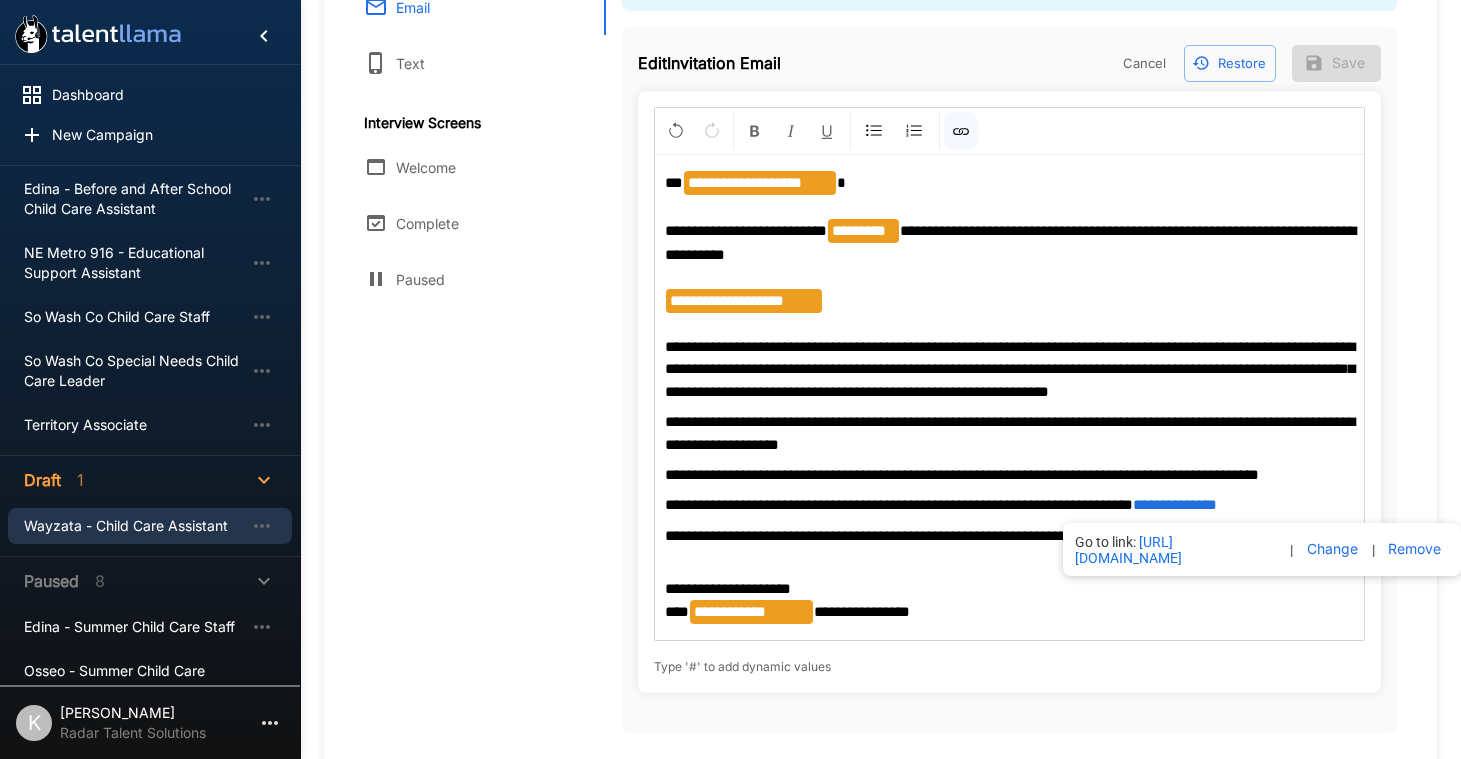 click on "**********" at bounding box center [1010, 242] 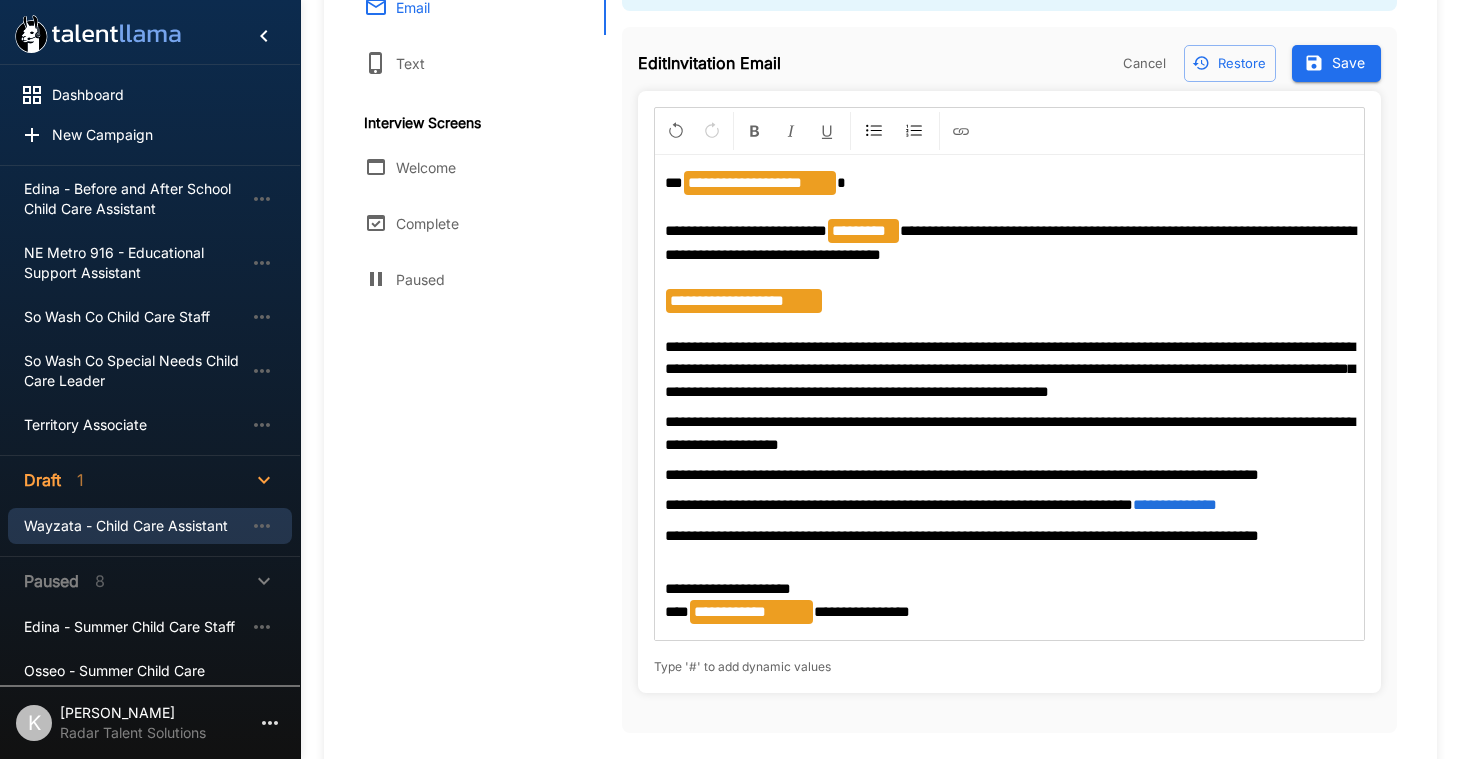 click on "Save" at bounding box center (1336, 63) 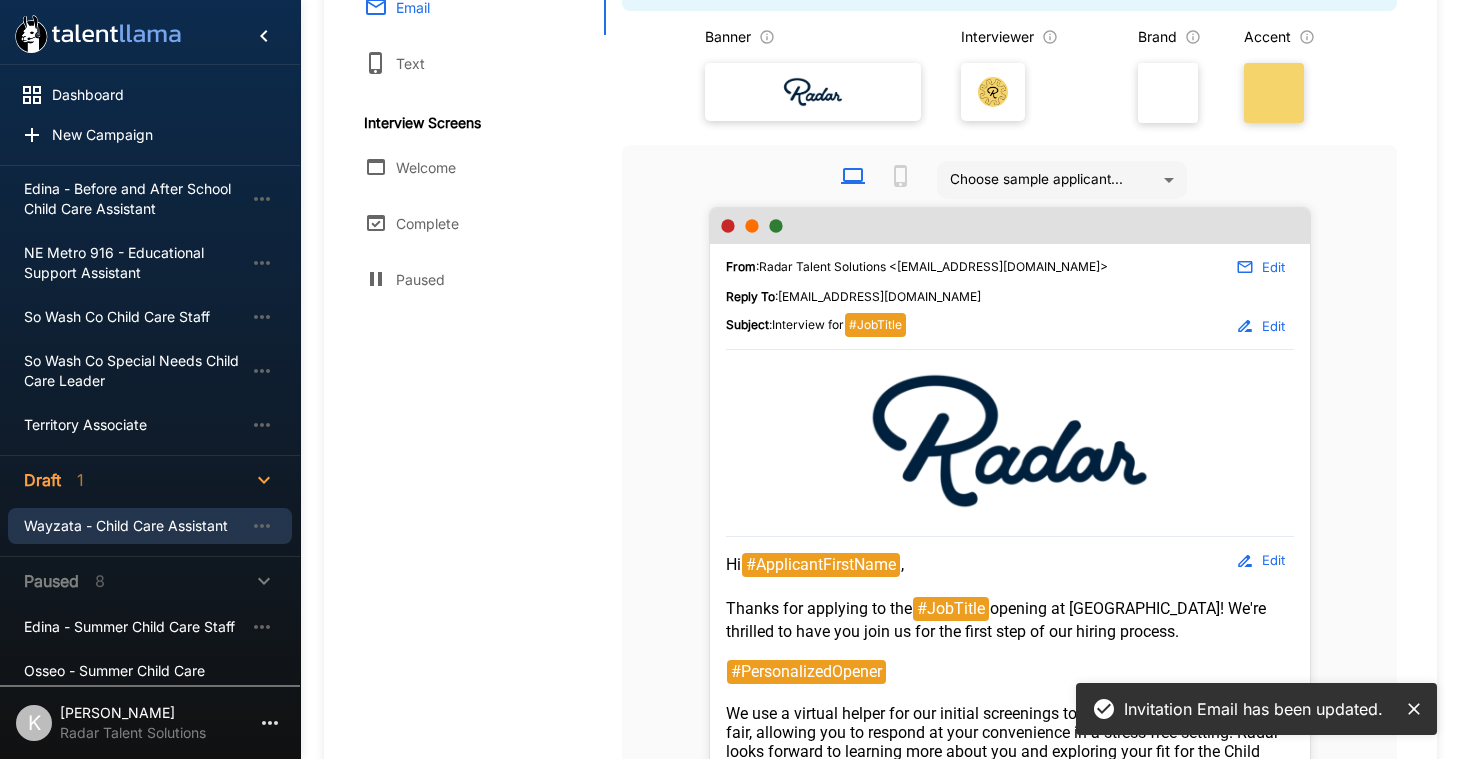 scroll, scrollTop: 605, scrollLeft: 0, axis: vertical 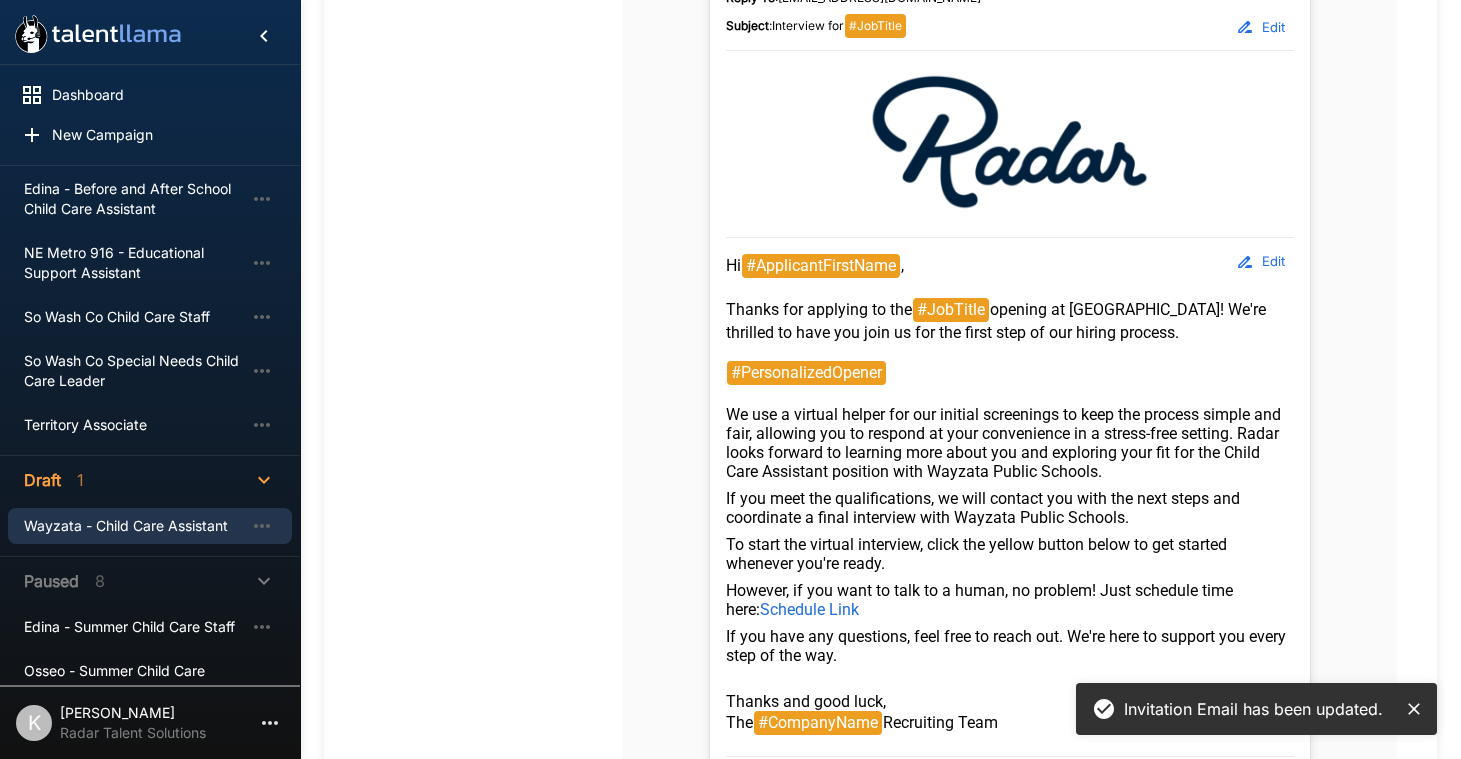 click on "Schedule Link" at bounding box center [809, 609] 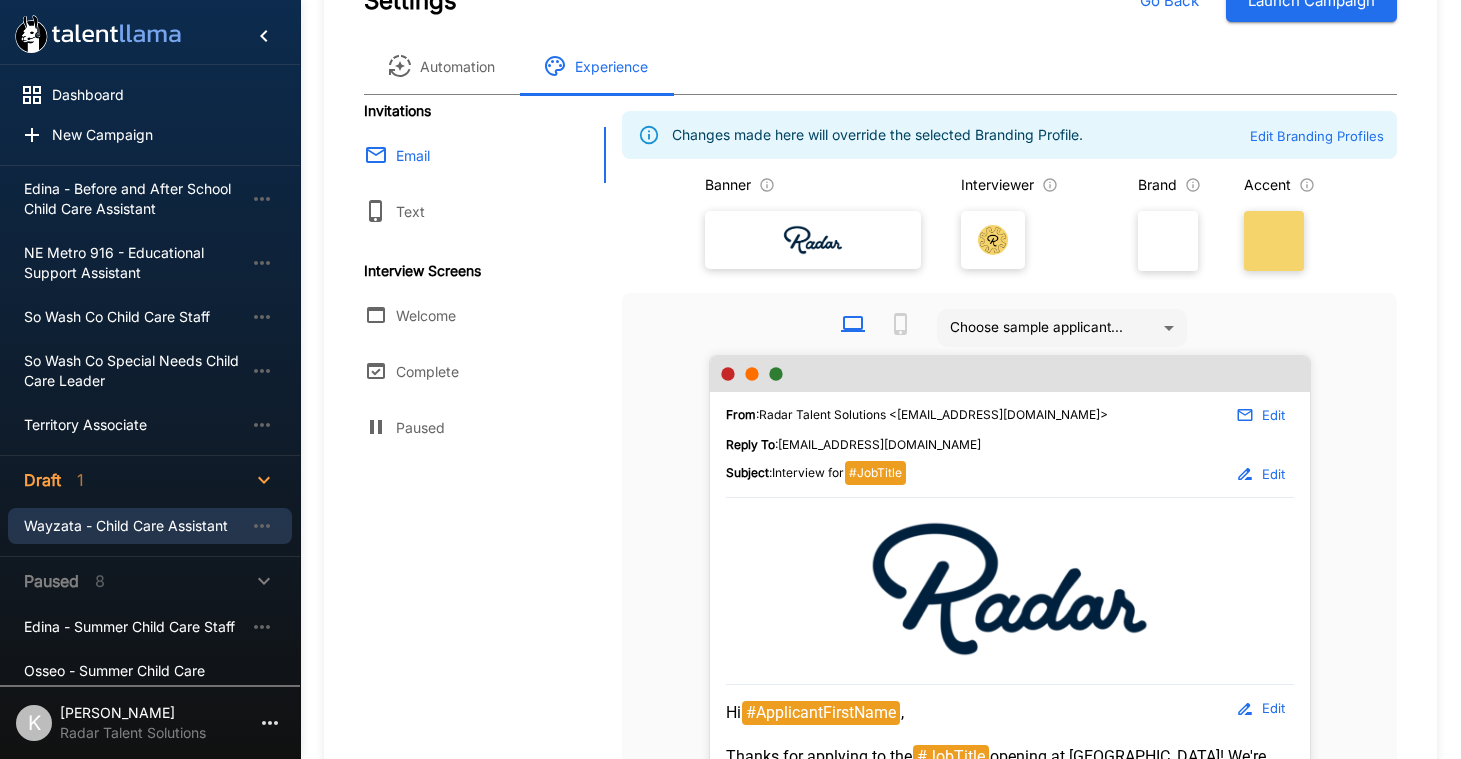 scroll, scrollTop: 0, scrollLeft: 0, axis: both 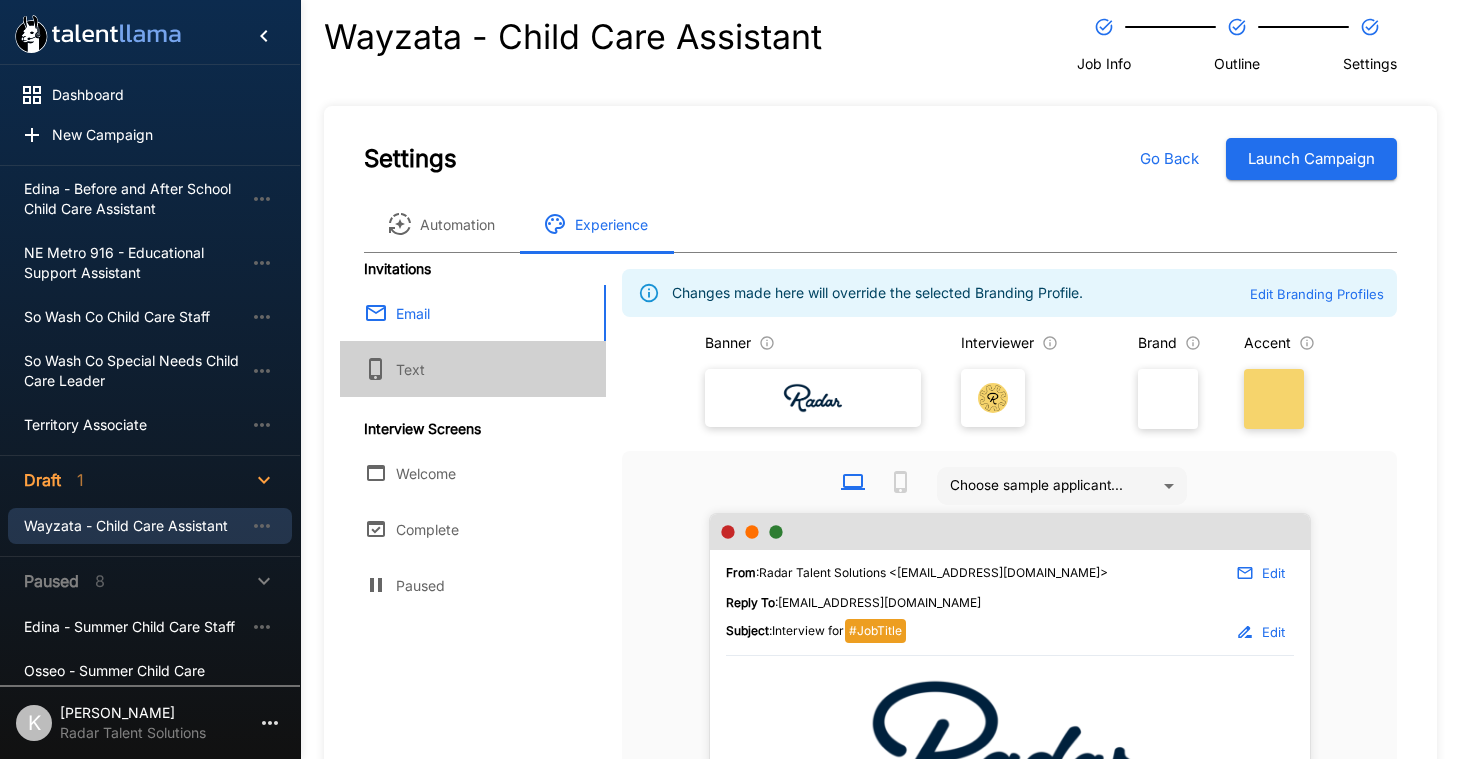 click on "Text" at bounding box center (473, 369) 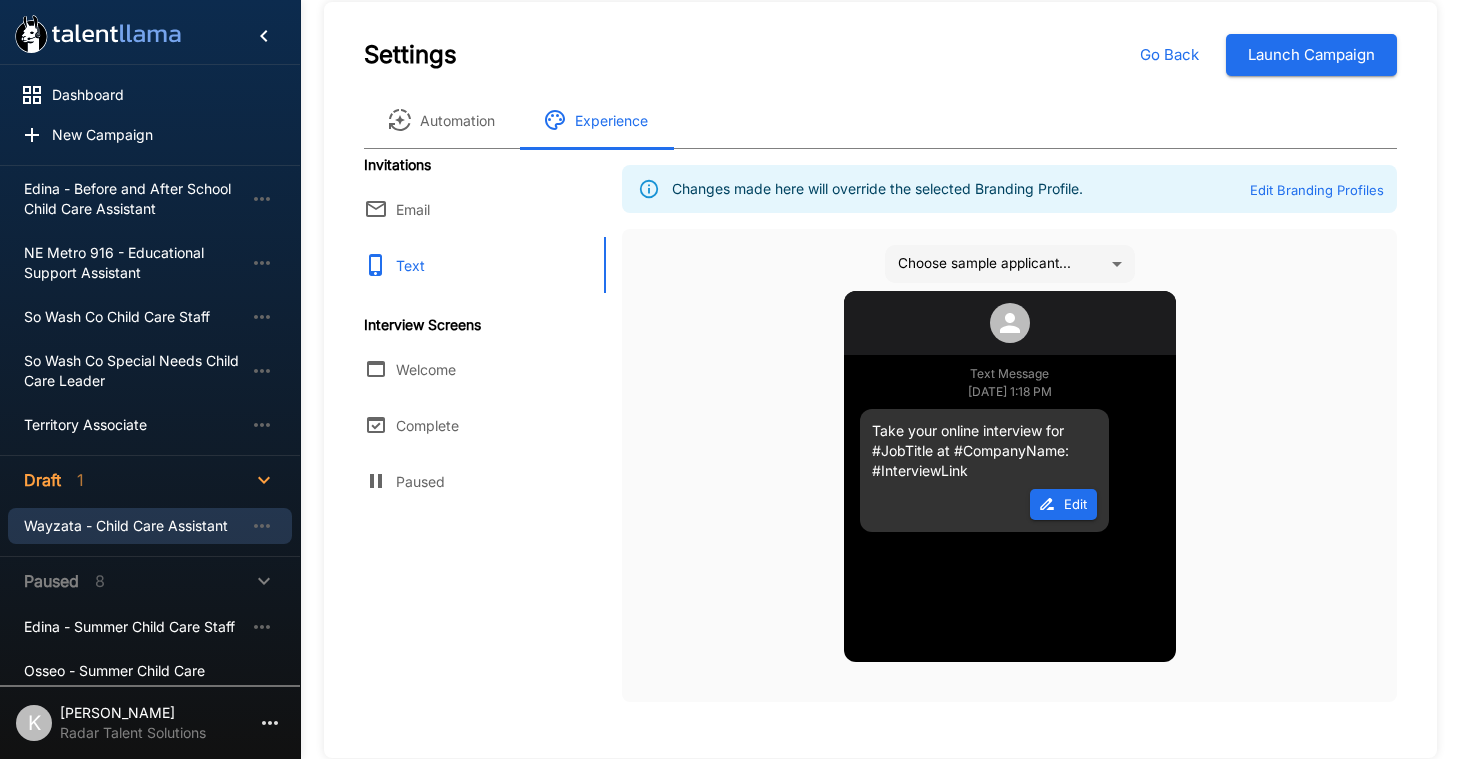 scroll, scrollTop: 182, scrollLeft: 0, axis: vertical 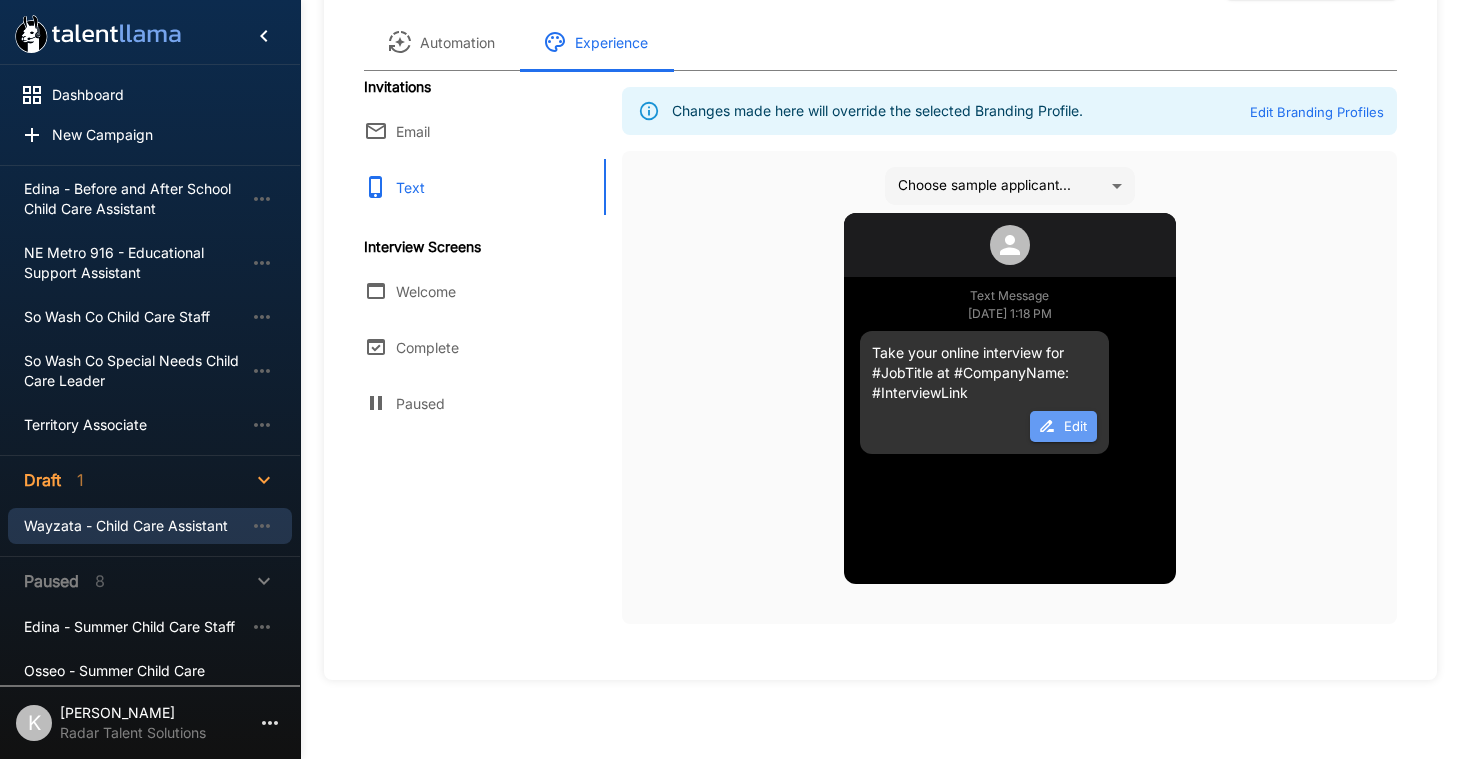 click on "Edit" at bounding box center [1063, 426] 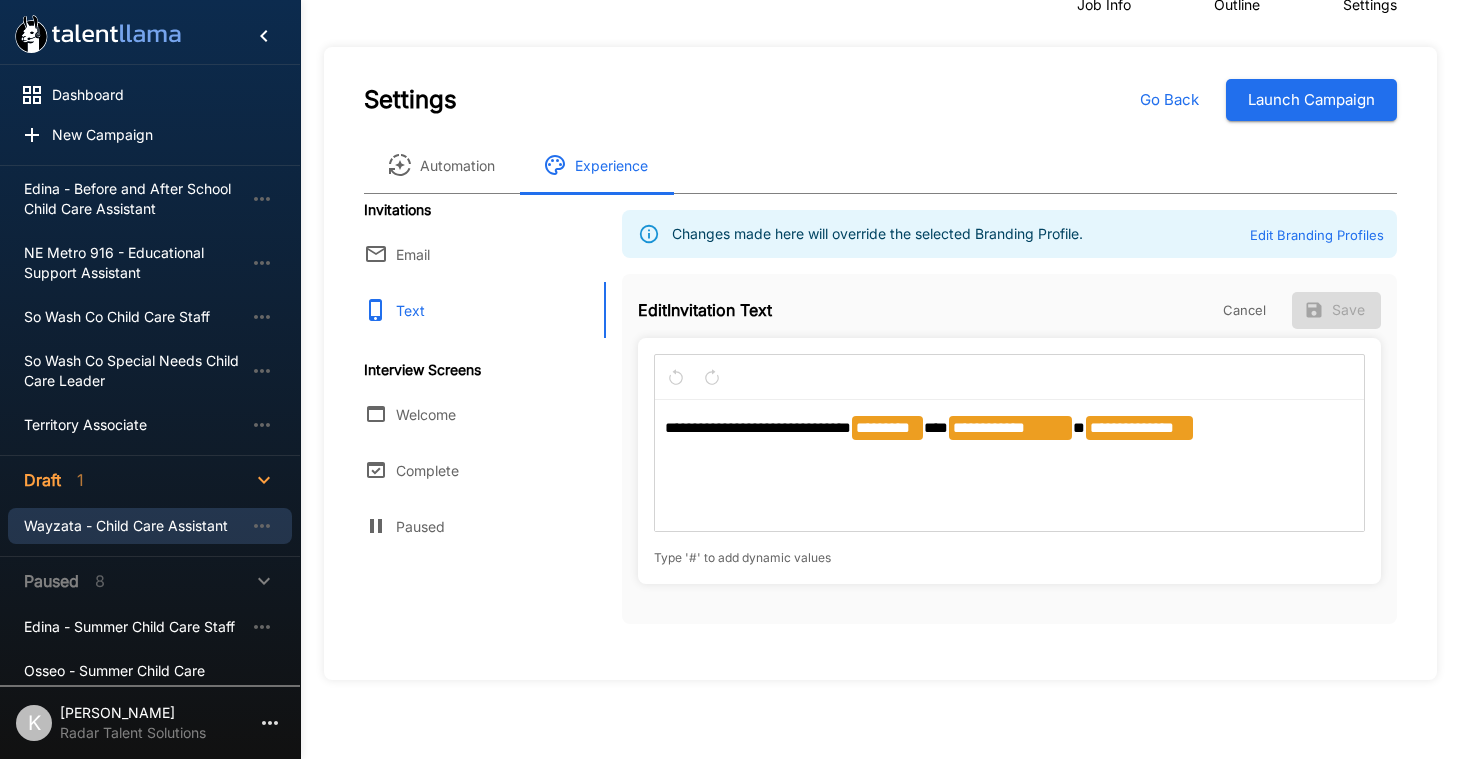 click on "**********" at bounding box center [1010, 428] 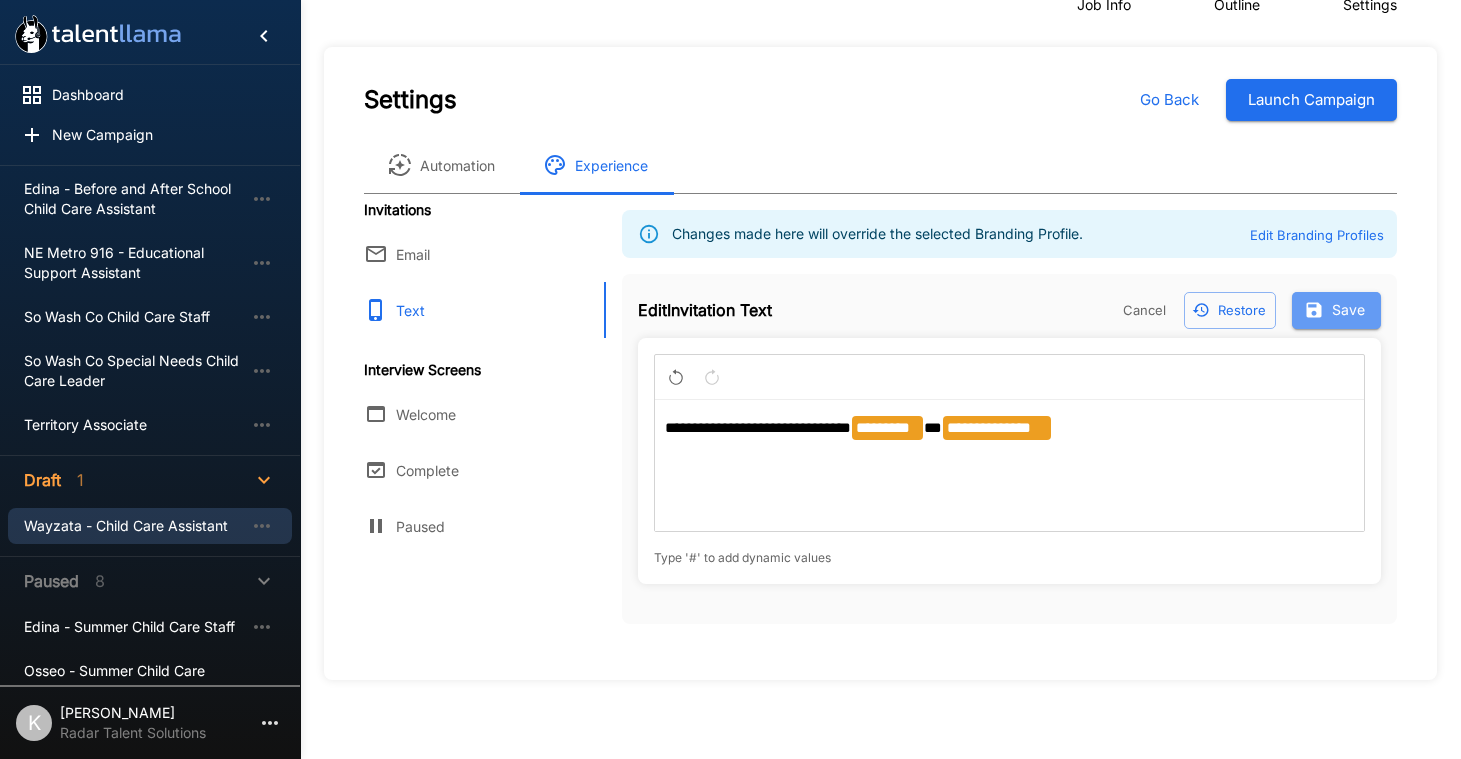 click 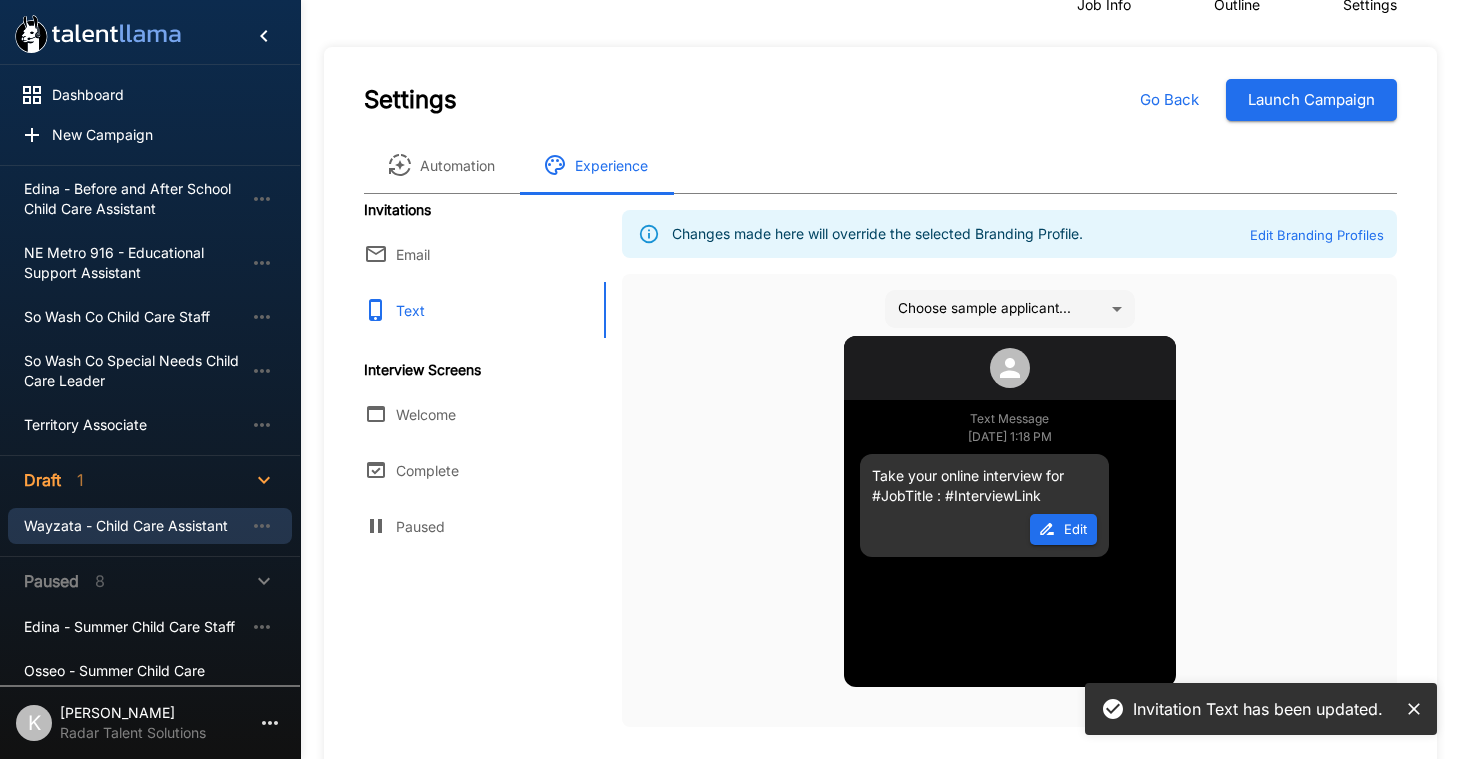 click on "Welcome" at bounding box center (473, 414) 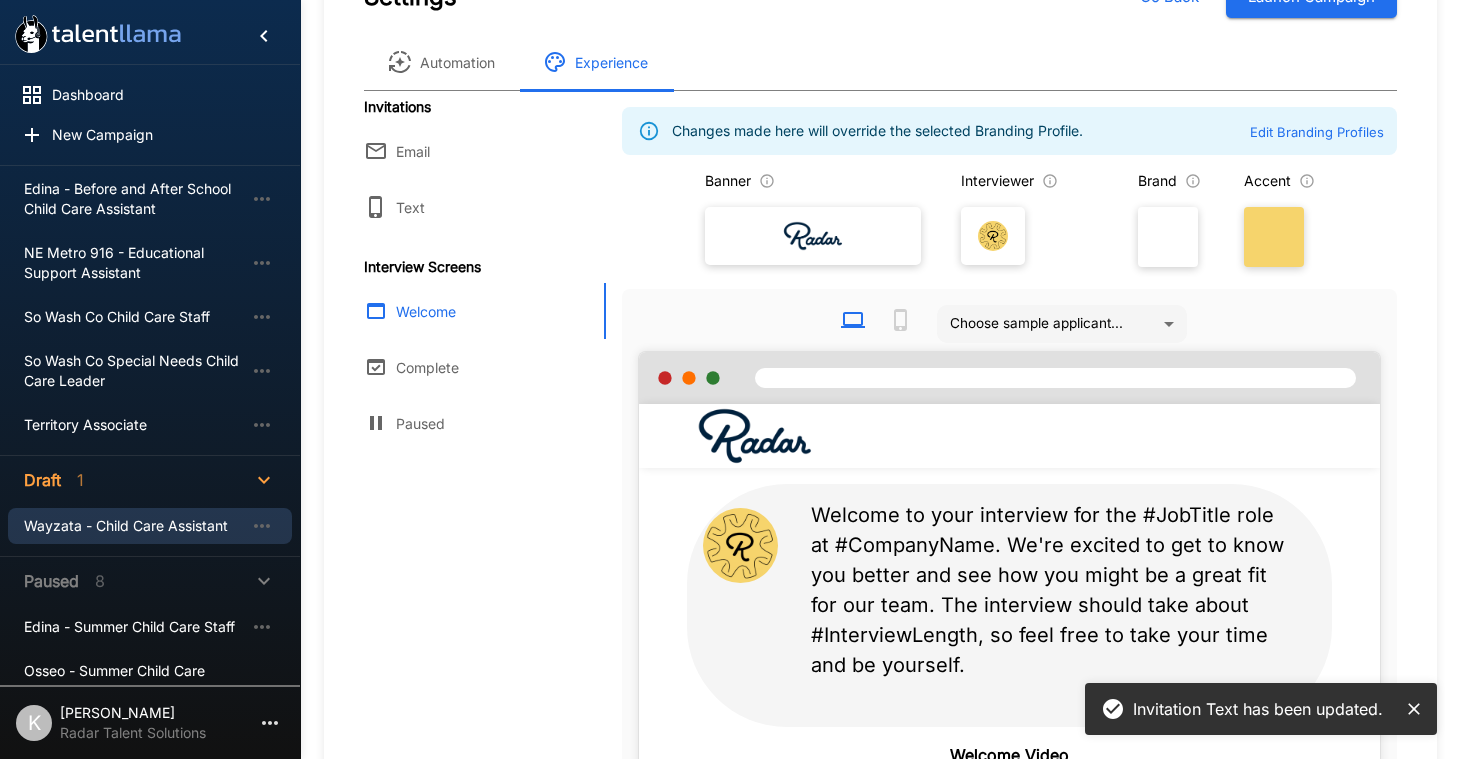 scroll, scrollTop: 269, scrollLeft: 0, axis: vertical 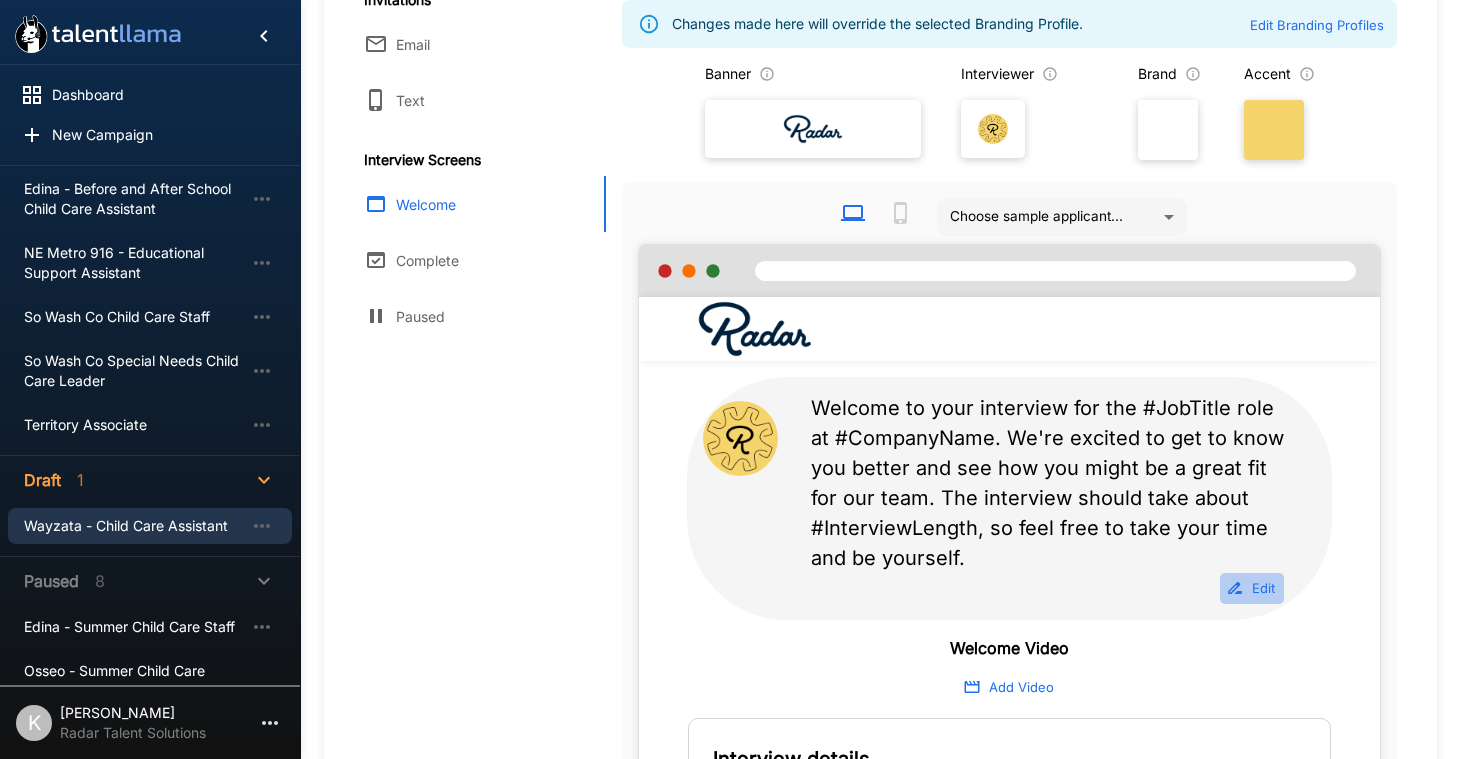 click on "Edit" at bounding box center [1252, 588] 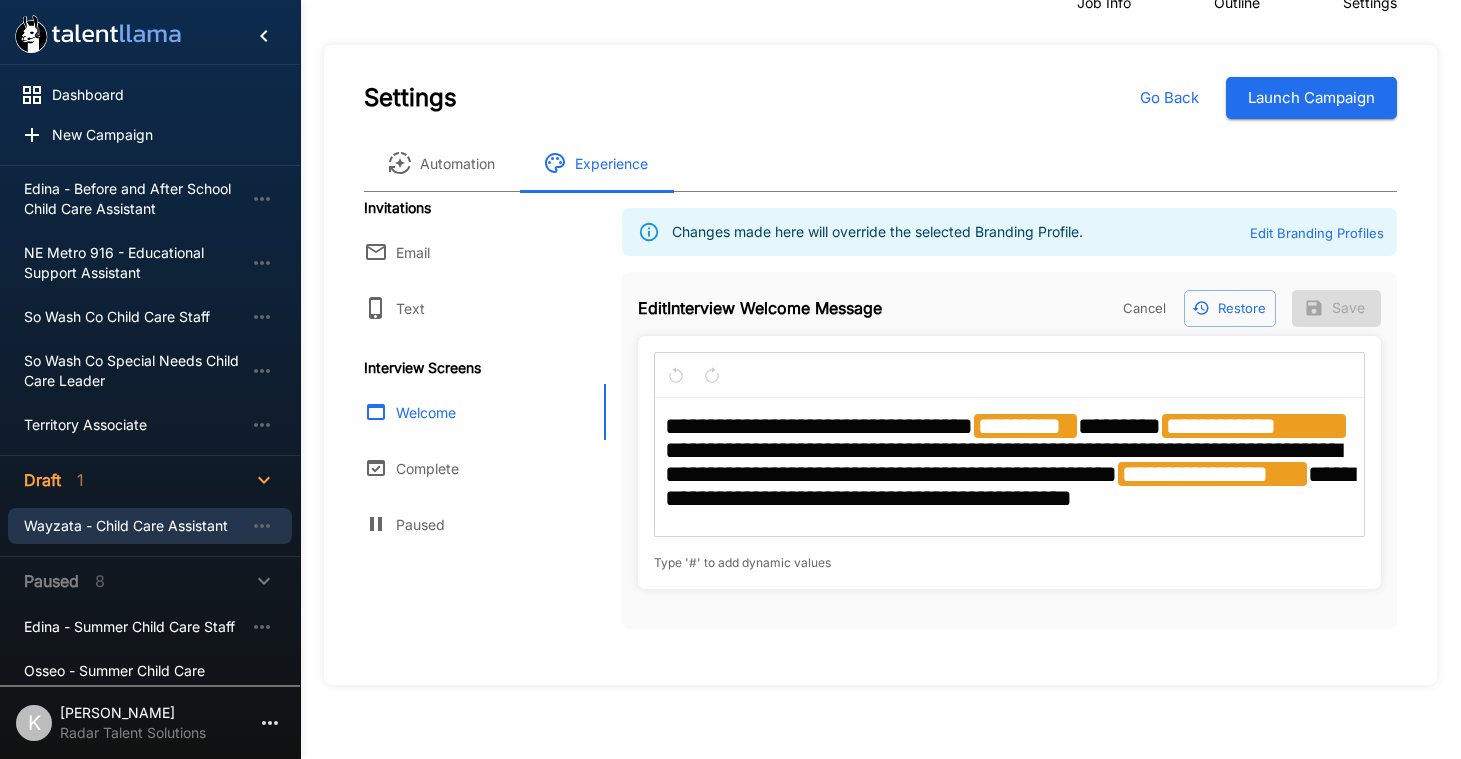 click on "**********" at bounding box center (1254, 426) 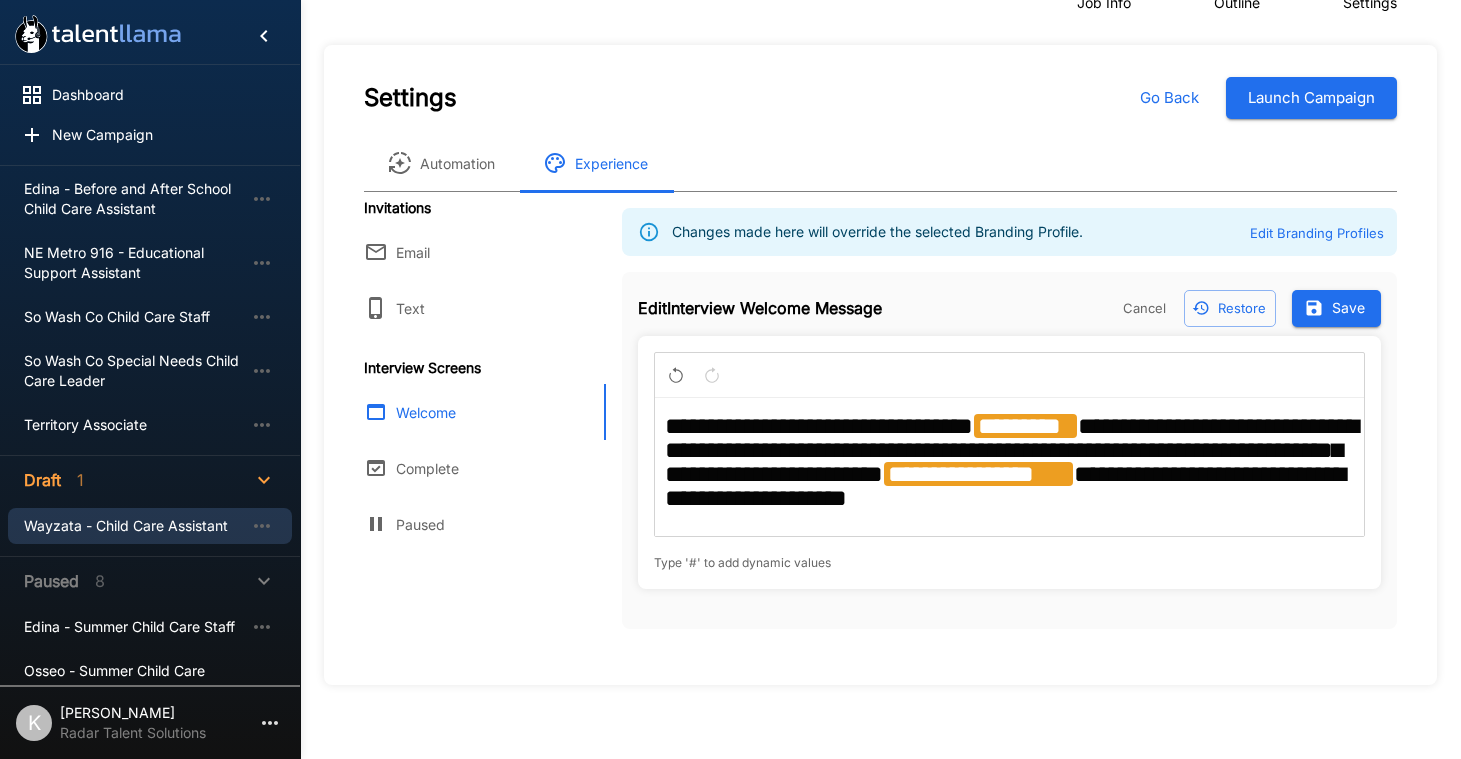 click on "Save" at bounding box center (1336, 308) 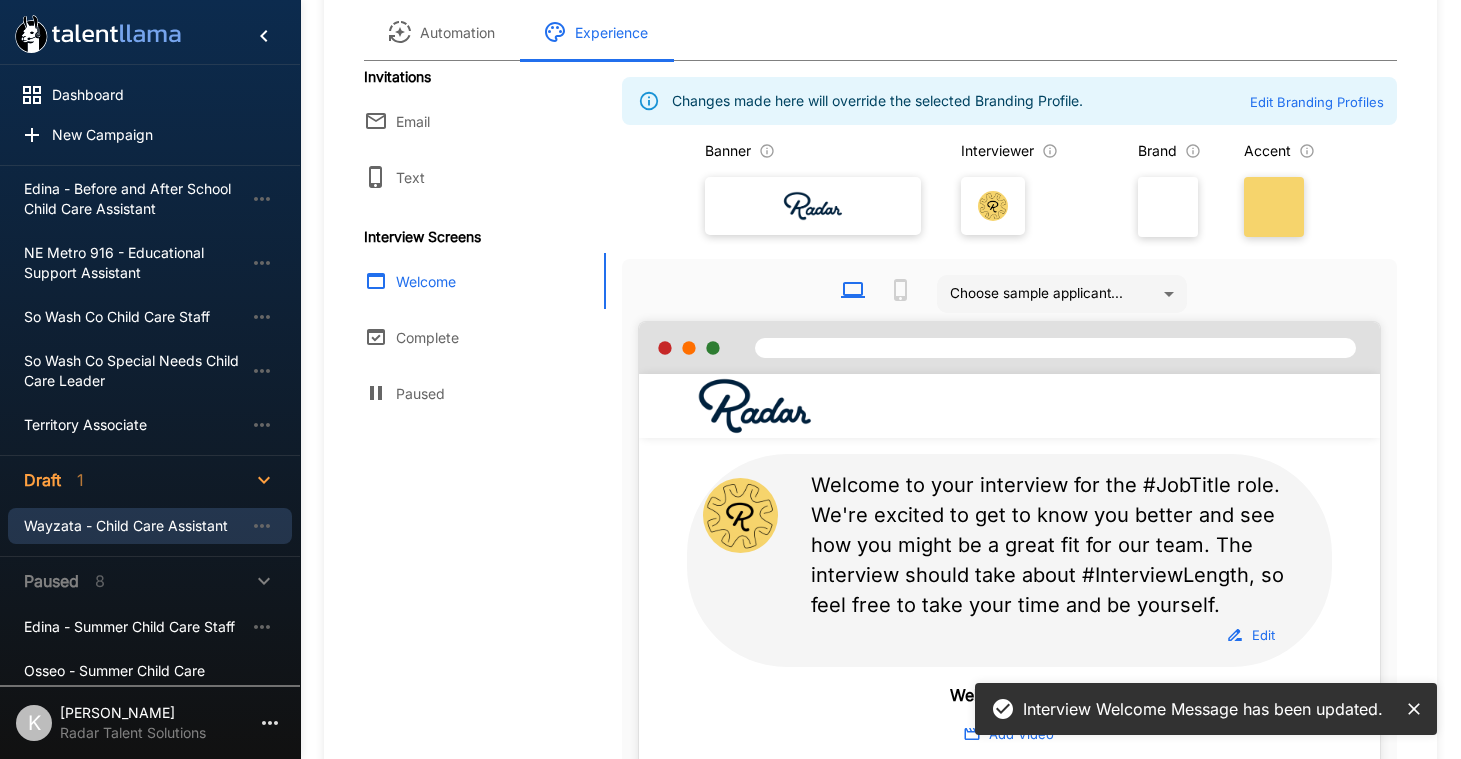 scroll, scrollTop: 245, scrollLeft: 0, axis: vertical 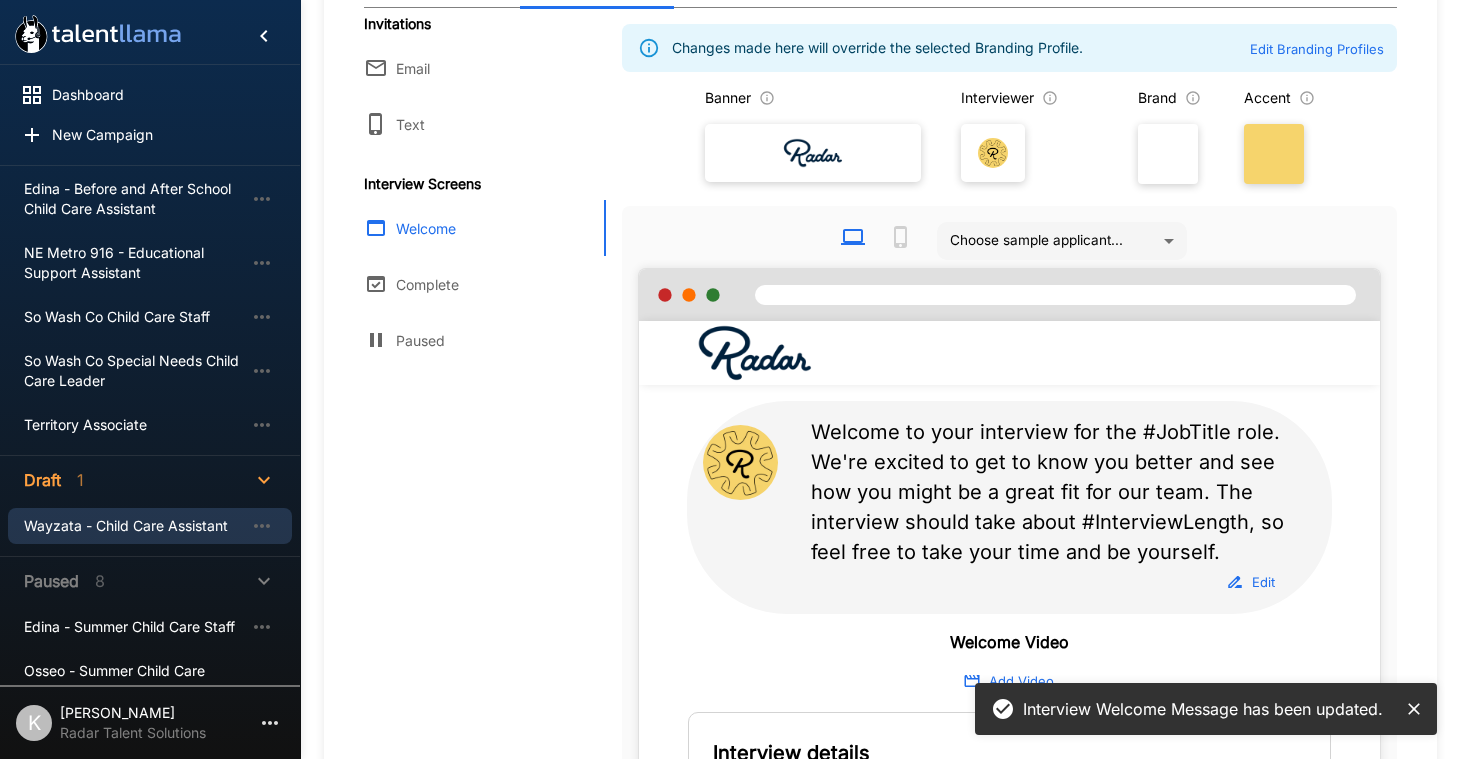 click on "Complete" at bounding box center [473, 284] 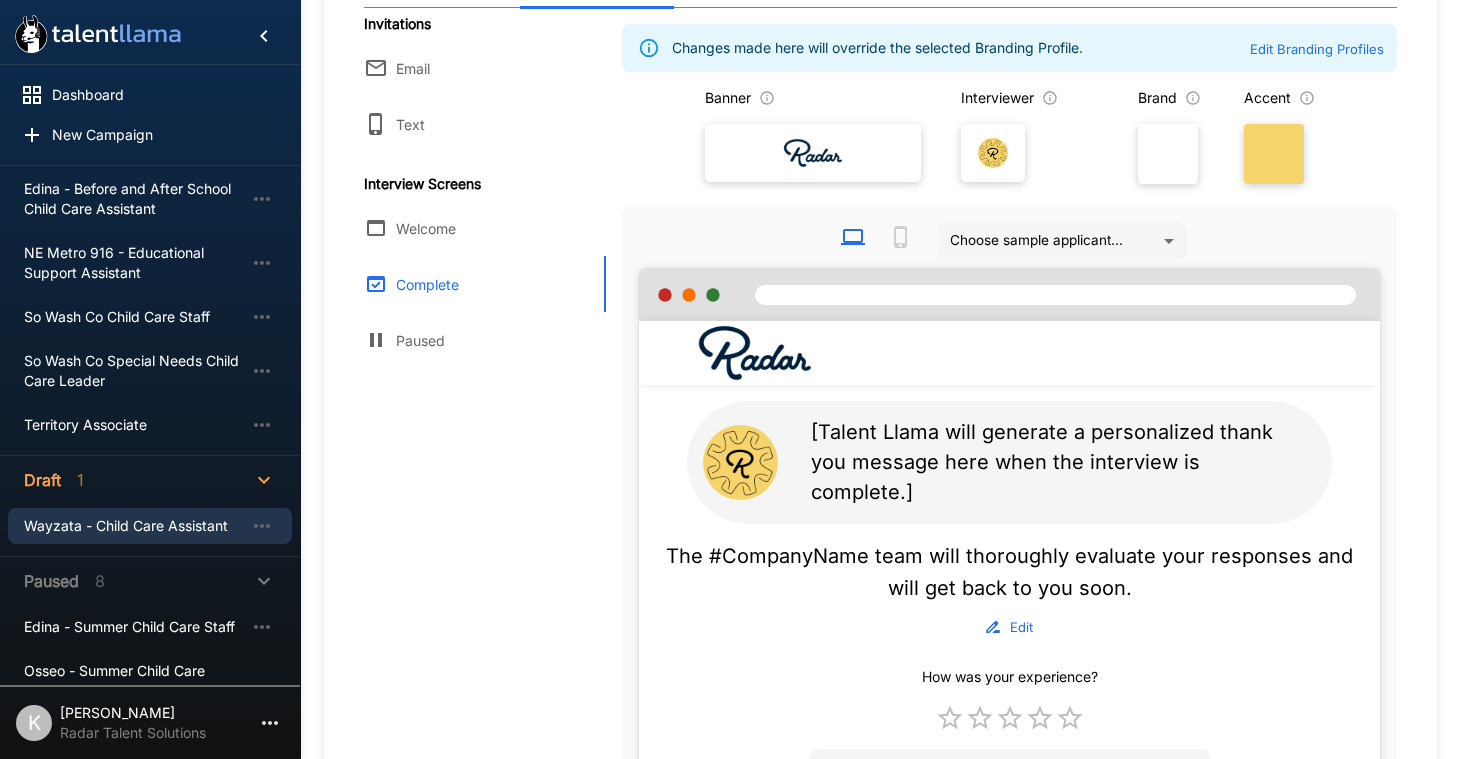 click on "Edit" at bounding box center [1010, 627] 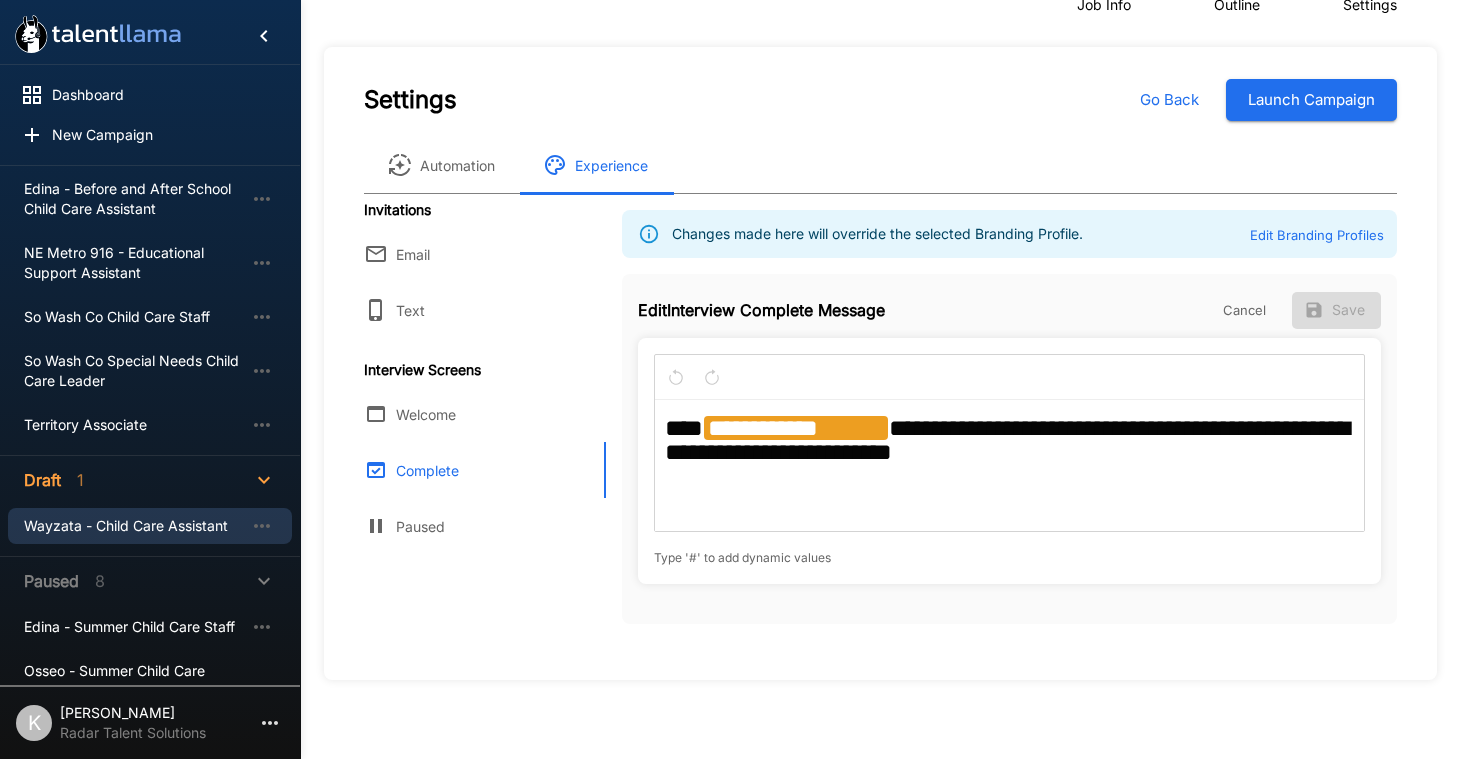 click on "**********" at bounding box center (880, 363) 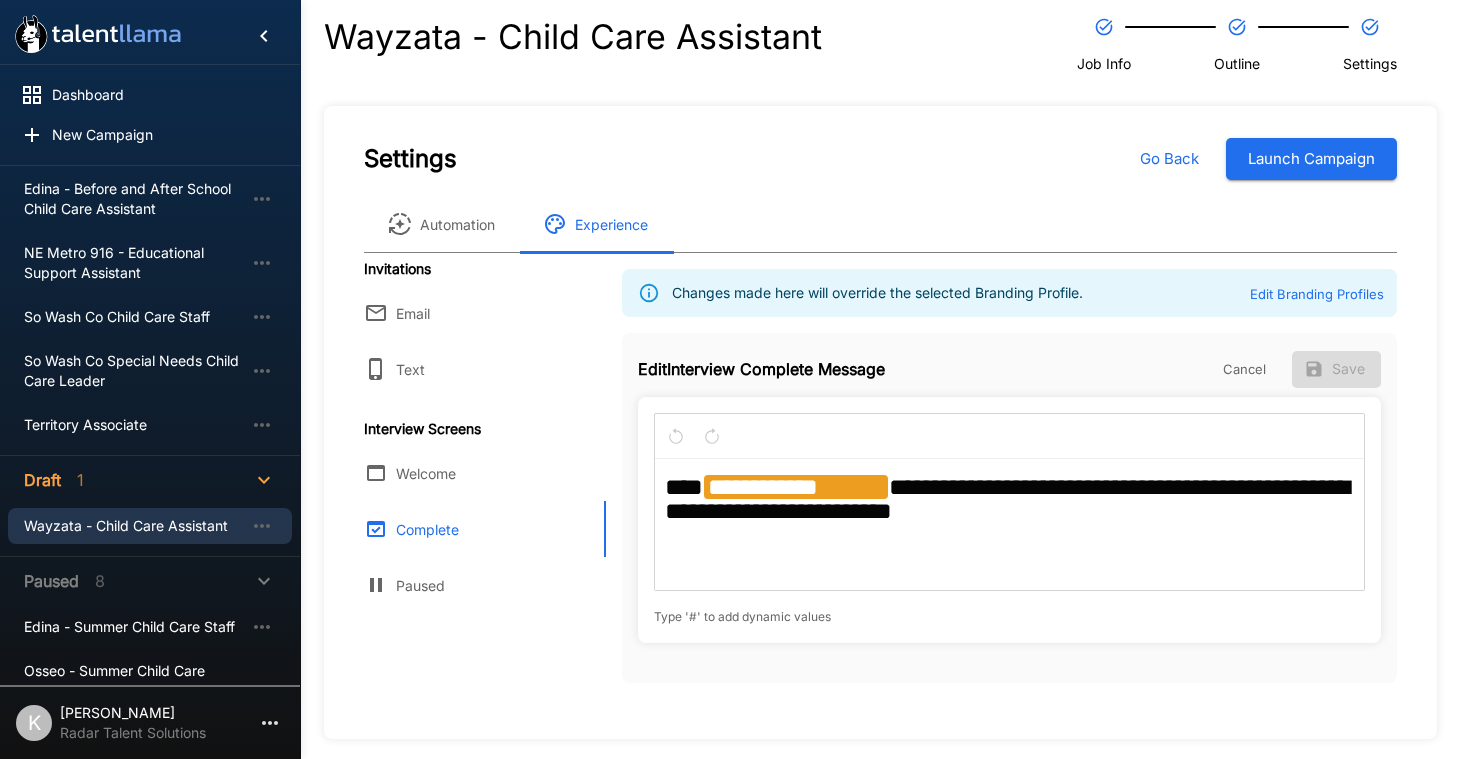 click on "Email" at bounding box center [473, 313] 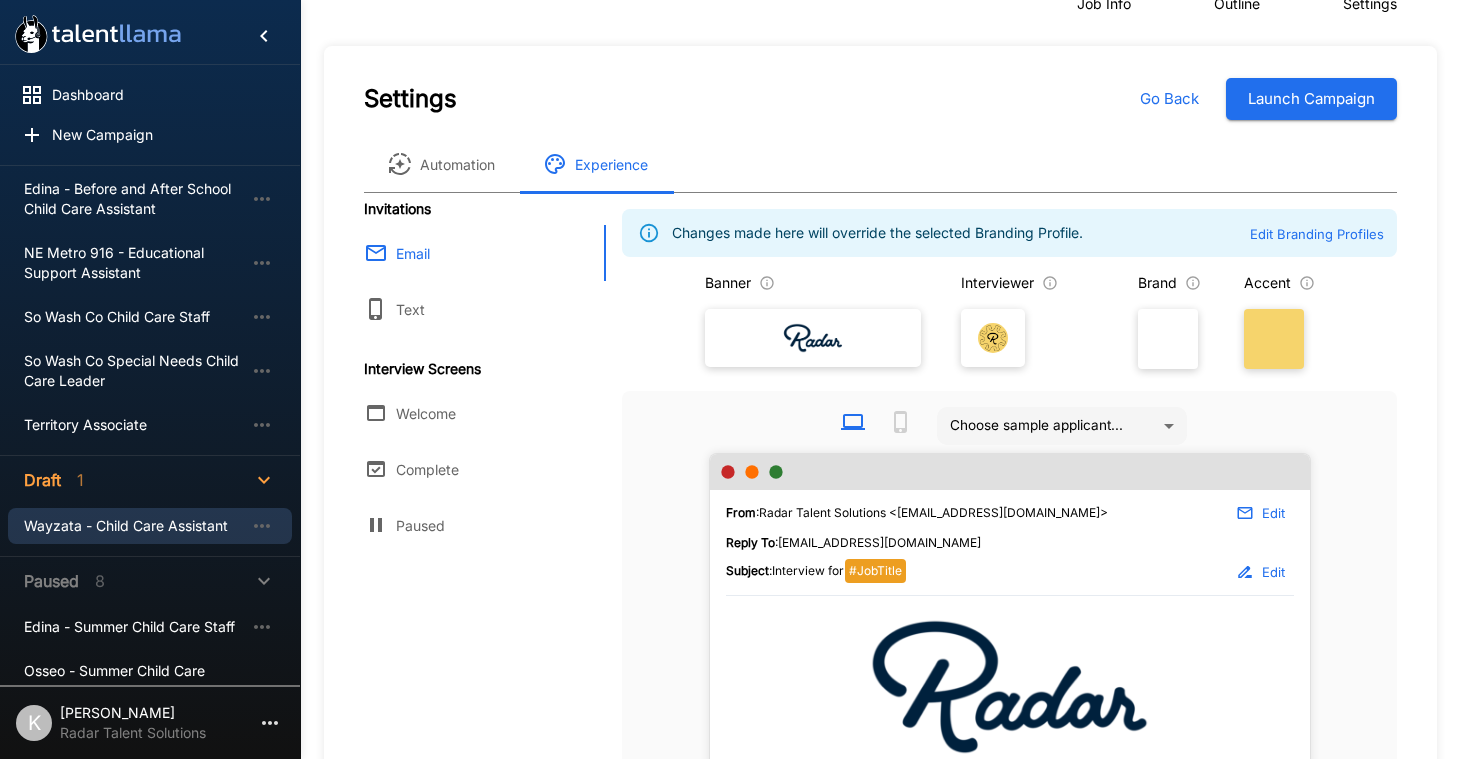 scroll, scrollTop: 0, scrollLeft: 0, axis: both 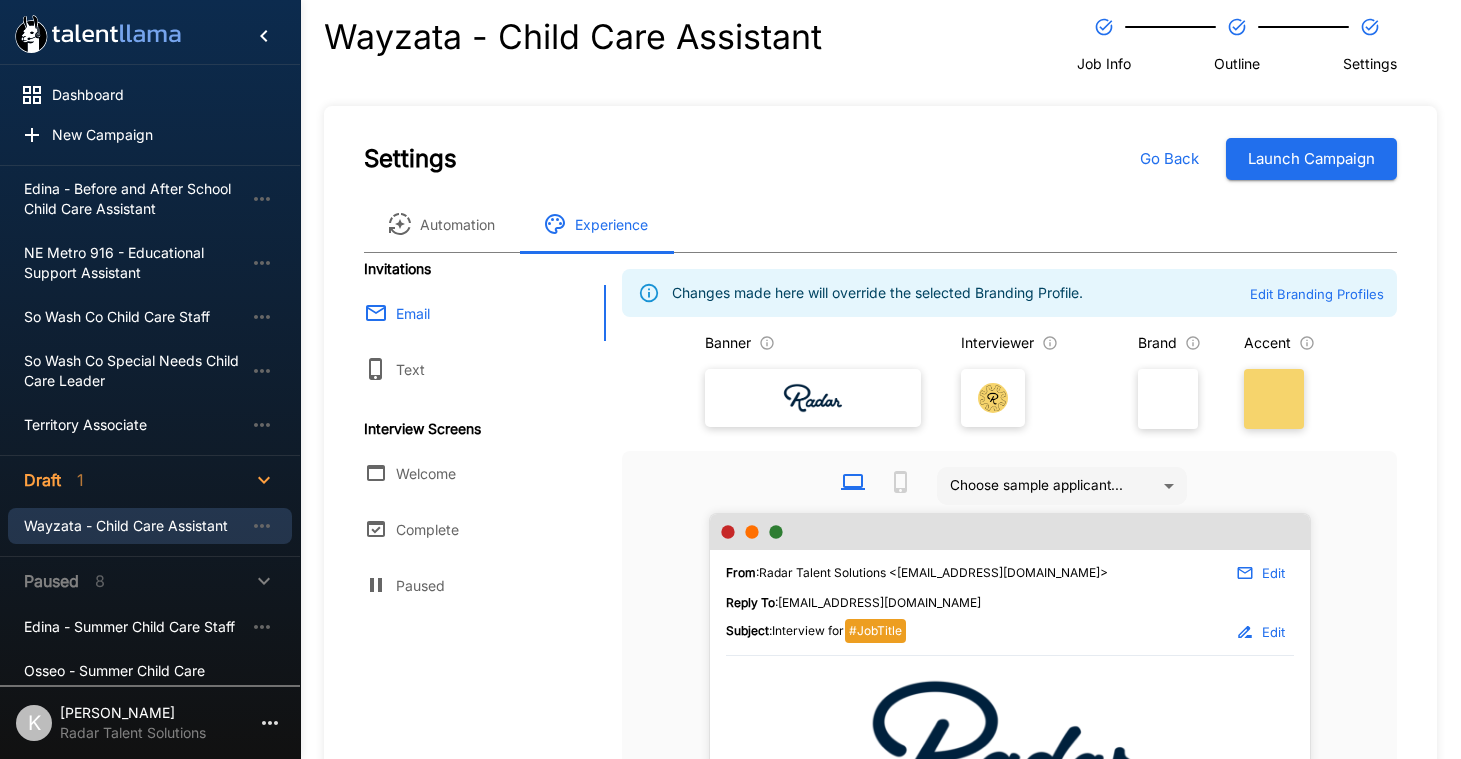 click on "Launch Campaign" at bounding box center [1311, 159] 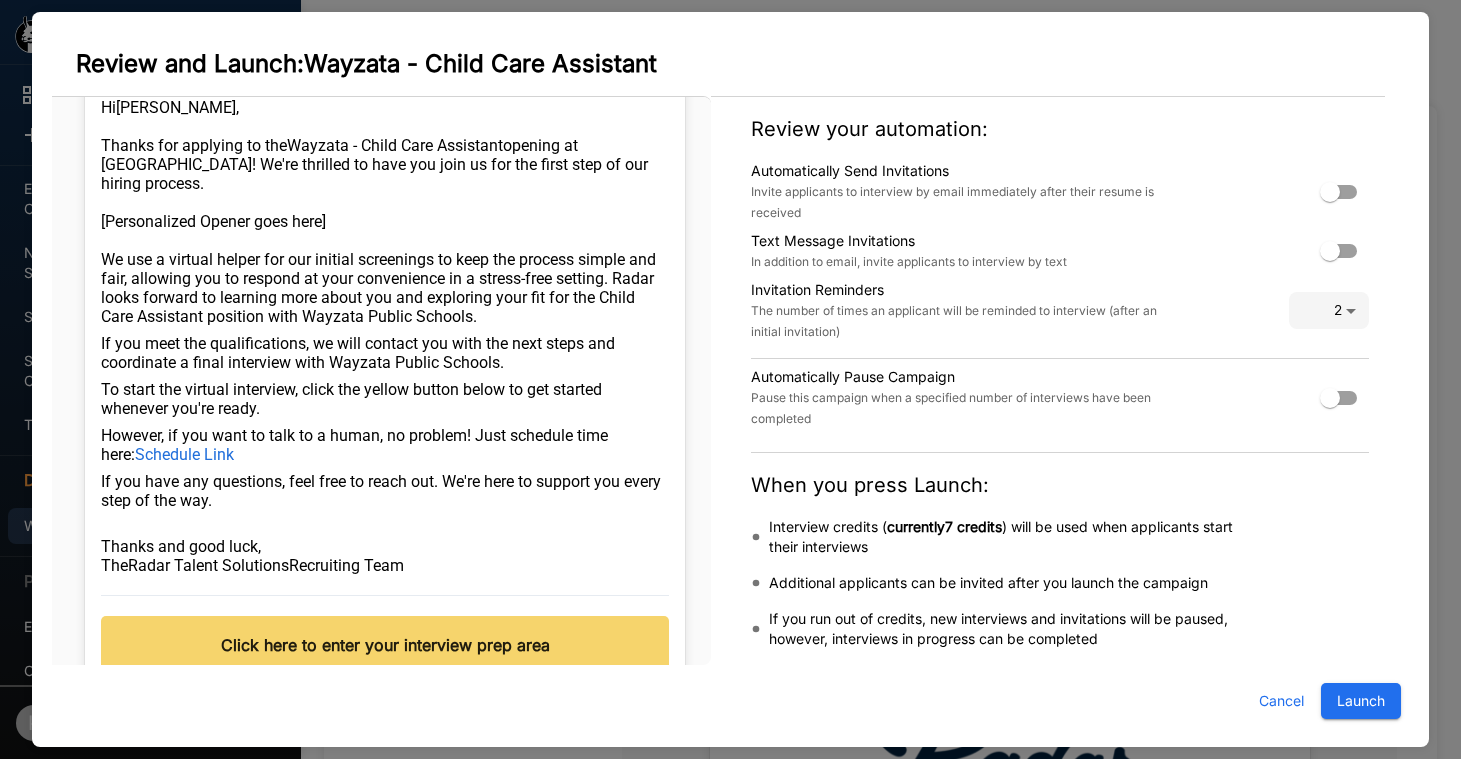 scroll, scrollTop: 594, scrollLeft: 0, axis: vertical 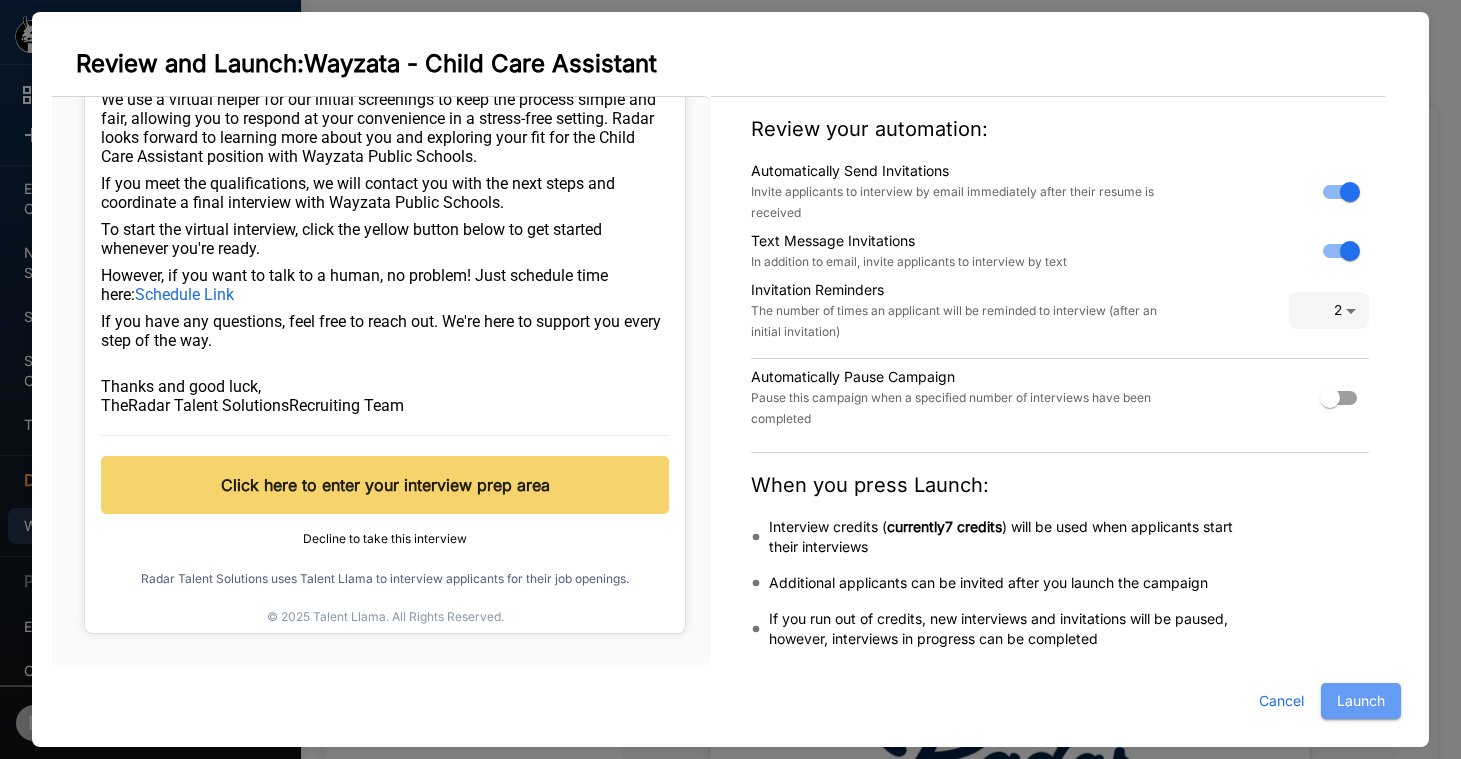 click on "Launch" at bounding box center [1361, 701] 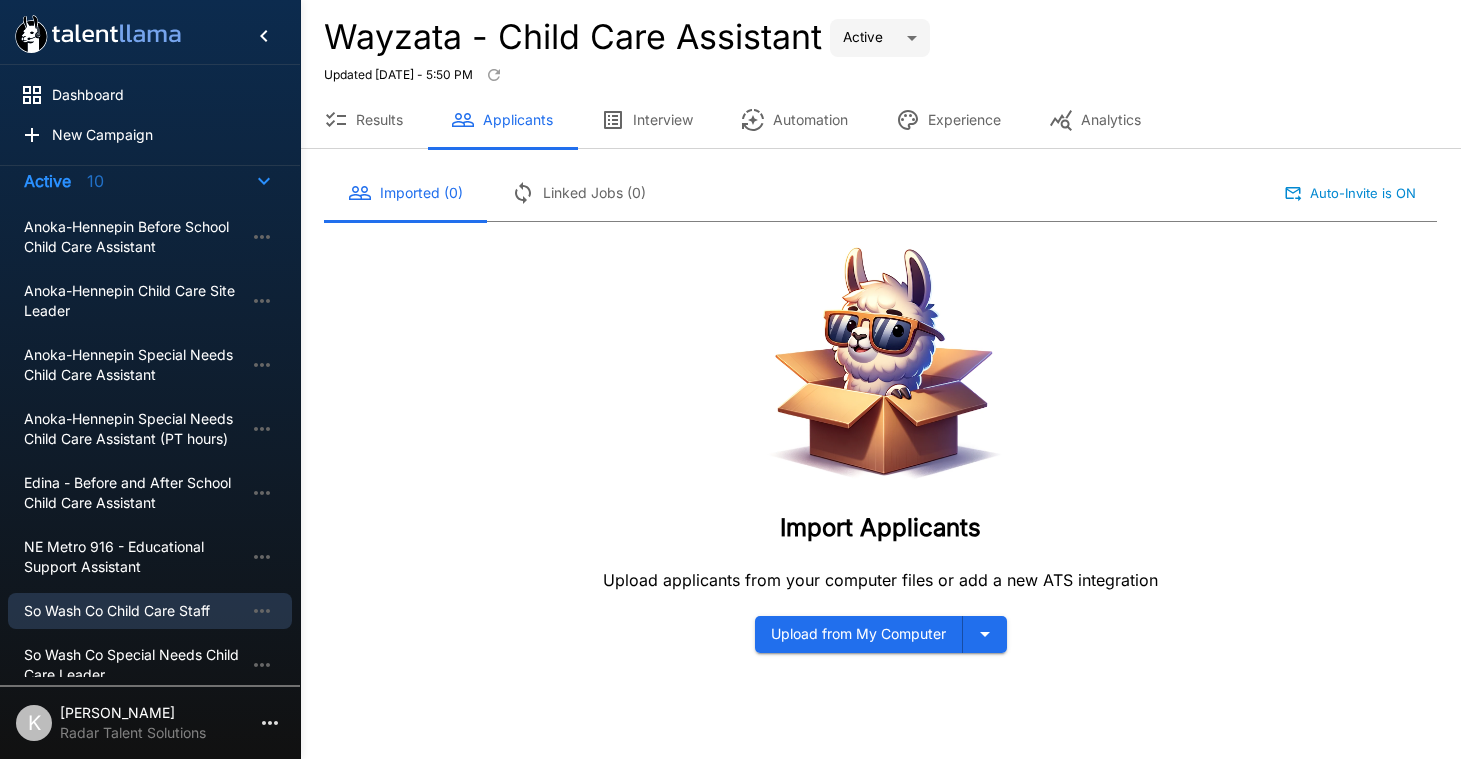 scroll, scrollTop: 113, scrollLeft: 0, axis: vertical 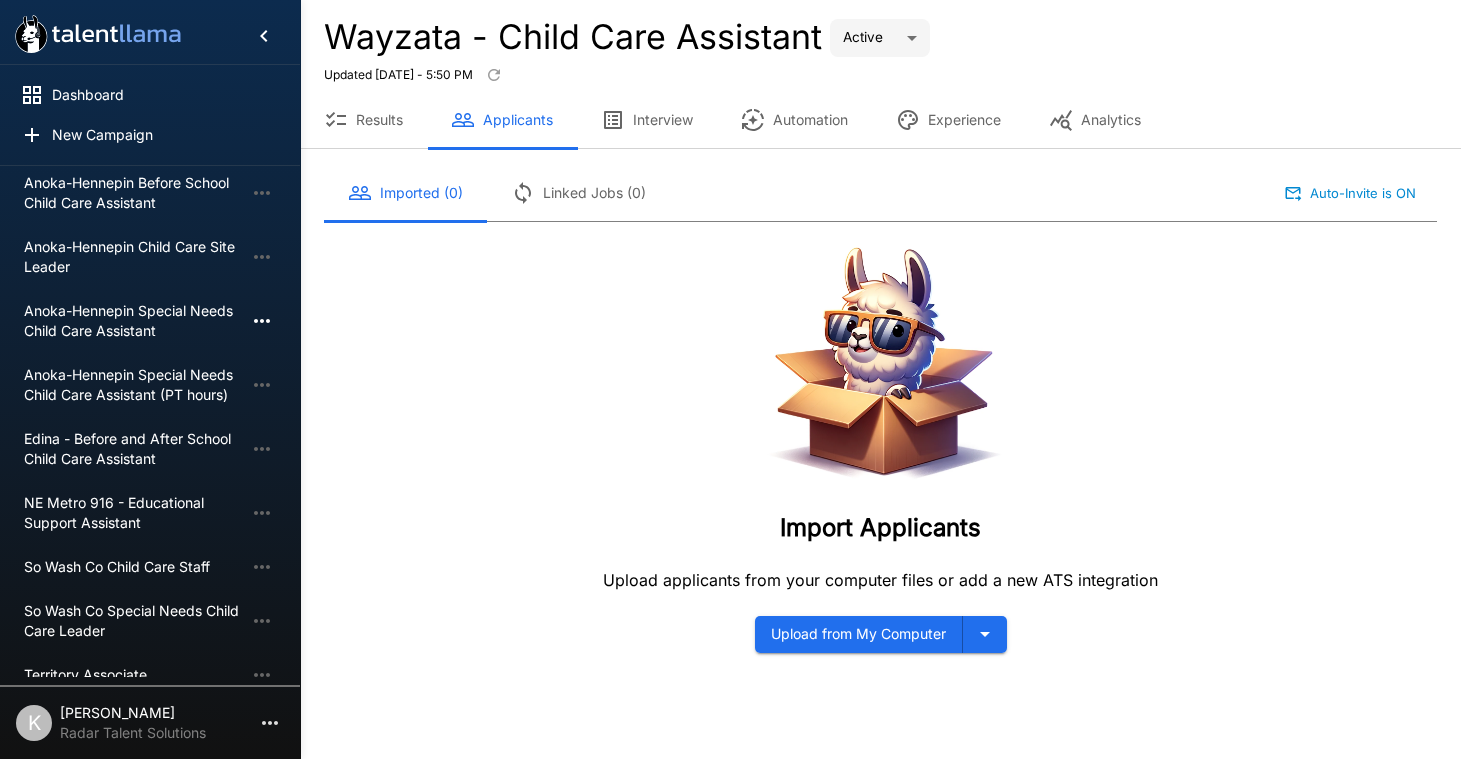 click 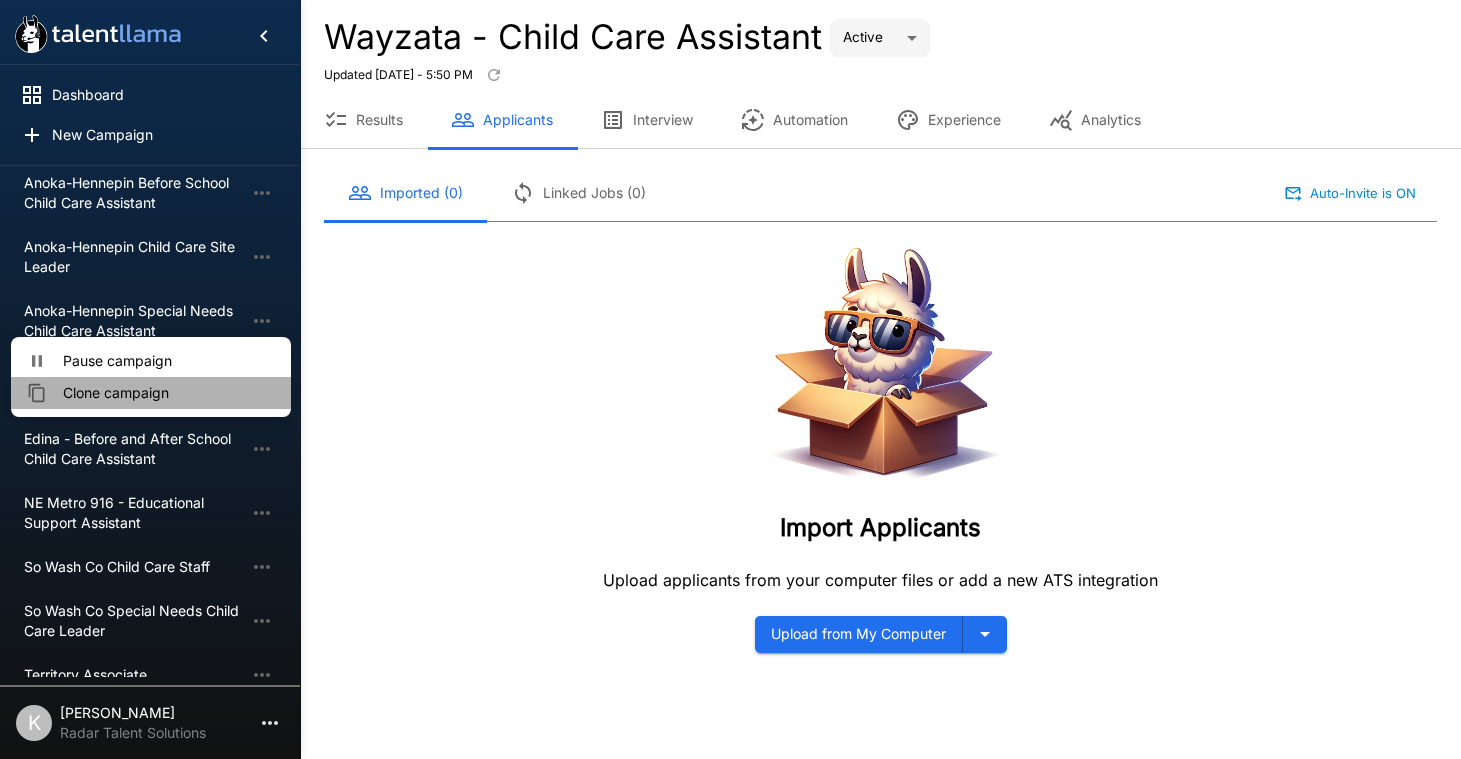 click on "Clone campaign" at bounding box center (169, 393) 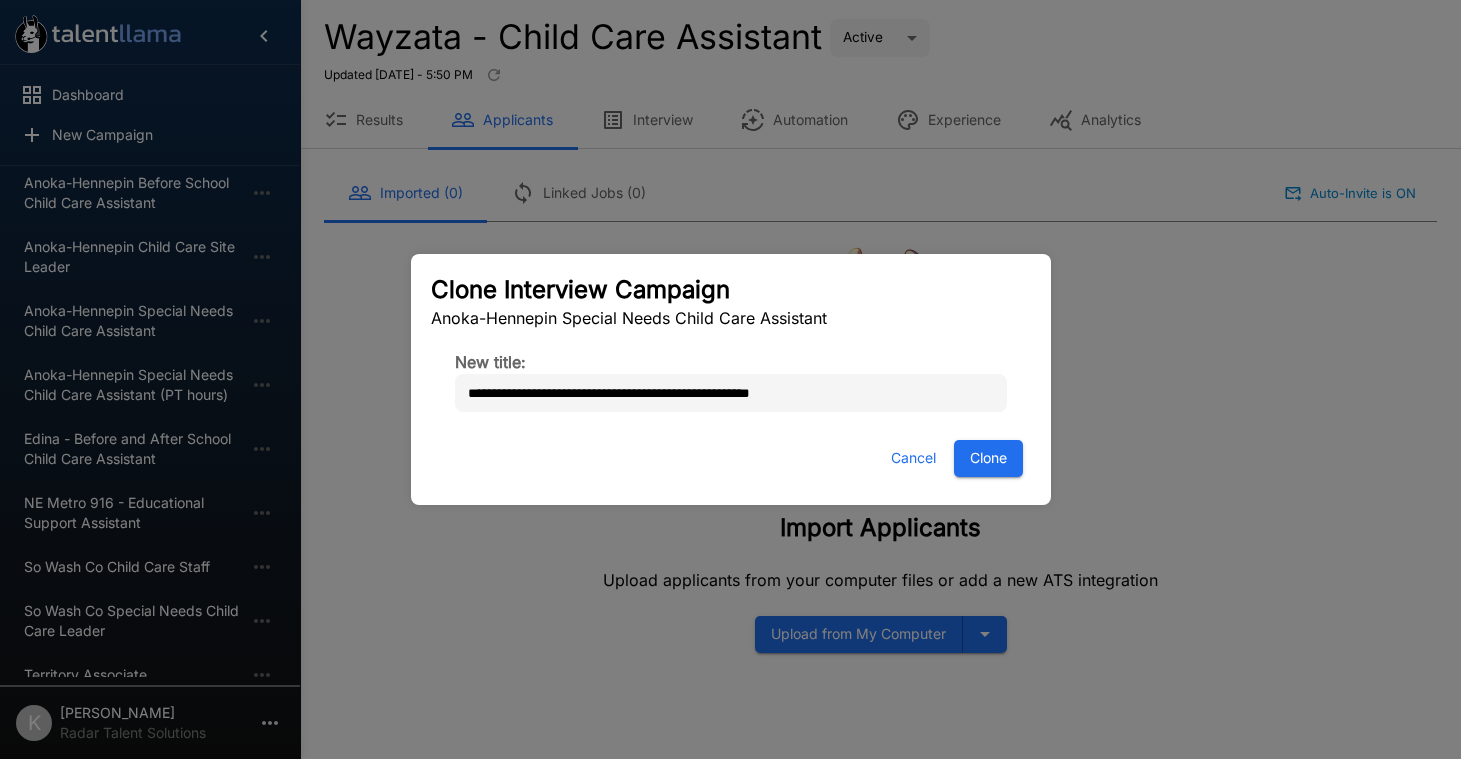 drag, startPoint x: 575, startPoint y: 394, endPoint x: 427, endPoint y: 387, distance: 148.16545 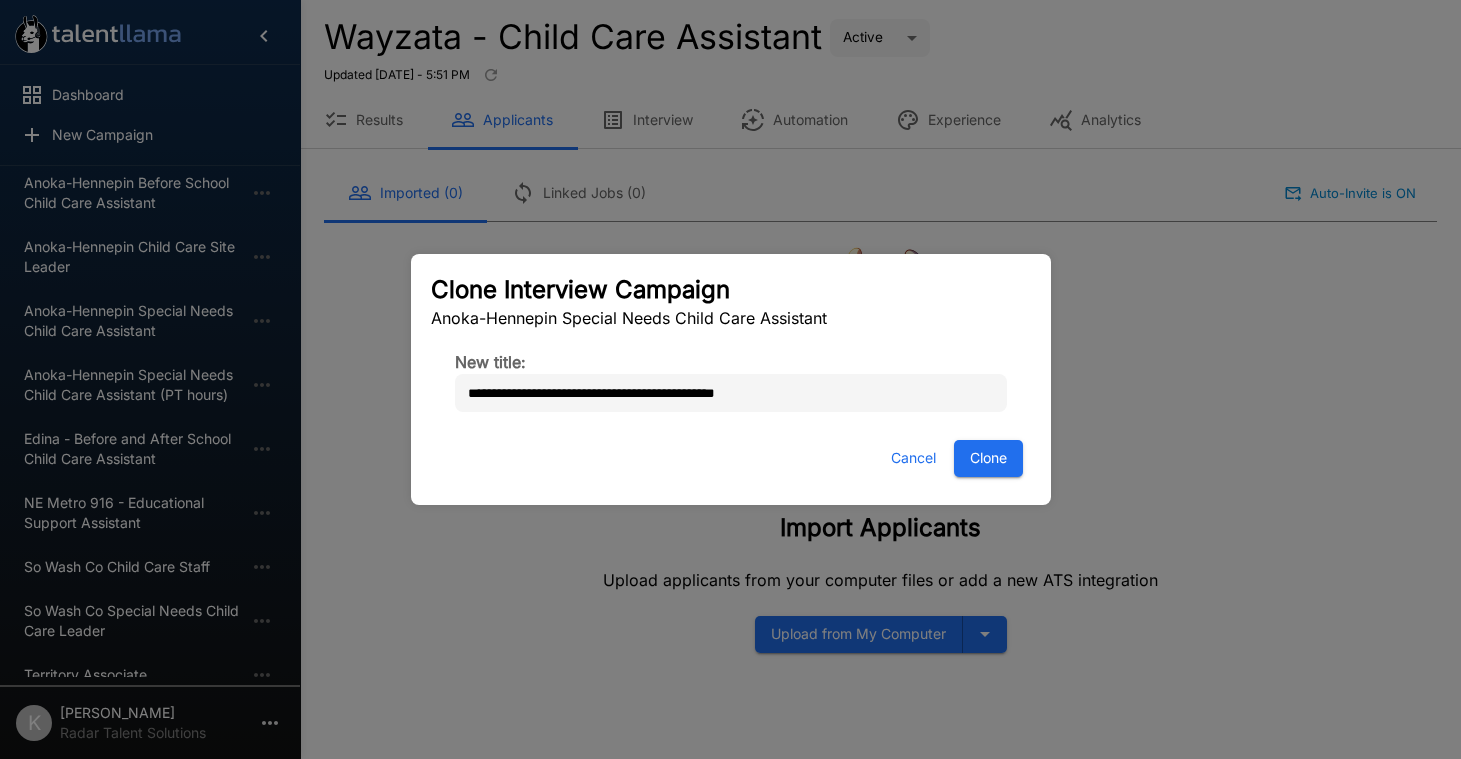 click on "**********" at bounding box center [731, 393] 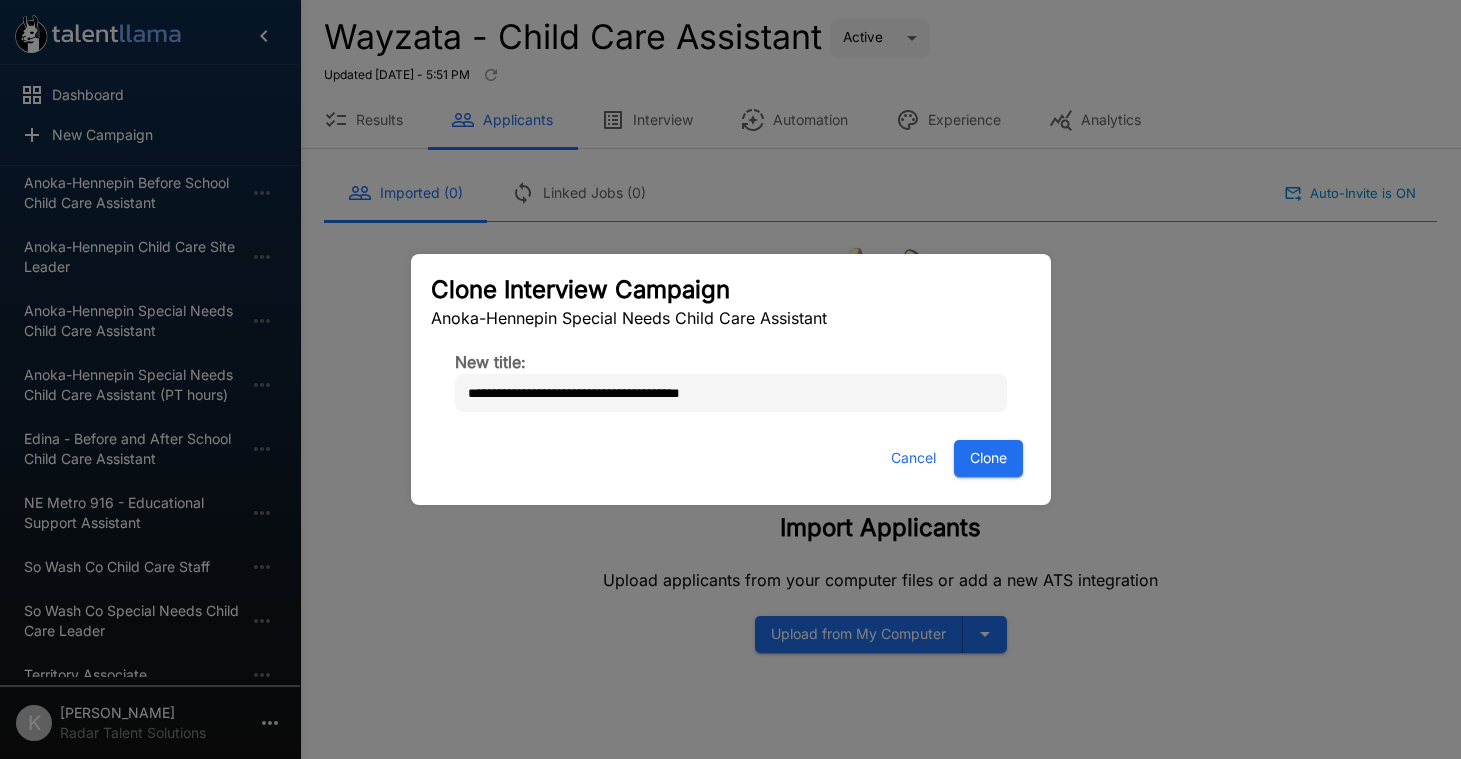 click on "Clone" at bounding box center (988, 458) 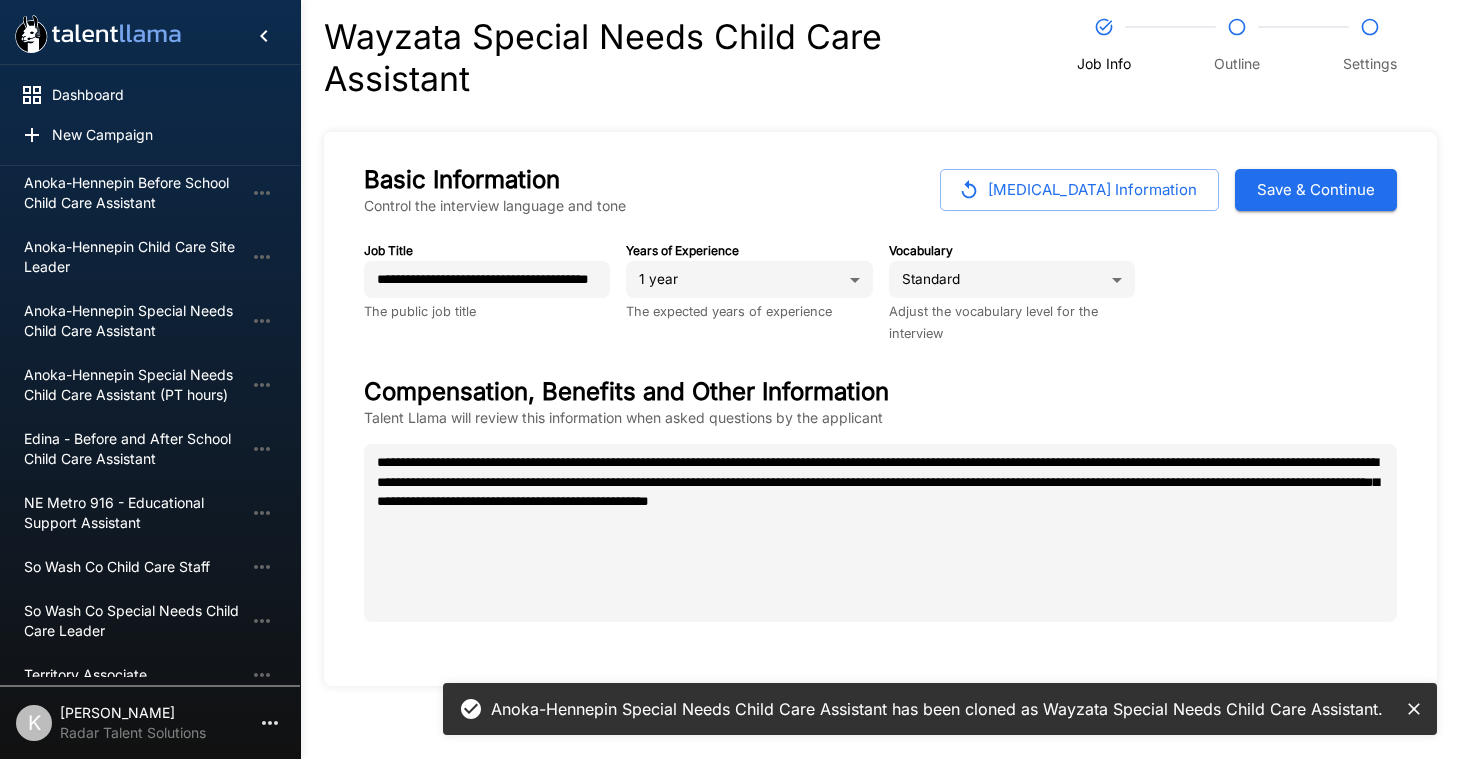 scroll, scrollTop: 2, scrollLeft: 0, axis: vertical 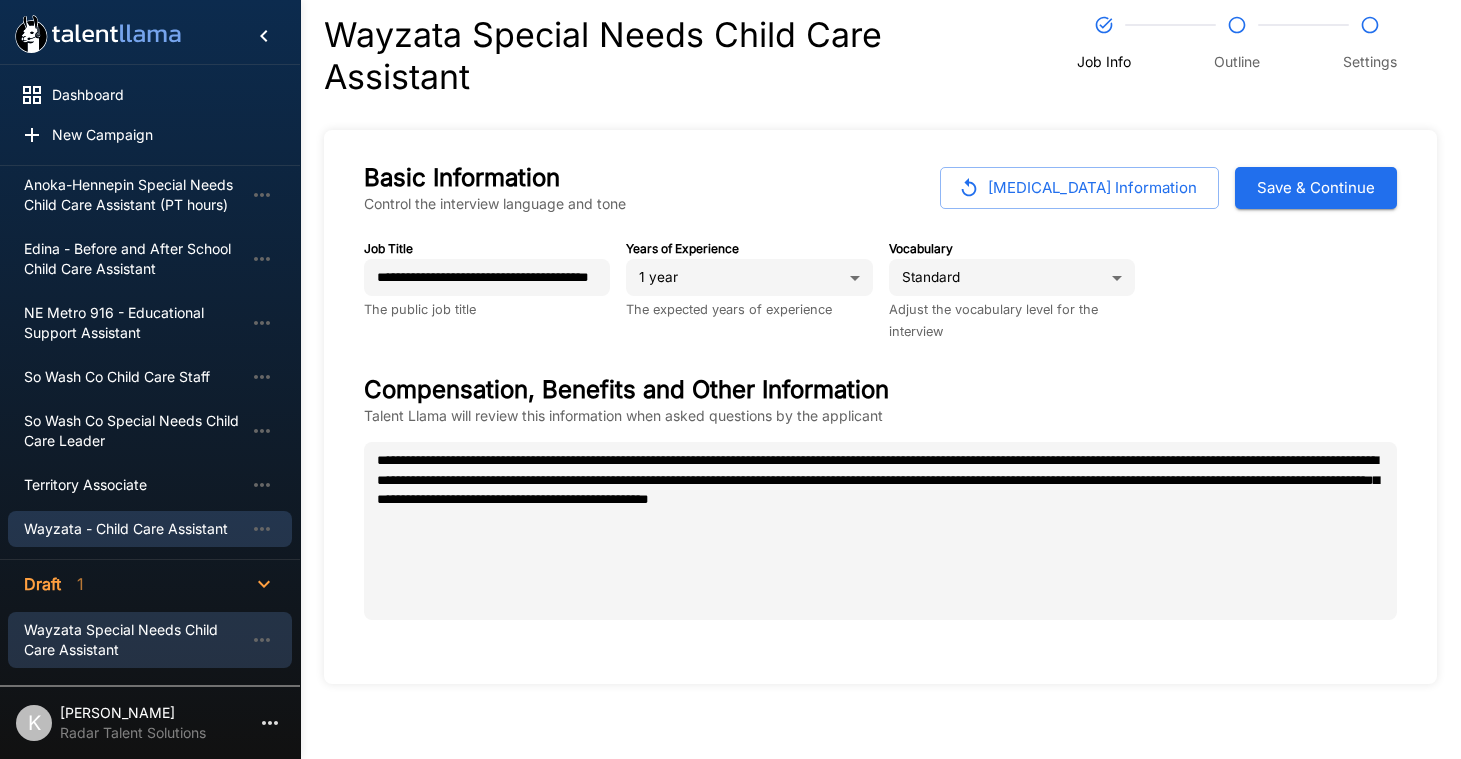 click on "Wayzata - Child Care Assistant" at bounding box center (134, 529) 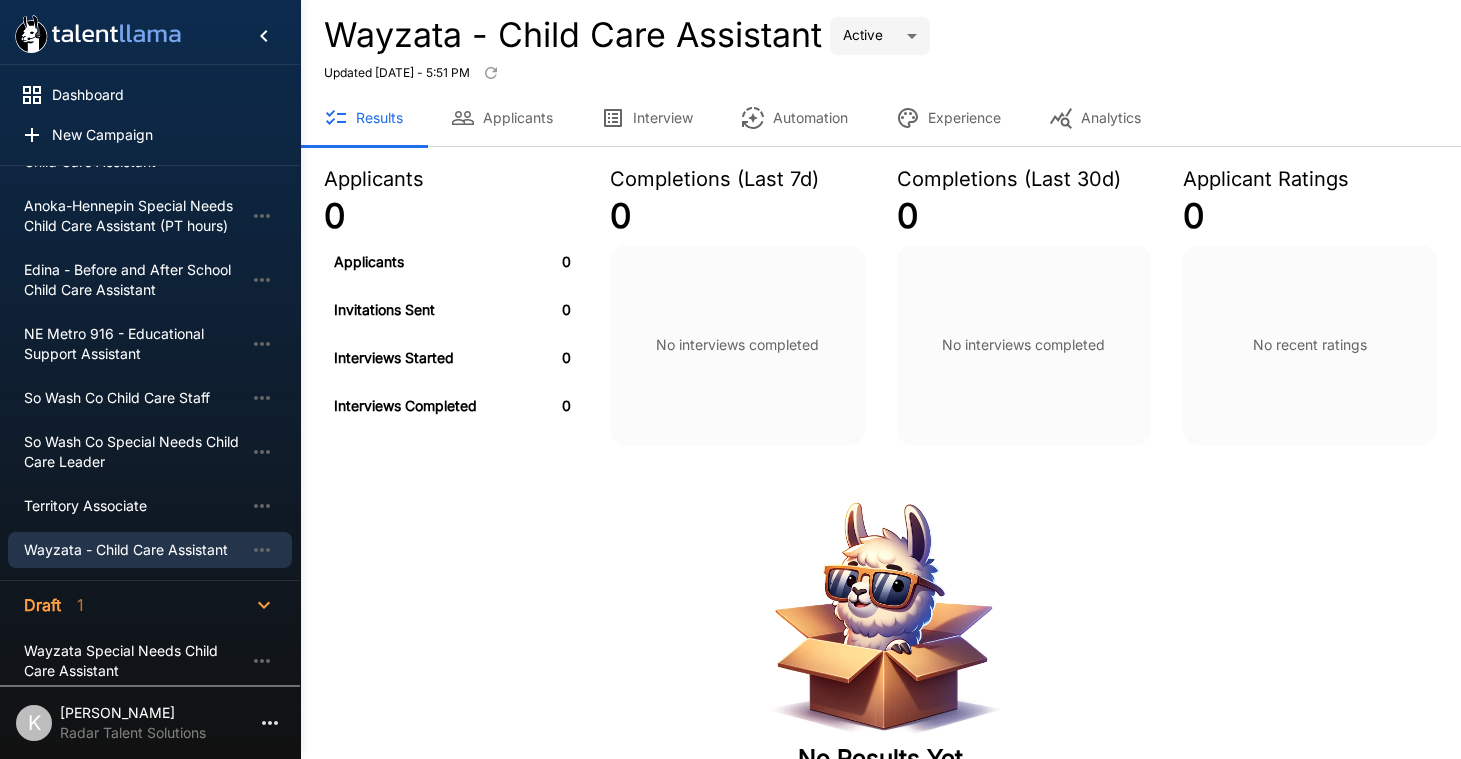 scroll, scrollTop: 321, scrollLeft: 0, axis: vertical 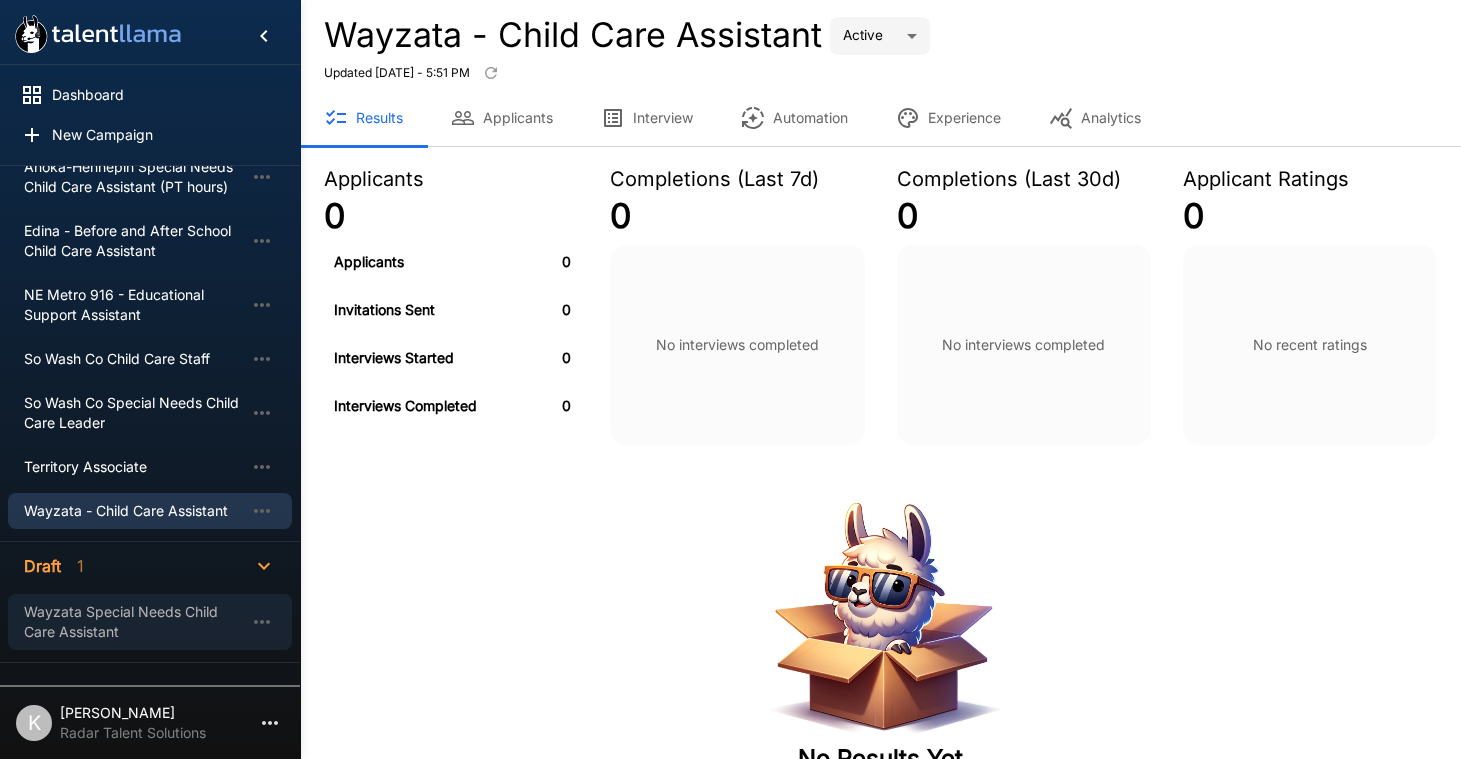 click on "Wayzata Special Needs Child Care Assistant" at bounding box center (134, 622) 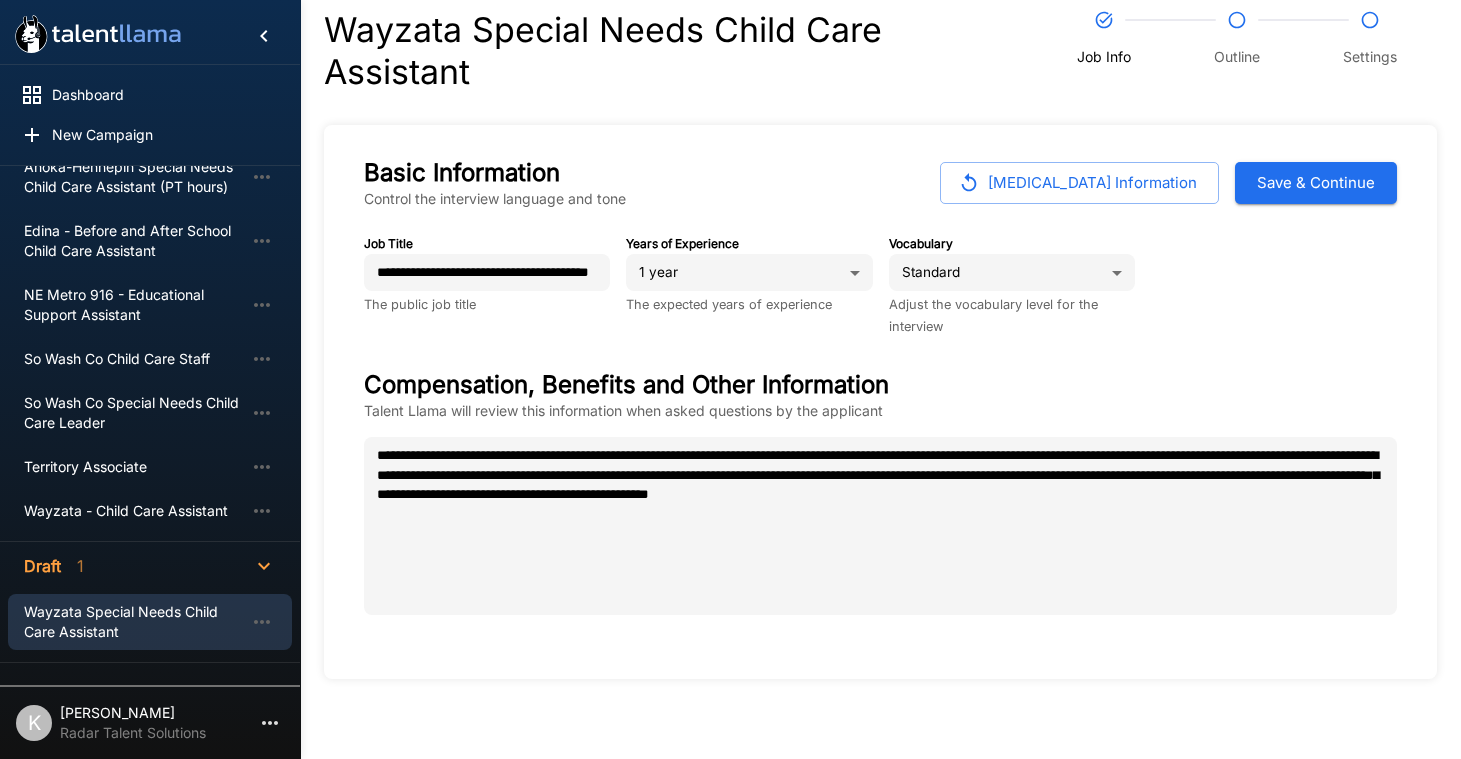 scroll, scrollTop: 3, scrollLeft: 0, axis: vertical 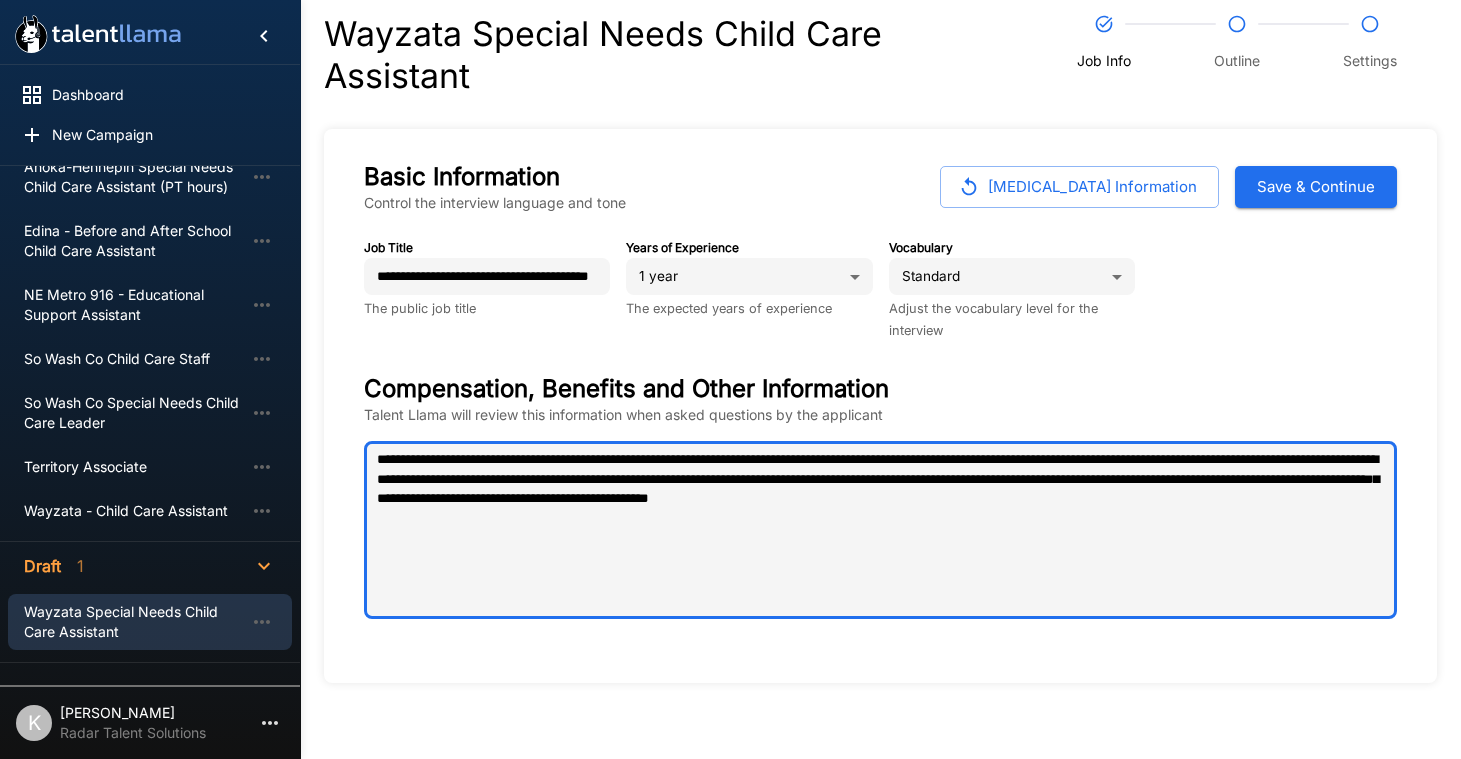 drag, startPoint x: 377, startPoint y: 456, endPoint x: 1349, endPoint y: 559, distance: 977.4421 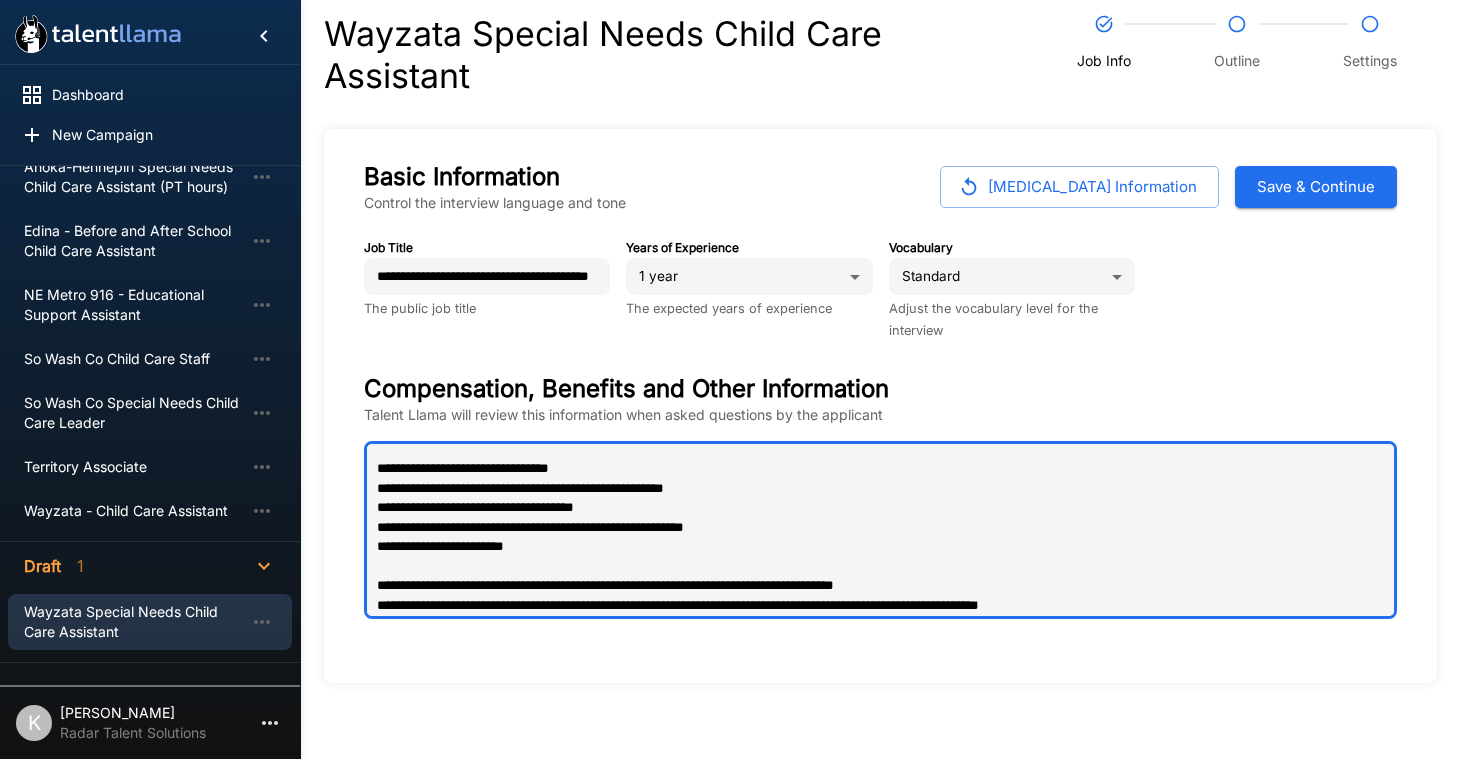 scroll, scrollTop: 271, scrollLeft: 0, axis: vertical 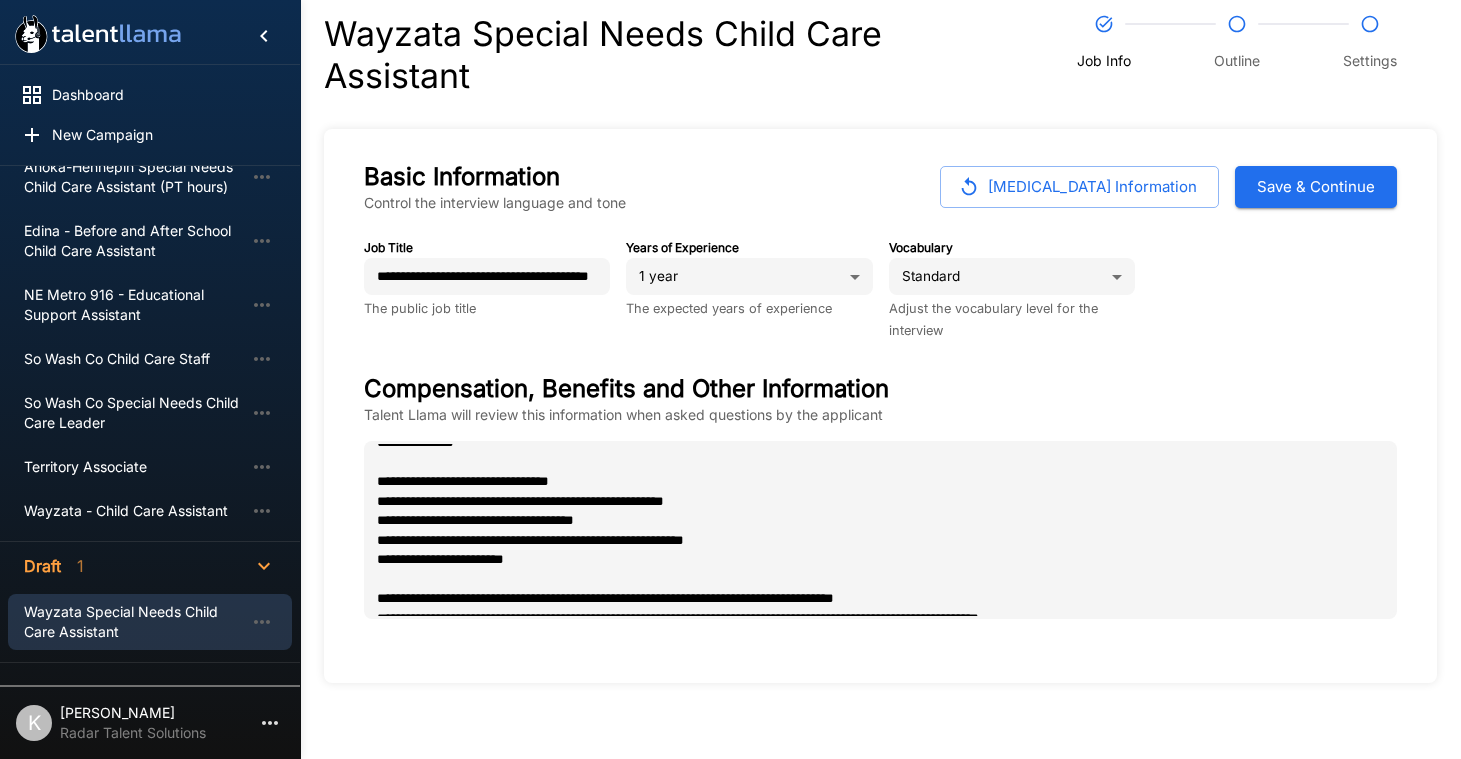click on "Save & Continue" at bounding box center [1316, 187] 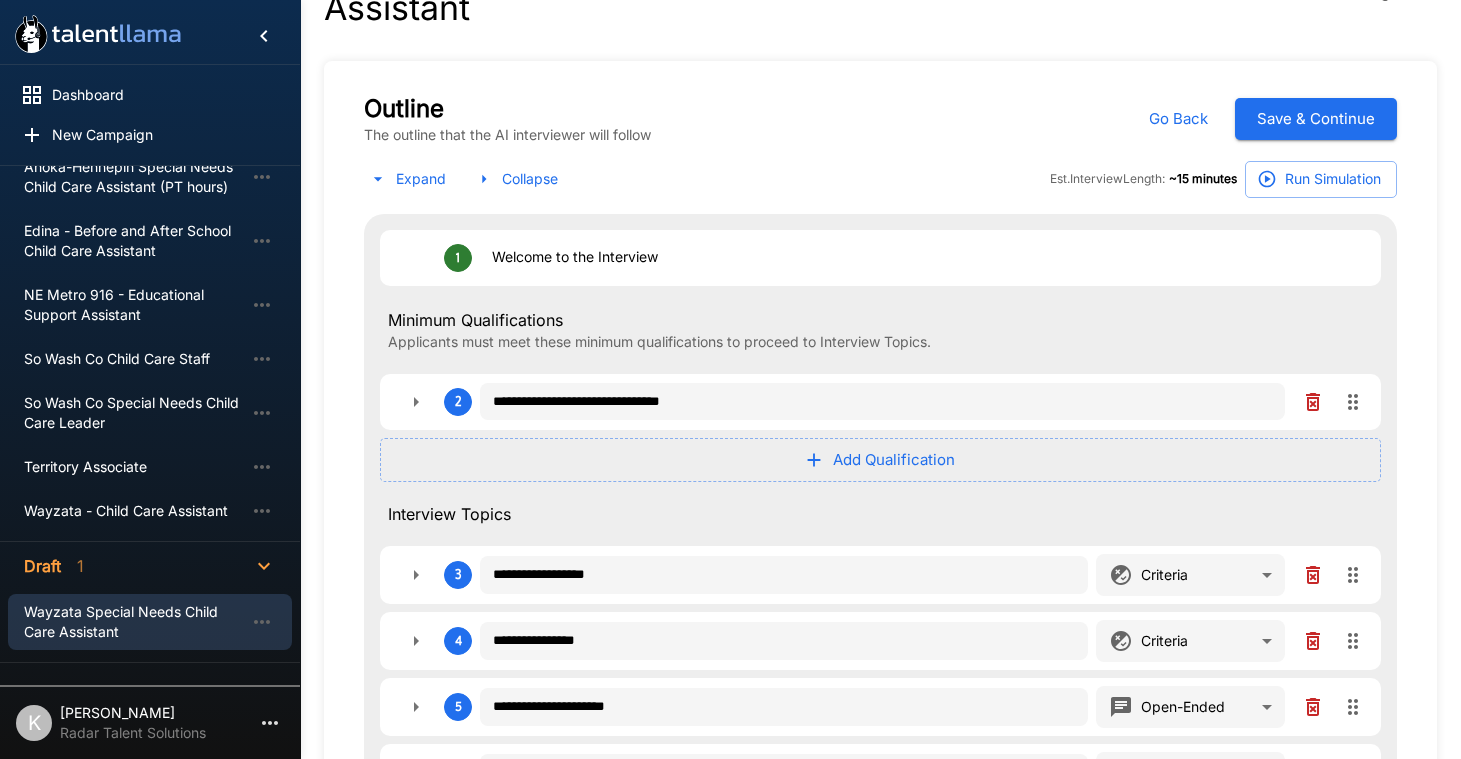 scroll, scrollTop: 116, scrollLeft: 0, axis: vertical 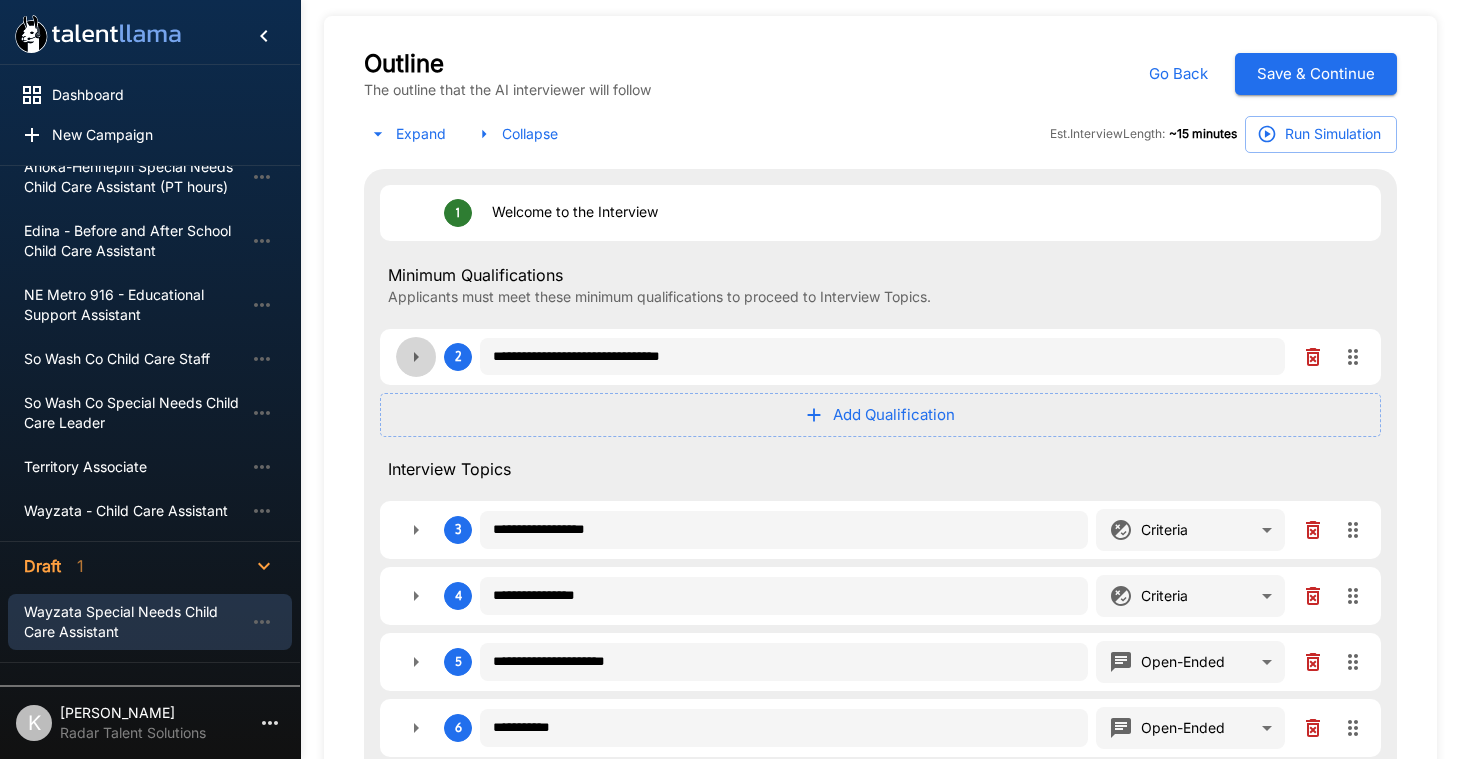 click 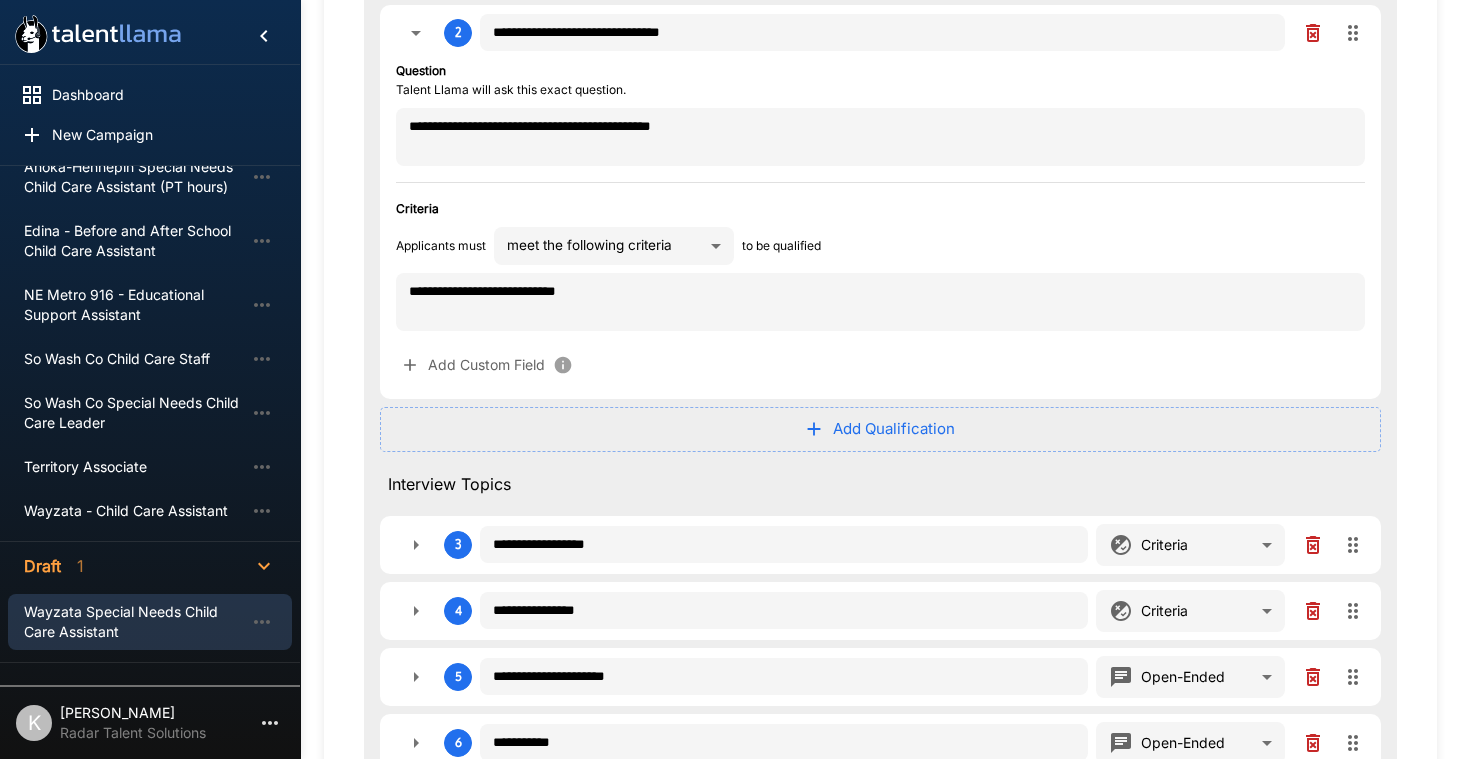 scroll, scrollTop: 650, scrollLeft: 0, axis: vertical 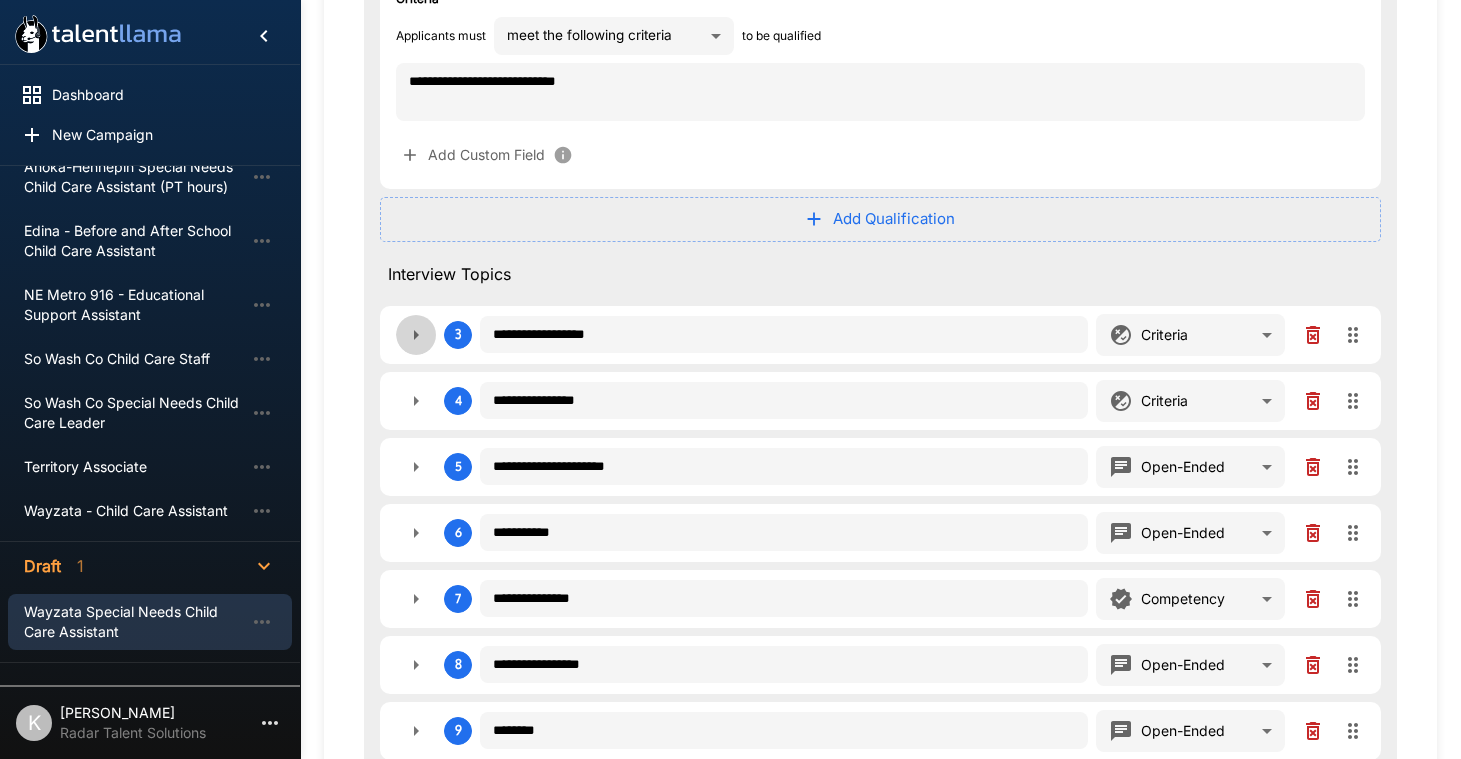 click 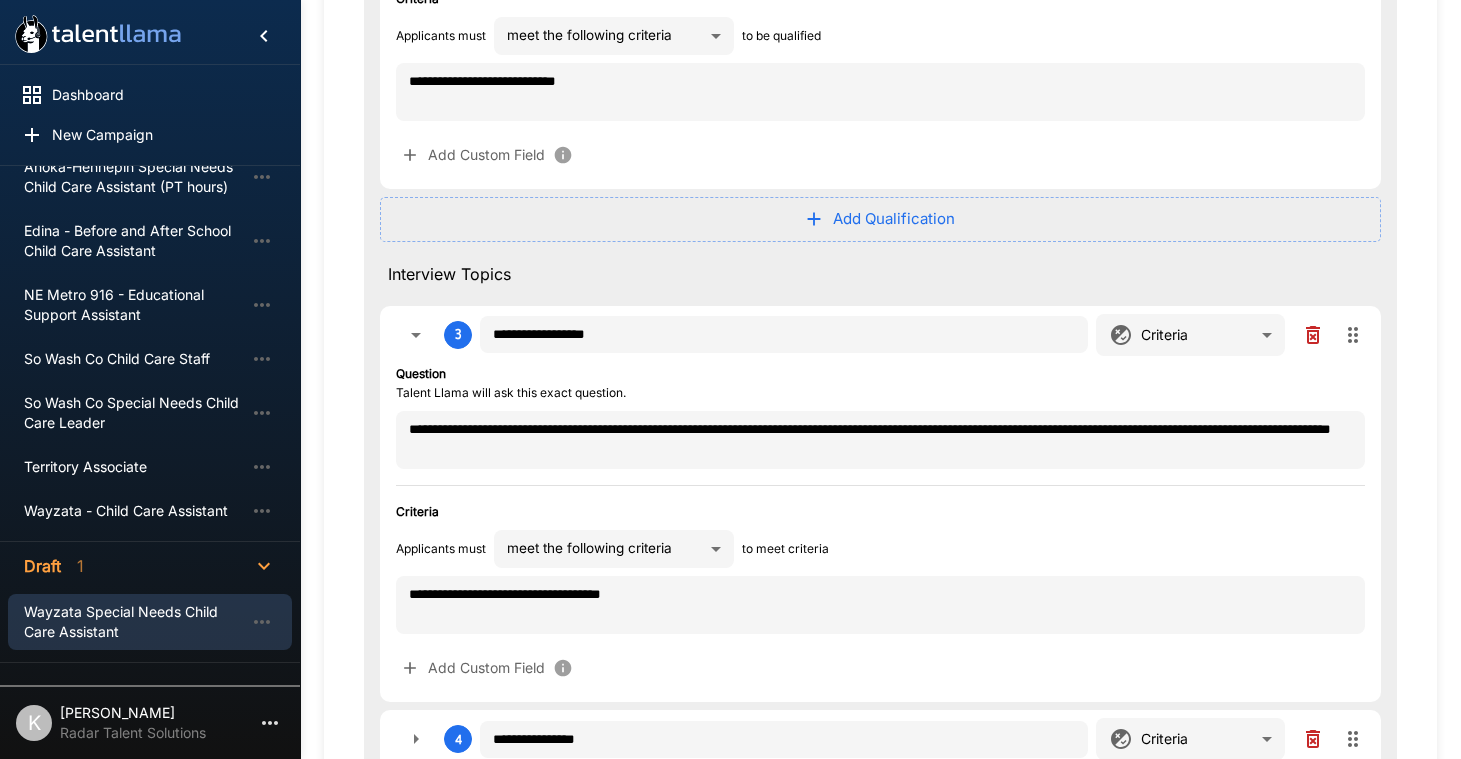 click 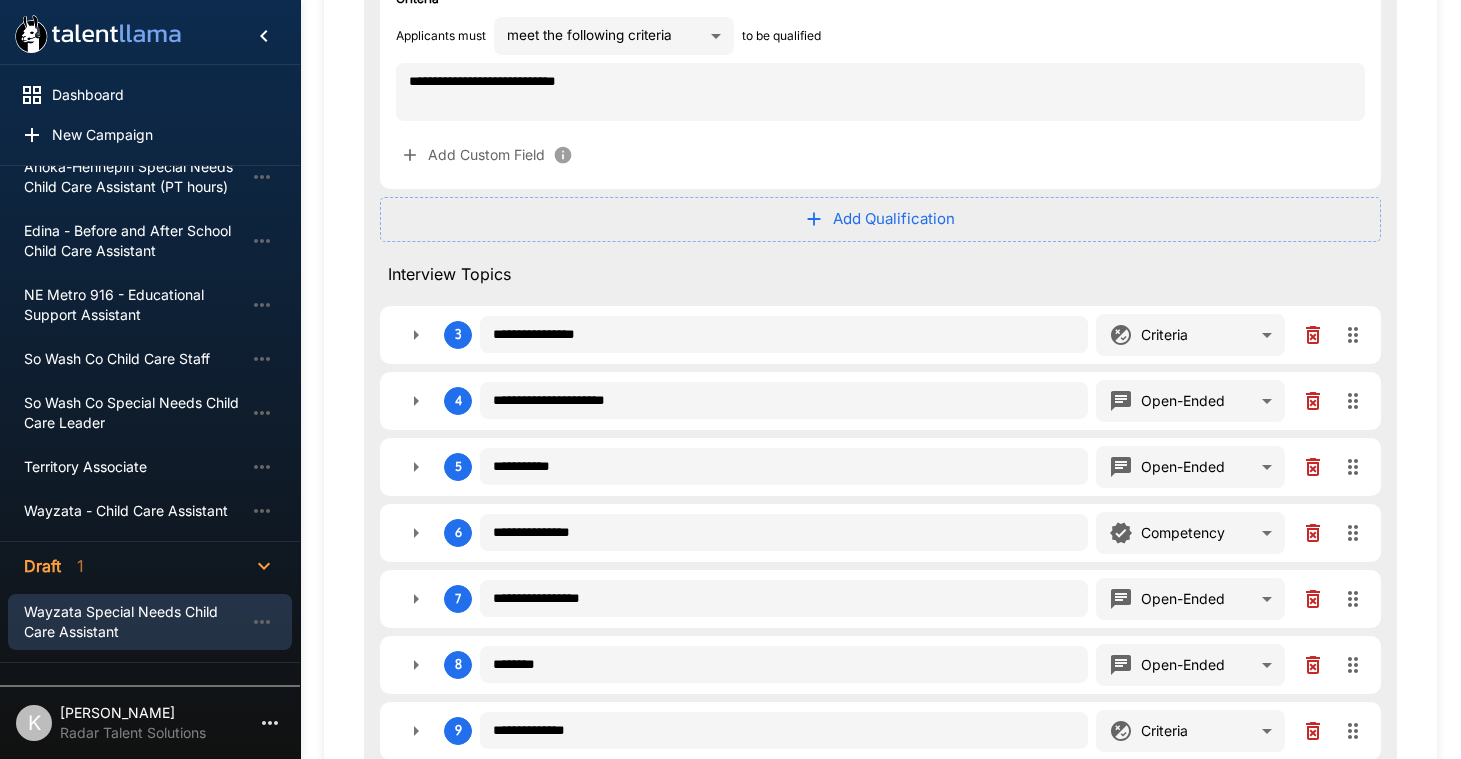 click 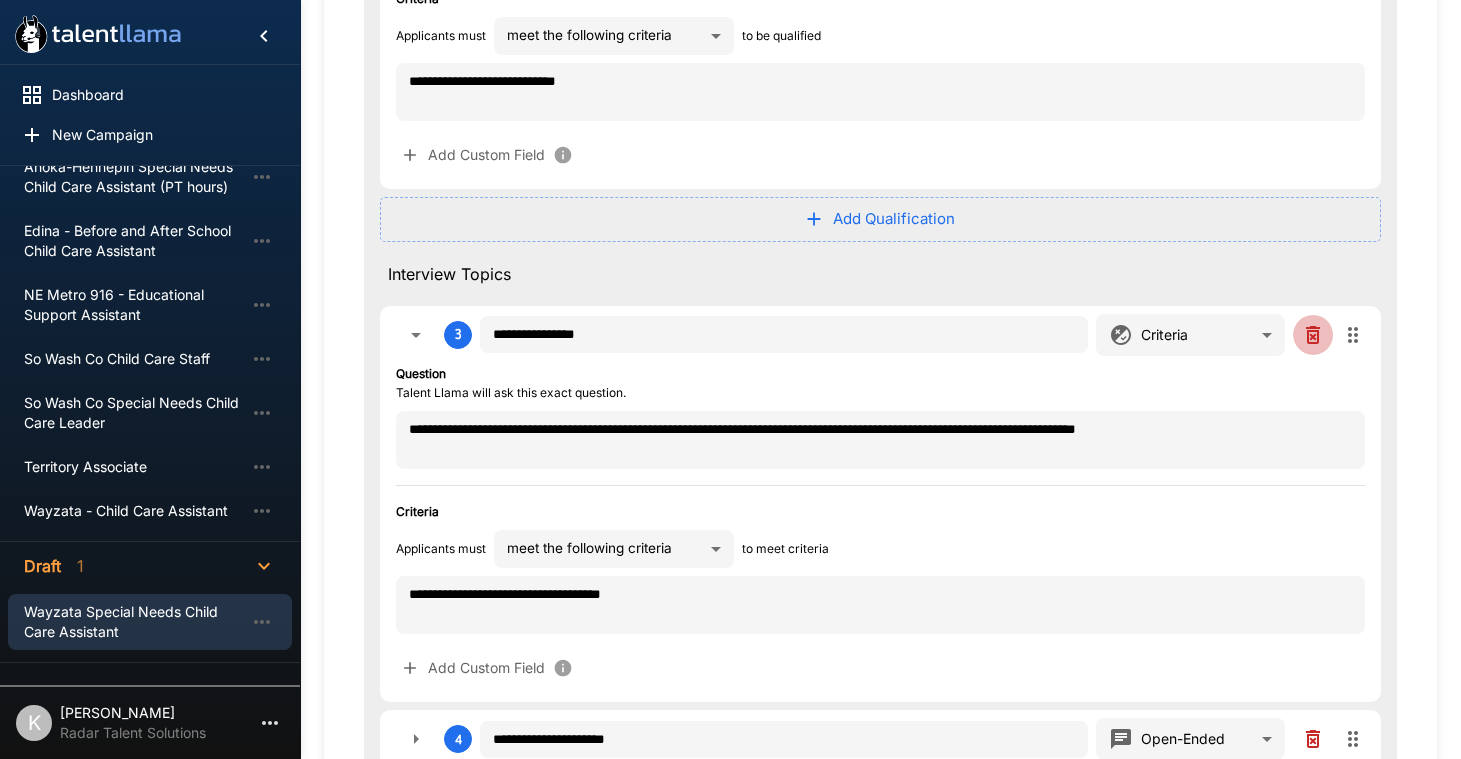 click 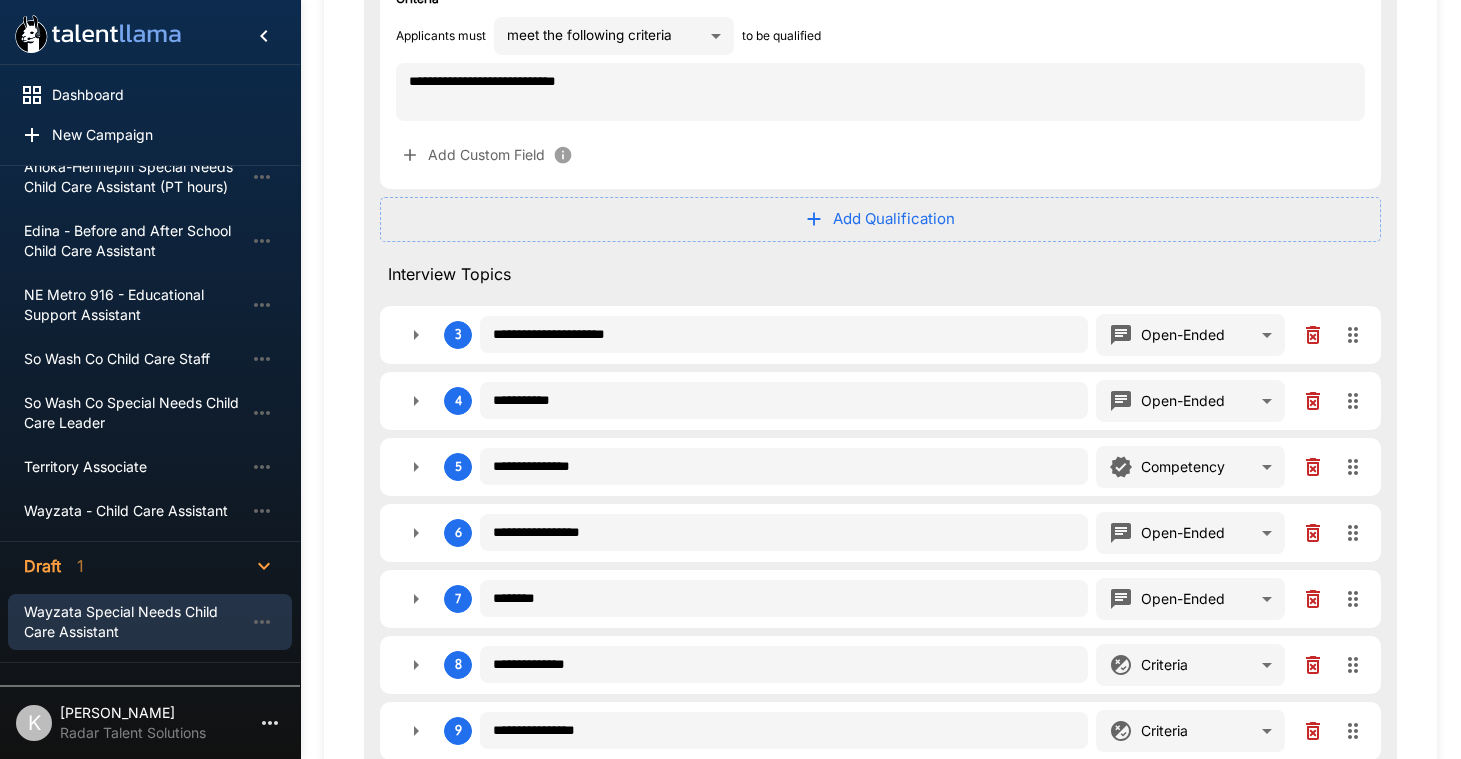 click 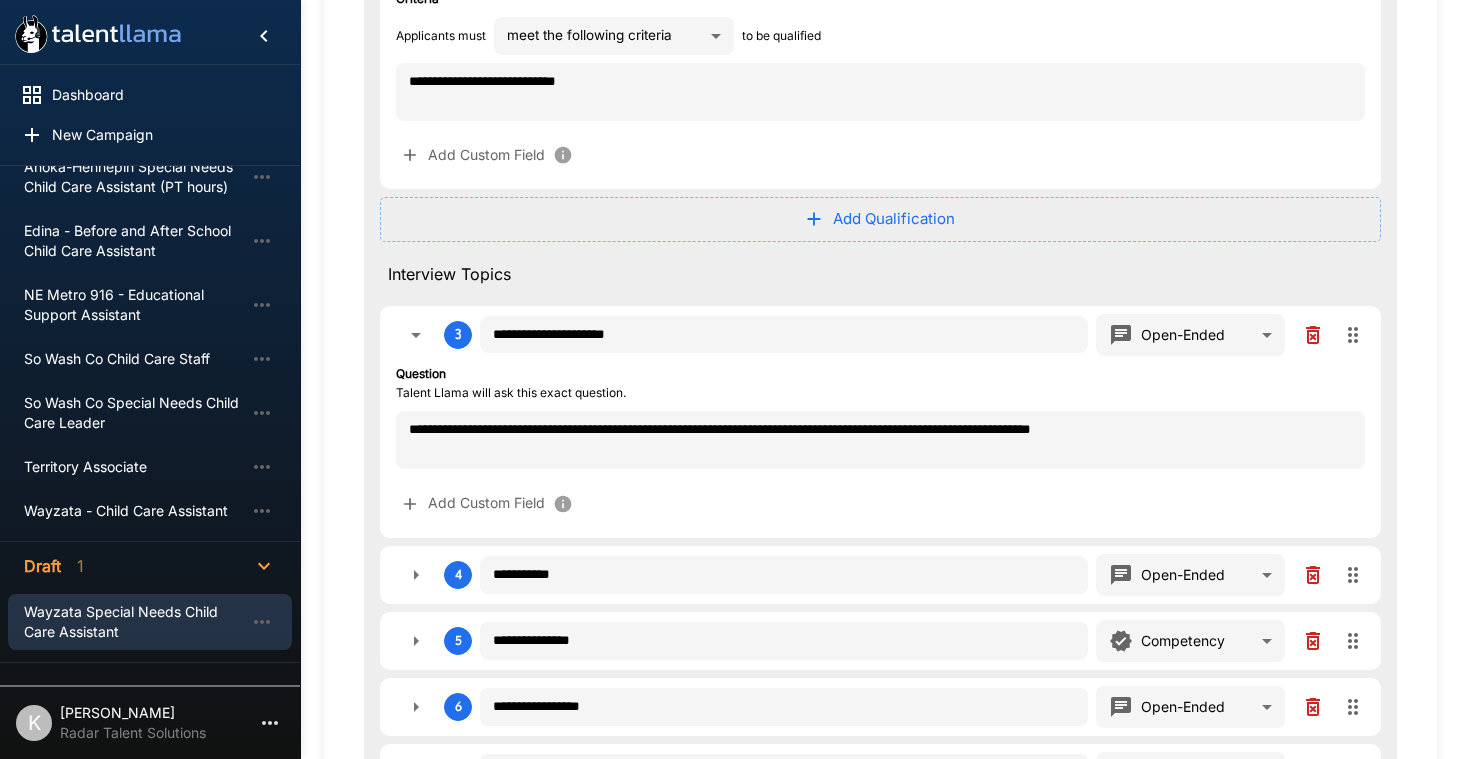 scroll, scrollTop: 757, scrollLeft: 0, axis: vertical 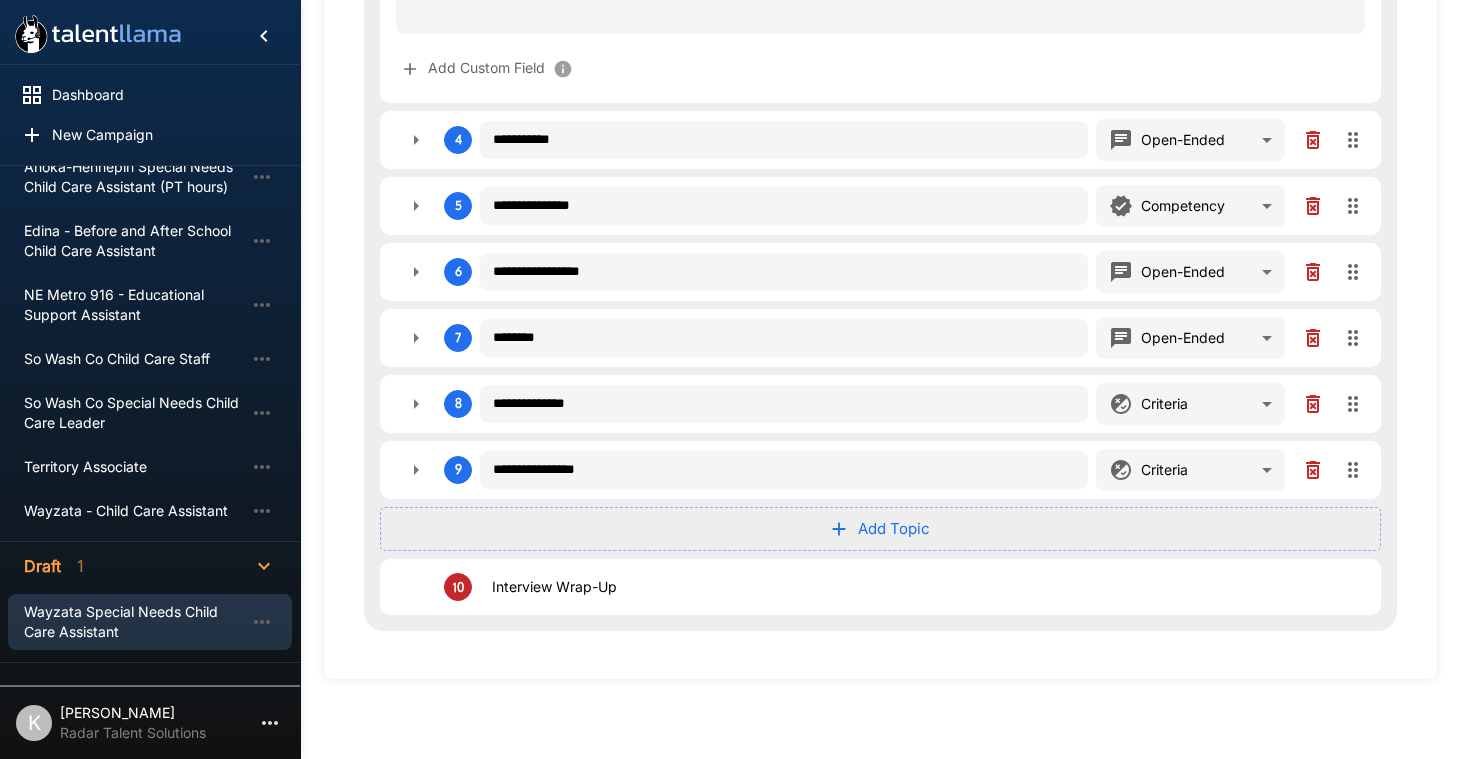 click on "Add Topic" at bounding box center [880, 529] 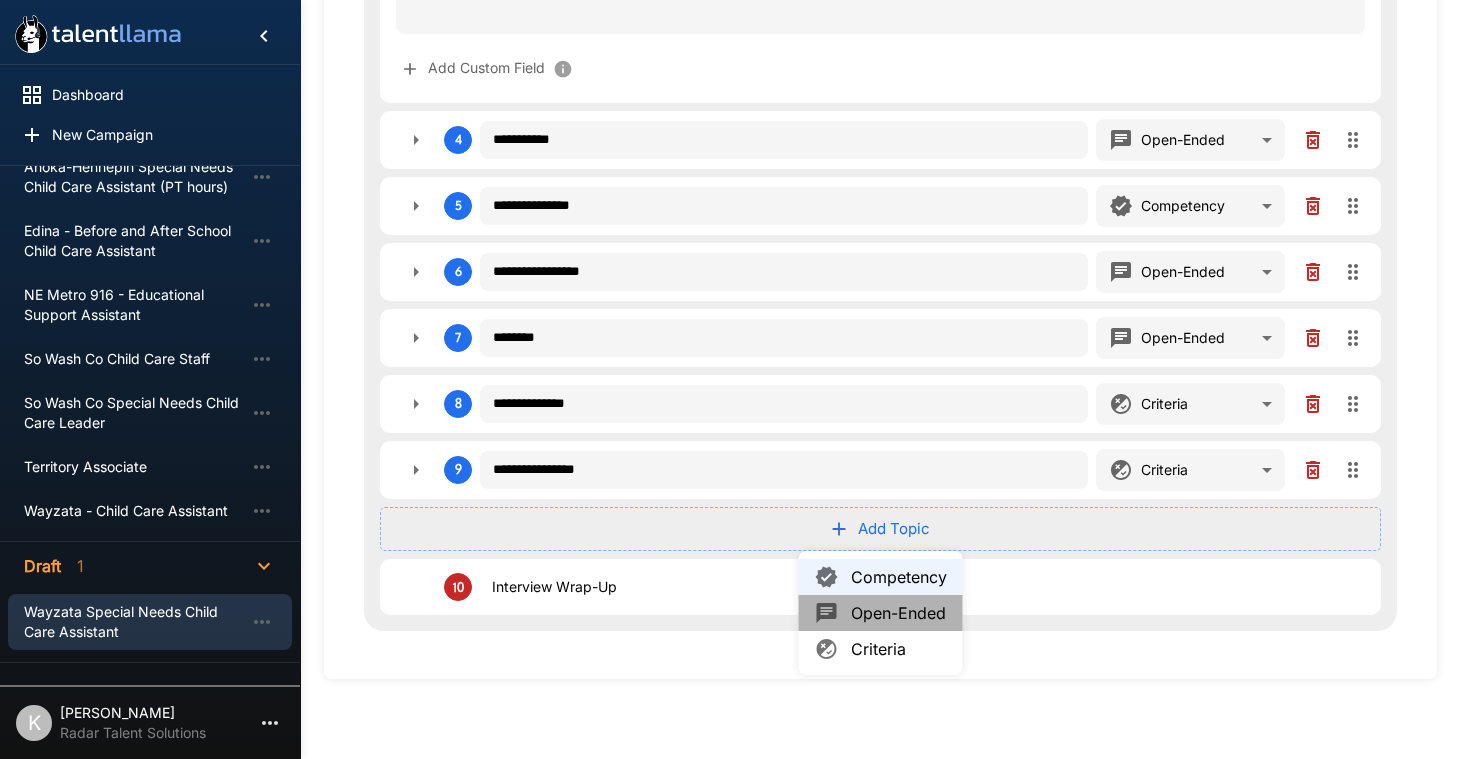 click on "Open-Ended" at bounding box center [899, 613] 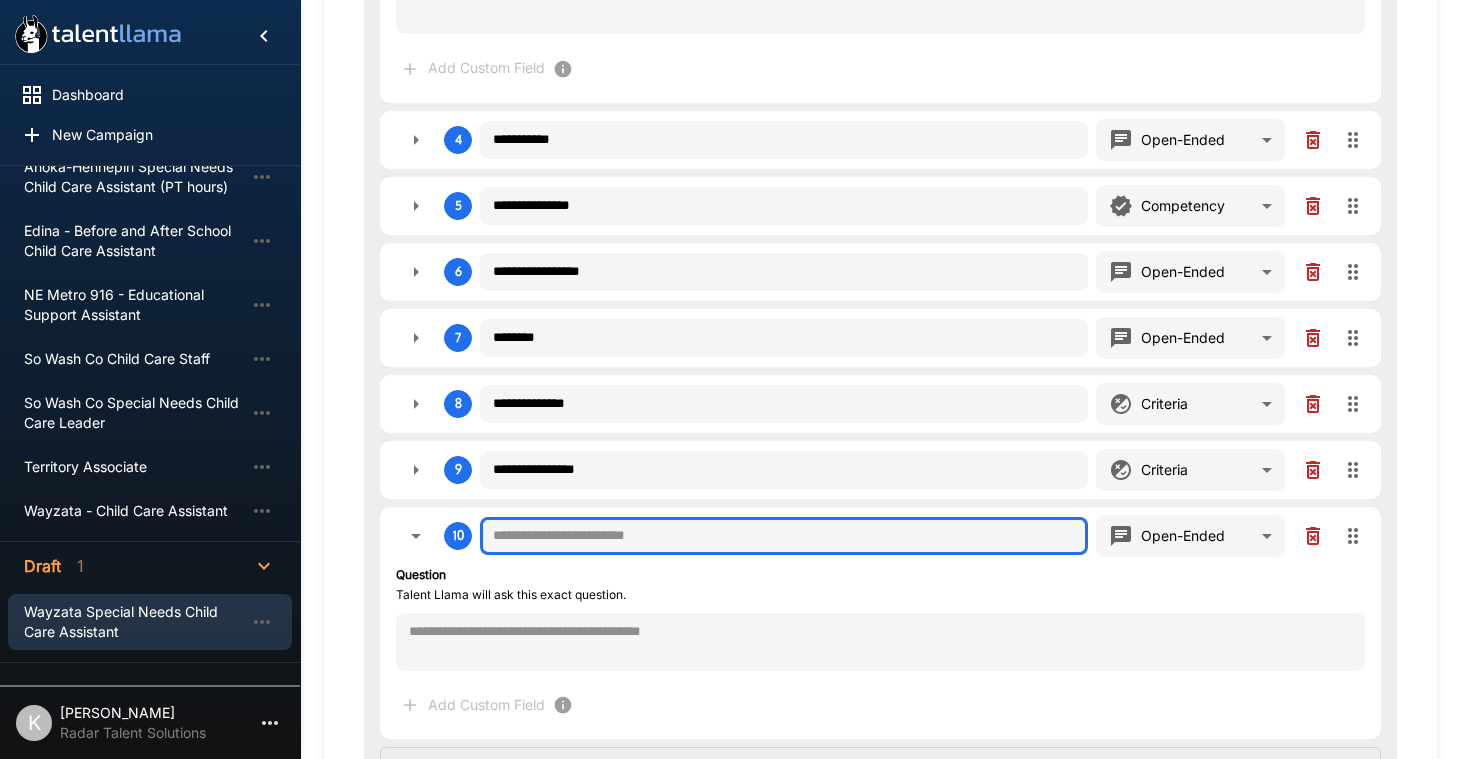 click at bounding box center (784, 536) 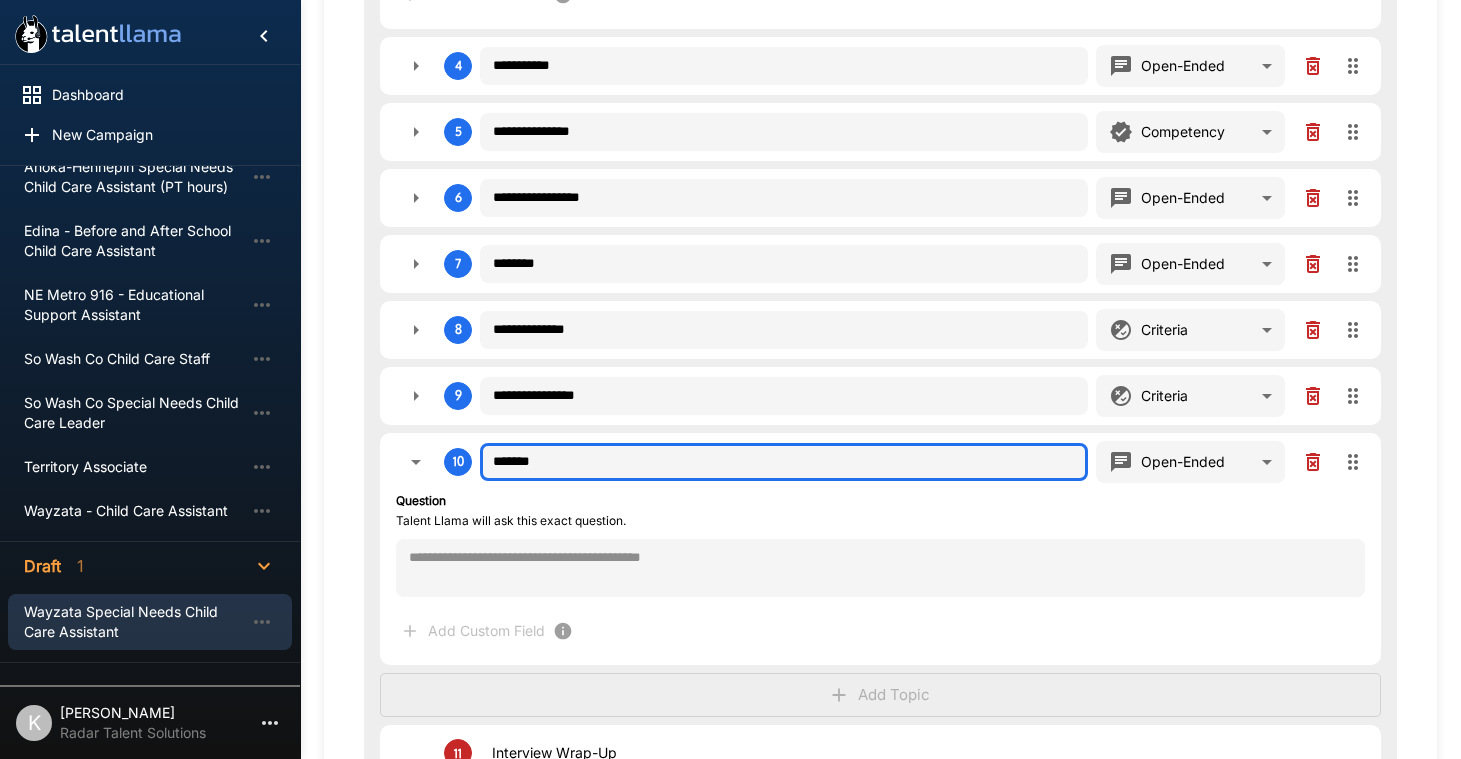 scroll, scrollTop: 1221, scrollLeft: 0, axis: vertical 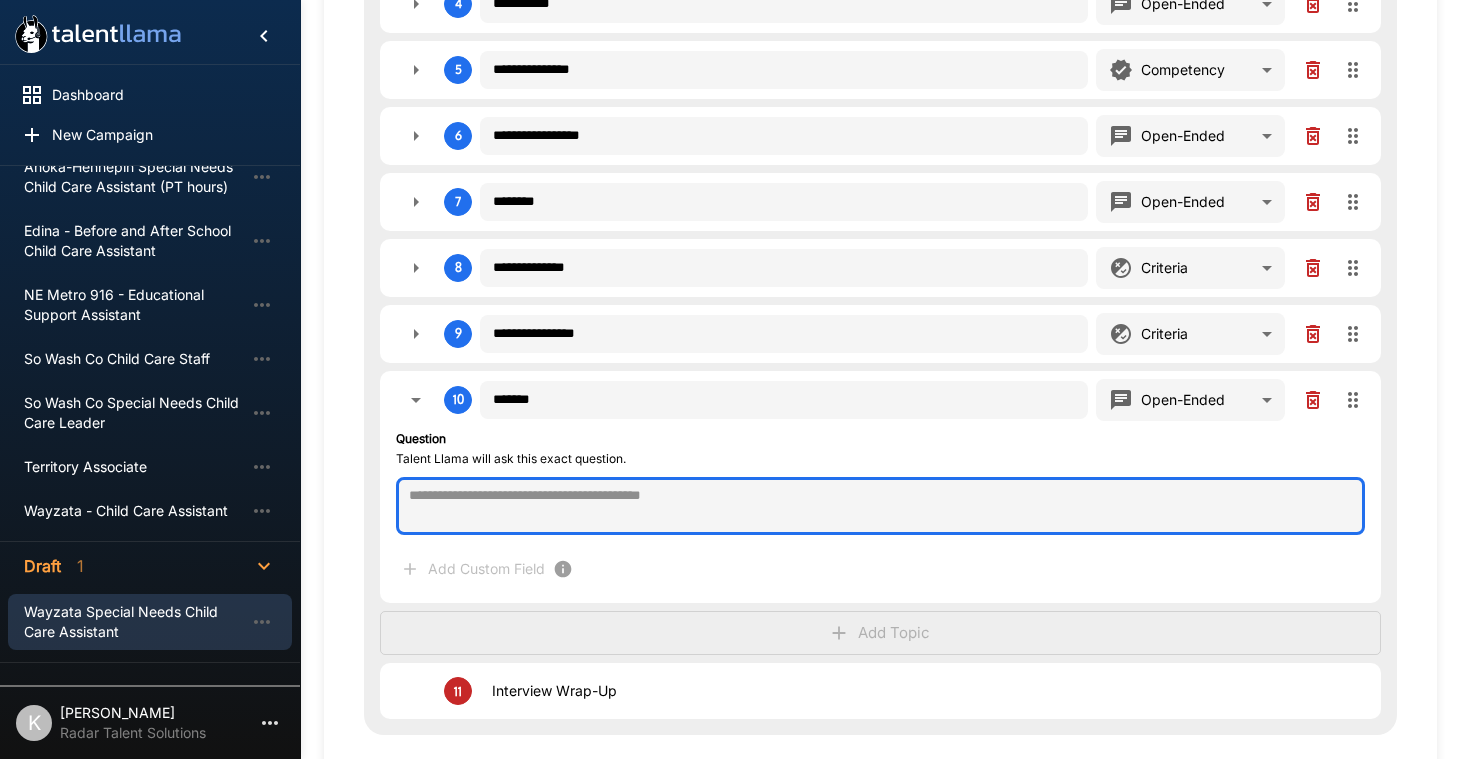 click at bounding box center [880, 506] 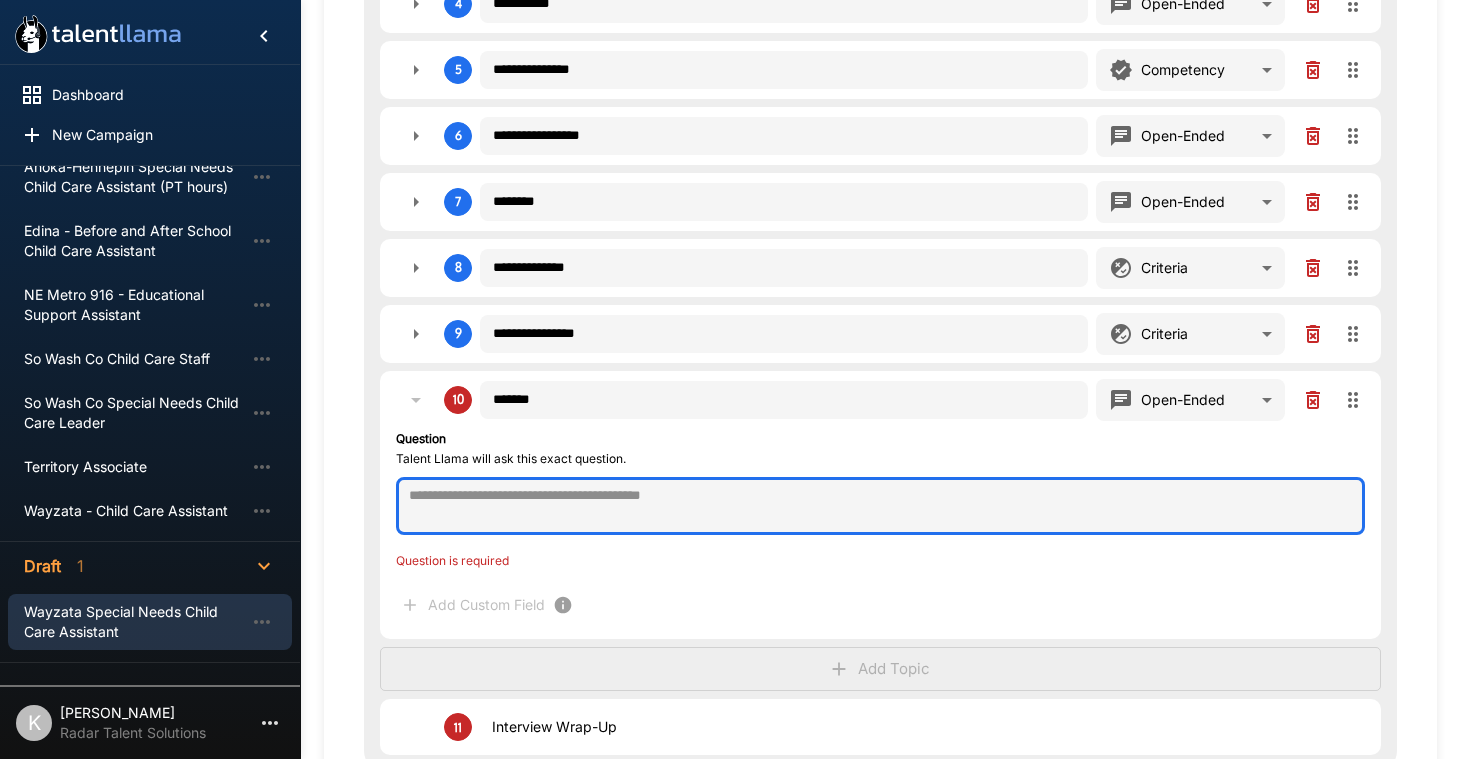 paste on "**********" 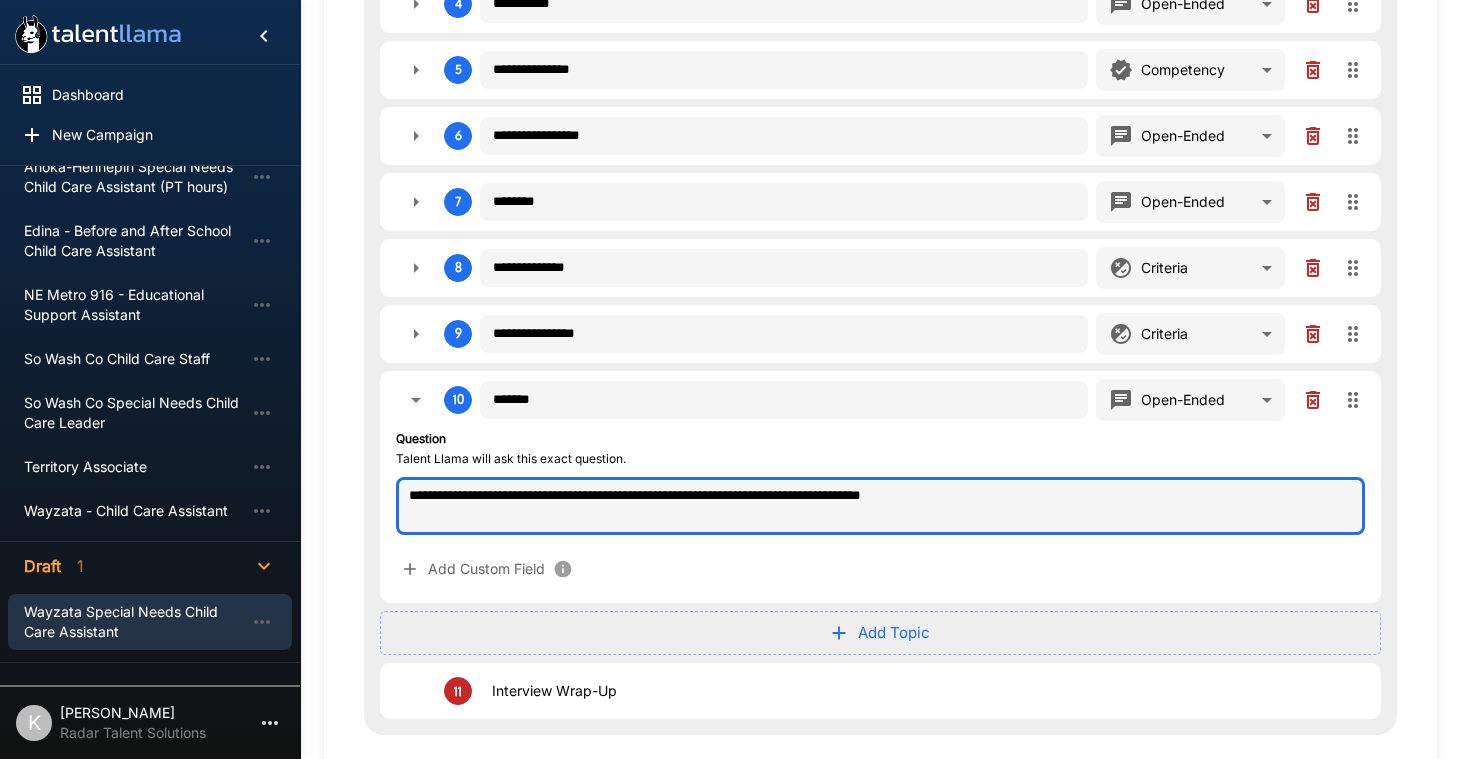 click on "**********" at bounding box center [880, 506] 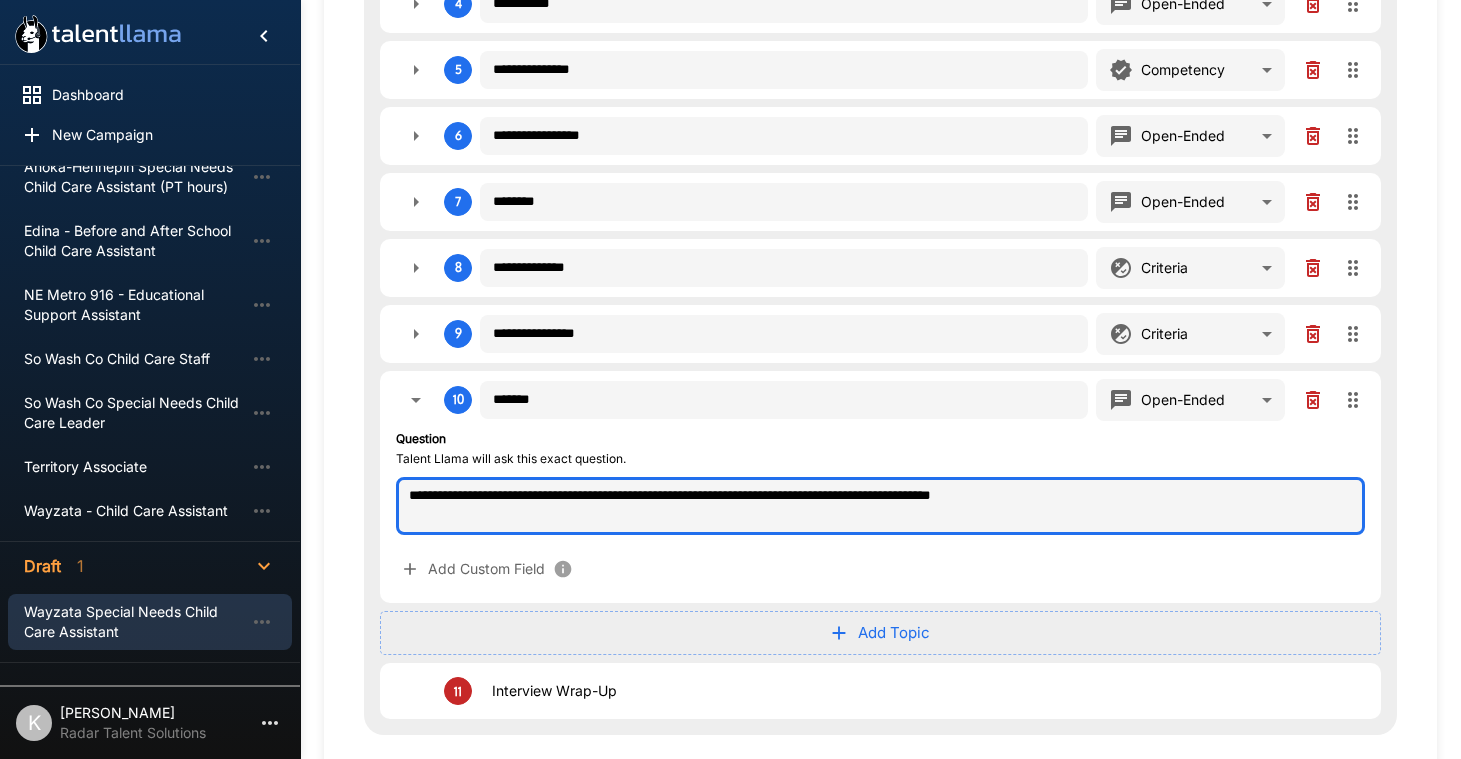 click on "**********" at bounding box center [880, 506] 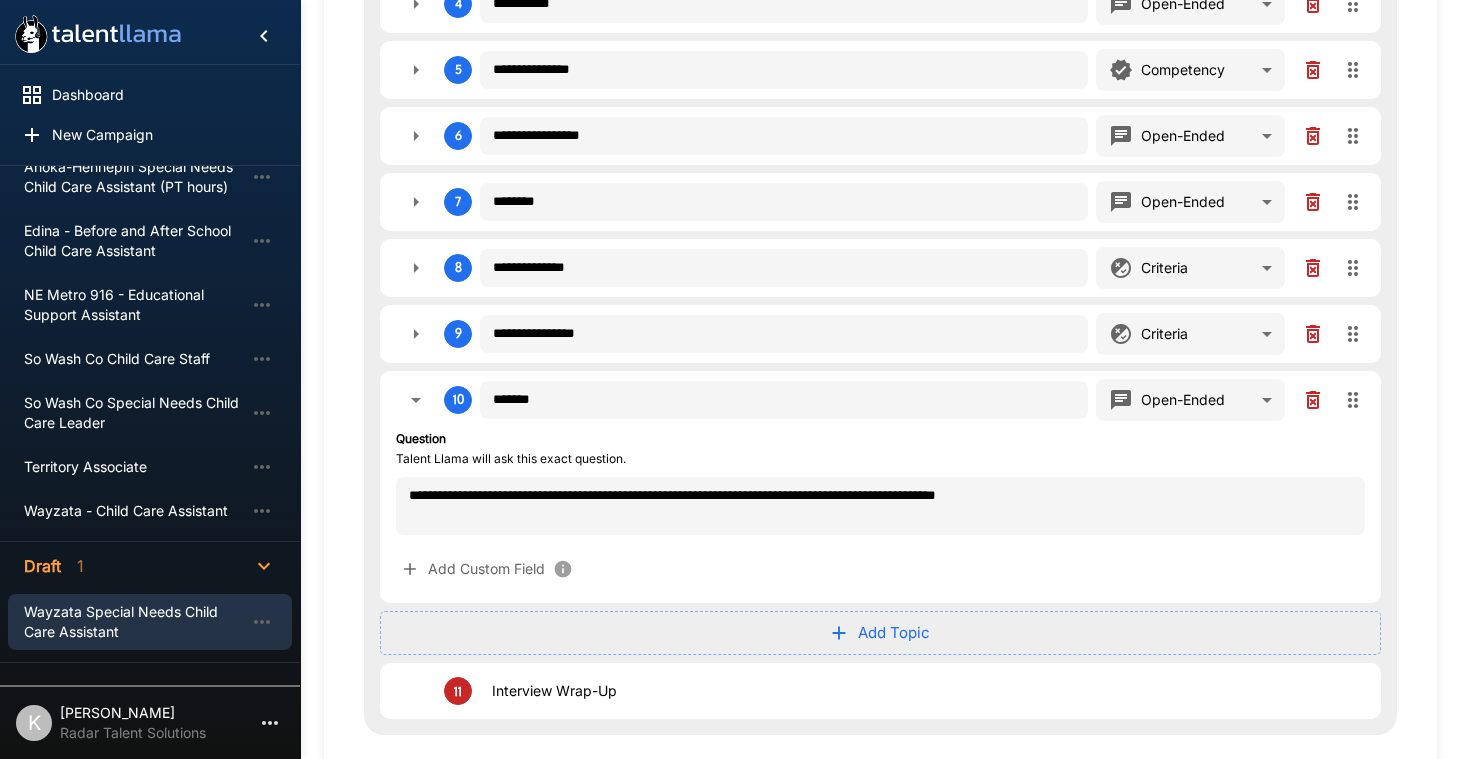 click on "Add Custom Field" at bounding box center [880, 569] 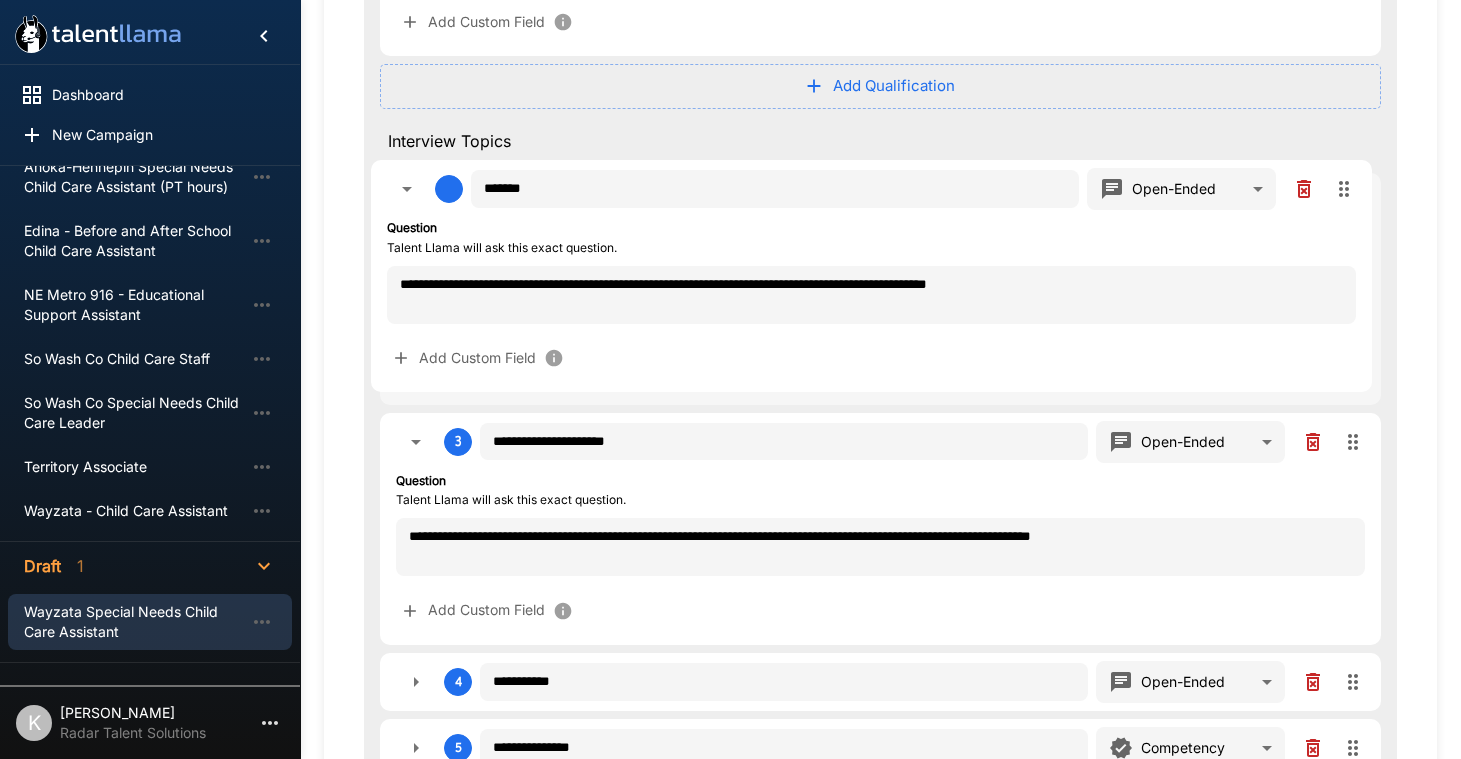 scroll, scrollTop: 775, scrollLeft: 0, axis: vertical 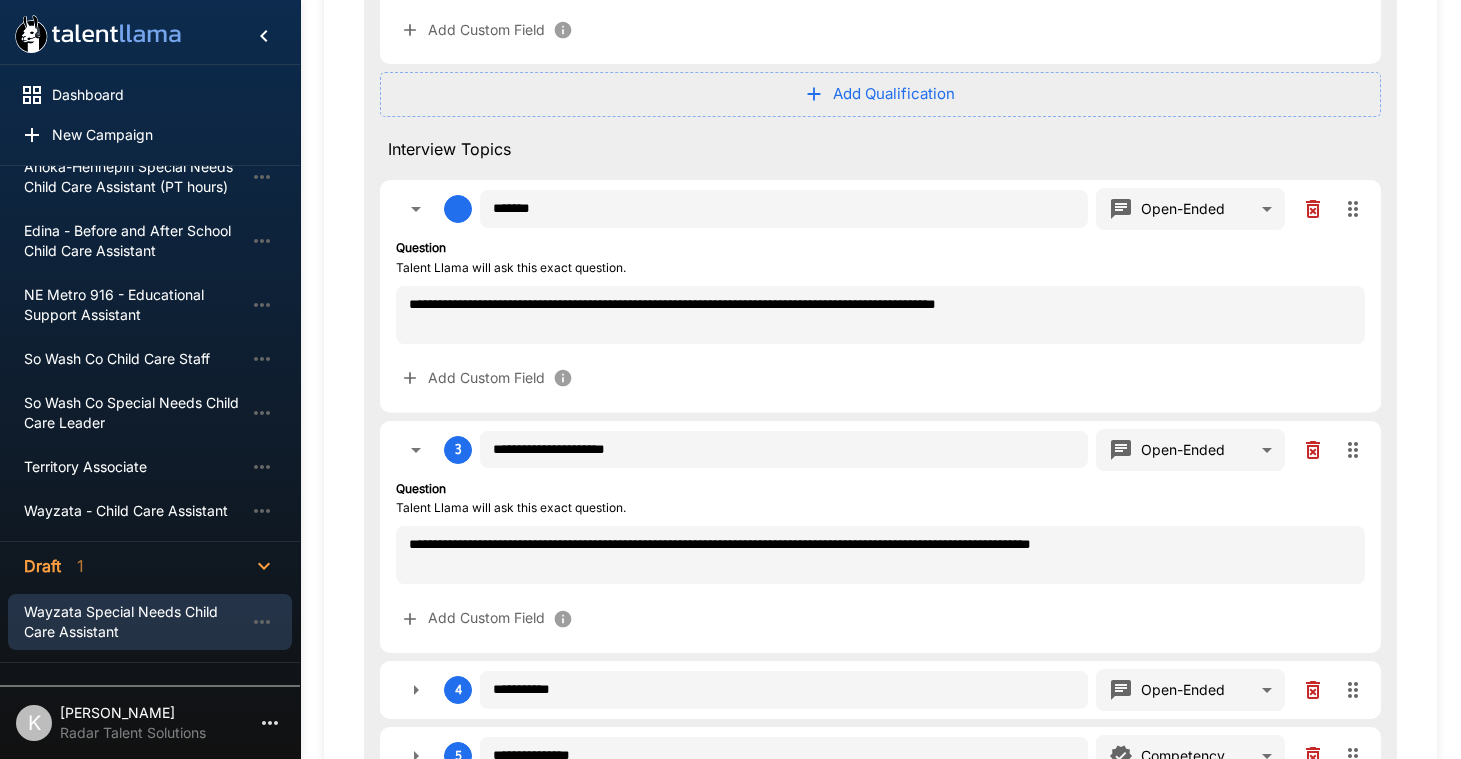 drag, startPoint x: 1350, startPoint y: 405, endPoint x: 1337, endPoint y: 226, distance: 179.47145 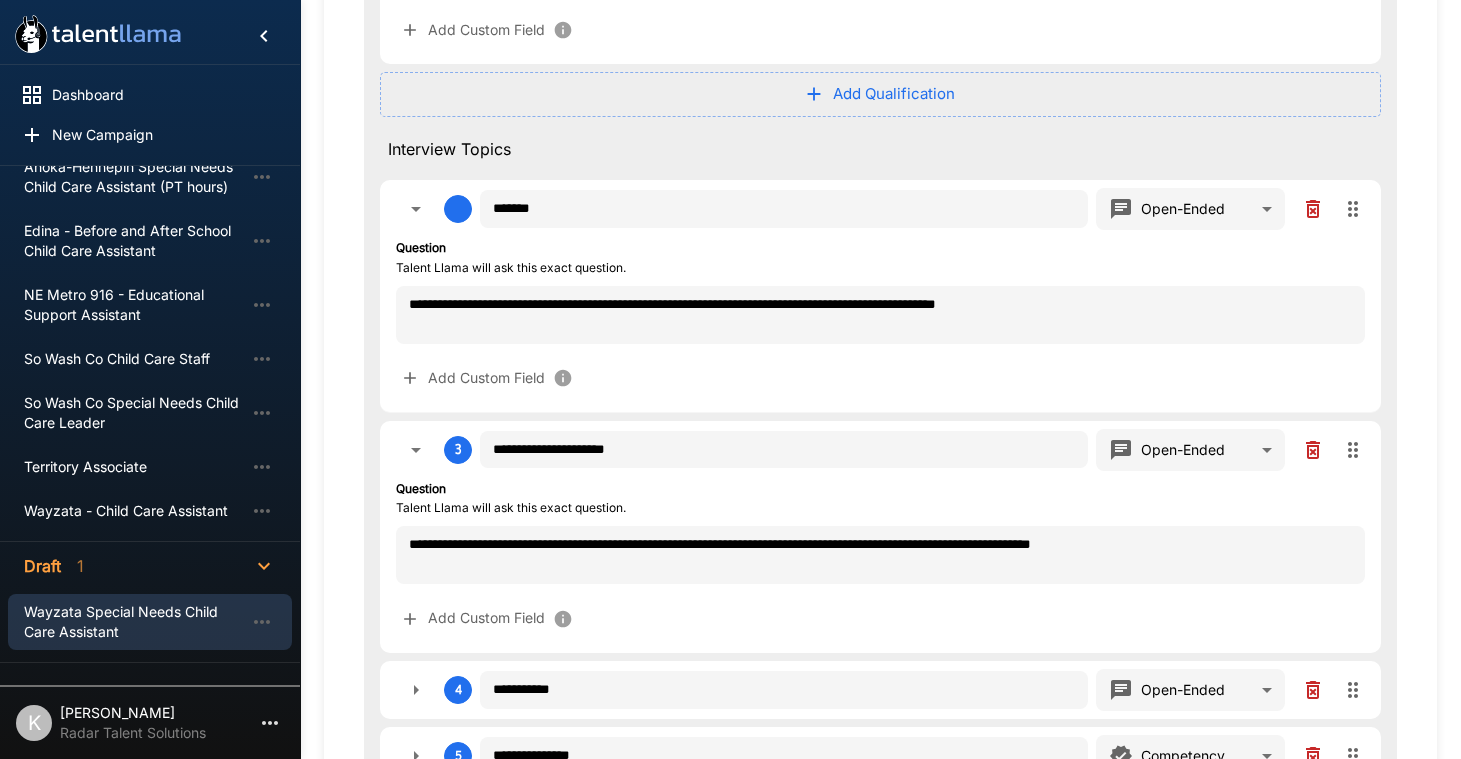 click on "**********" at bounding box center (880, 346) 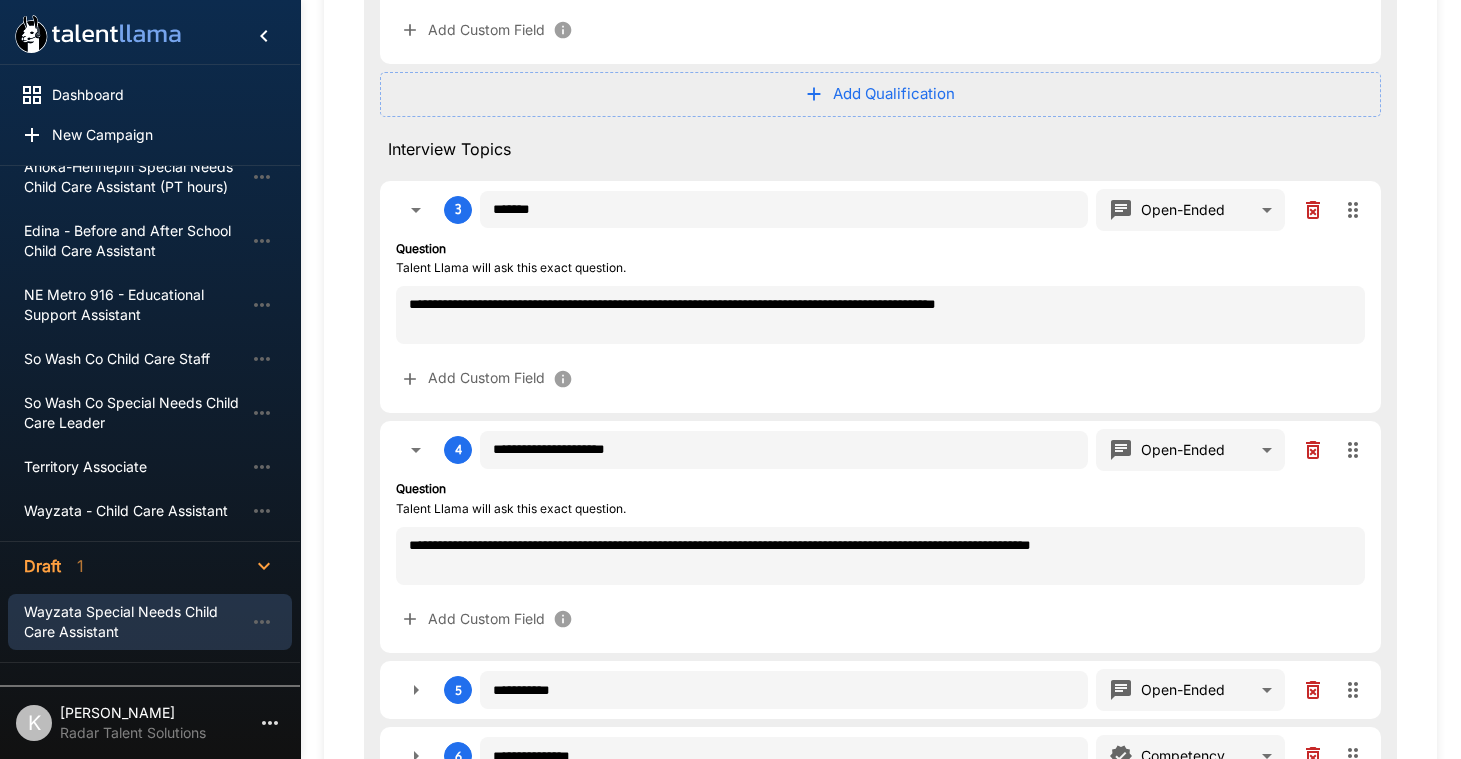 scroll, scrollTop: 987, scrollLeft: 0, axis: vertical 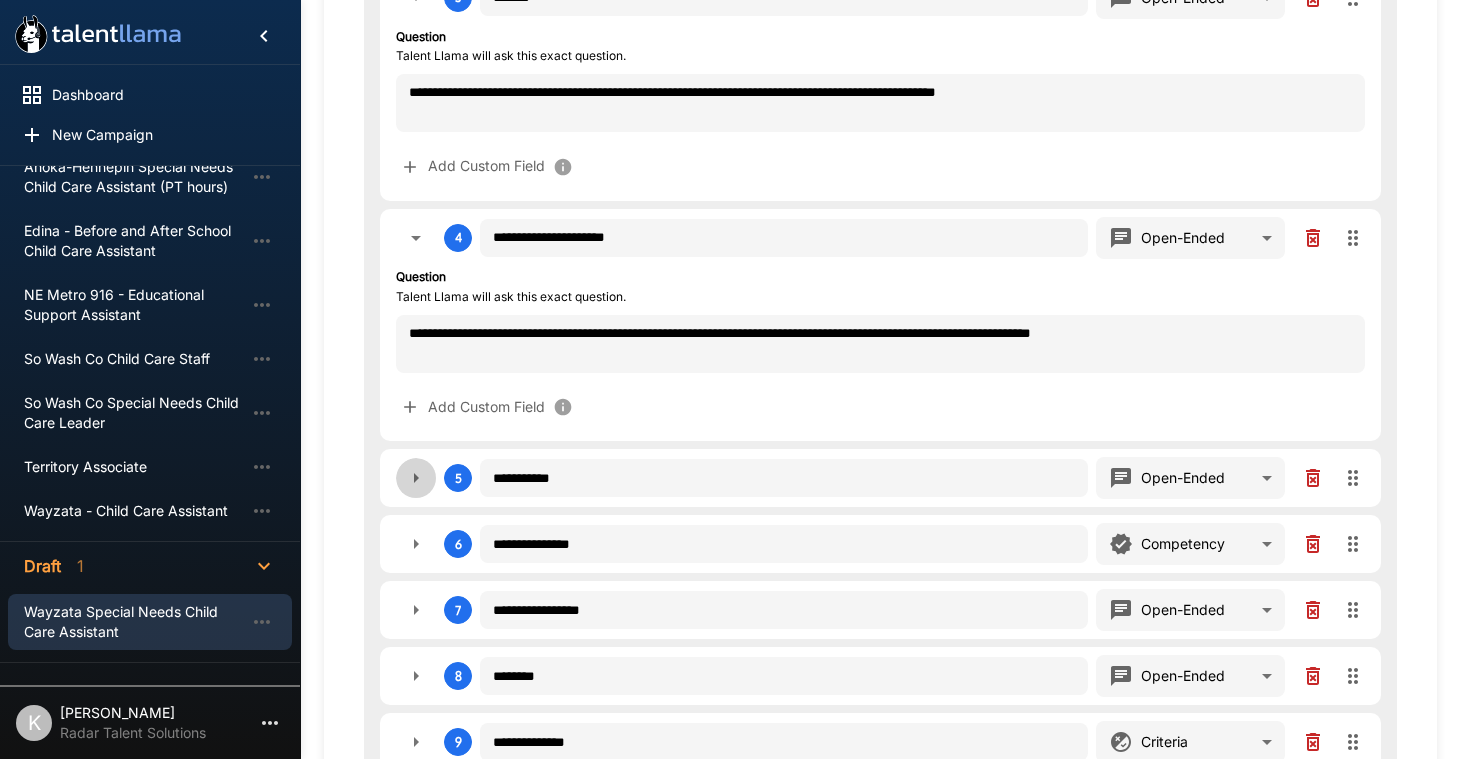 click 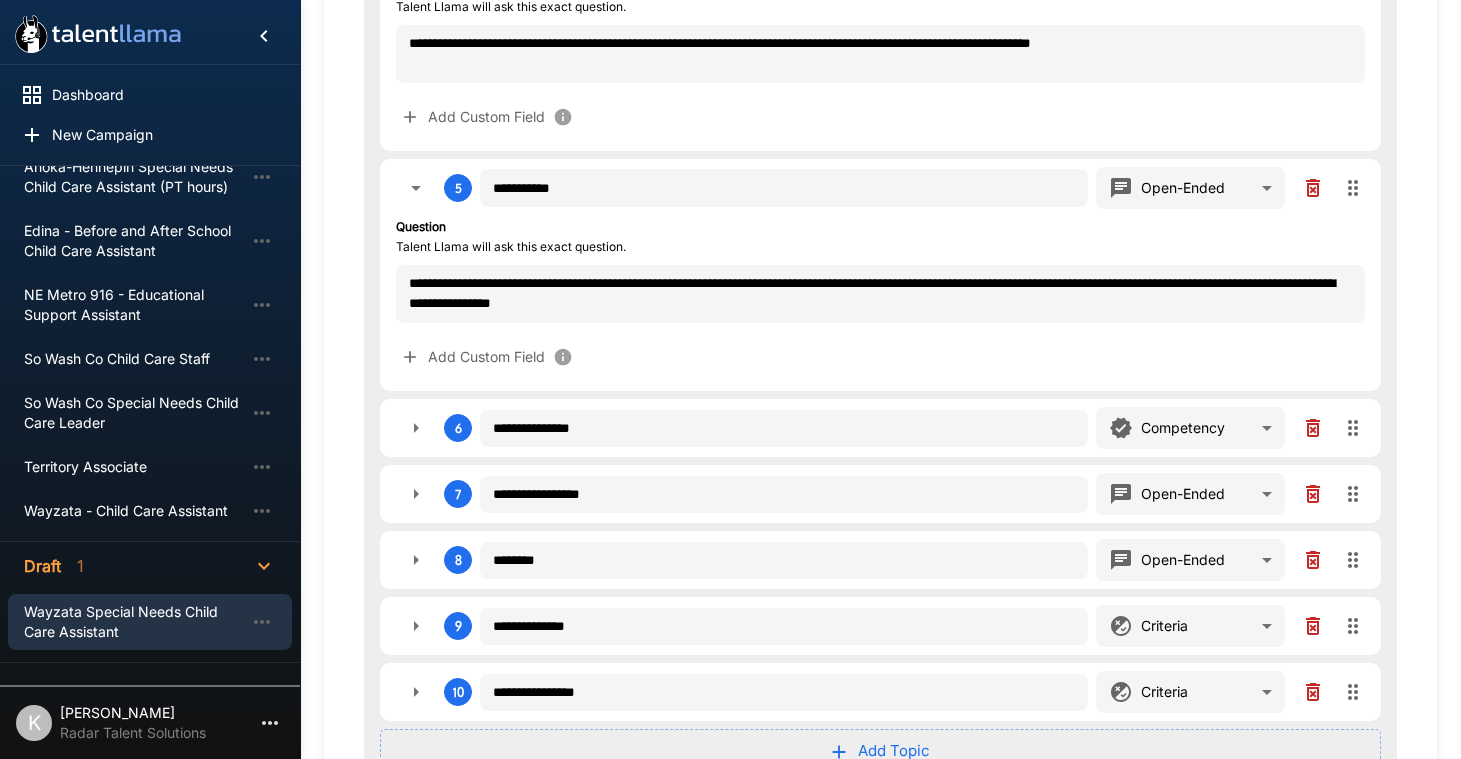 scroll, scrollTop: 1300, scrollLeft: 0, axis: vertical 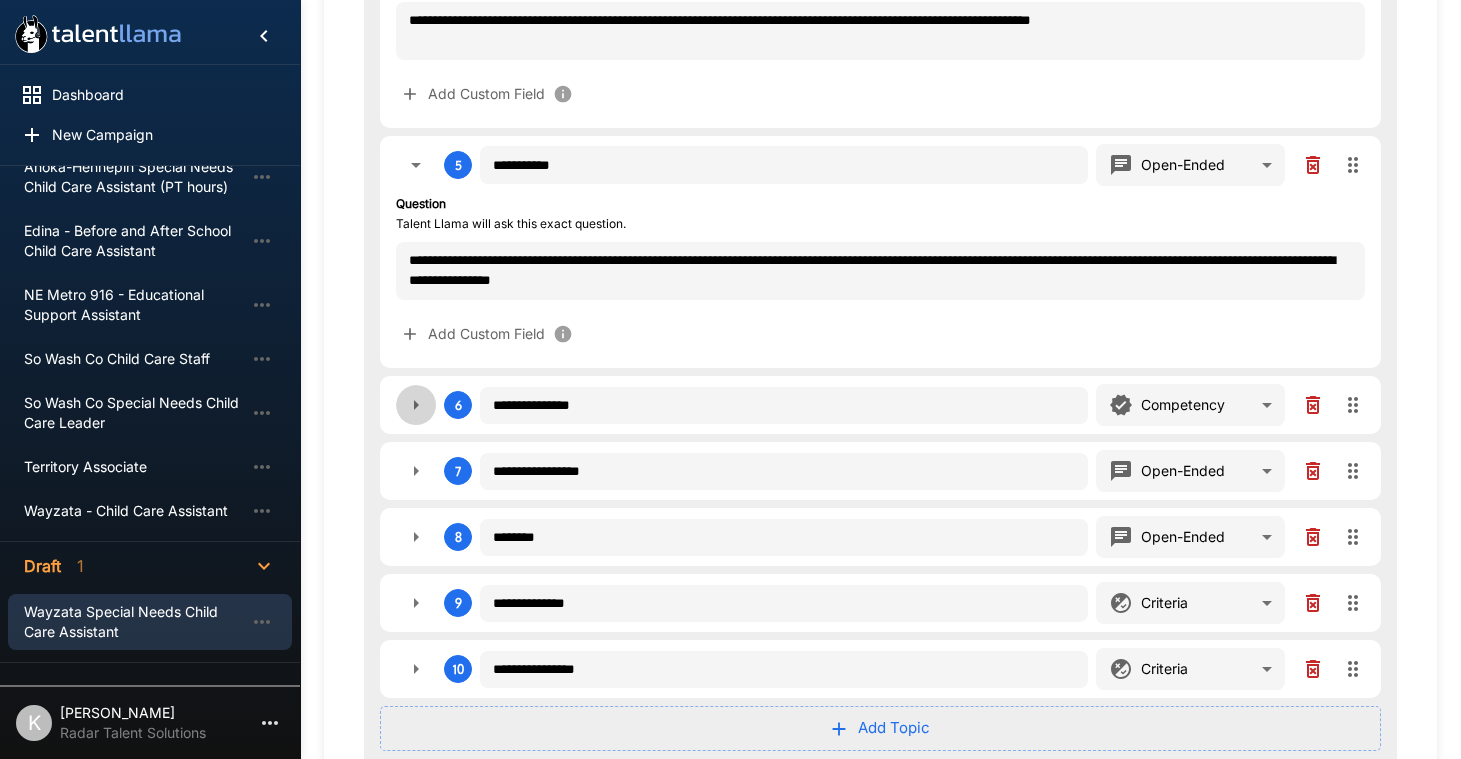 click 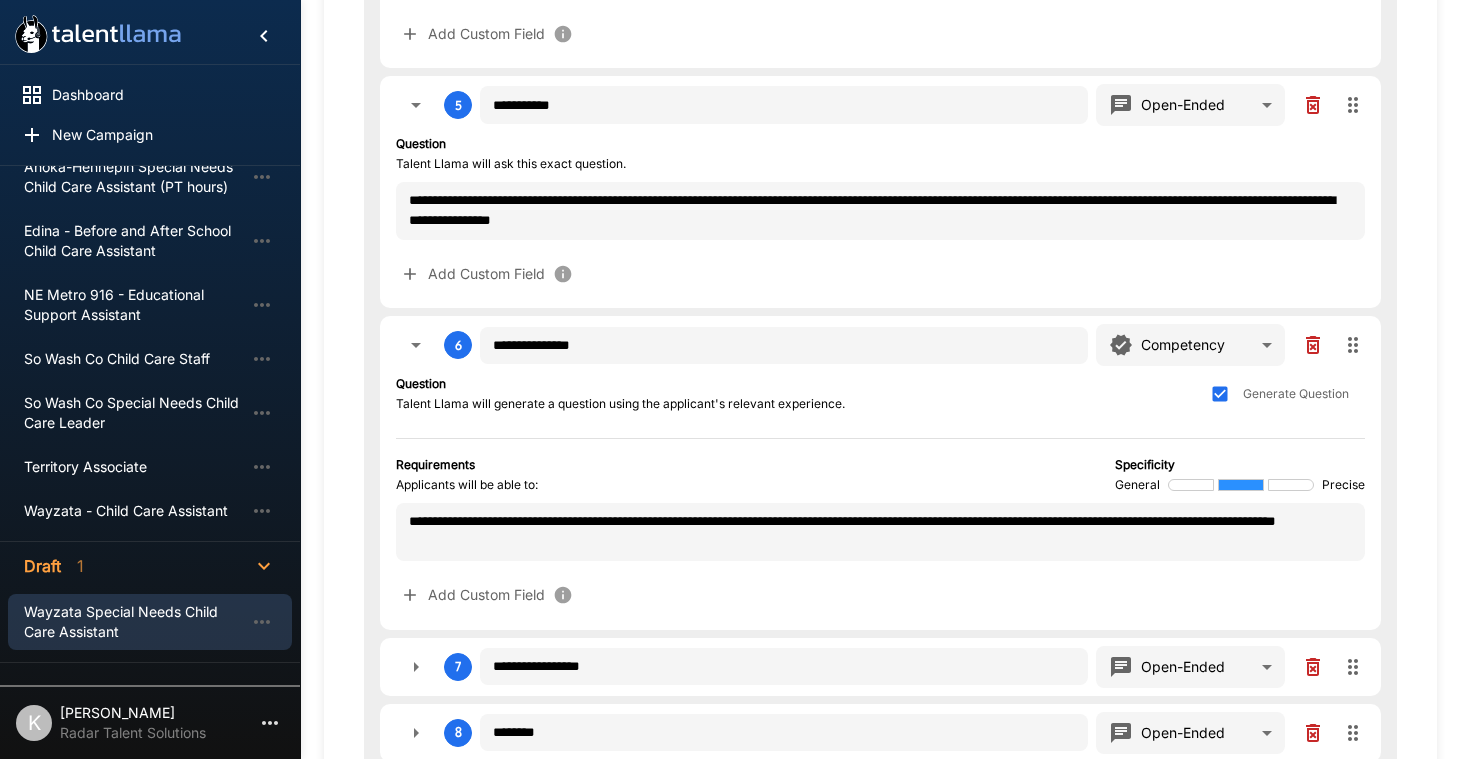 scroll, scrollTop: 1418, scrollLeft: 0, axis: vertical 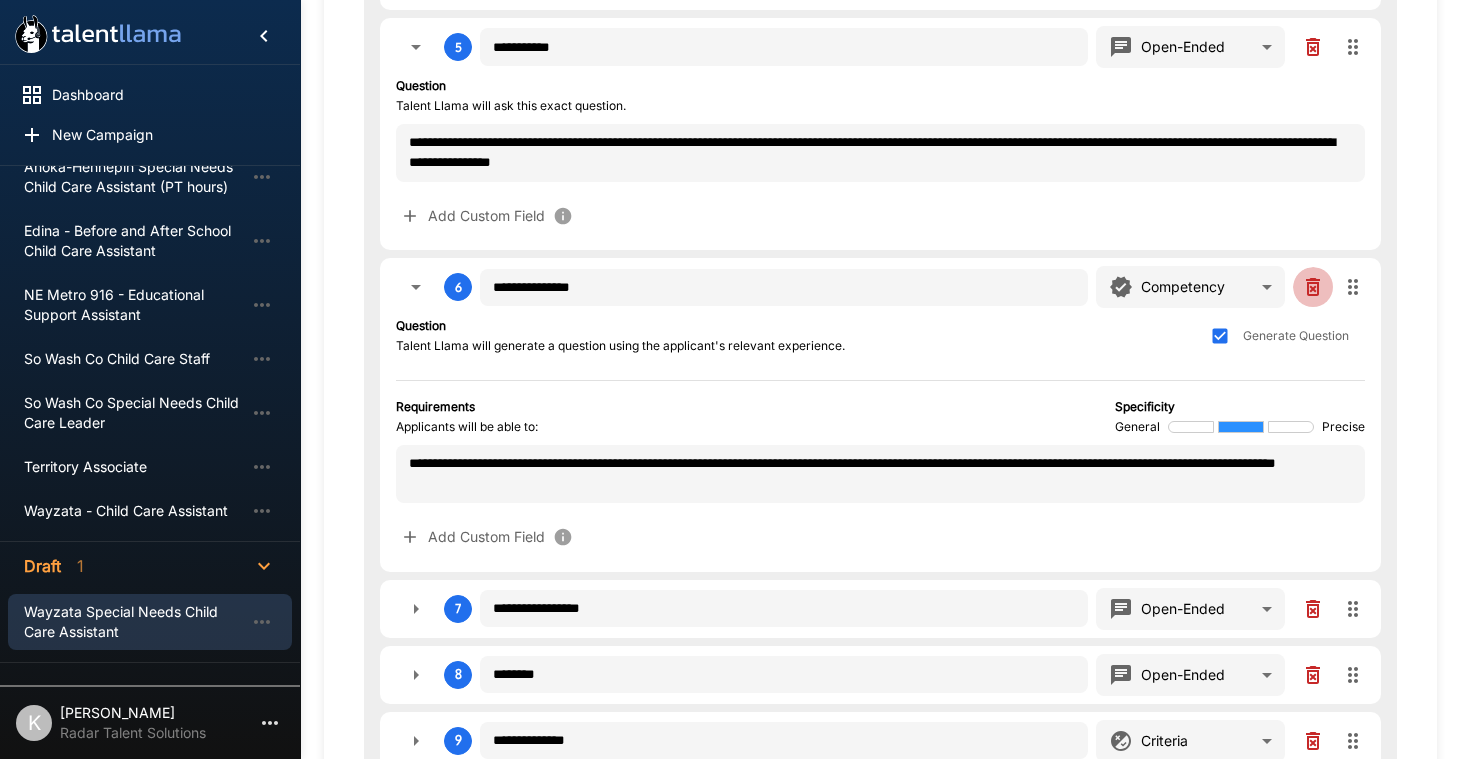 click 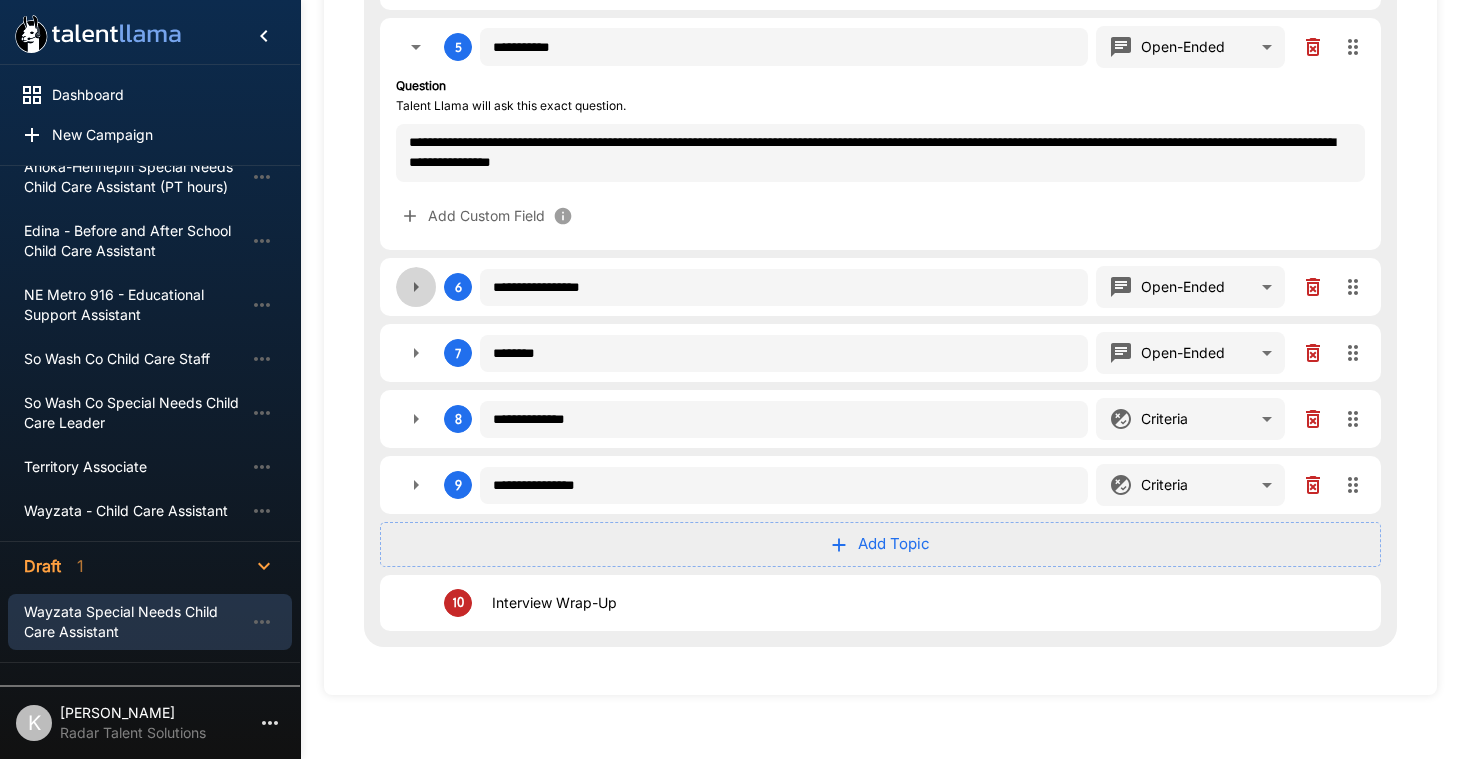 click 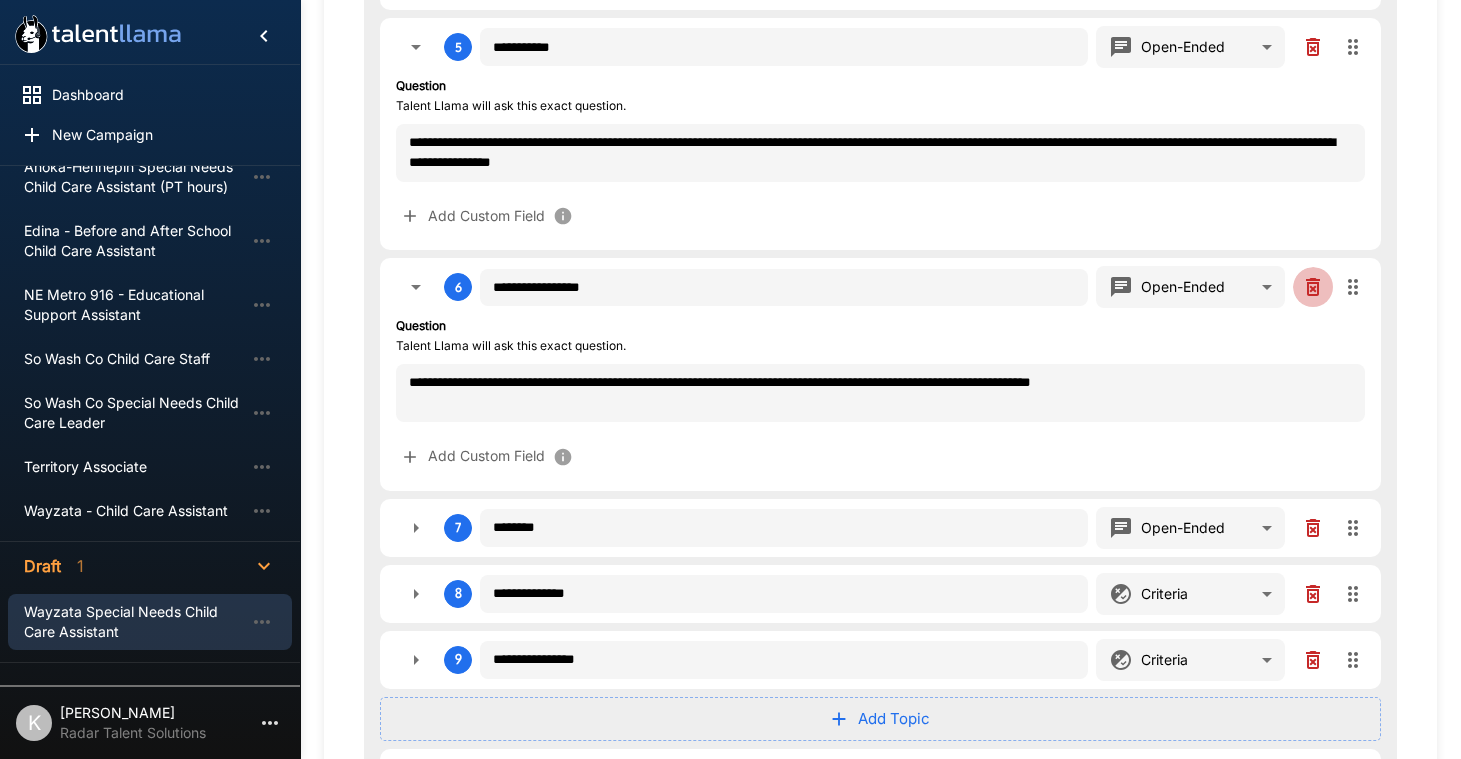 click 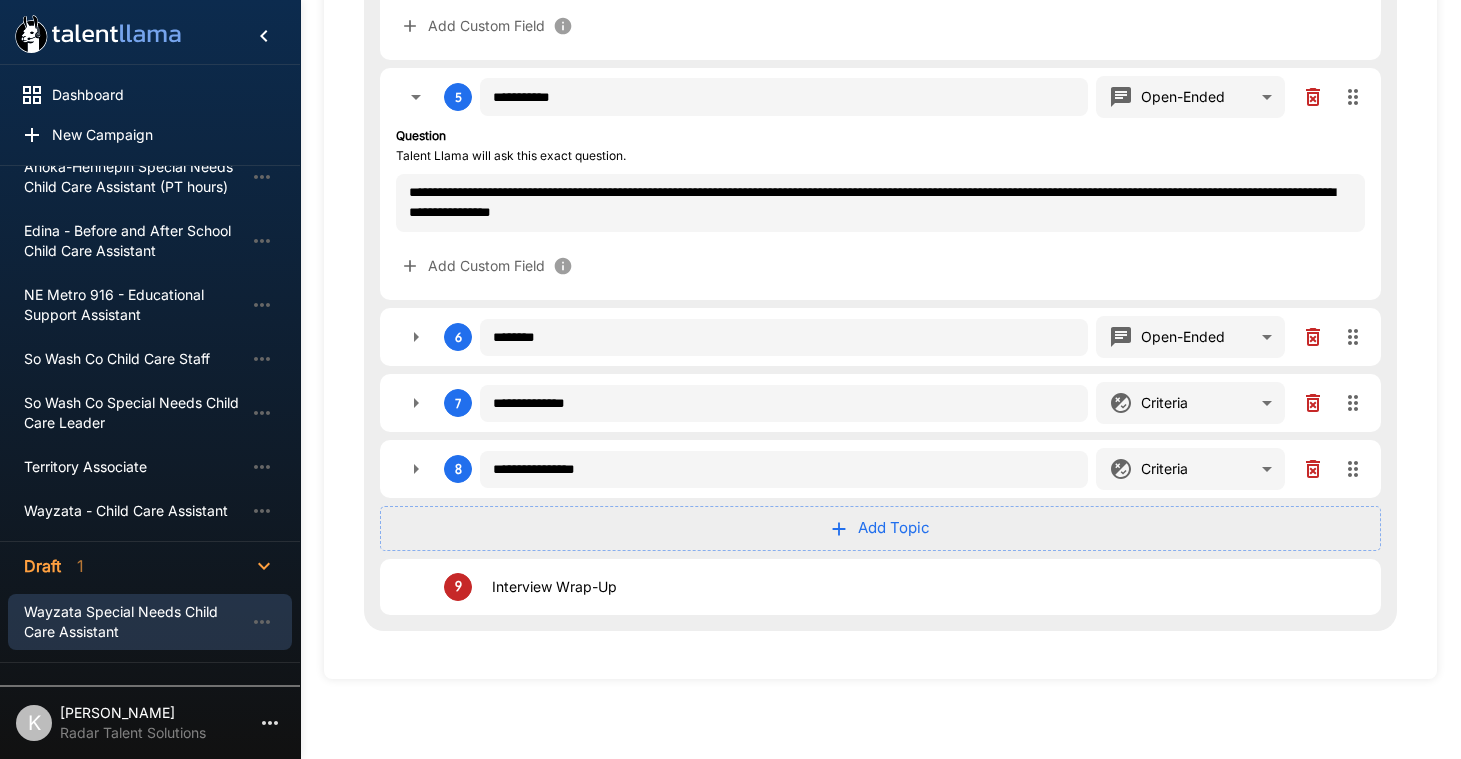 click 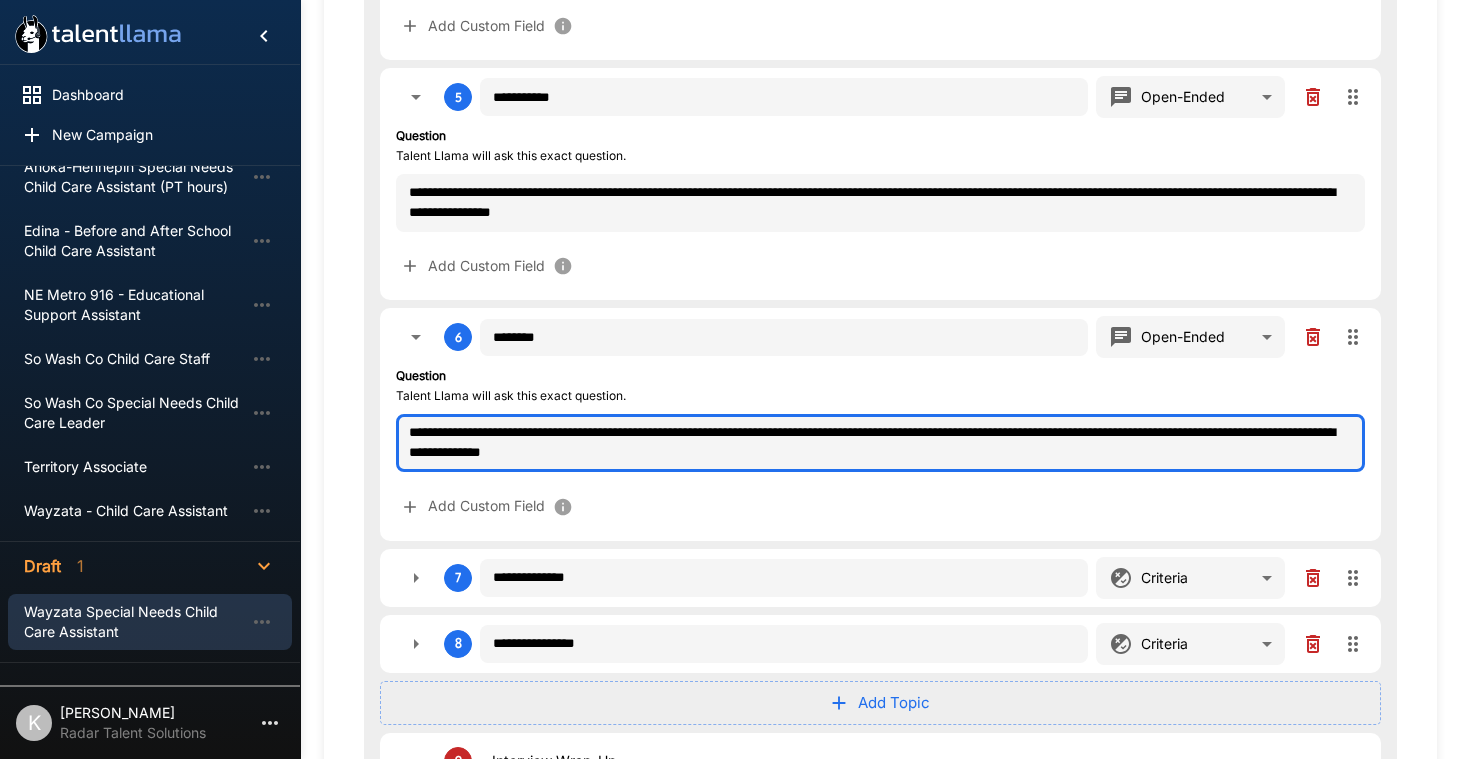 drag, startPoint x: 805, startPoint y: 447, endPoint x: 405, endPoint y: 434, distance: 400.21118 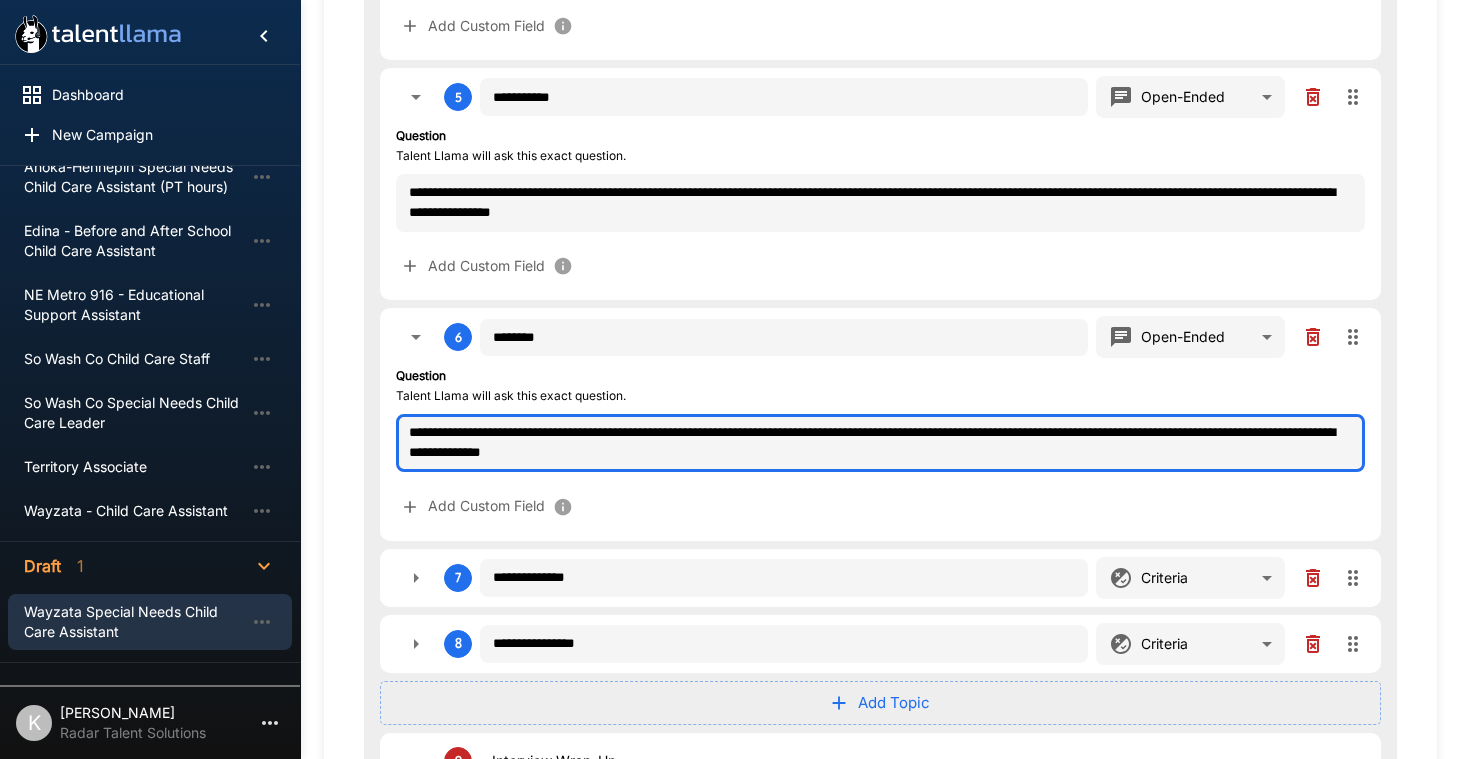 click on "**********" at bounding box center (880, 443) 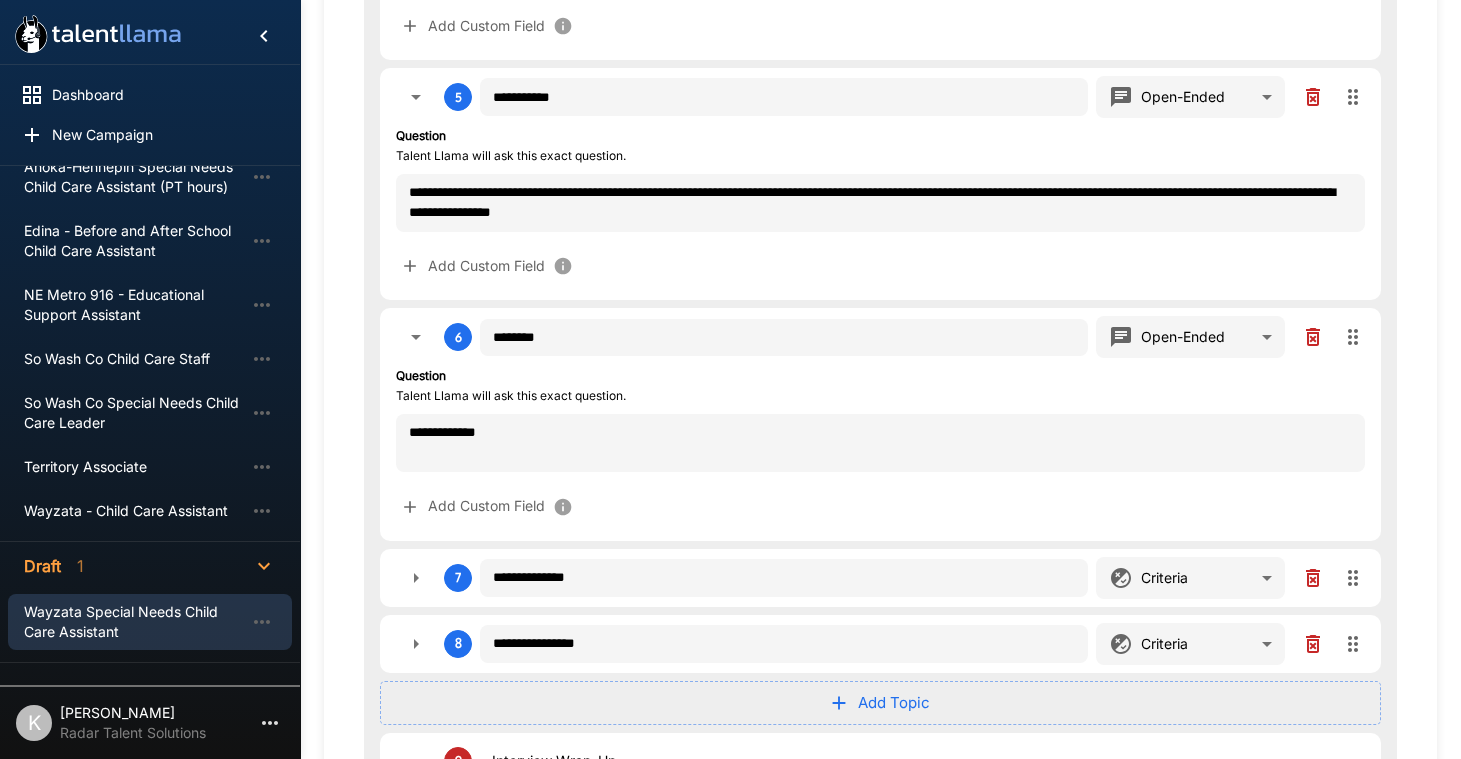 click 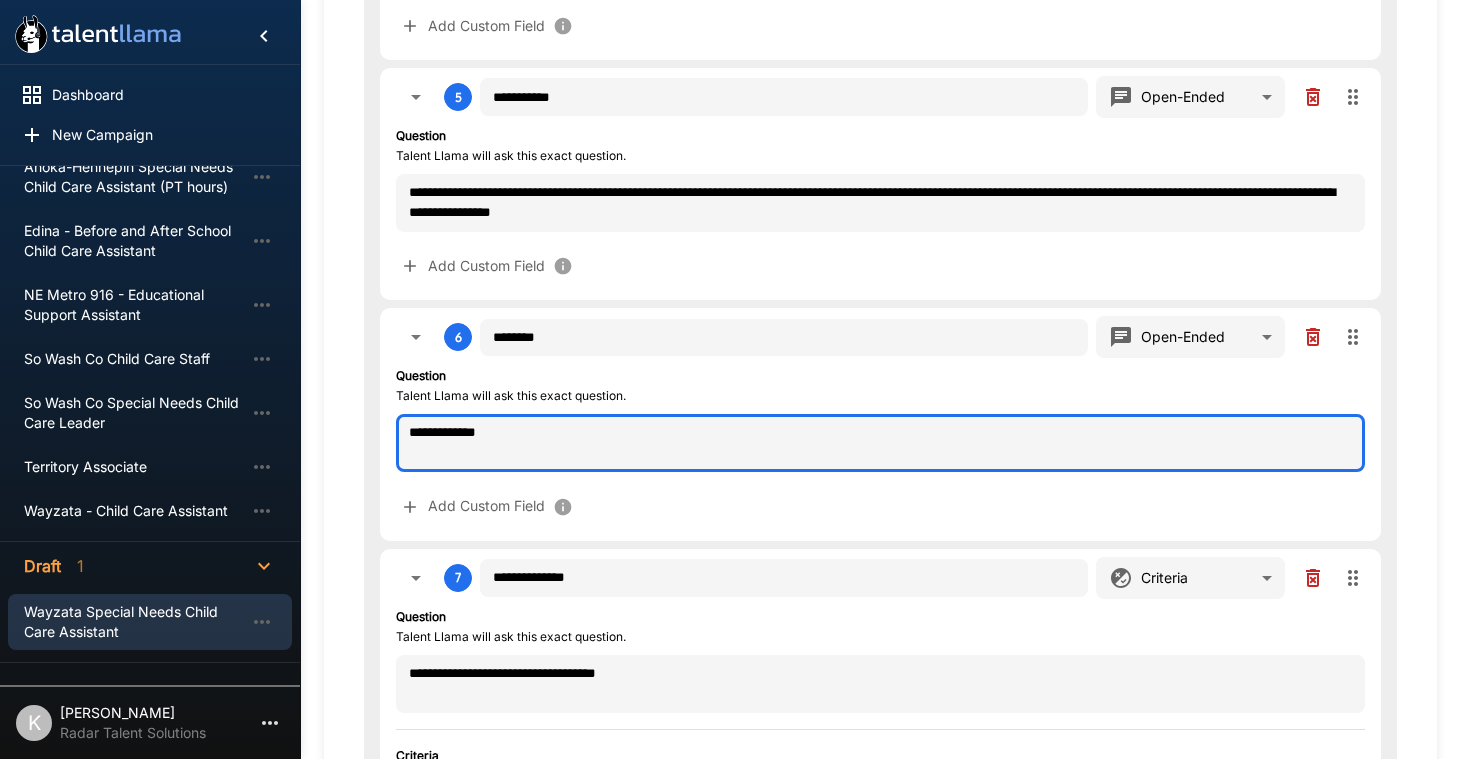 click on "**********" at bounding box center [880, 443] 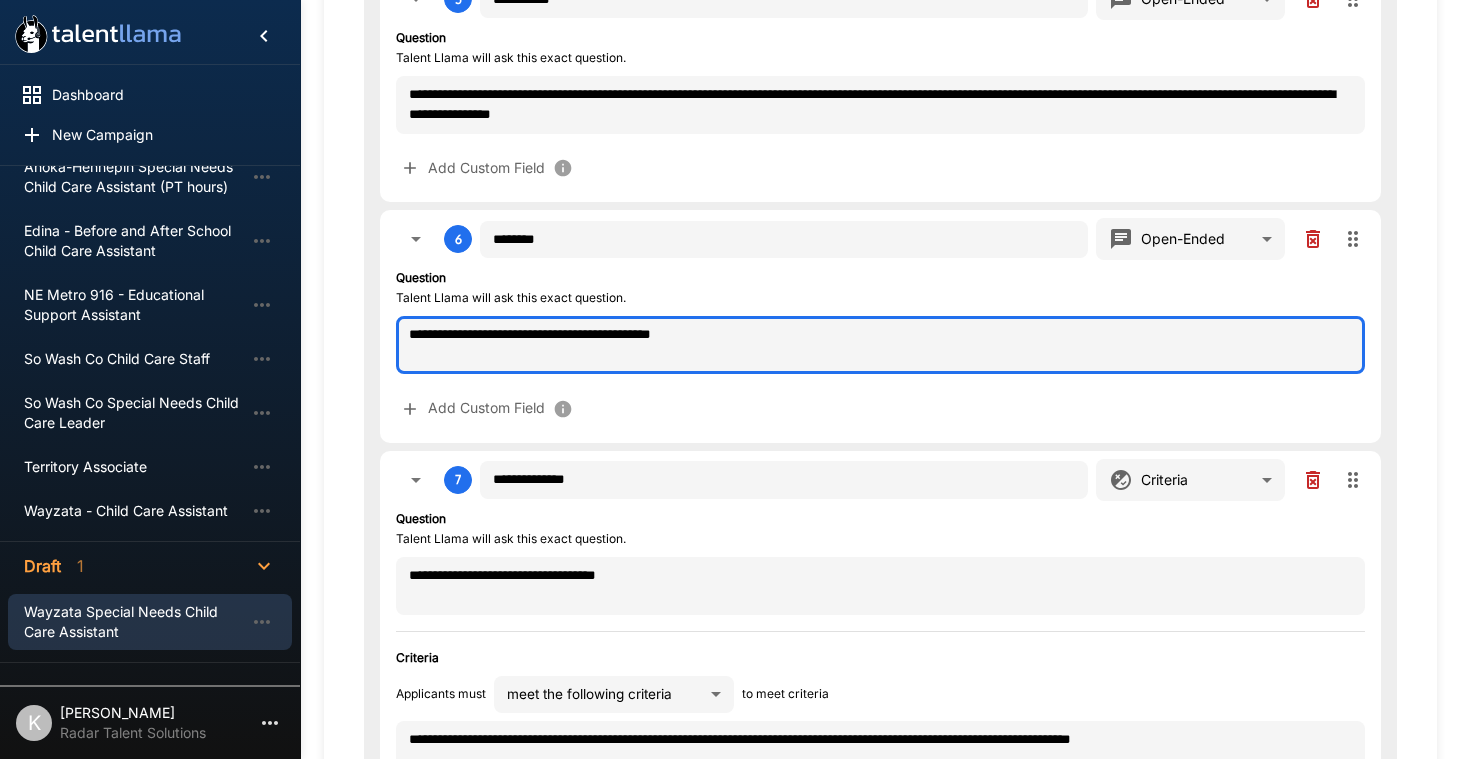 scroll, scrollTop: 1620, scrollLeft: 0, axis: vertical 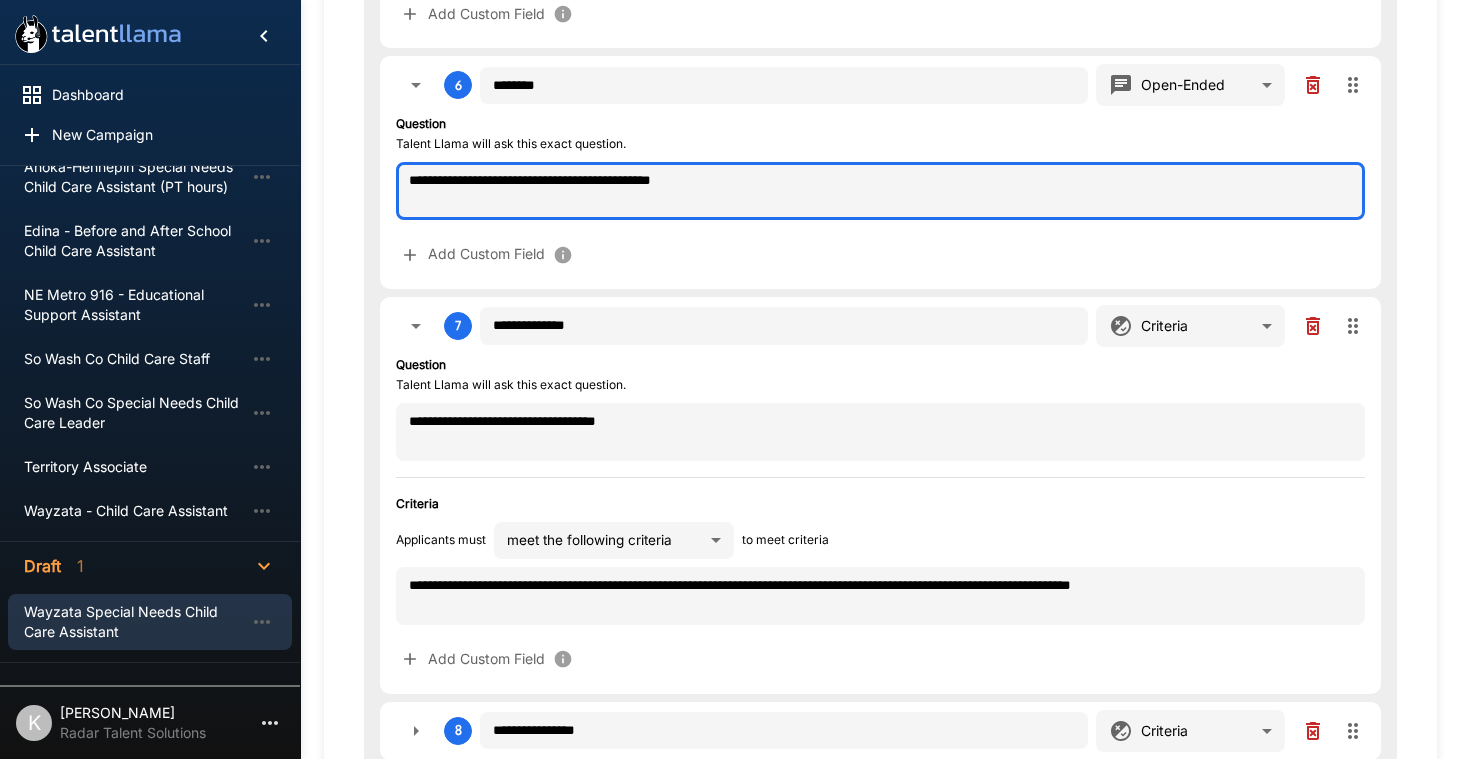 drag, startPoint x: 491, startPoint y: 180, endPoint x: 539, endPoint y: 254, distance: 88.20431 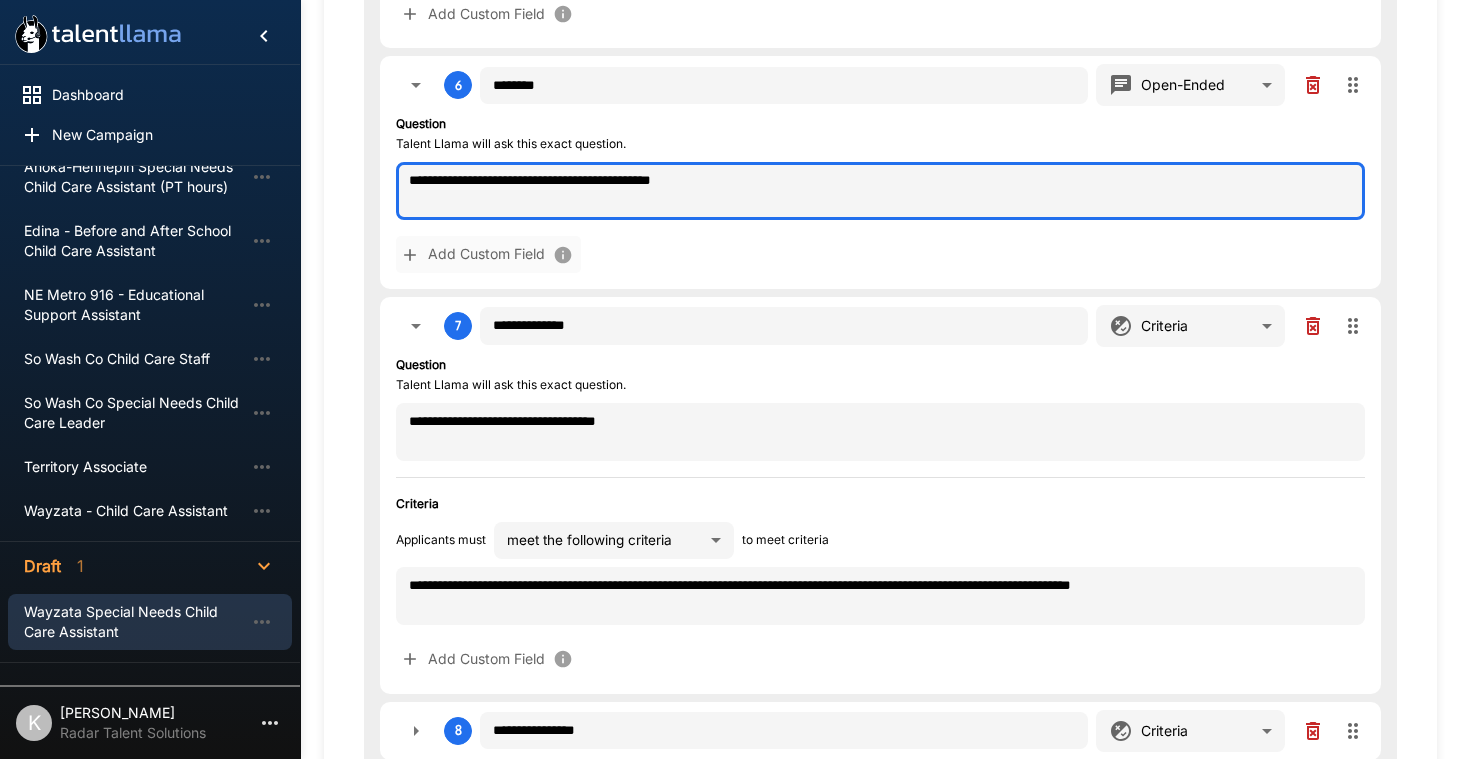 click on "**********" at bounding box center [880, 191] 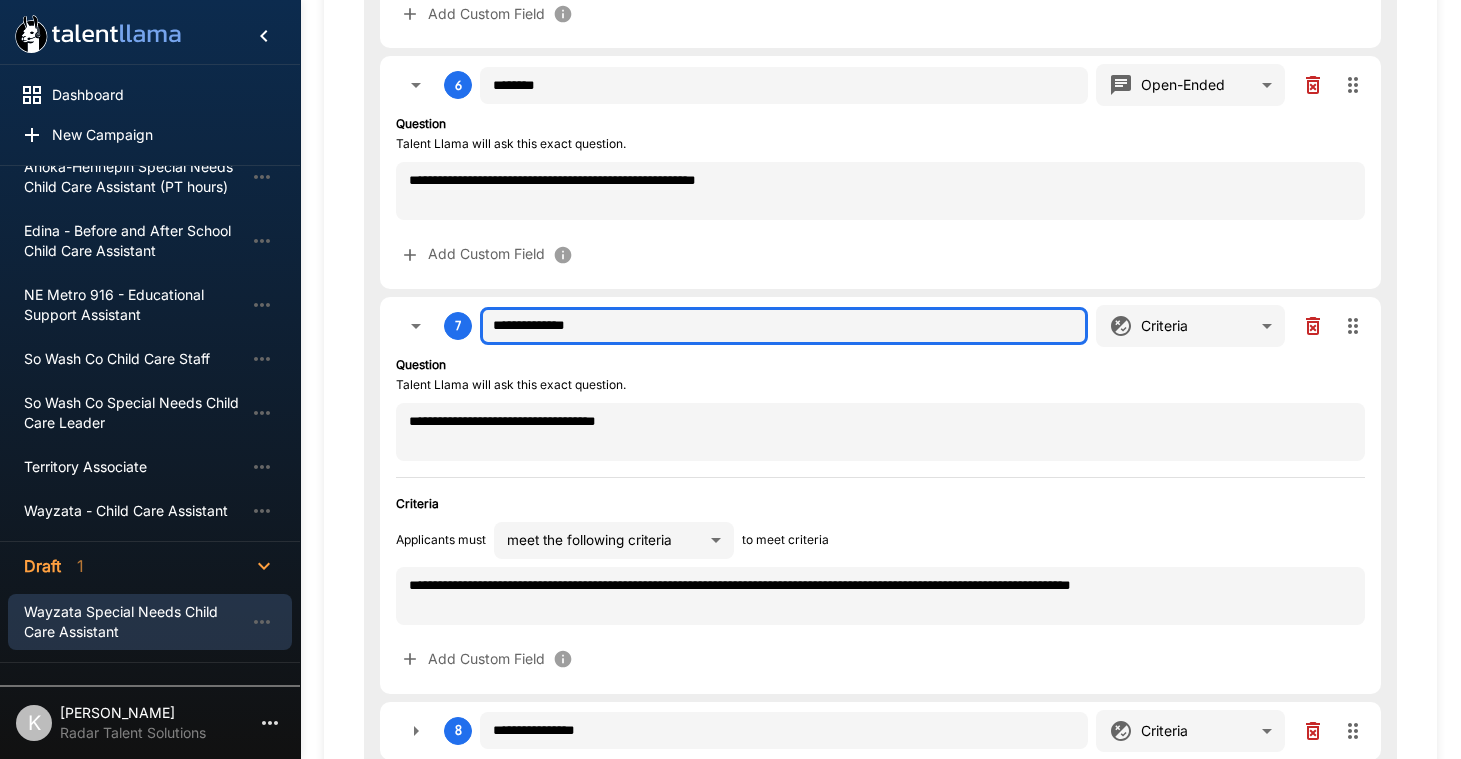 click on "**********" at bounding box center (784, 326) 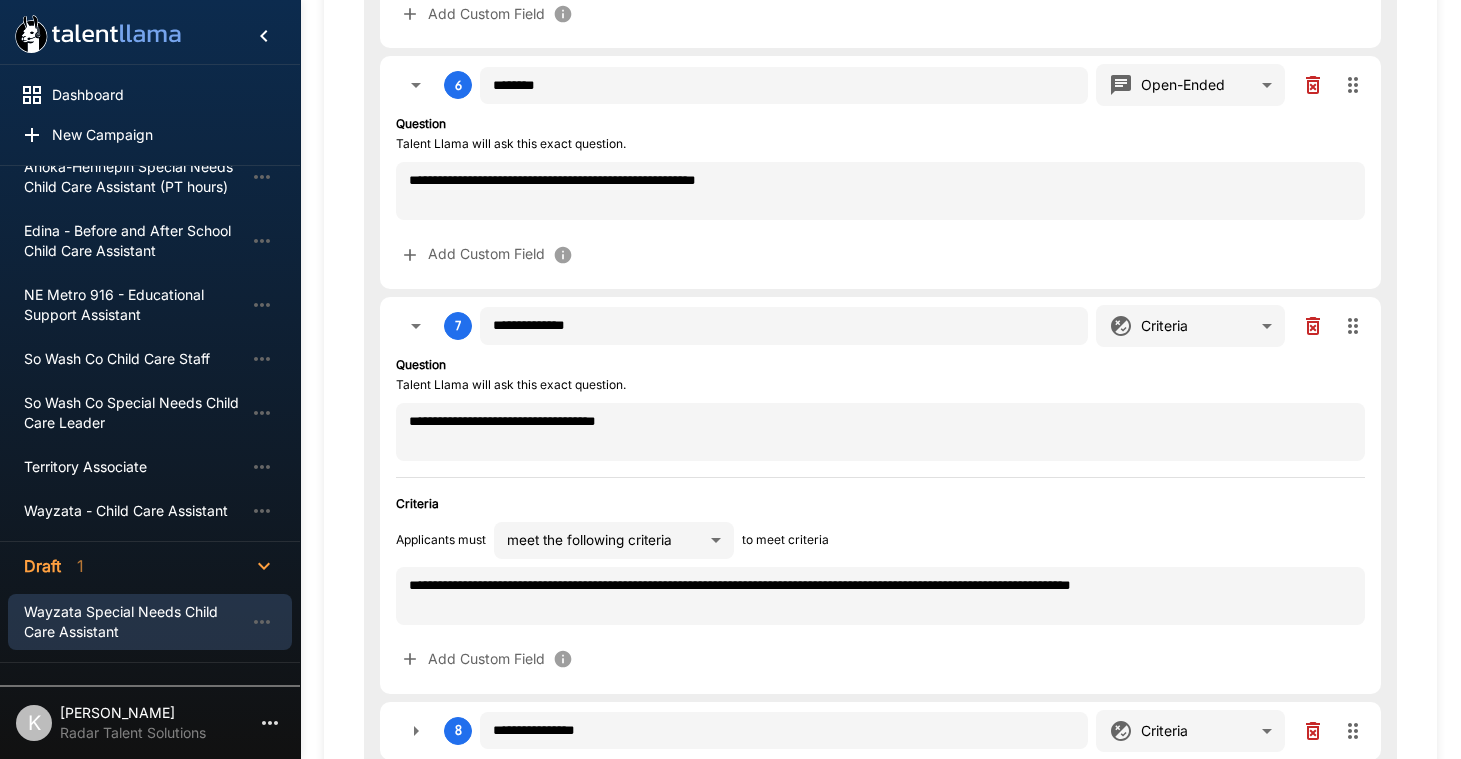 click 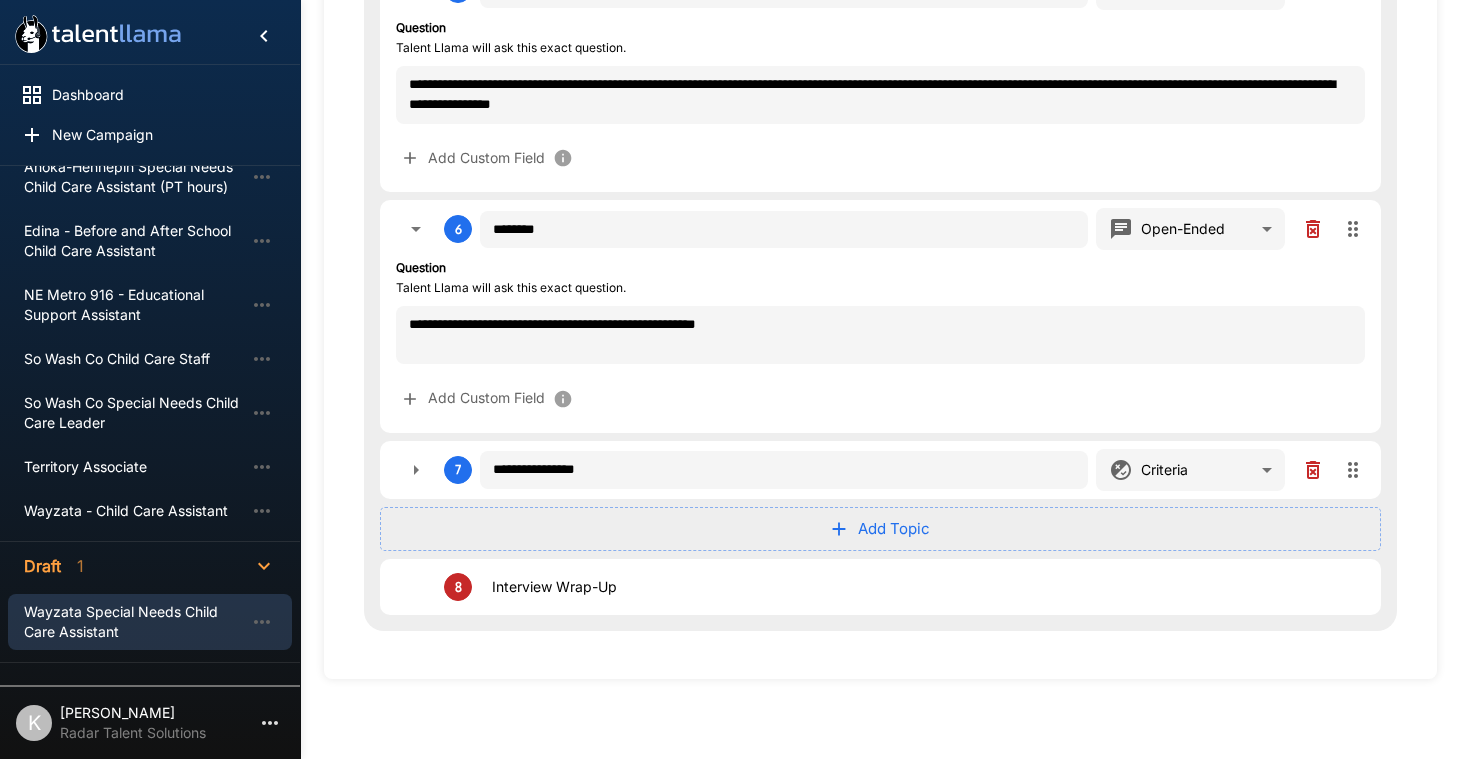 scroll, scrollTop: 1476, scrollLeft: 0, axis: vertical 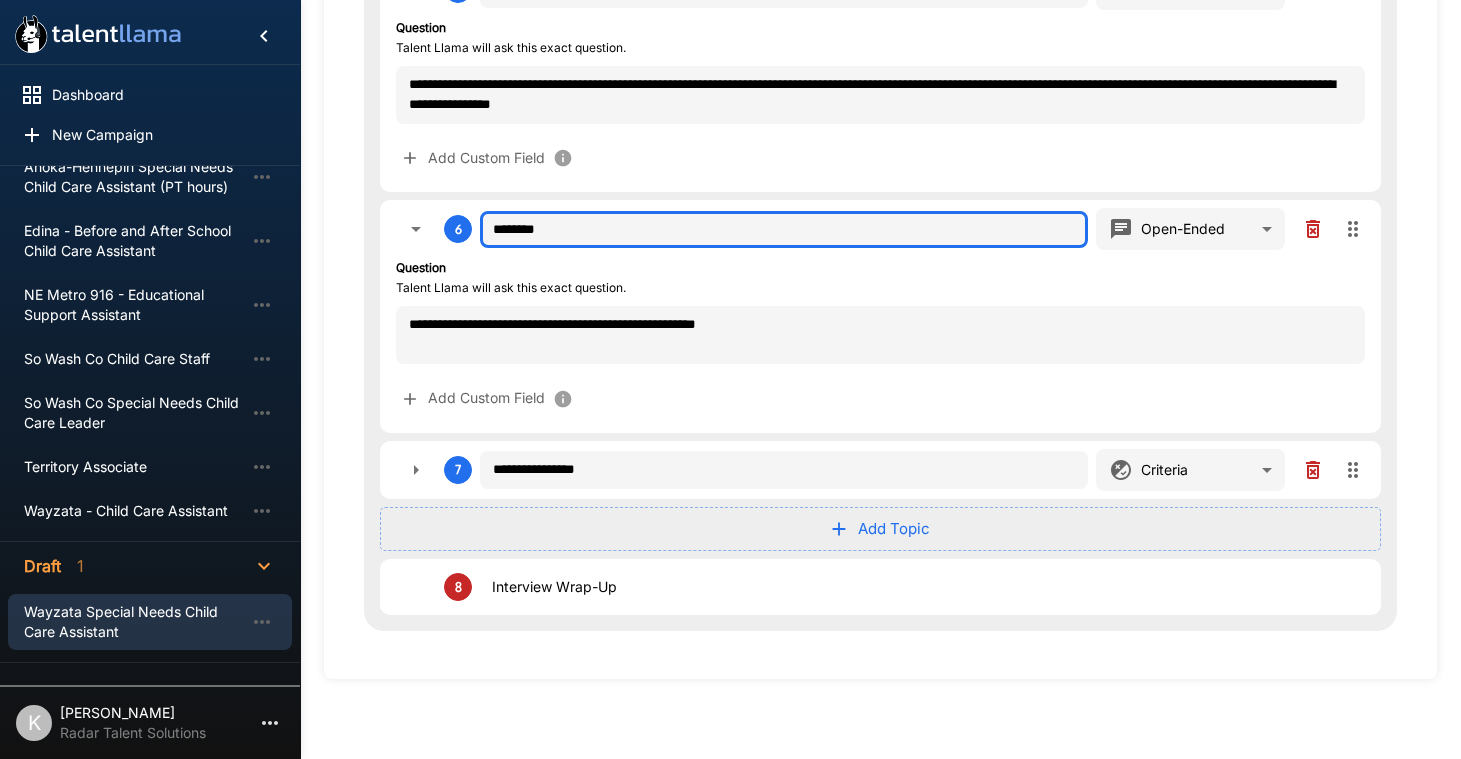drag, startPoint x: 559, startPoint y: 233, endPoint x: 478, endPoint y: 231, distance: 81.02469 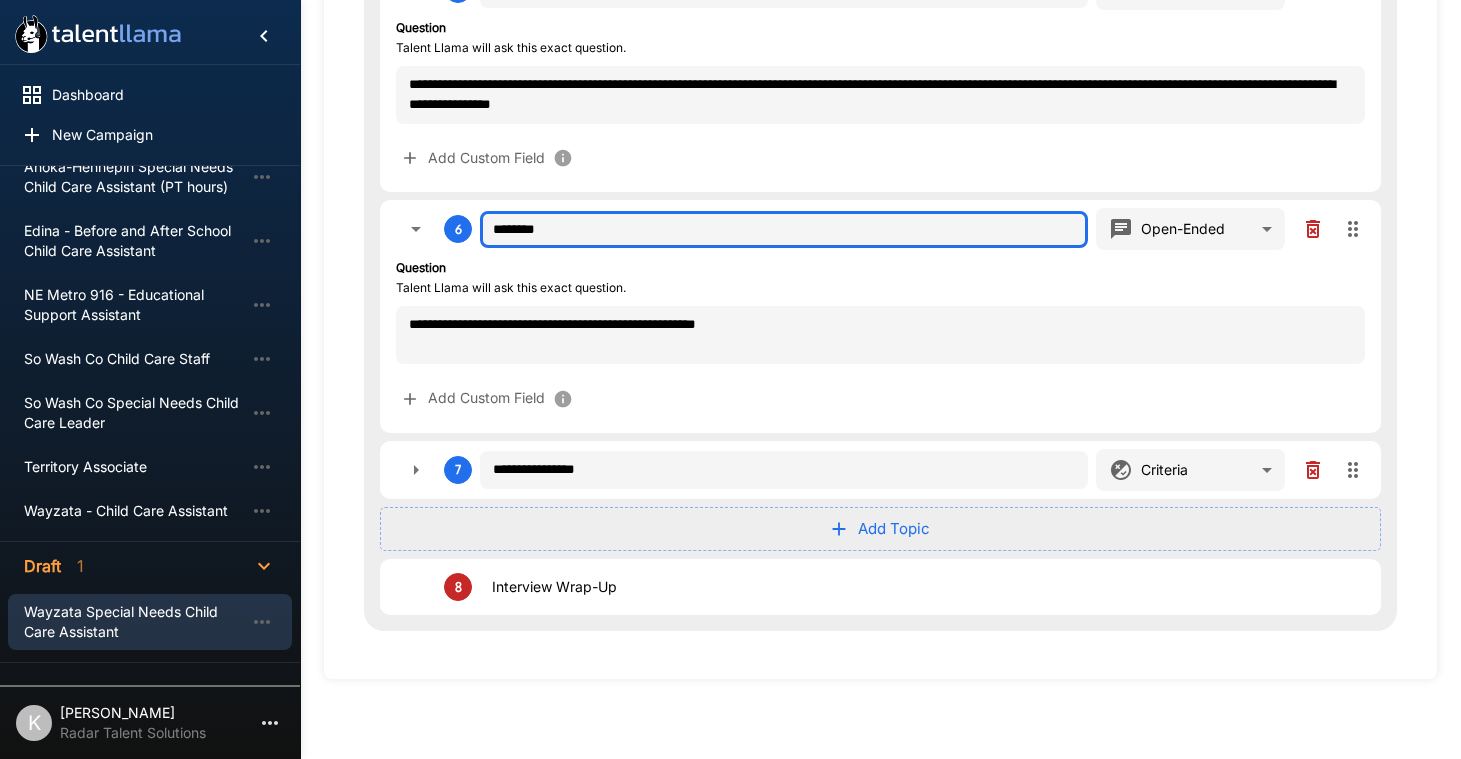 click on "**********" at bounding box center (880, 229) 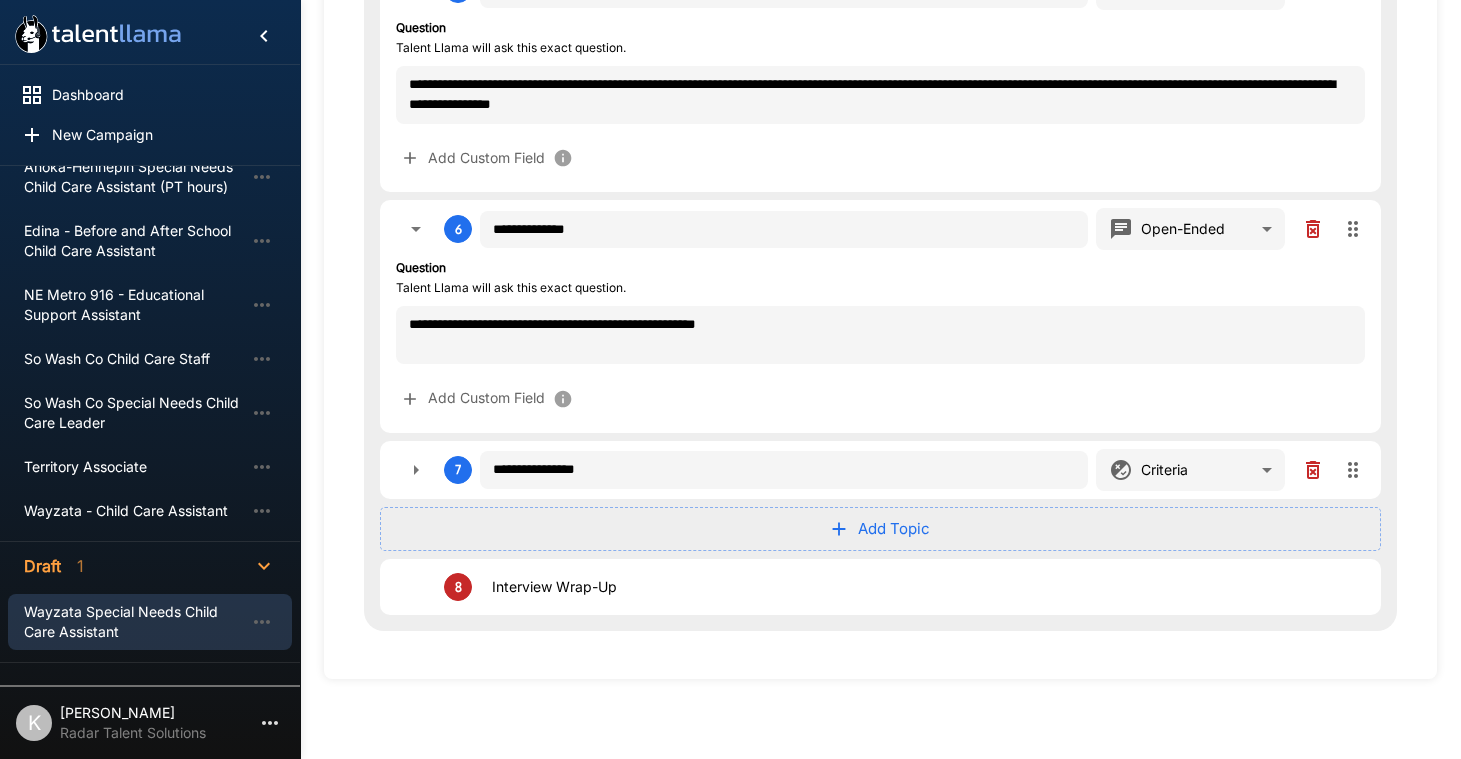 click on "**********" at bounding box center [880, 337] 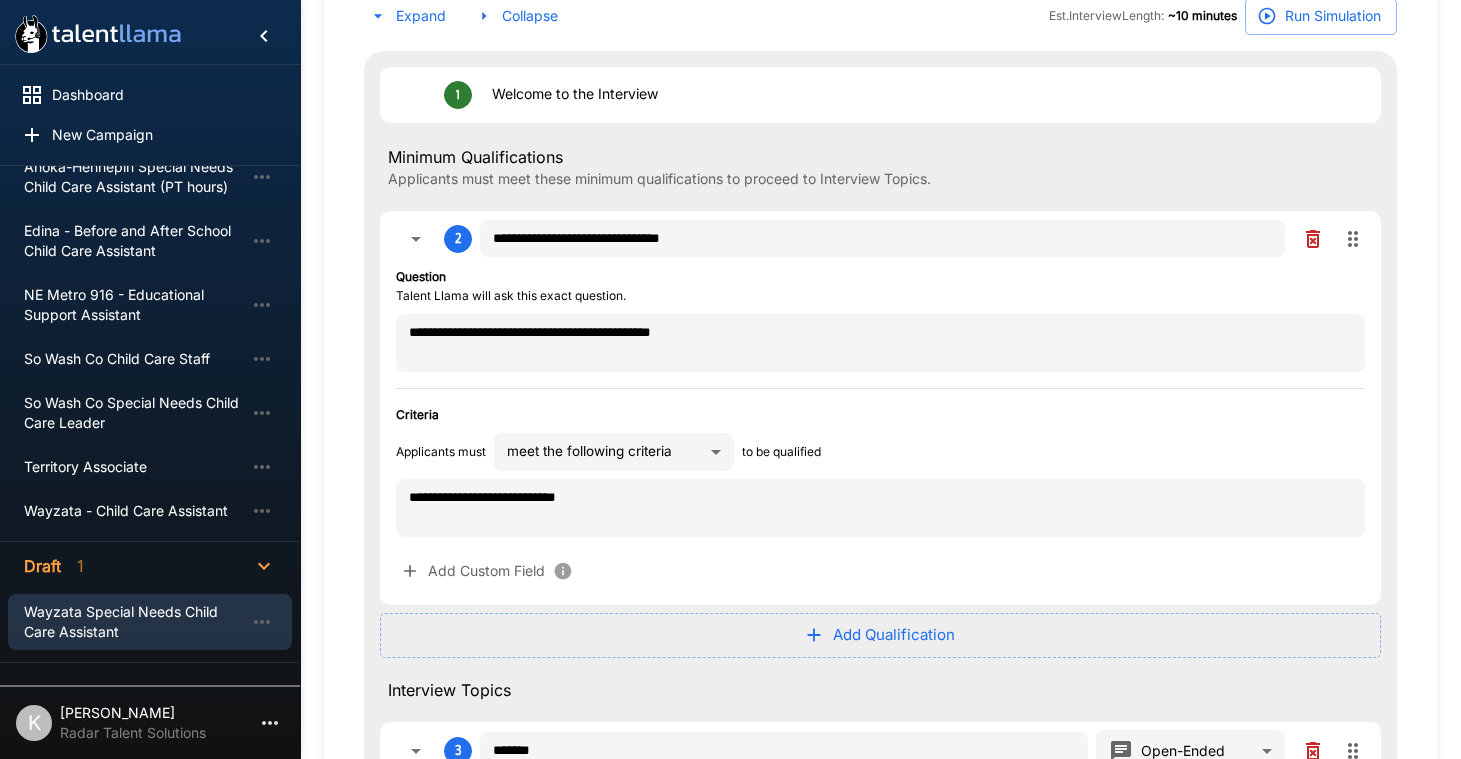 scroll, scrollTop: 0, scrollLeft: 0, axis: both 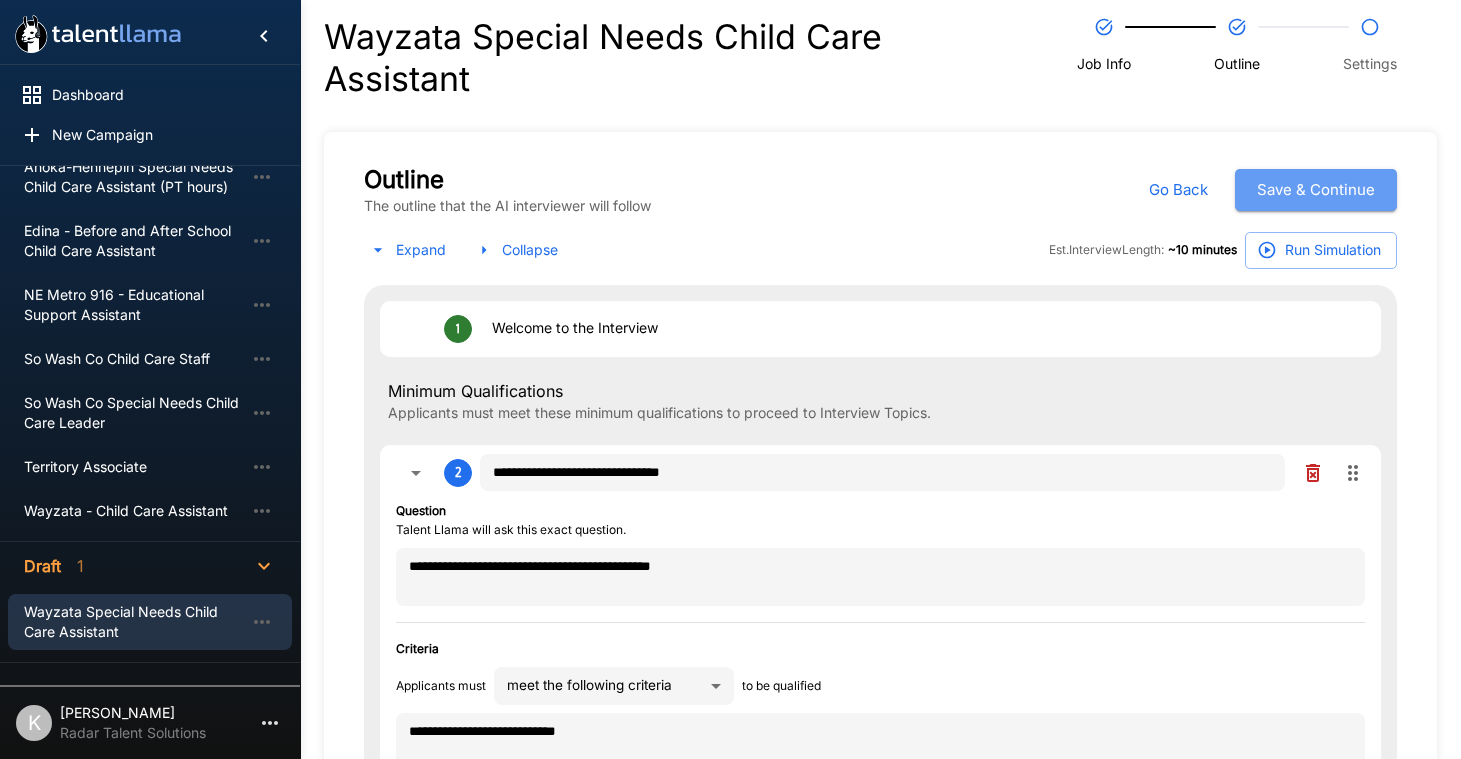 click on "Save & Continue" at bounding box center [1316, 190] 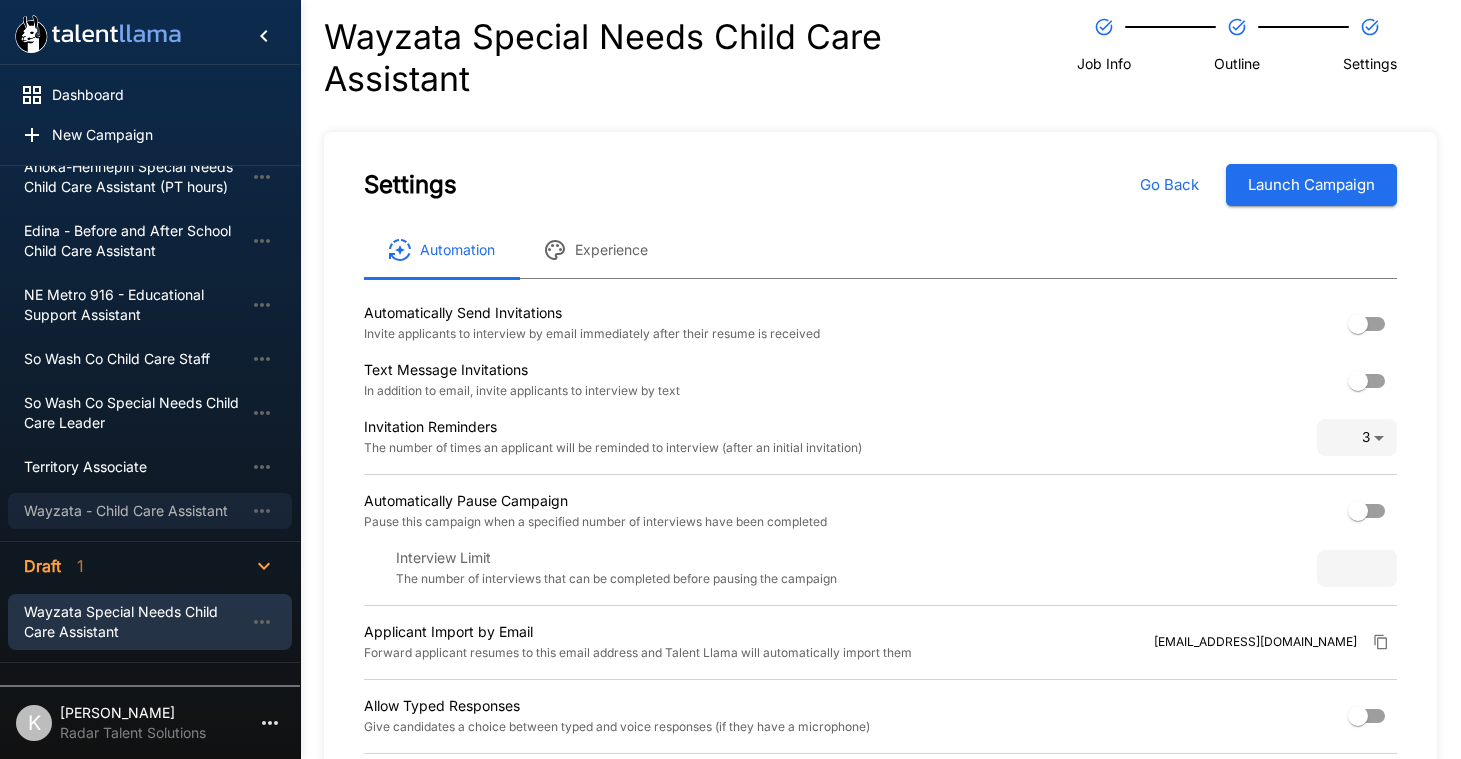 click on "Wayzata - Child Care Assistant" at bounding box center (134, 511) 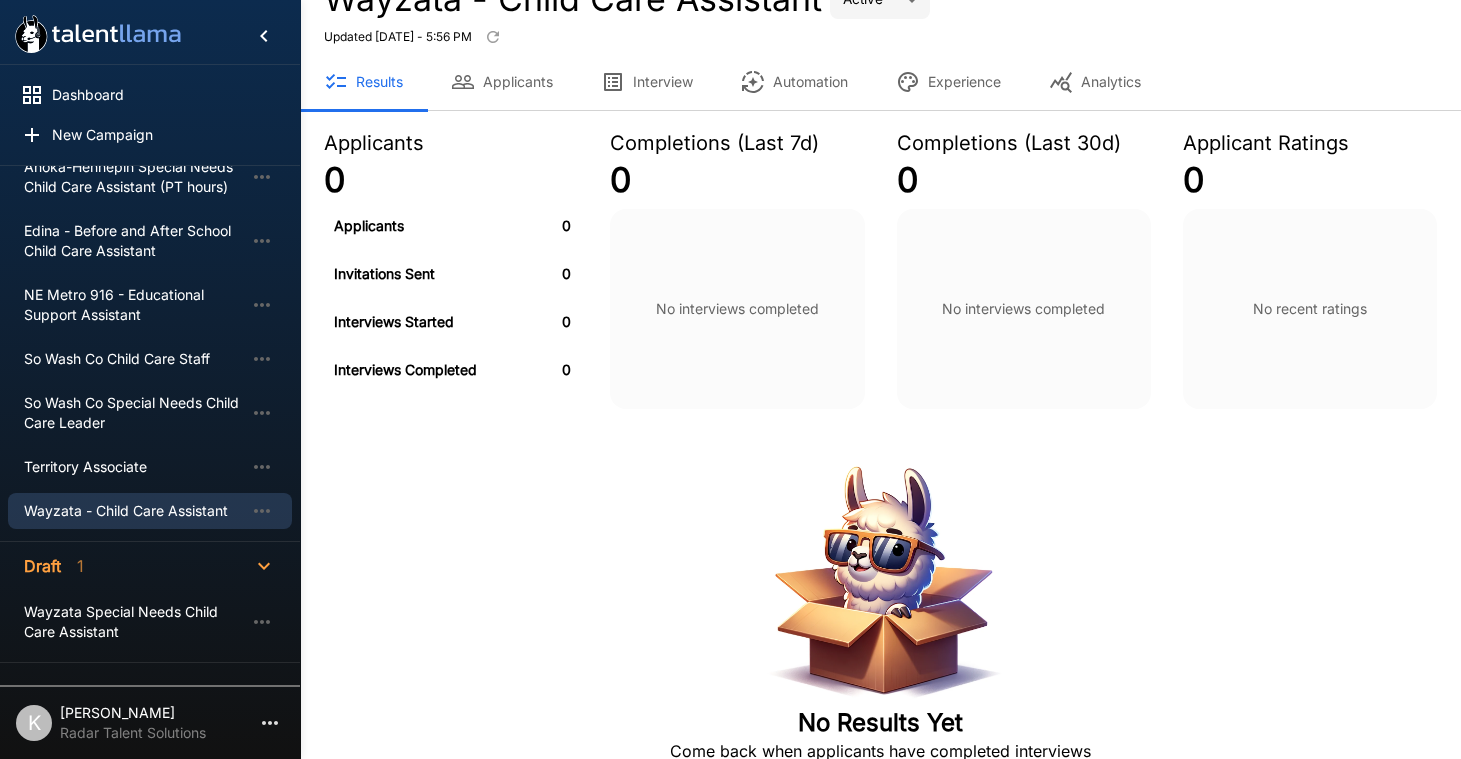 scroll, scrollTop: 67, scrollLeft: 0, axis: vertical 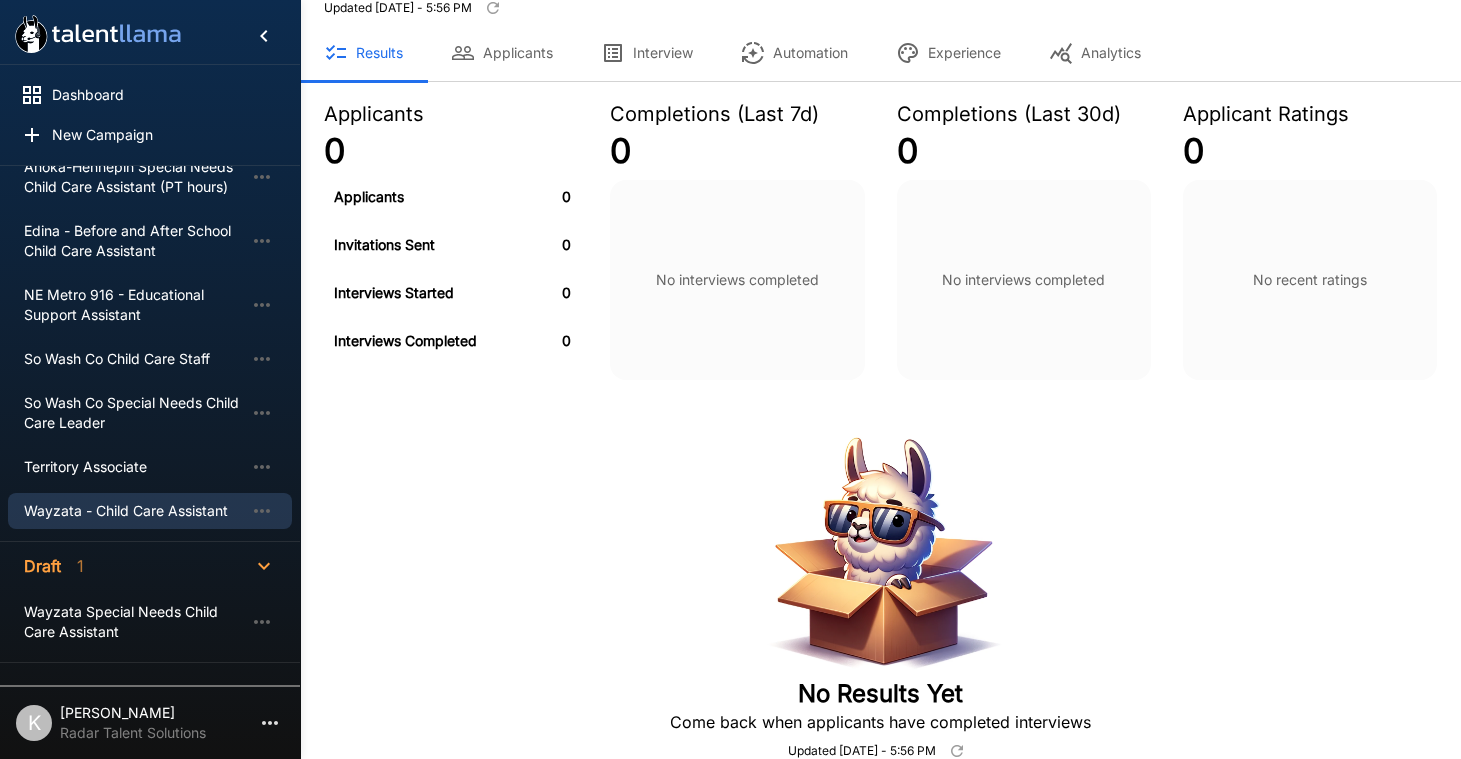 click on "Interview" at bounding box center (647, 53) 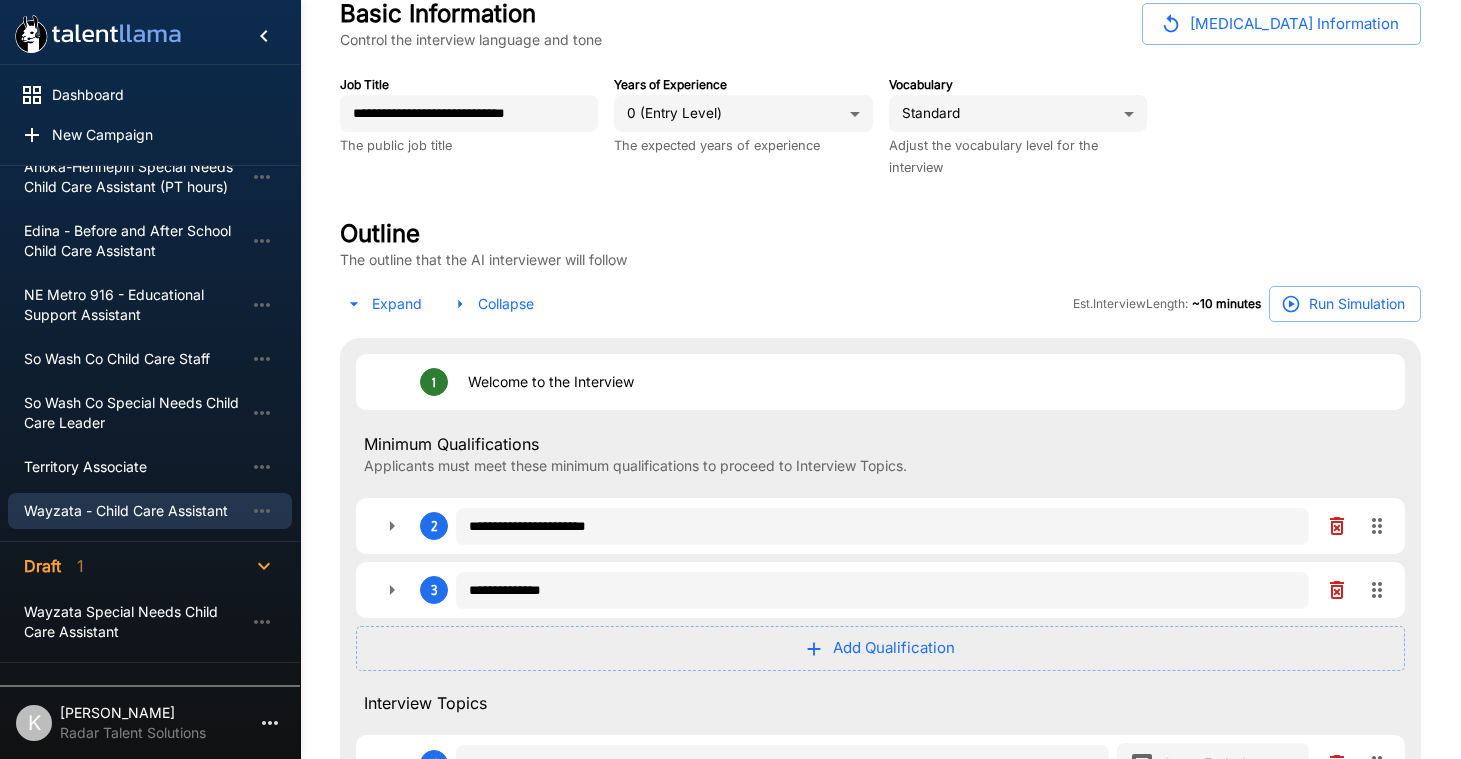 scroll, scrollTop: 340, scrollLeft: 0, axis: vertical 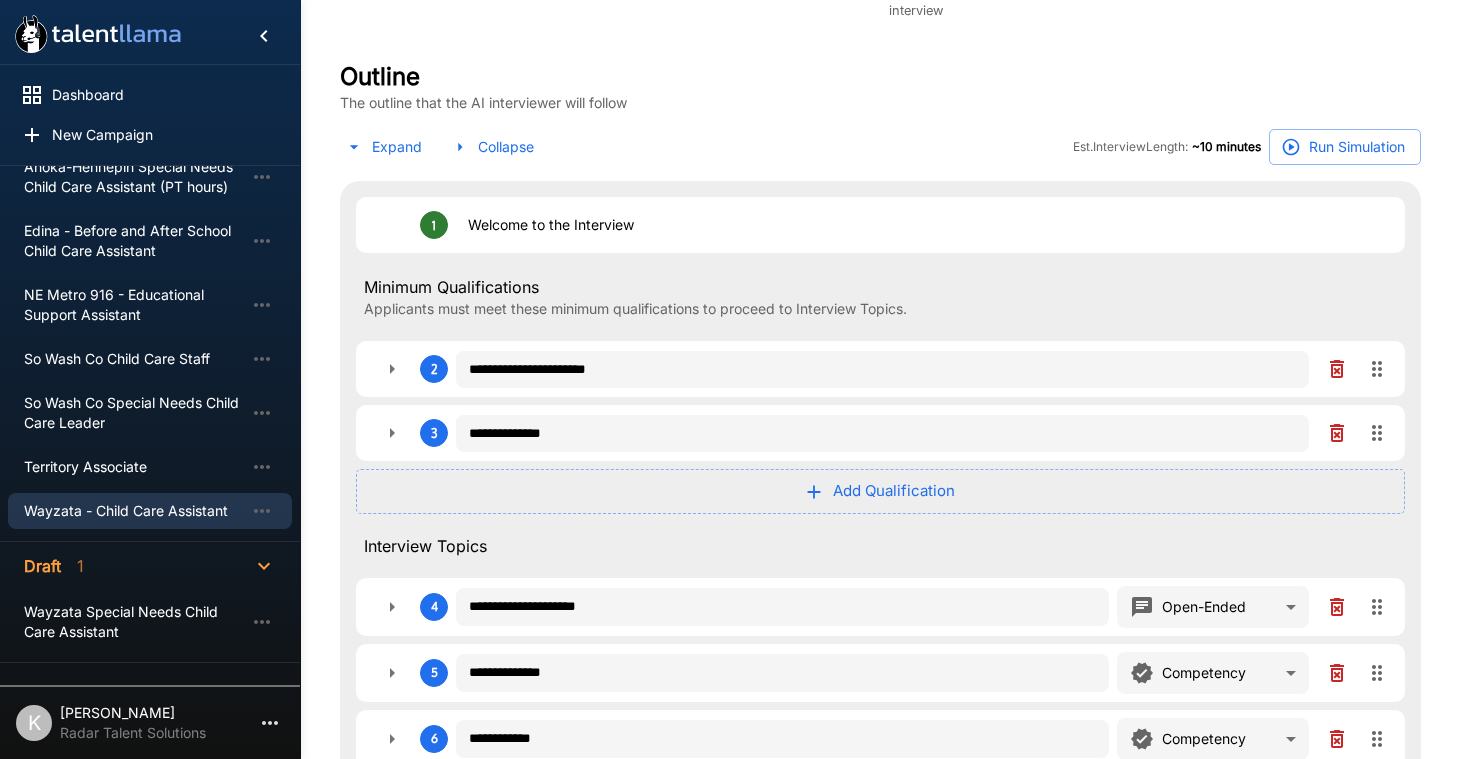 click 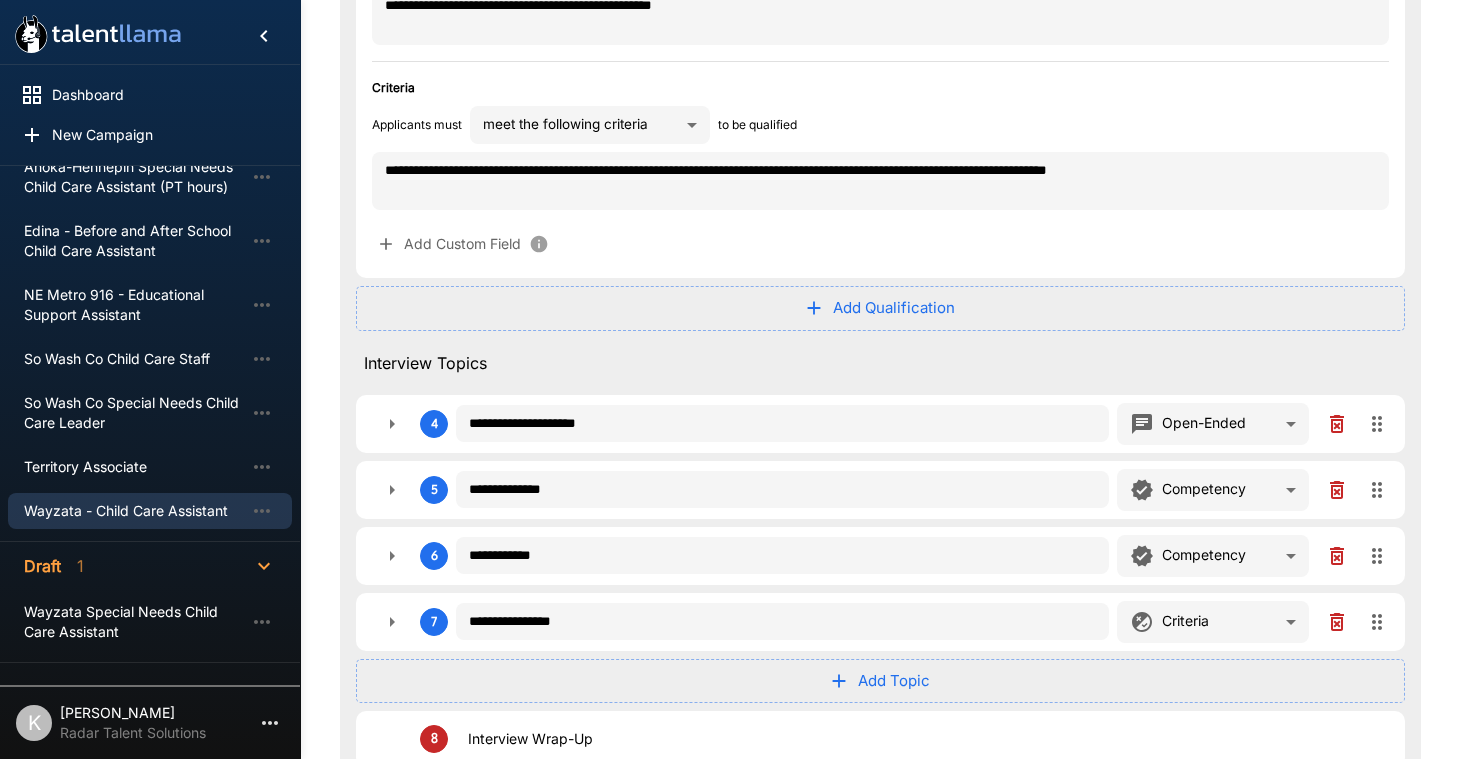 scroll, scrollTop: 935, scrollLeft: 0, axis: vertical 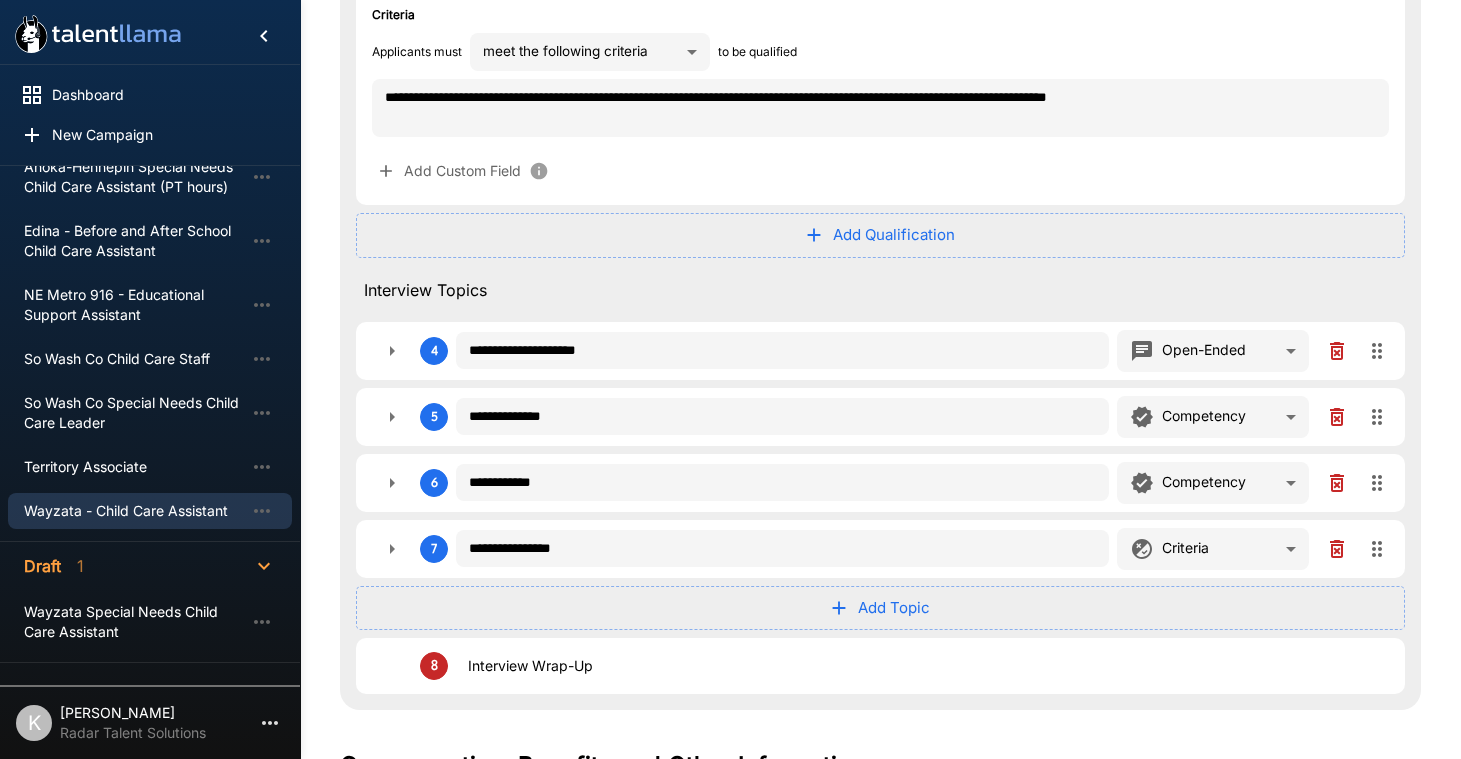 click 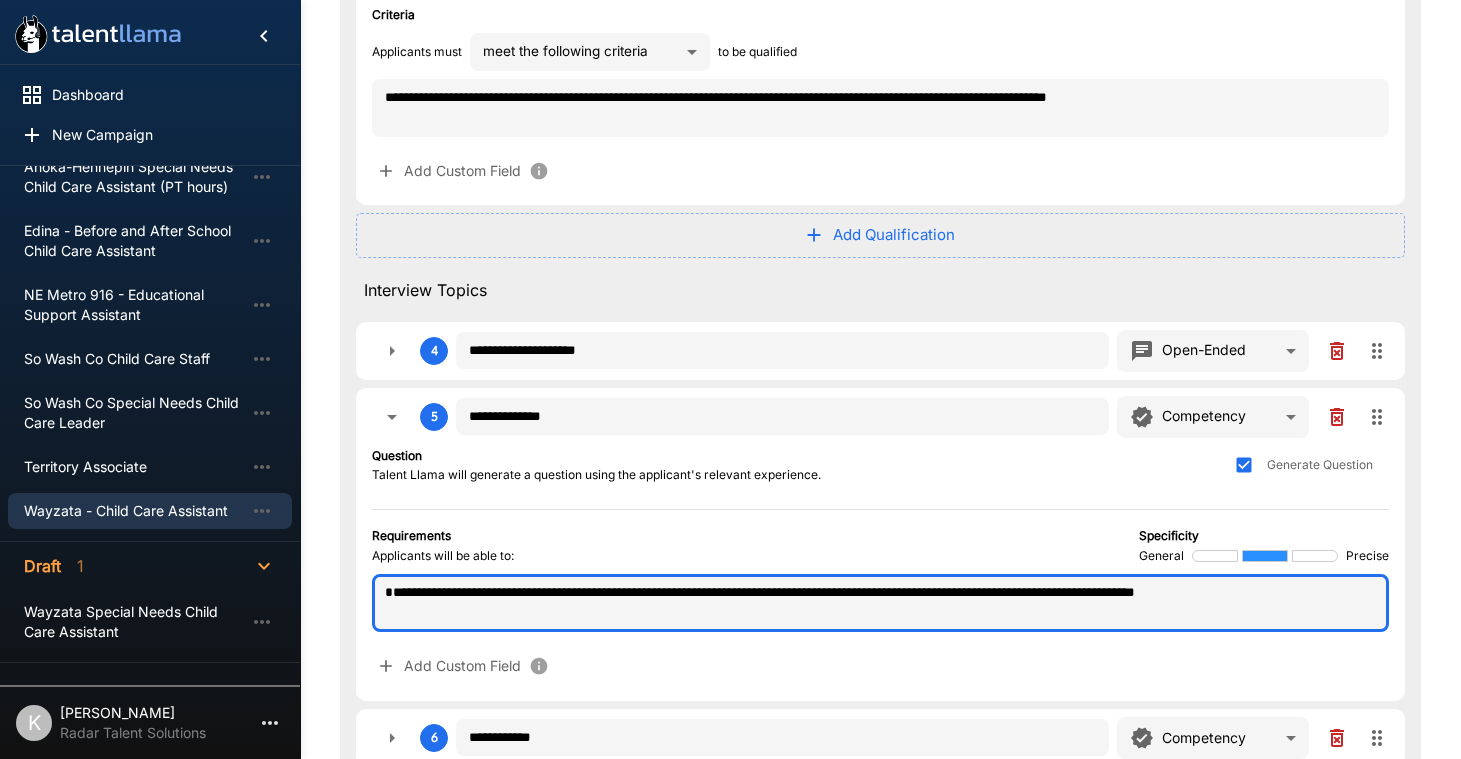 drag, startPoint x: 488, startPoint y: 600, endPoint x: 412, endPoint y: 624, distance: 79.69943 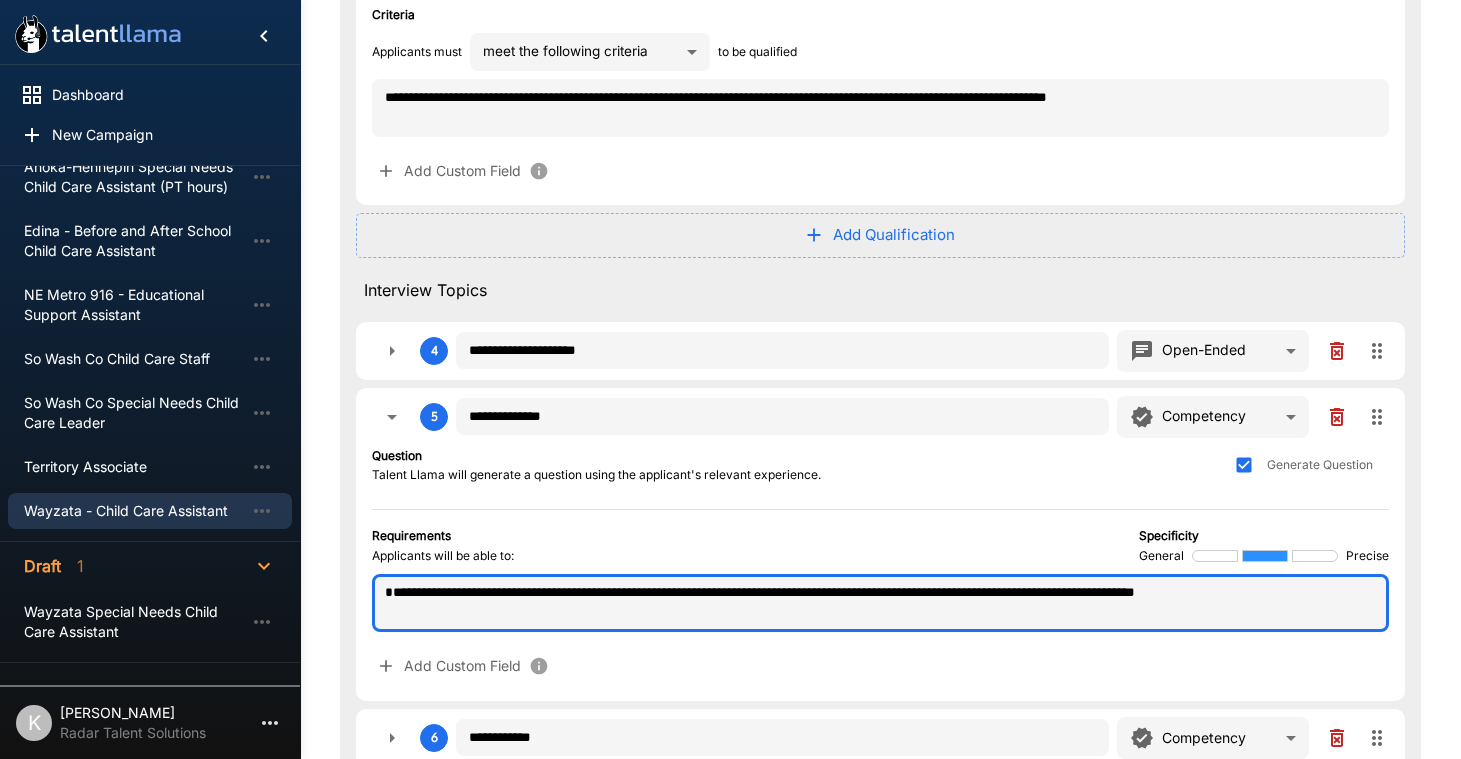 click on "**********" at bounding box center [880, 603] 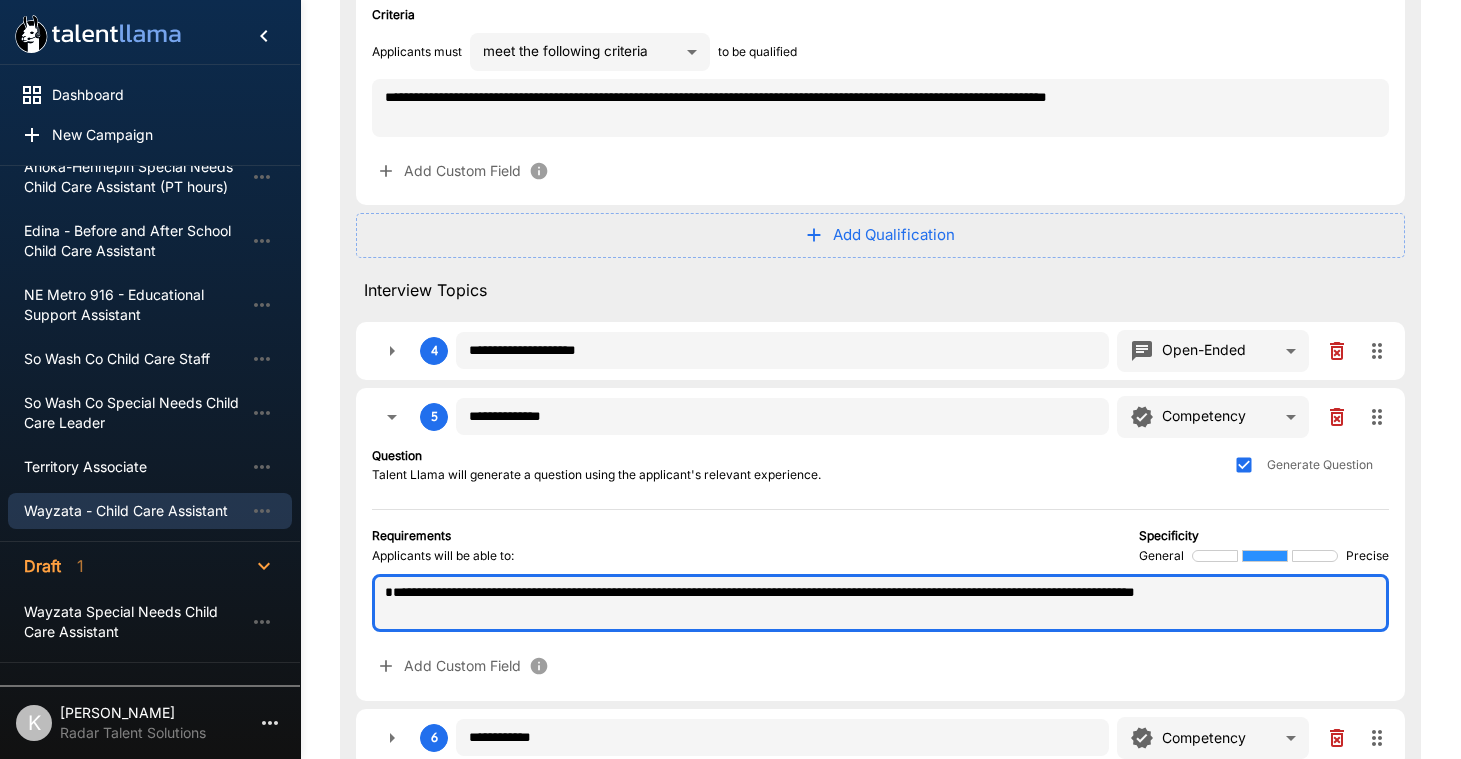drag, startPoint x: 458, startPoint y: 616, endPoint x: 372, endPoint y: 596, distance: 88.29496 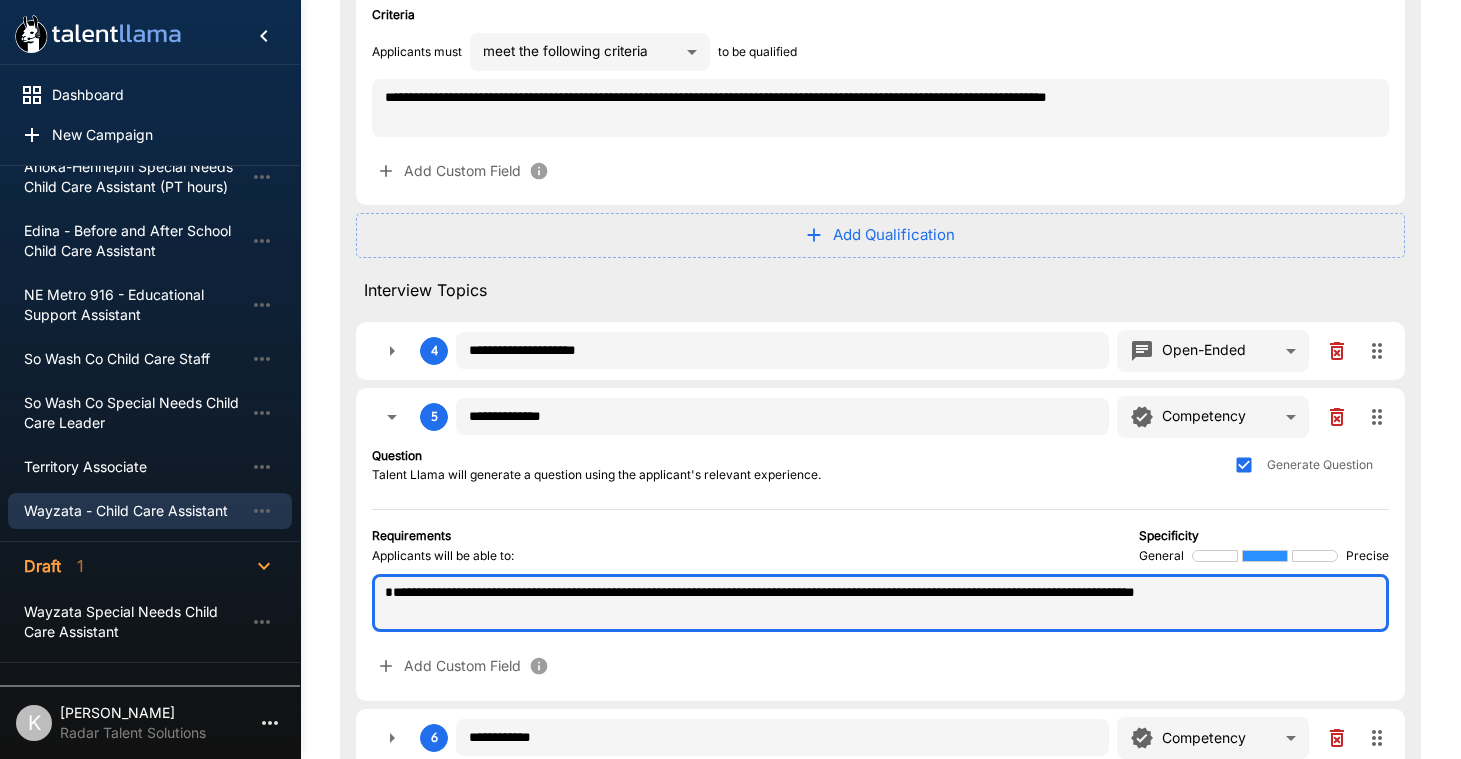 click on "**********" at bounding box center [880, 603] 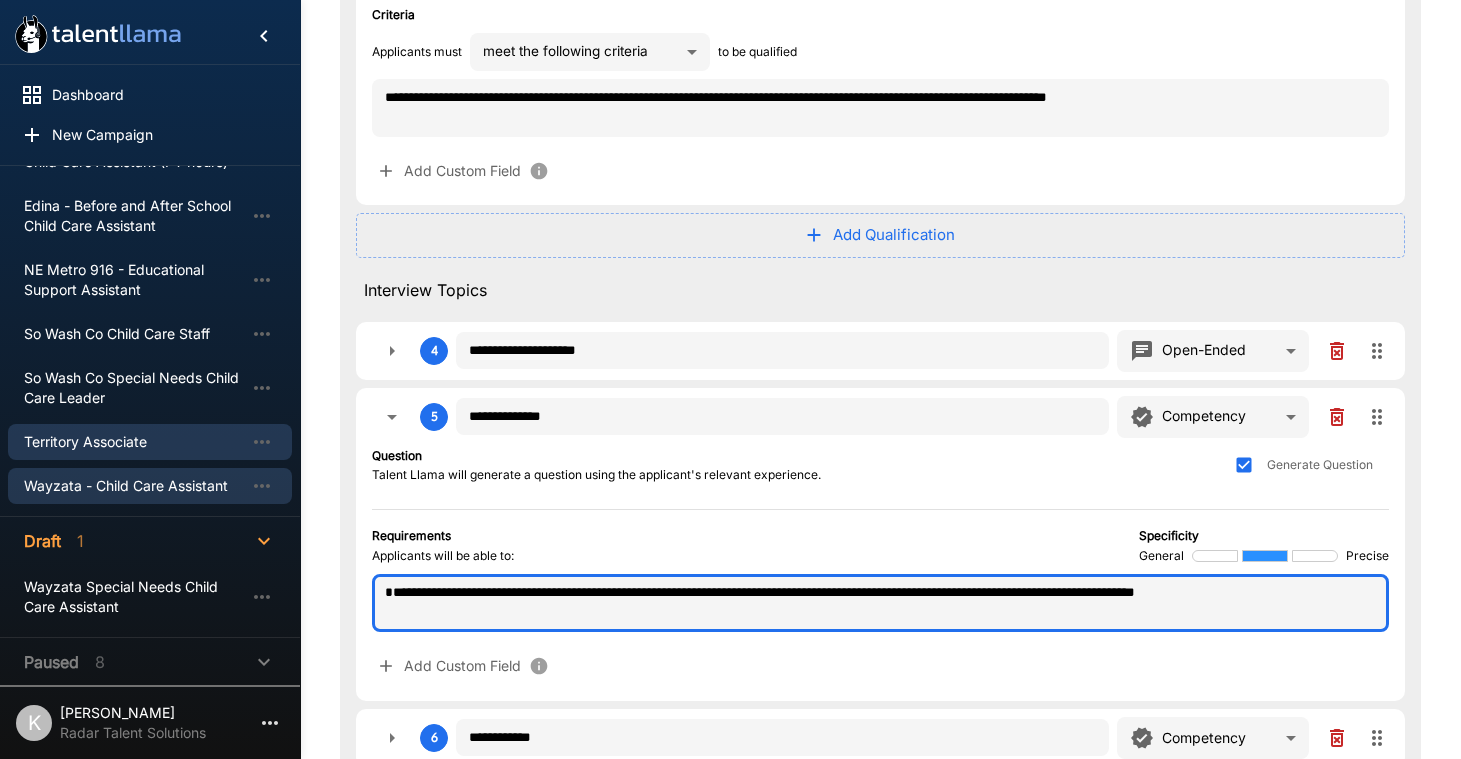 scroll, scrollTop: 365, scrollLeft: 0, axis: vertical 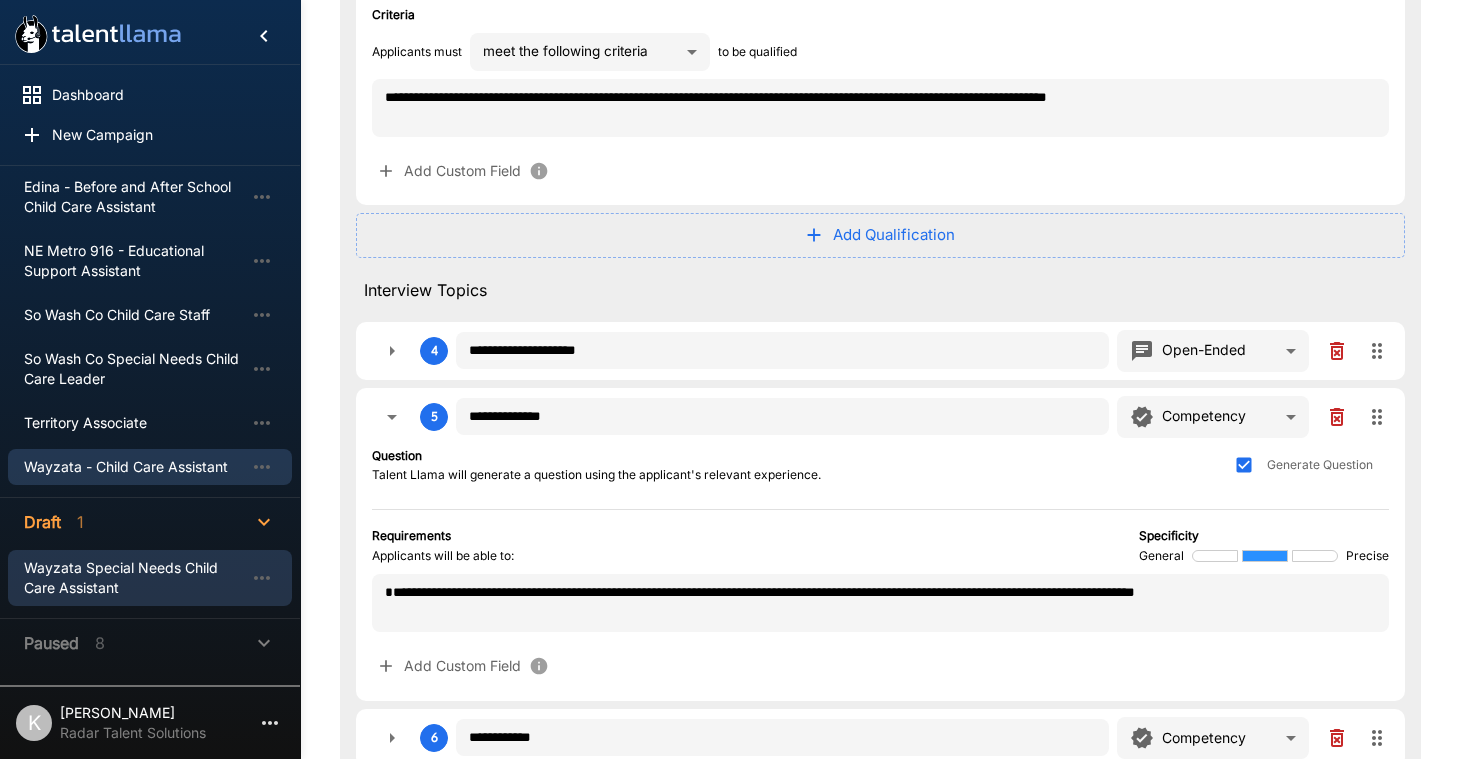 click on "Wayzata Special Needs Child Care Assistant" at bounding box center (134, 578) 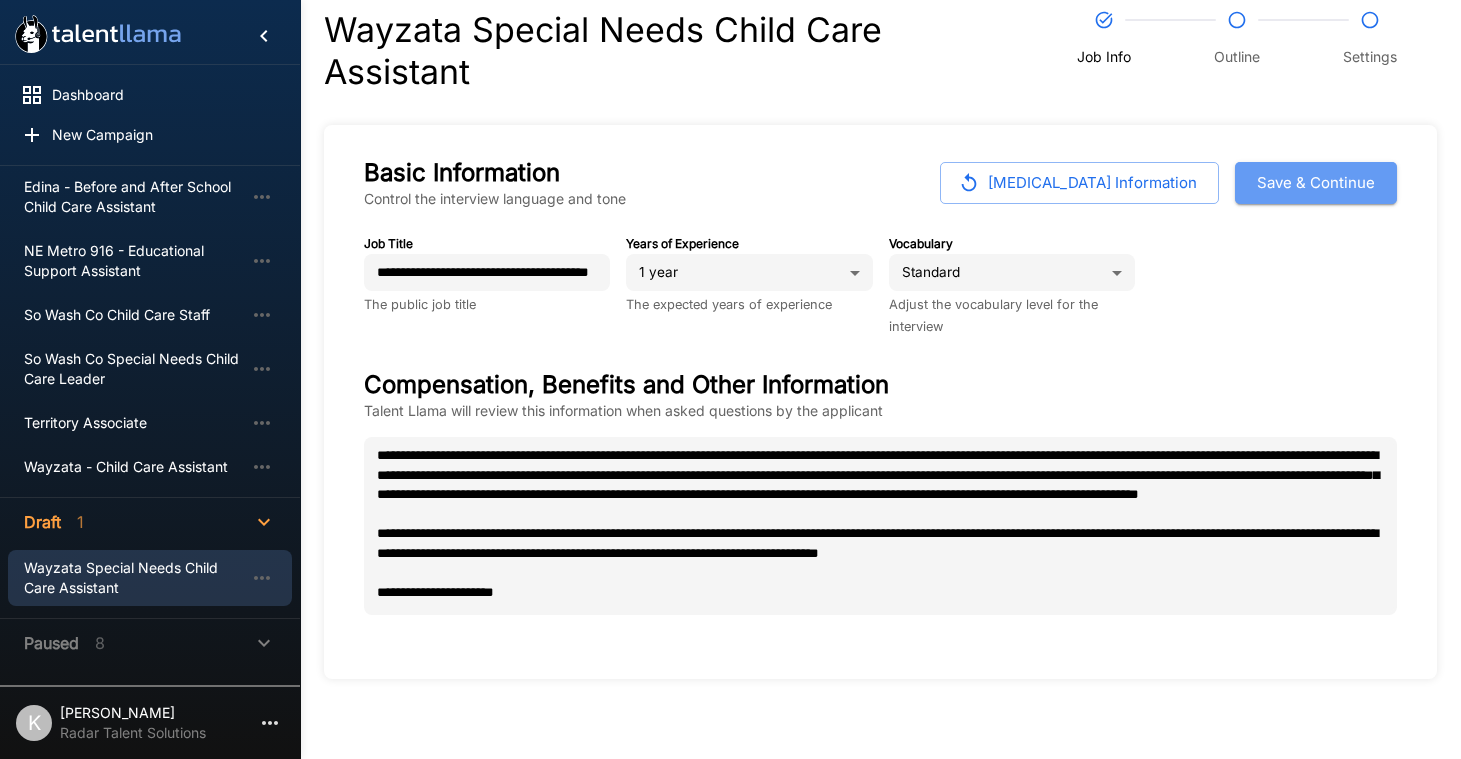 click on "Save & Continue" at bounding box center (1316, 183) 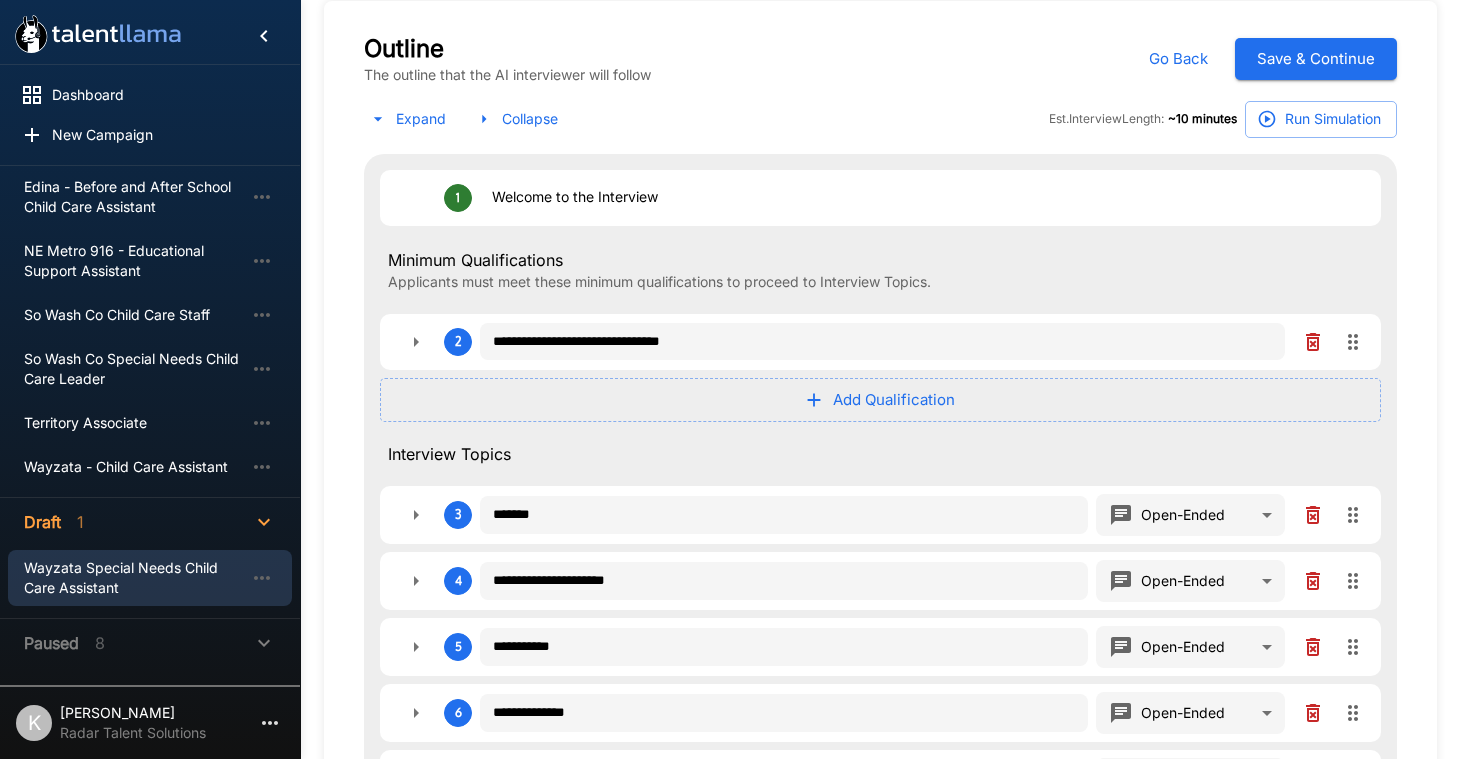 scroll, scrollTop: 440, scrollLeft: 0, axis: vertical 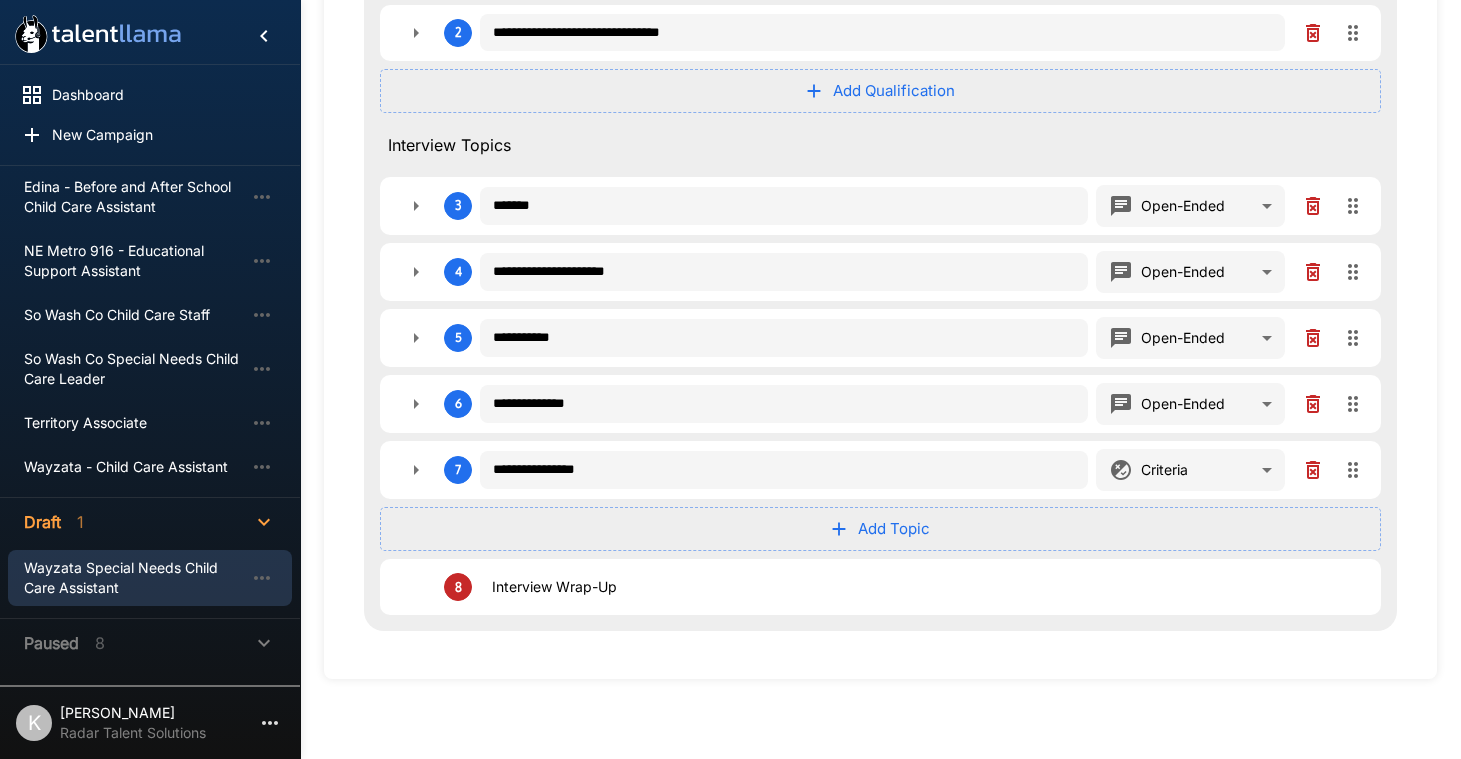 click on "Add Topic" at bounding box center (880, 529) 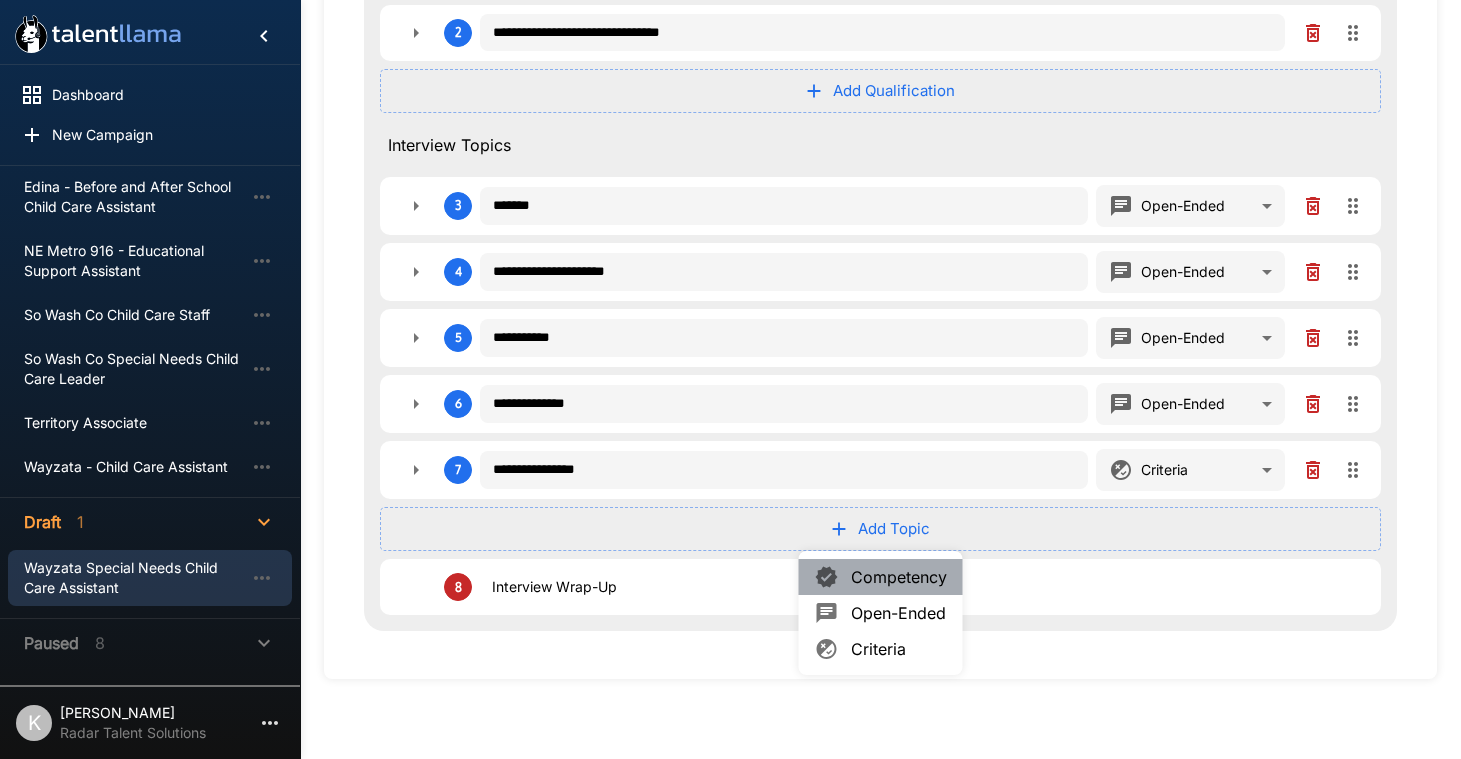 click on "Competency" at bounding box center [899, 577] 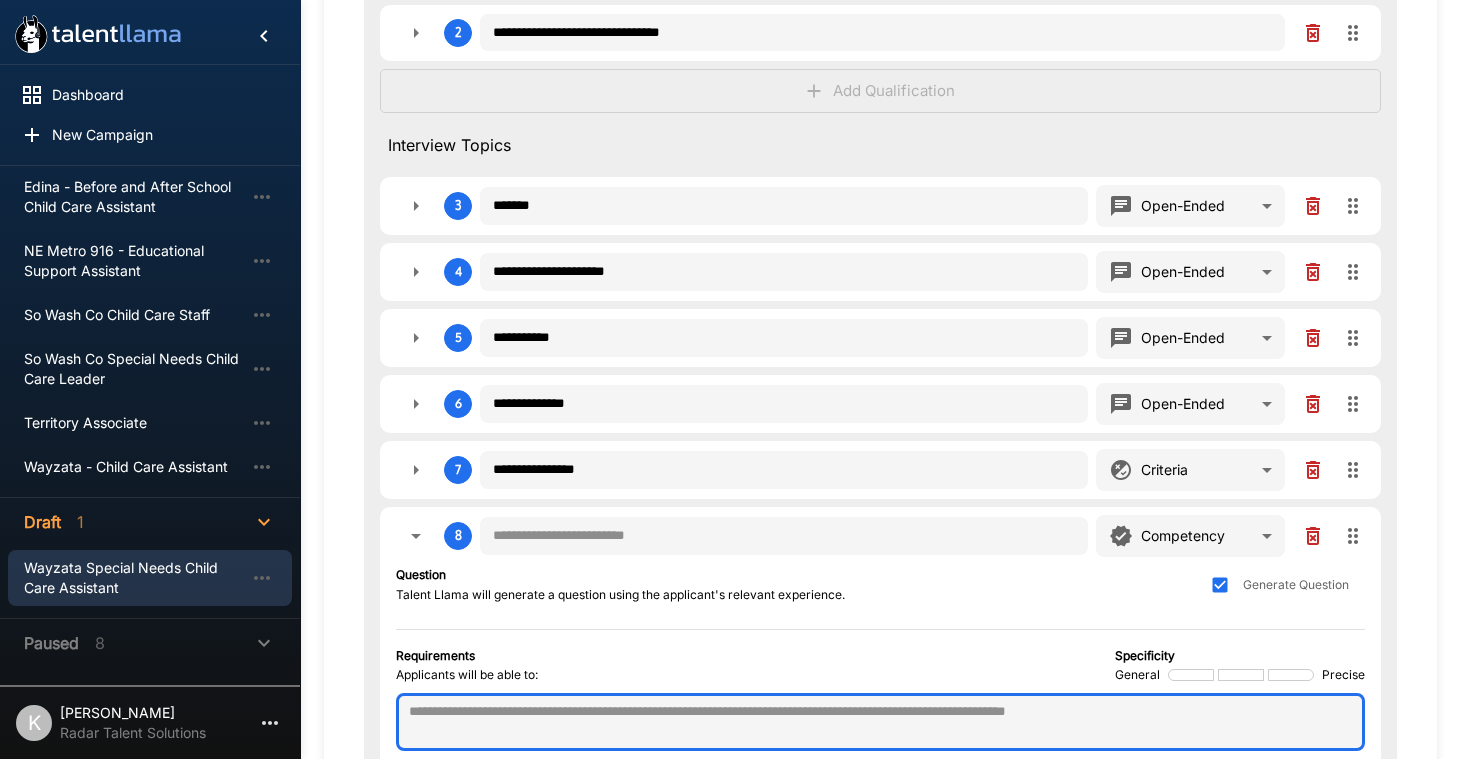 click at bounding box center (880, 722) 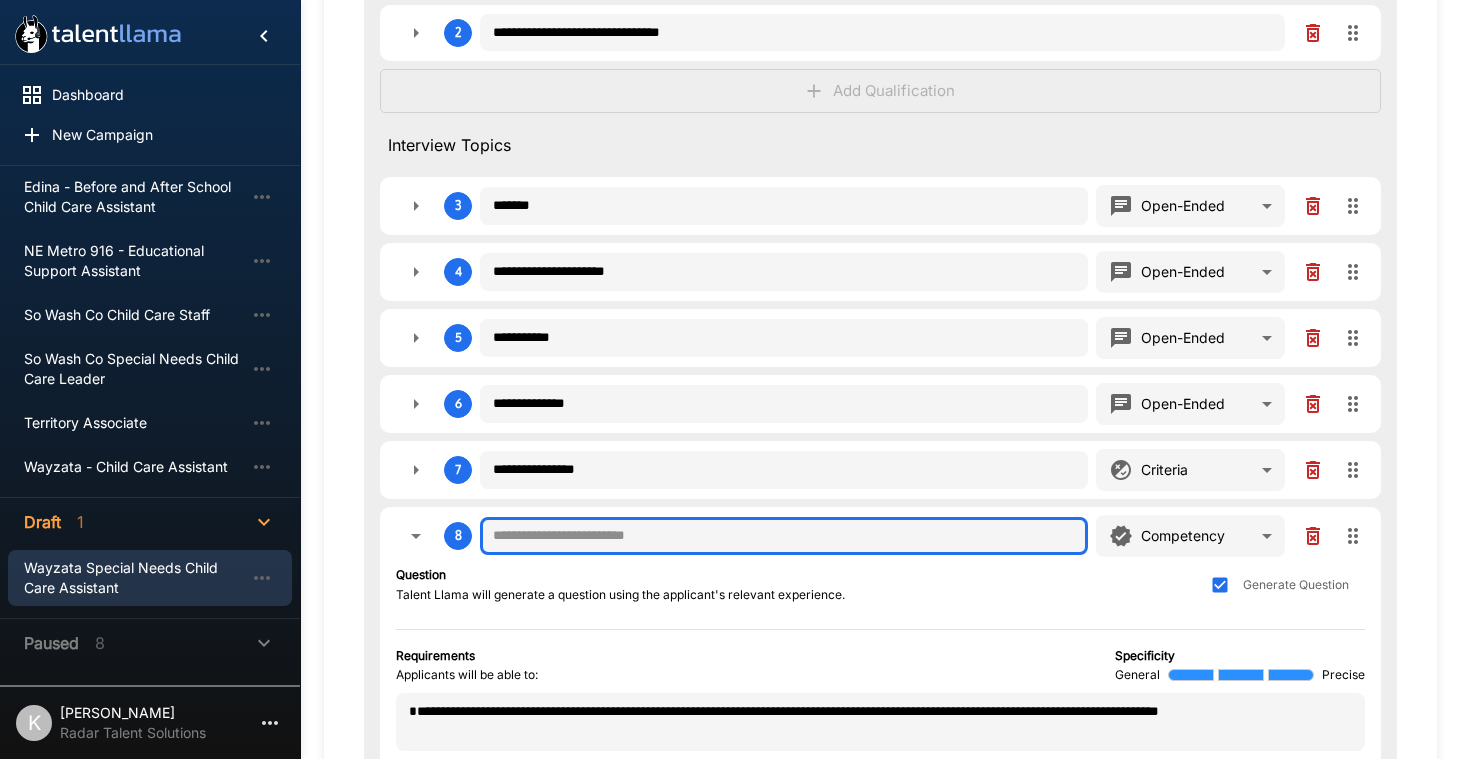 click at bounding box center (784, 536) 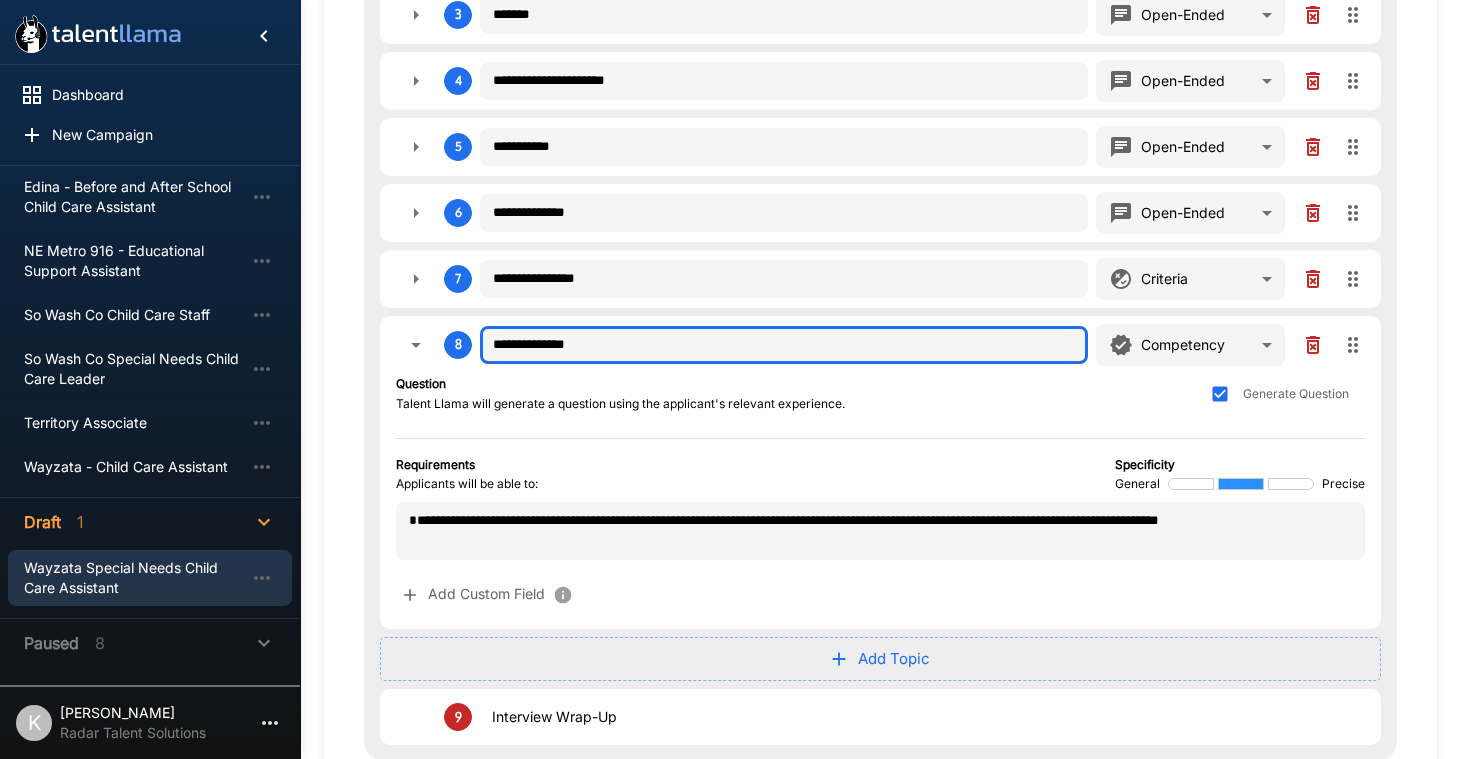 scroll, scrollTop: 627, scrollLeft: 0, axis: vertical 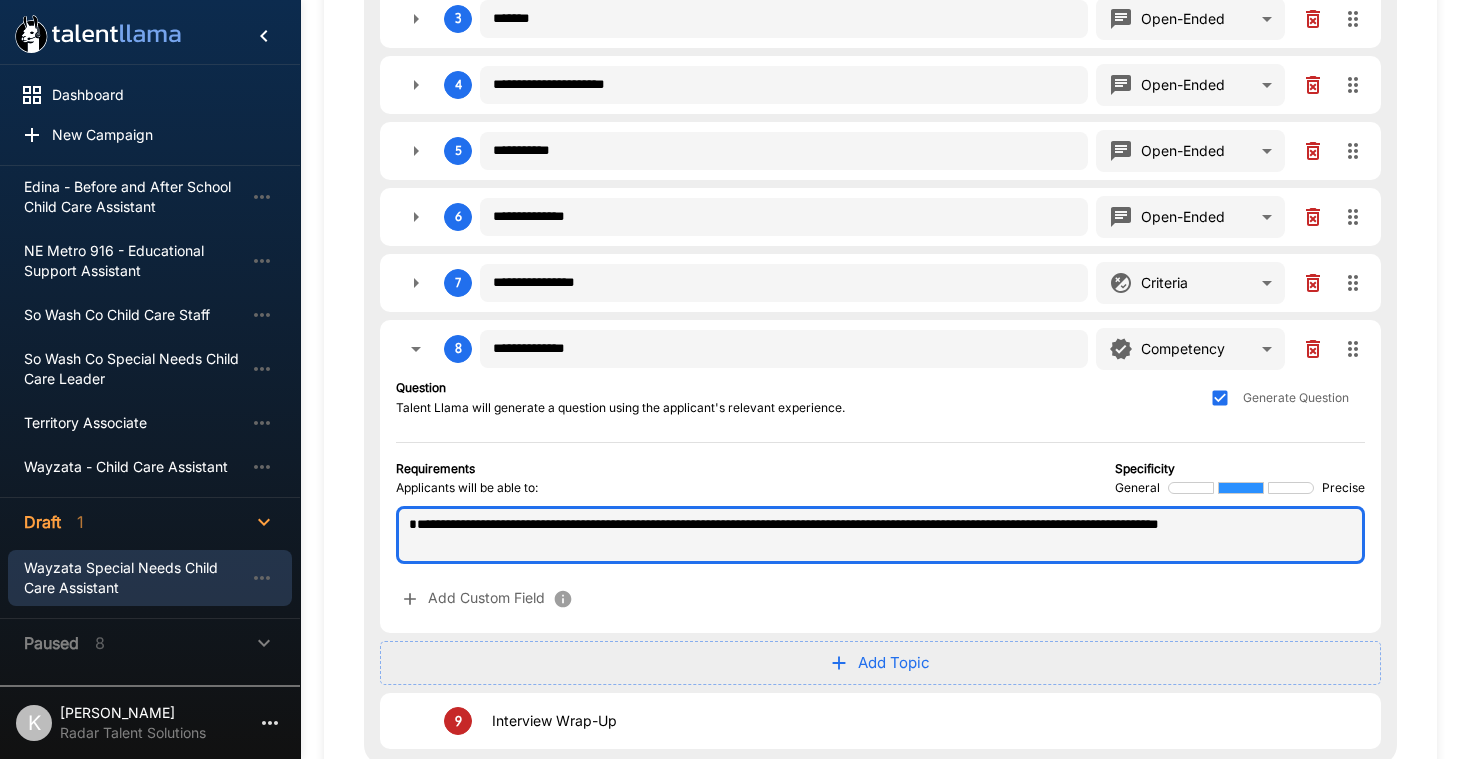 click on "**********" at bounding box center [880, 535] 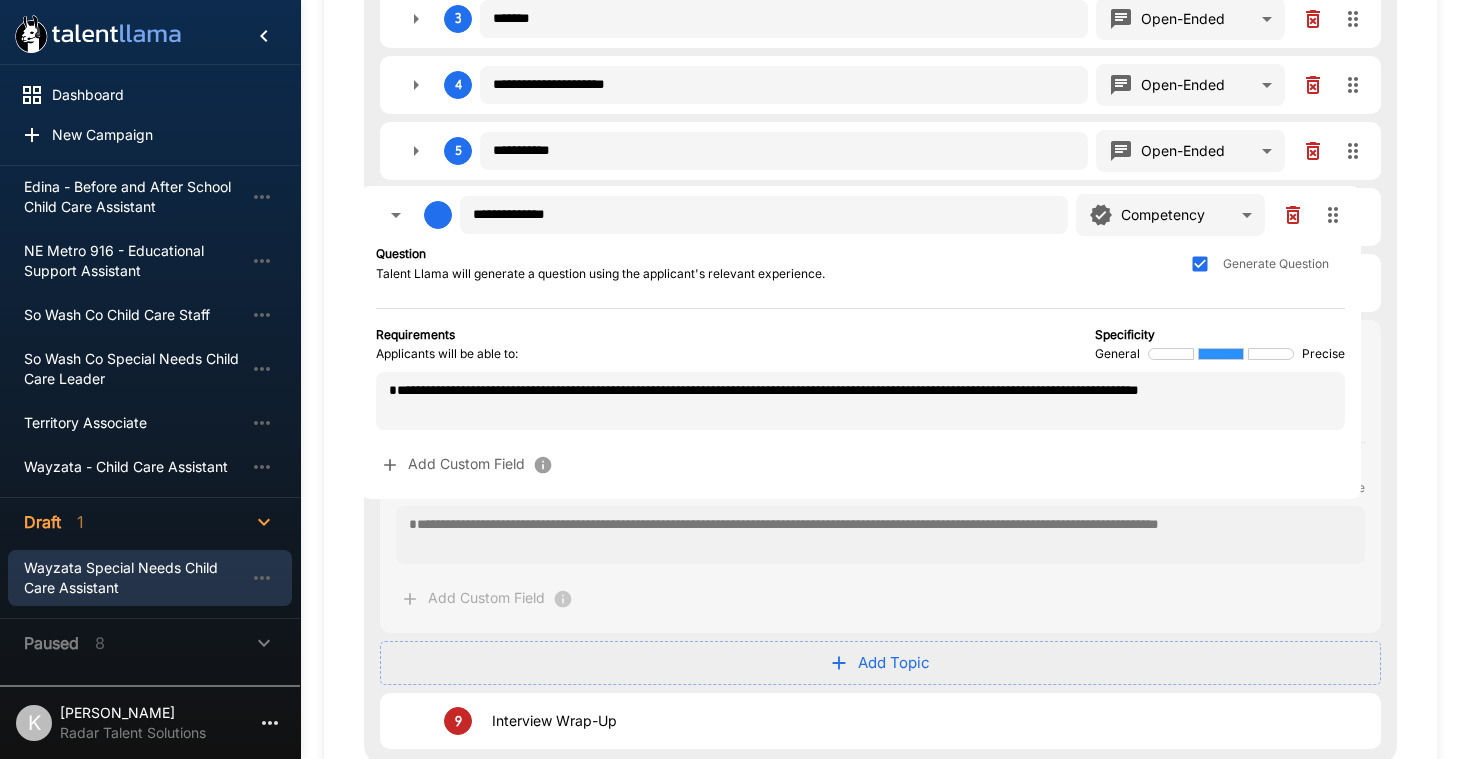 drag, startPoint x: 1356, startPoint y: 357, endPoint x: 1334, endPoint y: 216, distance: 142.706 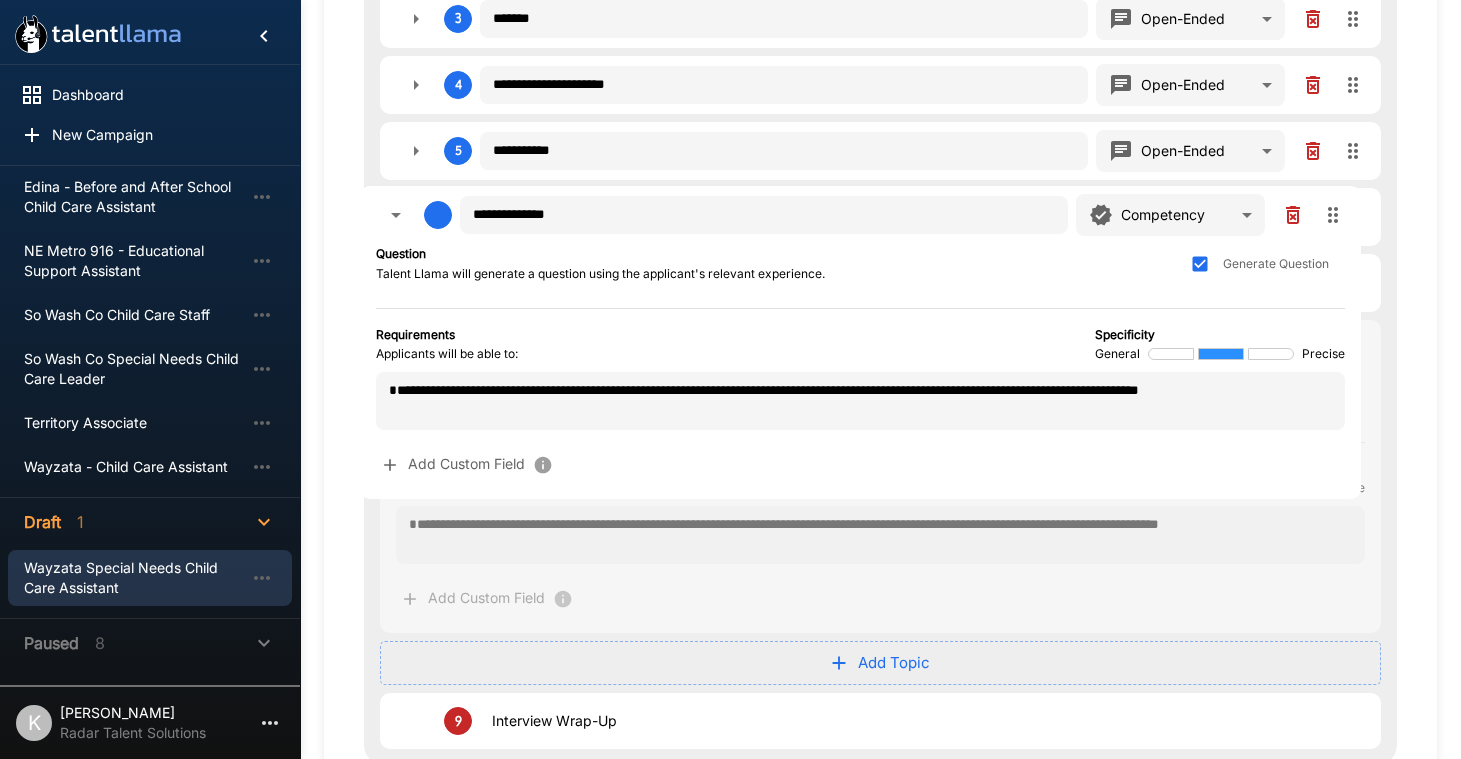 click on "**********" at bounding box center (880, 212) 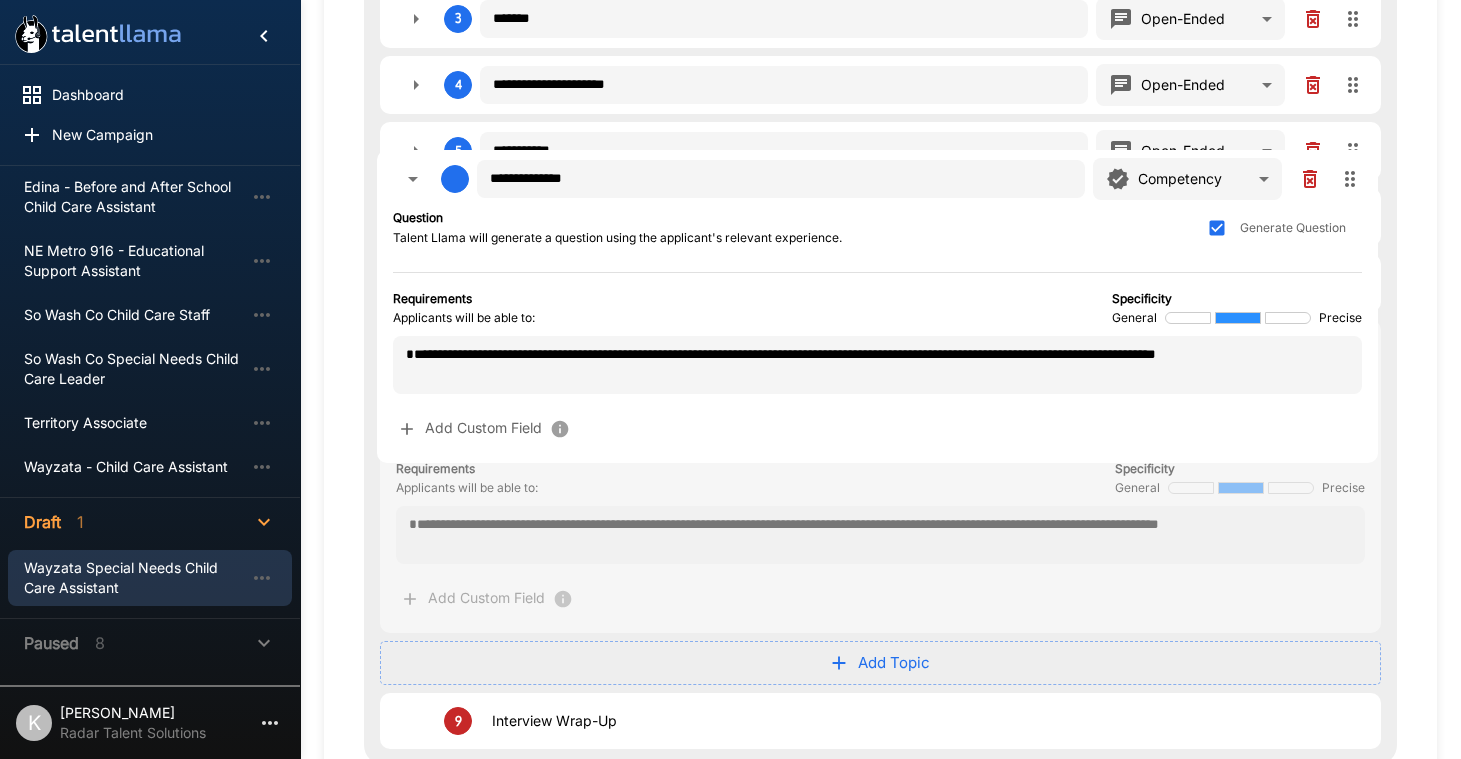 drag, startPoint x: 1353, startPoint y: 352, endPoint x: 1348, endPoint y: 175, distance: 177.0706 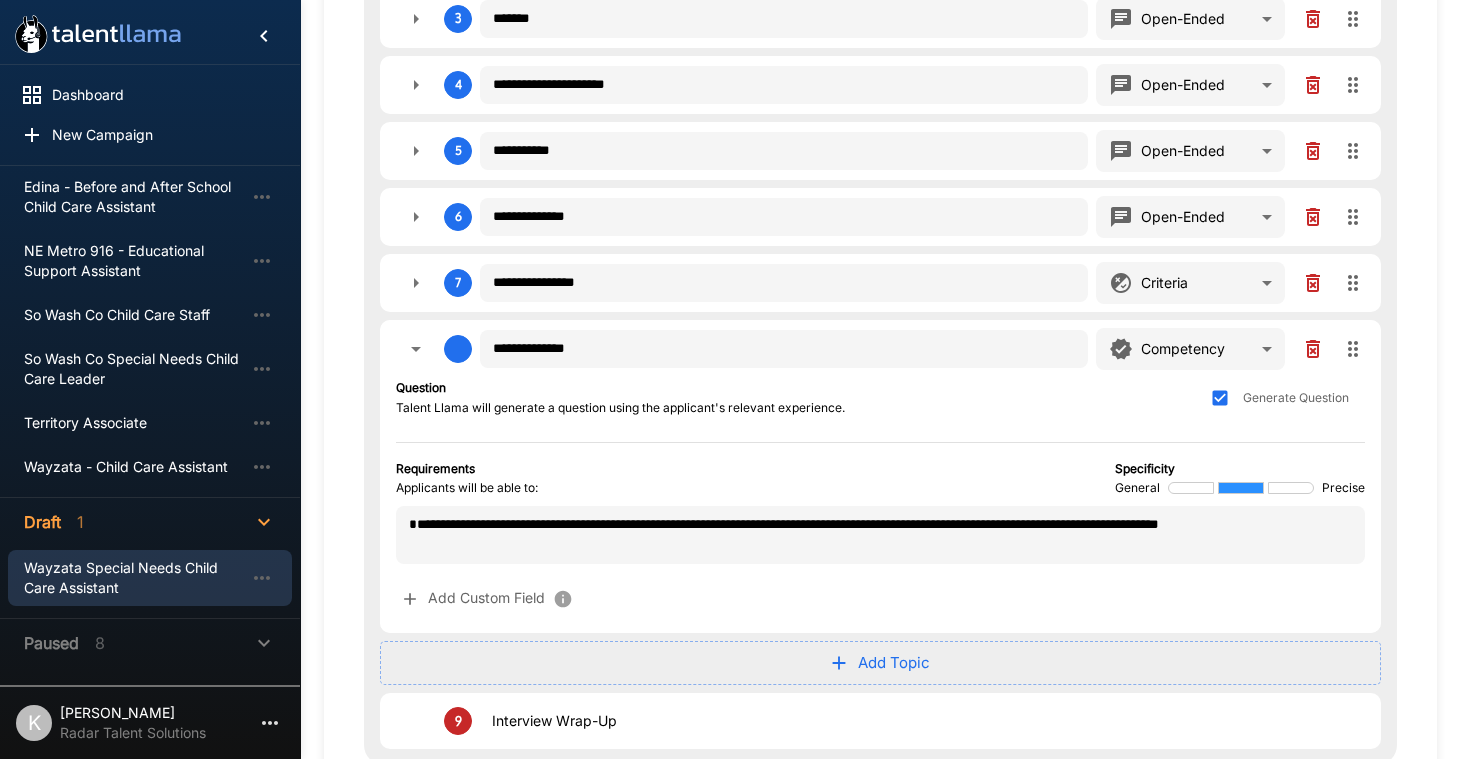 click on "**********" at bounding box center (880, 212) 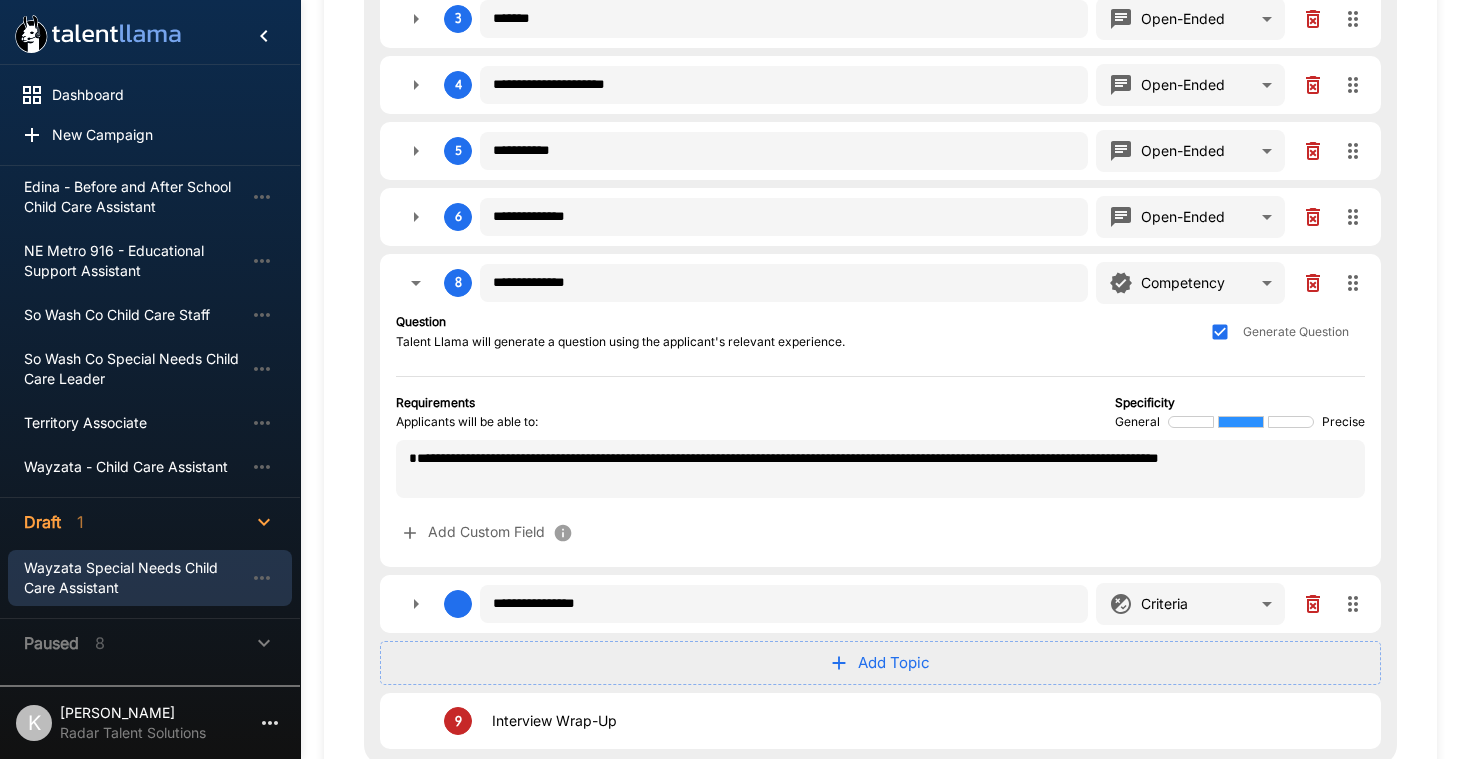 drag, startPoint x: 1350, startPoint y: 289, endPoint x: 1340, endPoint y: 497, distance: 208.24025 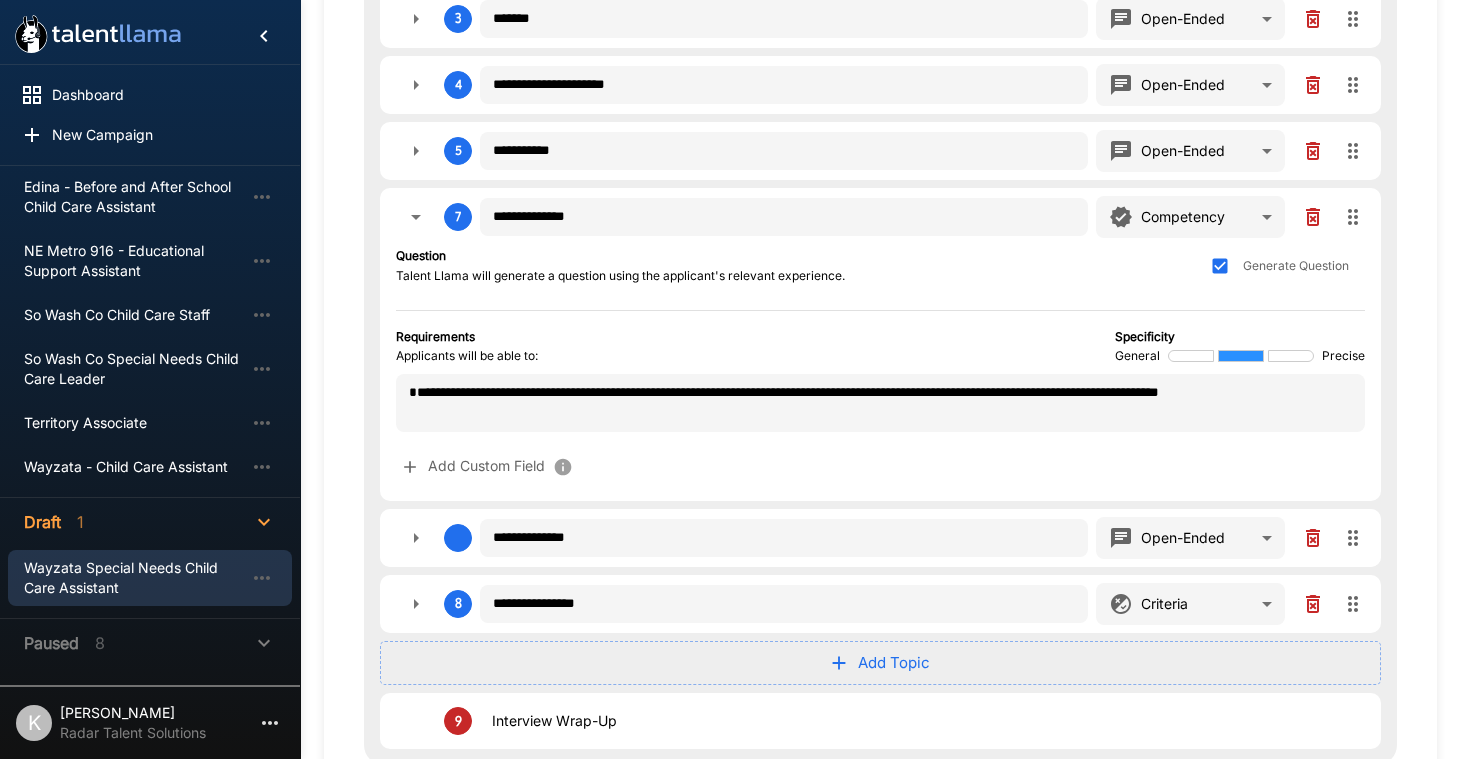 drag, startPoint x: 1351, startPoint y: 224, endPoint x: 1345, endPoint y: 452, distance: 228.07893 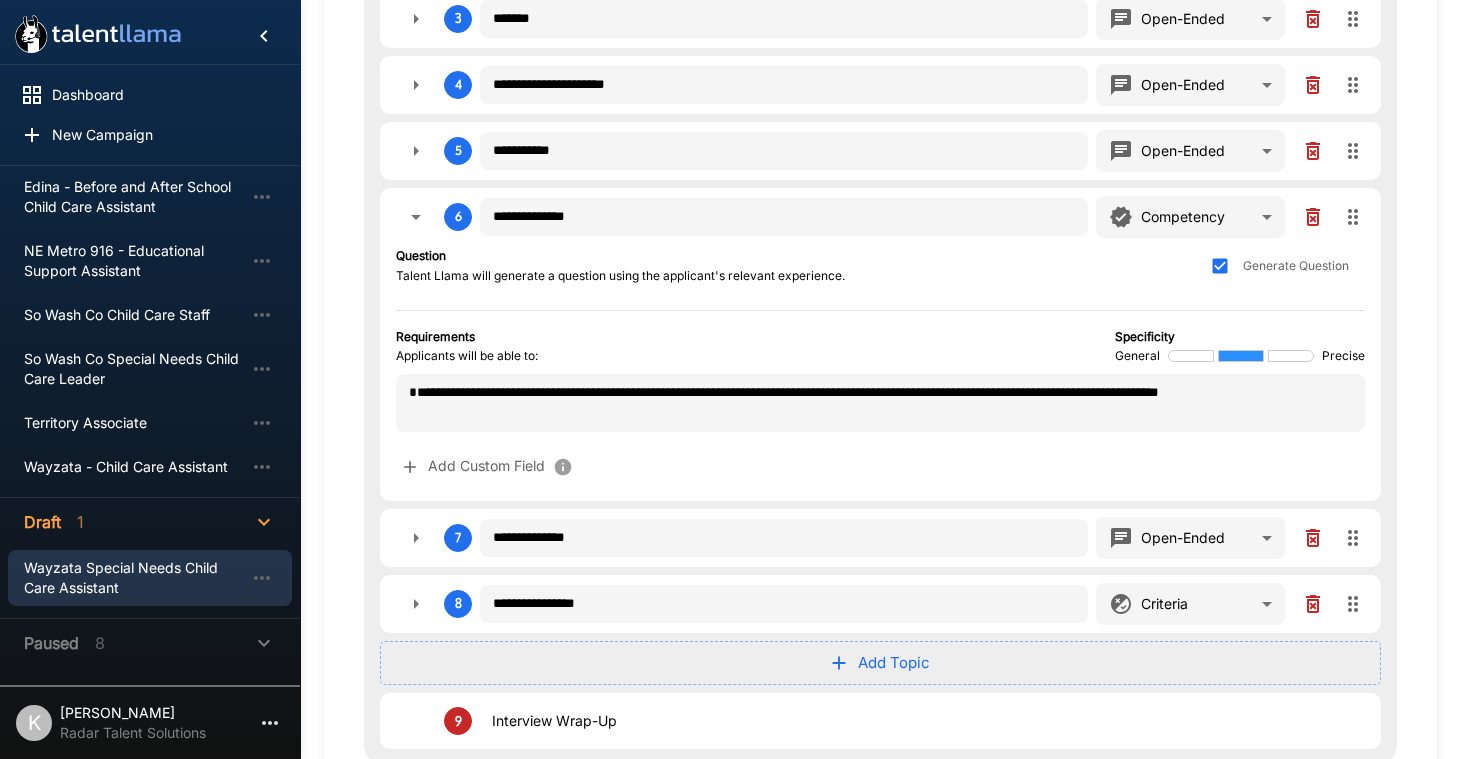 scroll, scrollTop: 521, scrollLeft: 0, axis: vertical 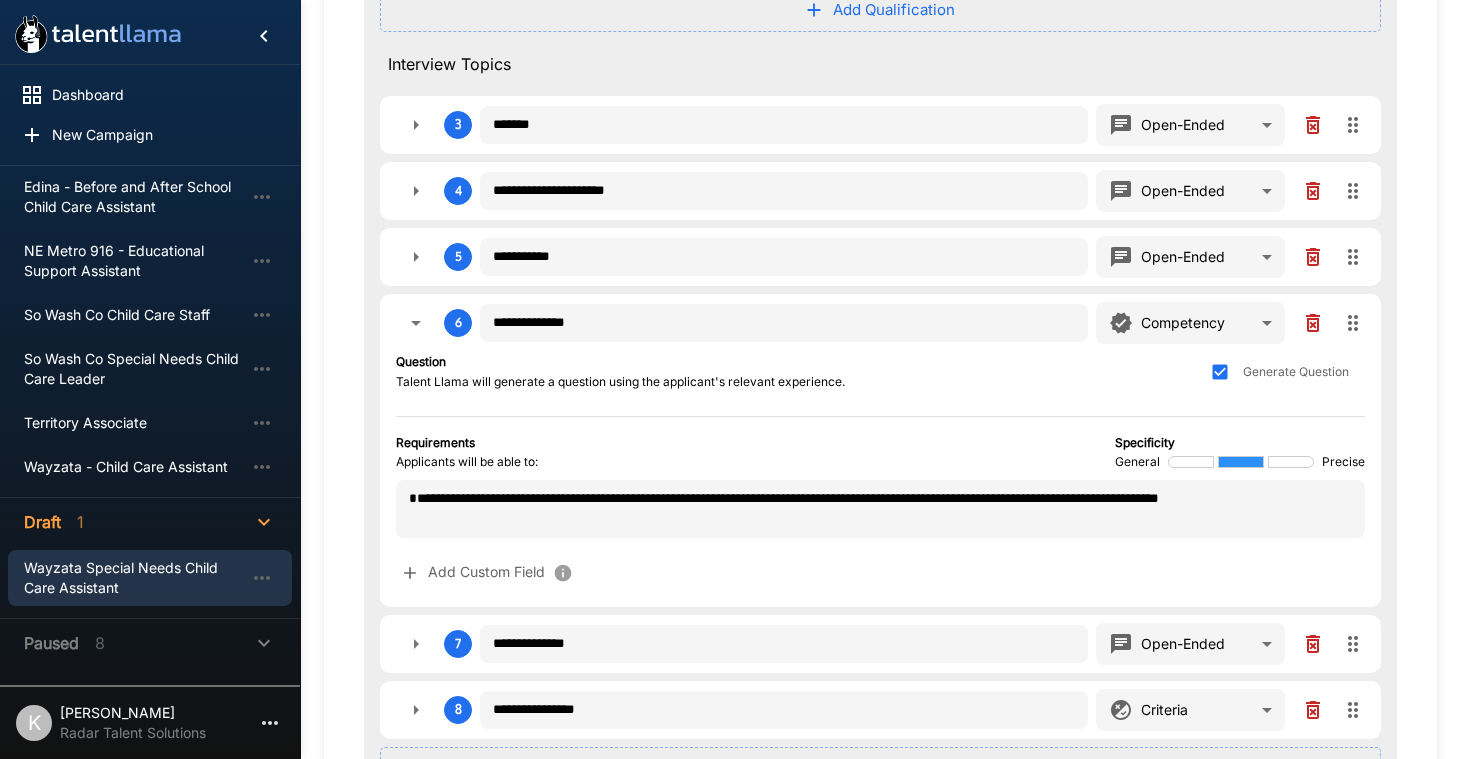 click 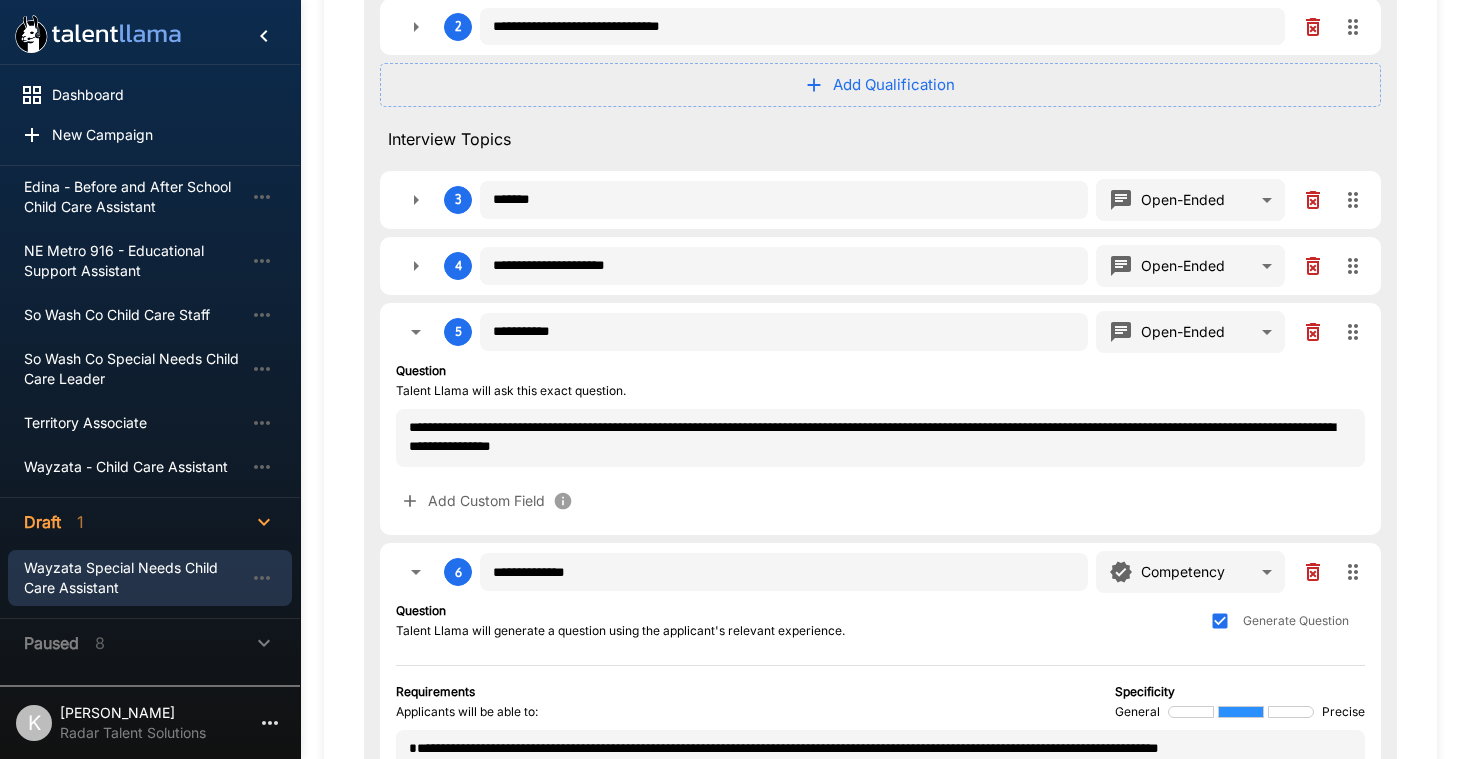 scroll, scrollTop: 438, scrollLeft: 0, axis: vertical 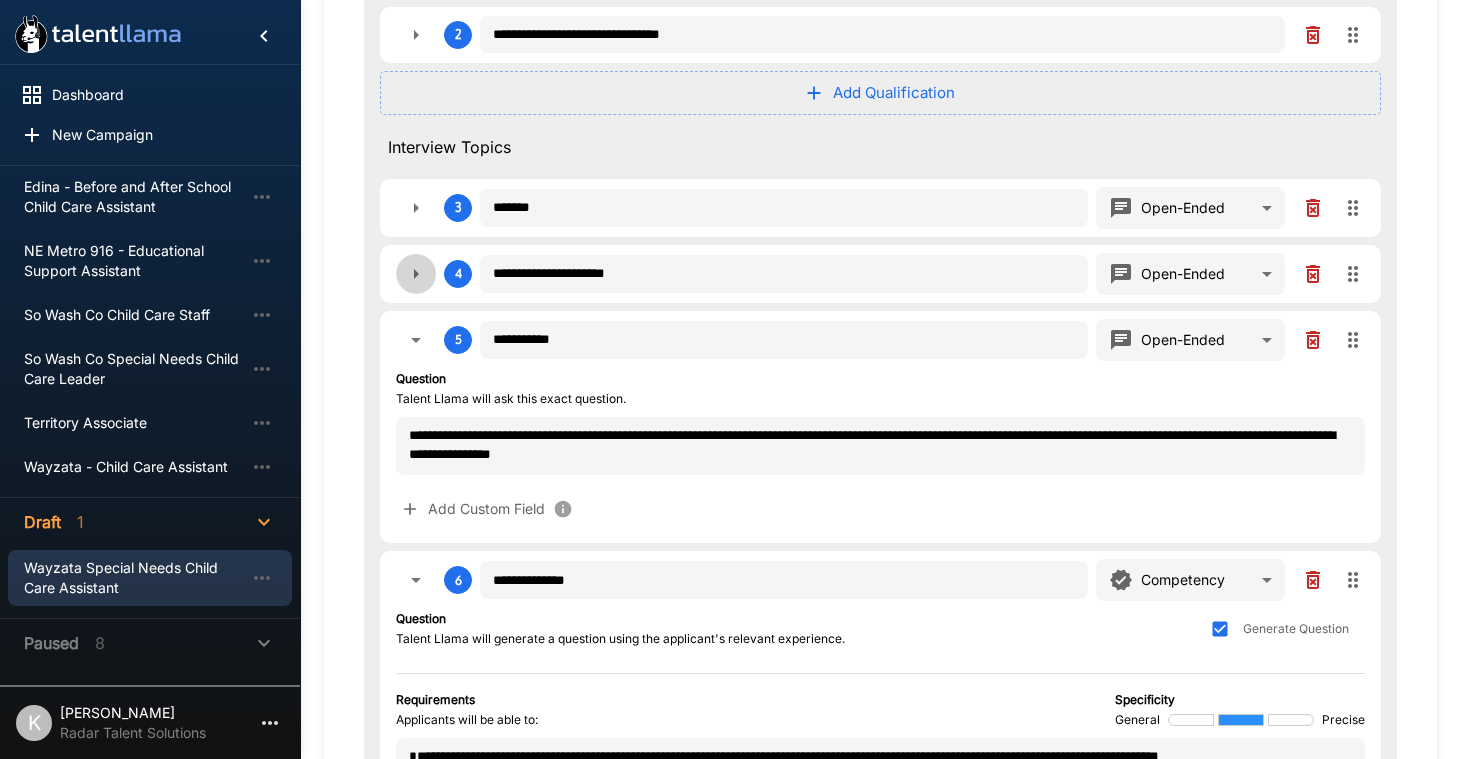 click 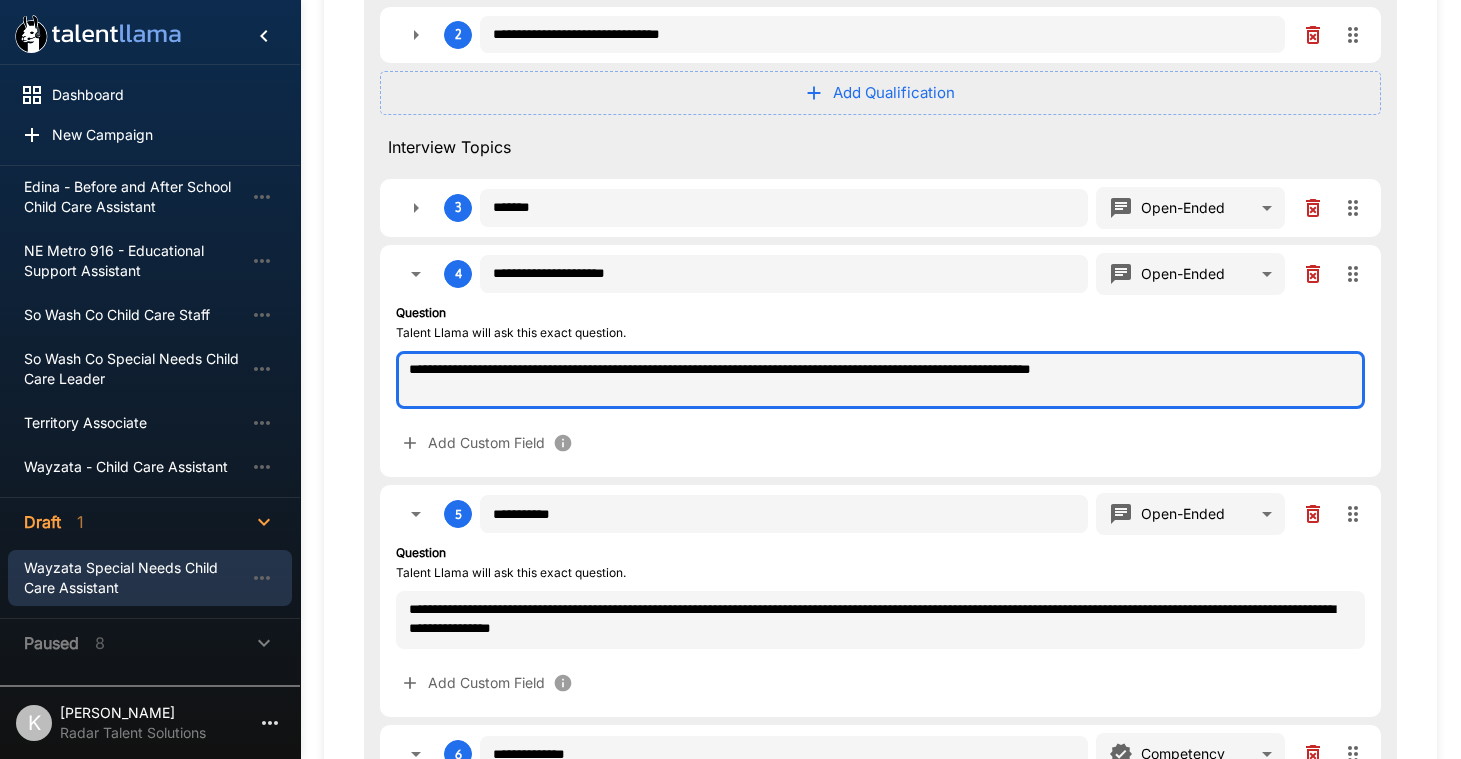 click on "**********" at bounding box center (880, 380) 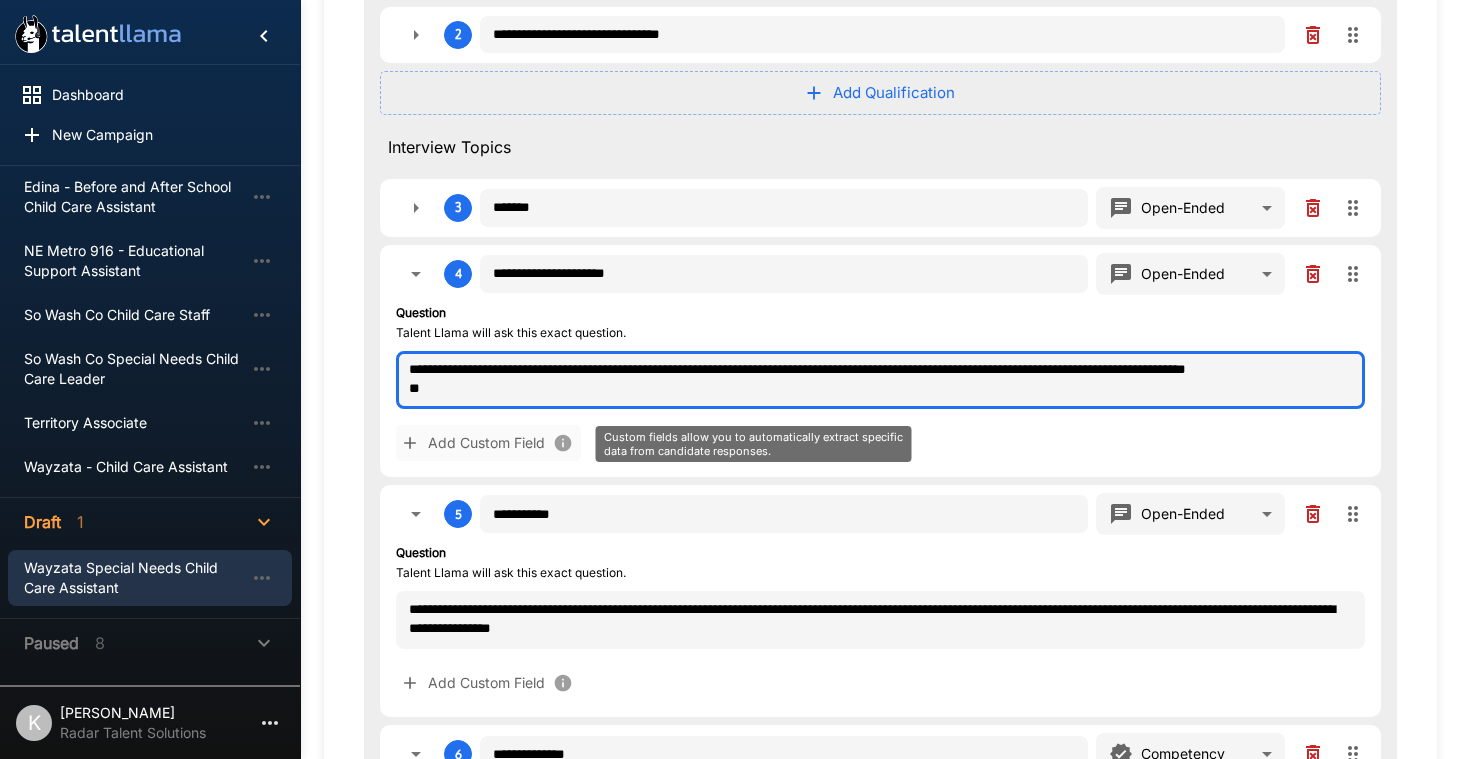scroll, scrollTop: 11, scrollLeft: 0, axis: vertical 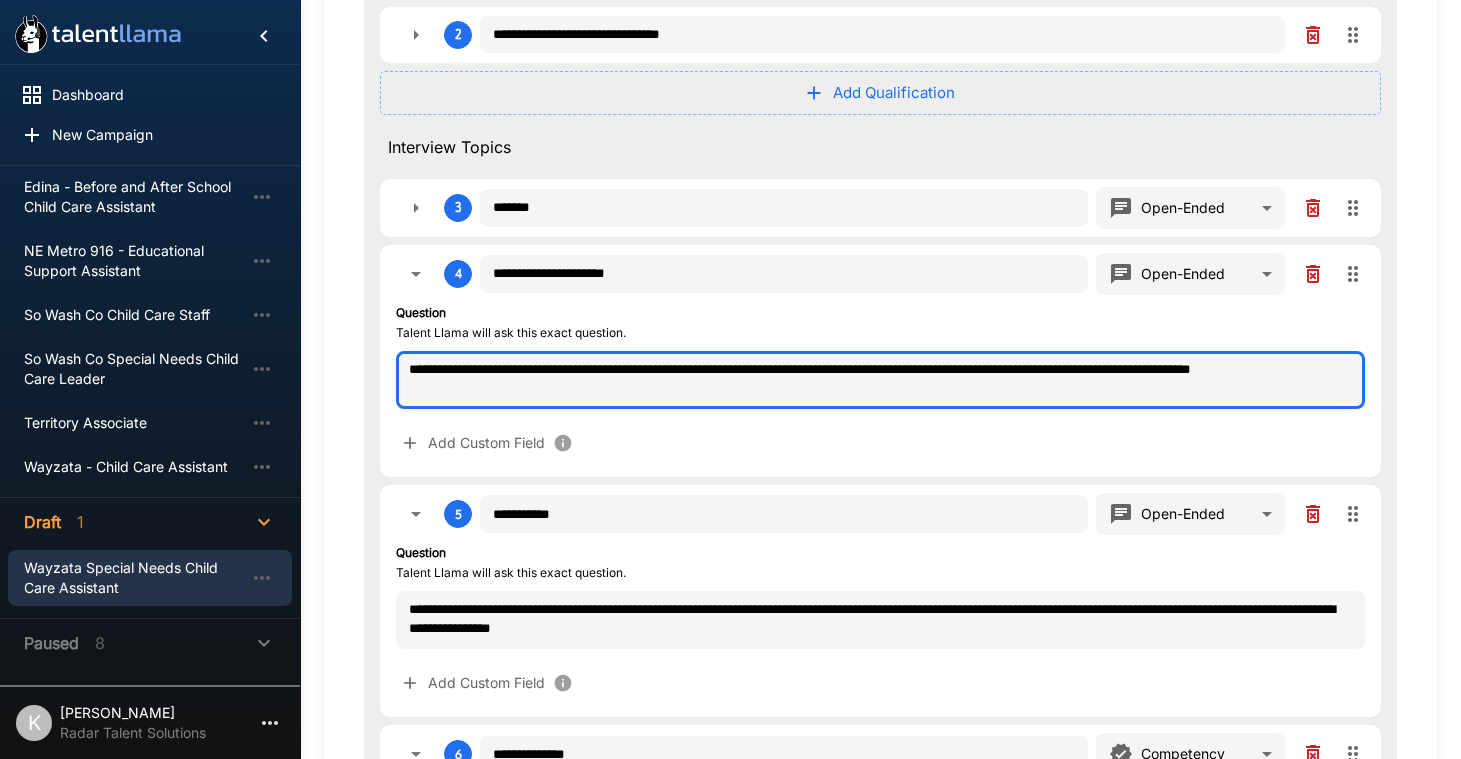 drag, startPoint x: 610, startPoint y: 358, endPoint x: 618, endPoint y: 380, distance: 23.409399 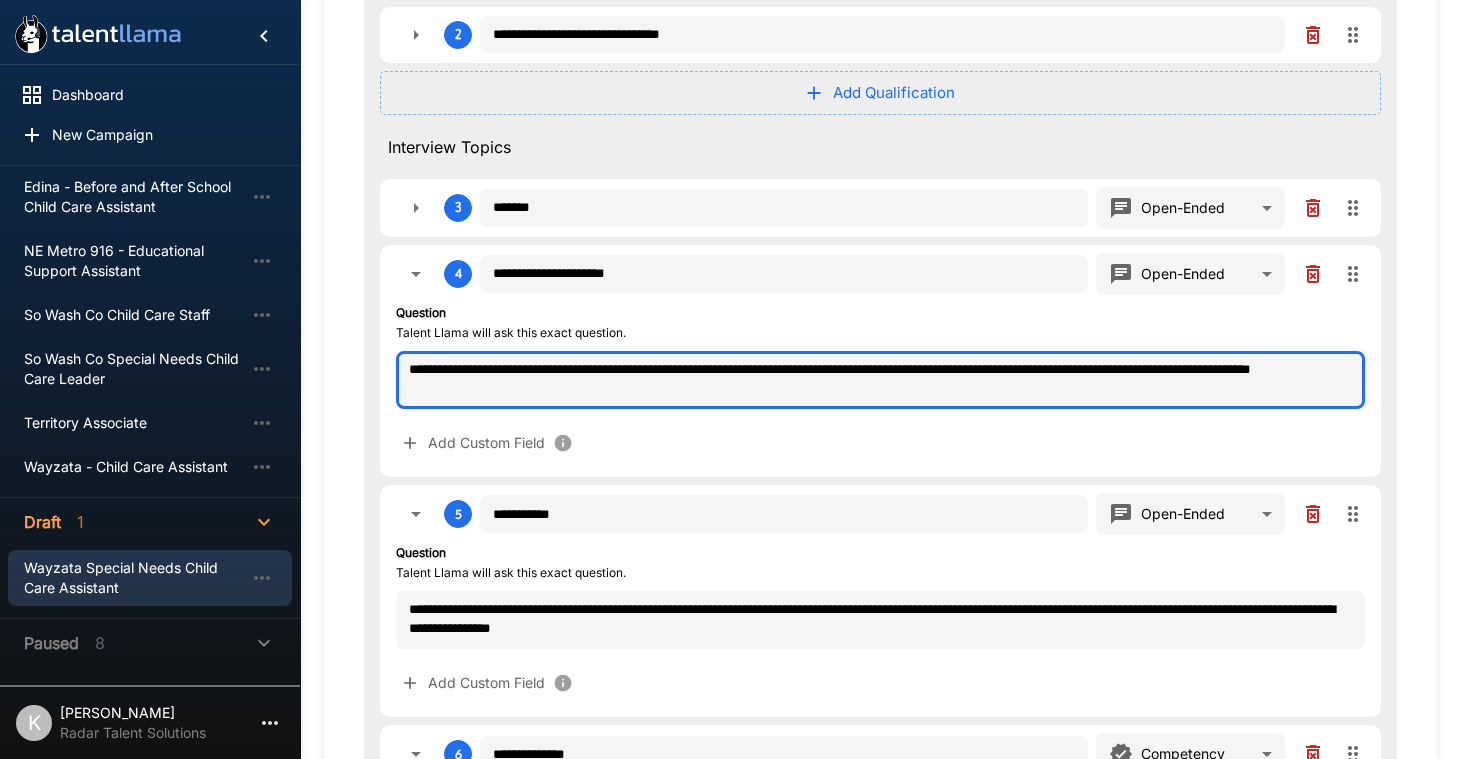 scroll, scrollTop: 3, scrollLeft: 0, axis: vertical 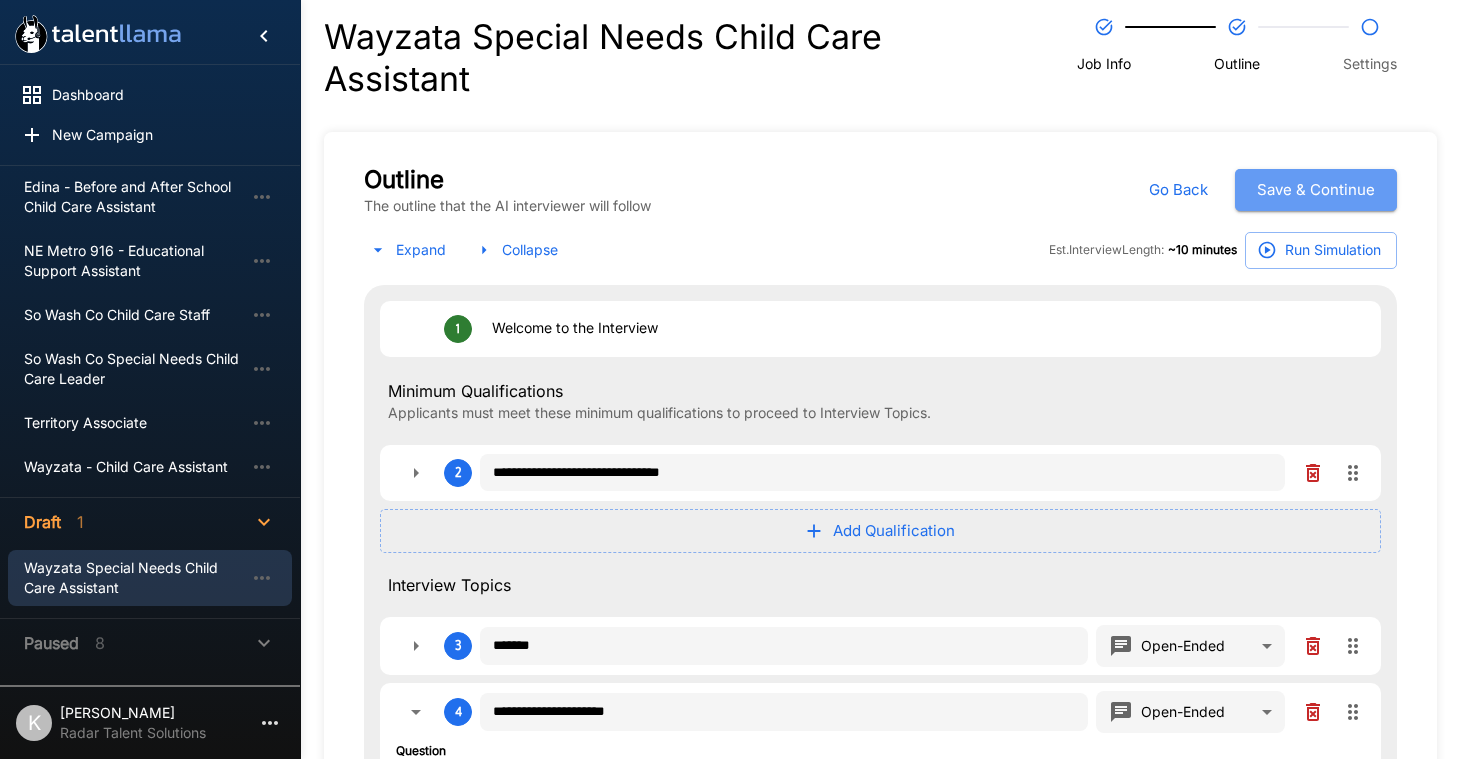 click on "Save & Continue" at bounding box center (1316, 190) 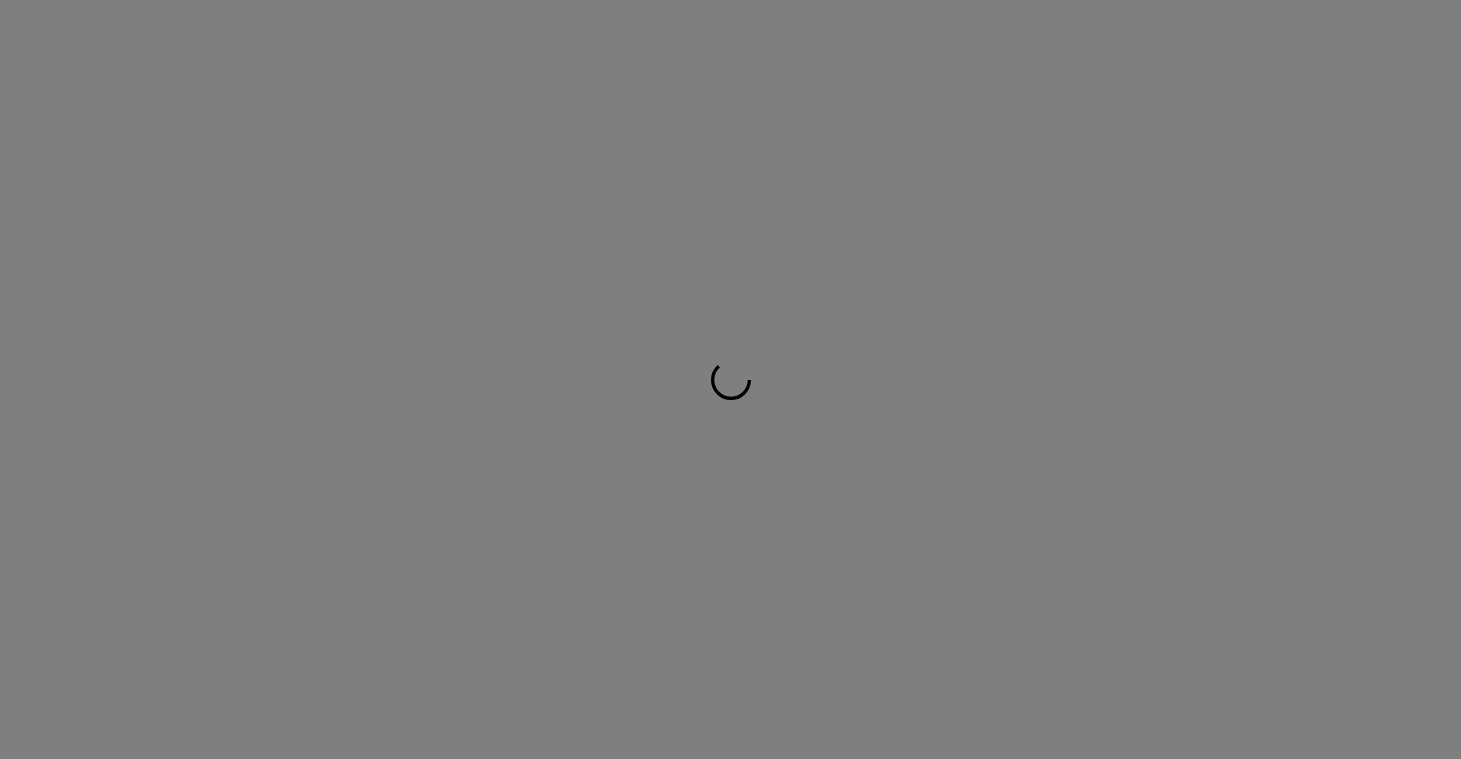 scroll, scrollTop: 0, scrollLeft: 0, axis: both 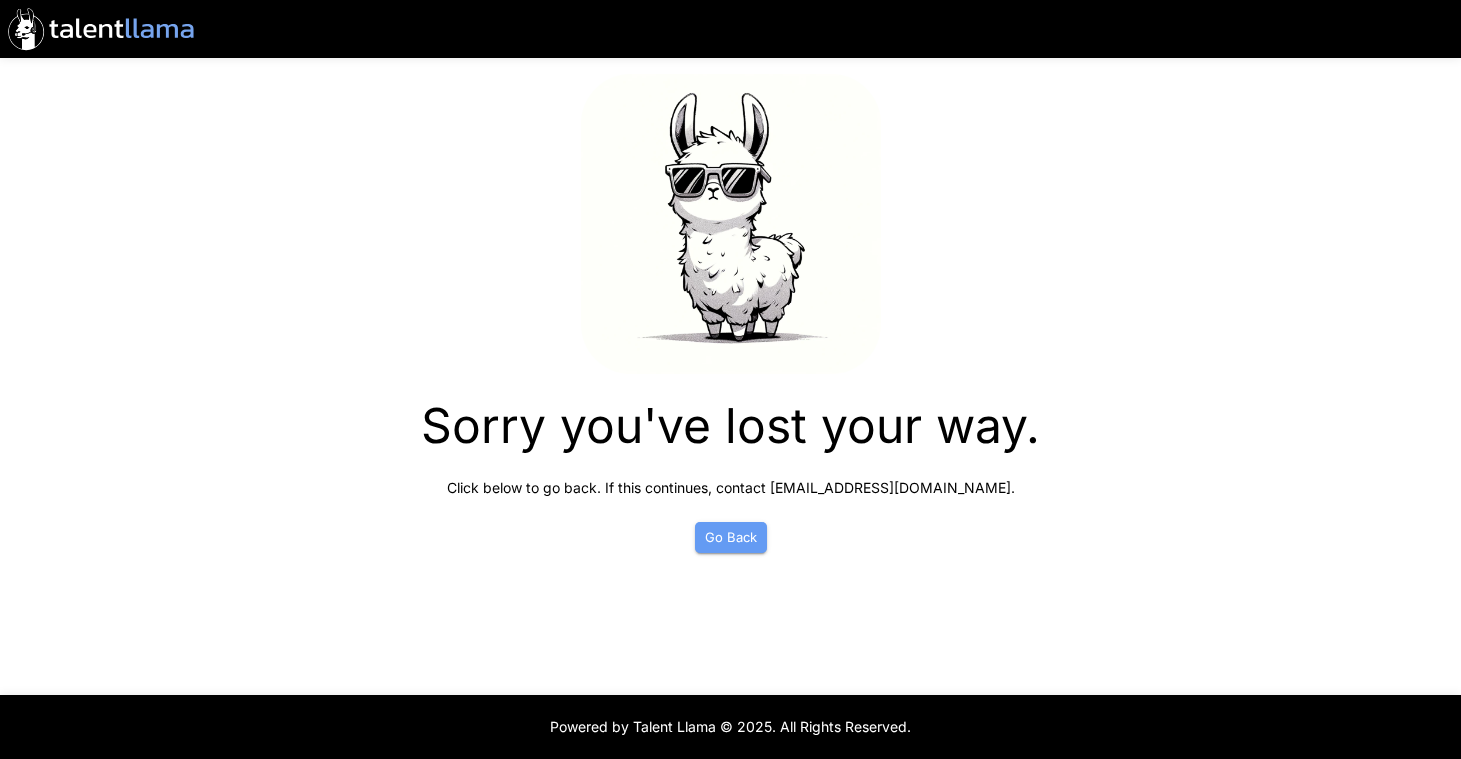 click on "Go Back" at bounding box center (731, 537) 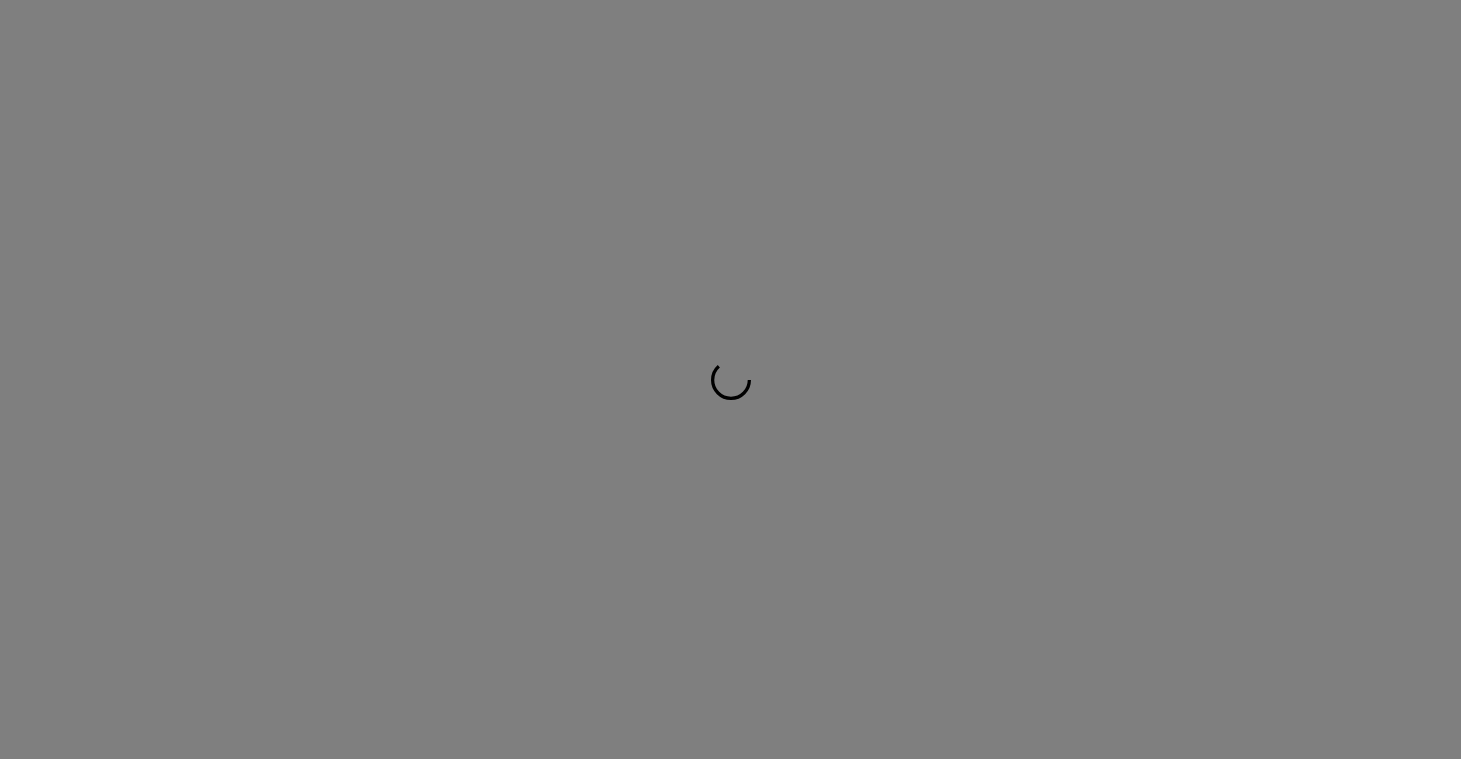 scroll, scrollTop: 0, scrollLeft: 0, axis: both 